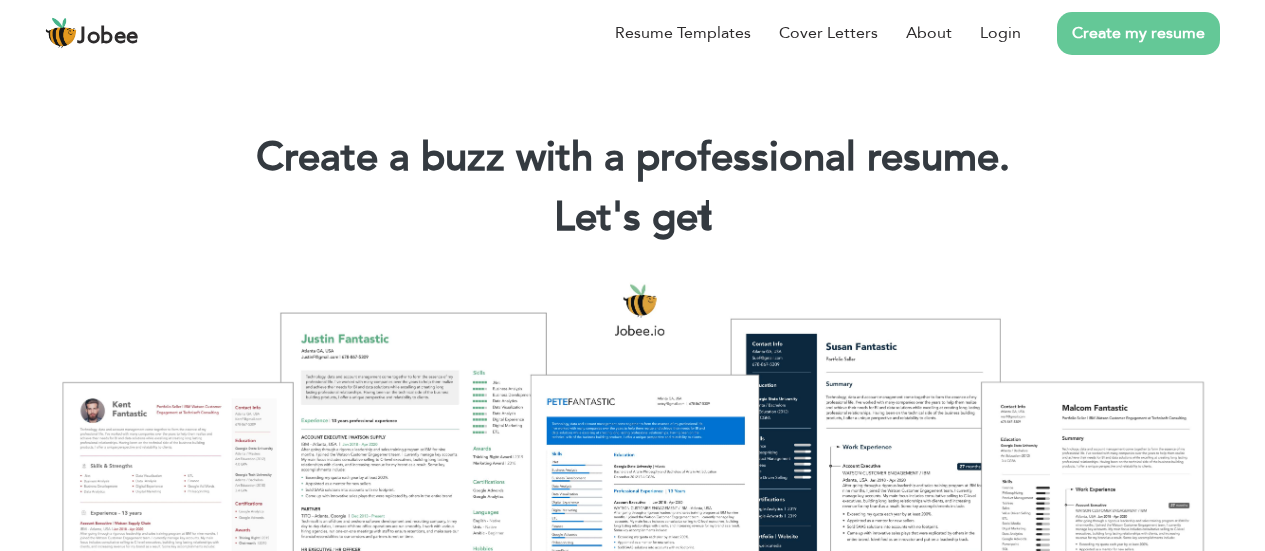 scroll, scrollTop: 0, scrollLeft: 0, axis: both 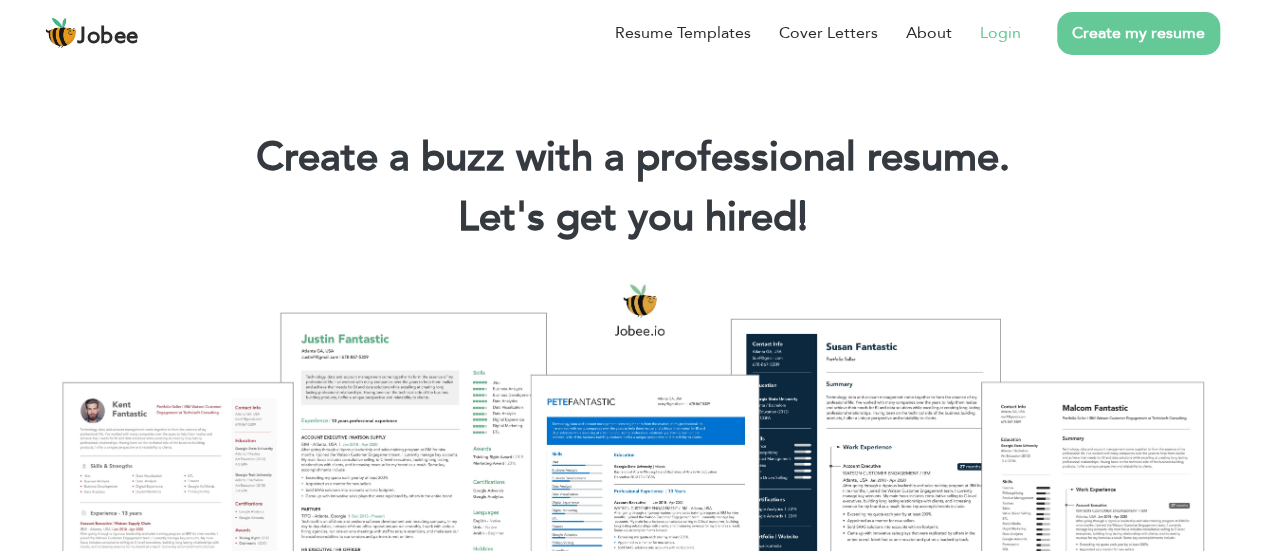 click on "Login" at bounding box center [1000, 33] 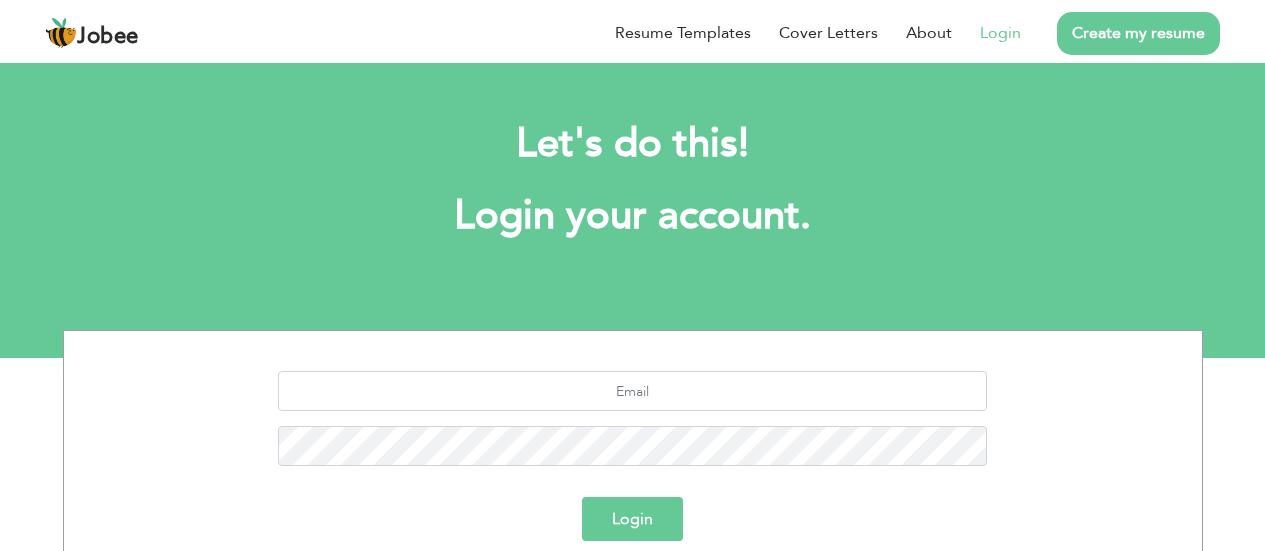 scroll, scrollTop: 0, scrollLeft: 0, axis: both 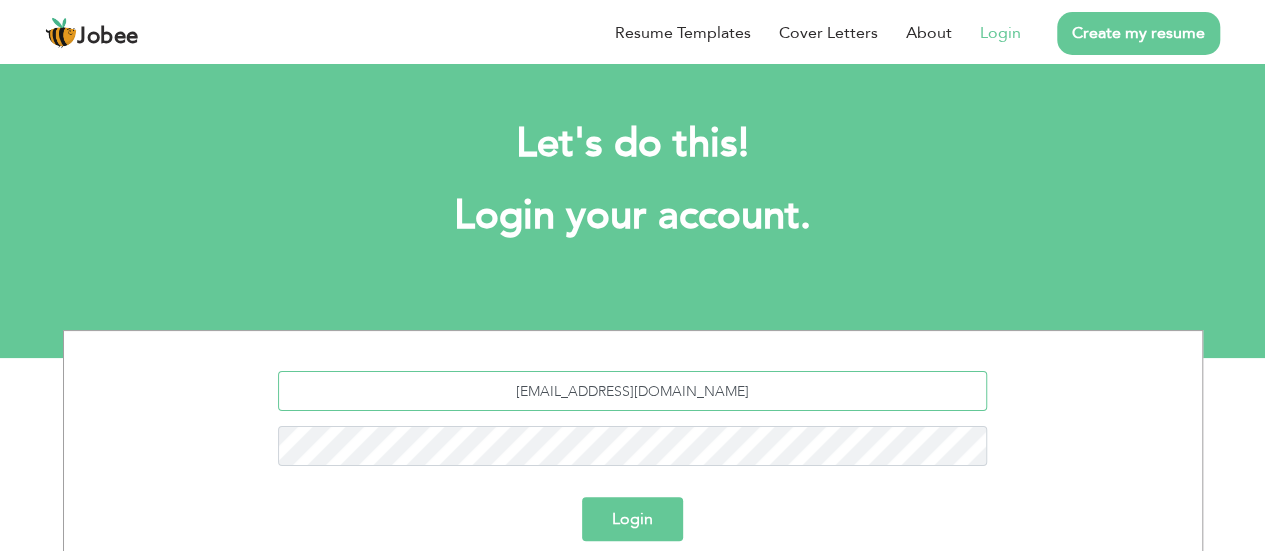 click on "[EMAIL_ADDRESS][DOMAIN_NAME]" at bounding box center [632, 391] 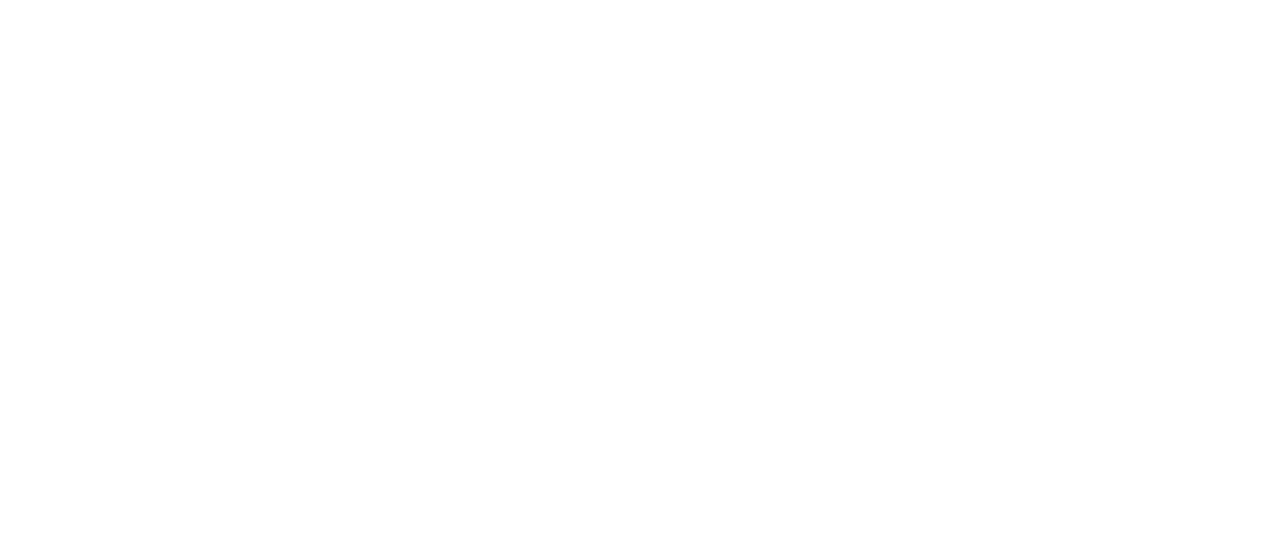 scroll, scrollTop: 0, scrollLeft: 0, axis: both 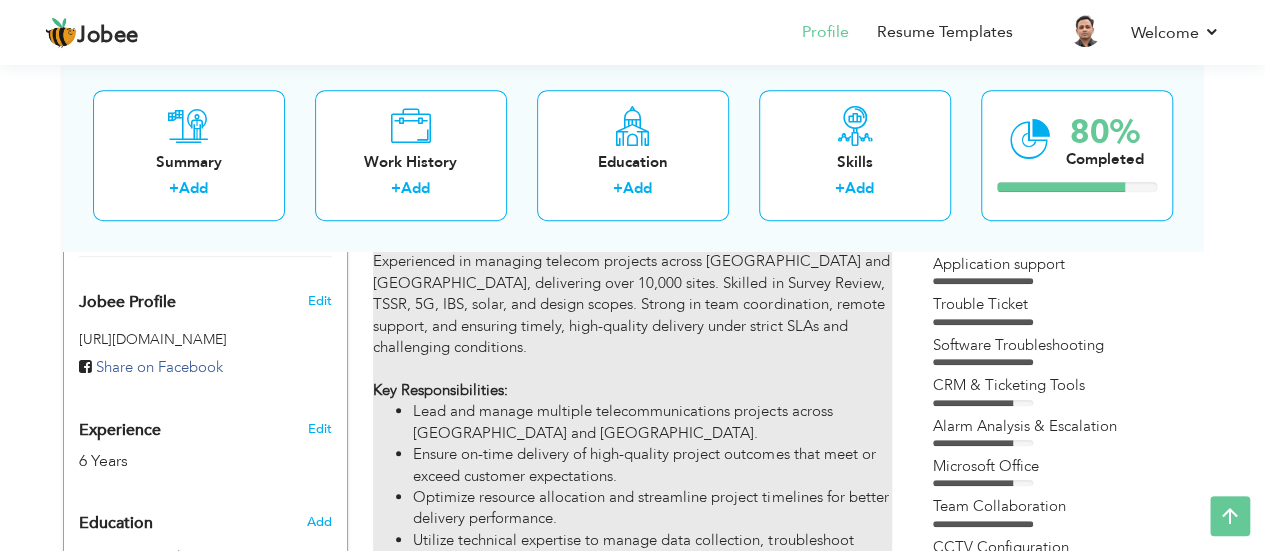click on "Project Management:
Experienced in managing telecom projects across Africa and Asia, delivering over 10,000 sites. Skilled in Survey Review, TSSR, 5G, IBS, solar, and design scopes. Strong in team coordination, remote support, and ensuring timely, high-quality delivery under strict SLAs and challenging conditions.
Key Responsibilities:
Lead and manage multiple telecommunications projects across Africa and Asia.
Ensure on-time delivery of high-quality project outcomes that meet or exceed customer expectations.
Optimize resource allocation and streamline project timelines for better delivery performance.
Utilize technical expertise to manage data collection, troubleshoot technical issues, and ensure deliverables meet defined requirements.
Projects Handled:
Africa Projects (Burkina Faso Orange, Benin MTN, SA VDC, Nigeria MTN, Kenya Safaricom).
Tele2 Project – Kazakhstan
Mobily, STC, Zain Project – Saudi Arabia" at bounding box center [632, 470] 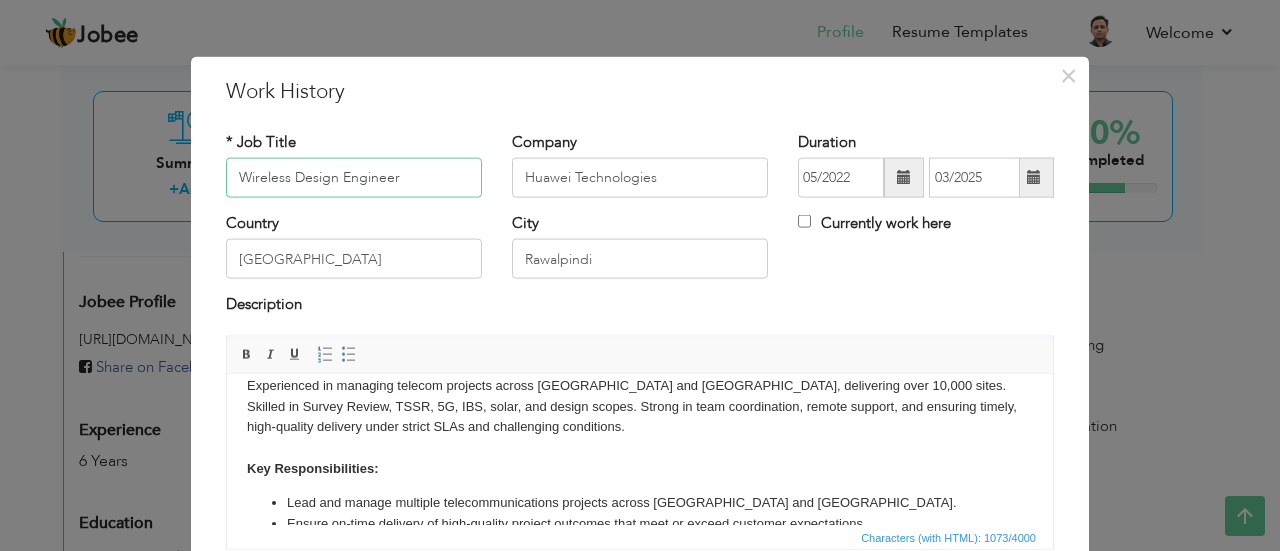 scroll, scrollTop: 0, scrollLeft: 0, axis: both 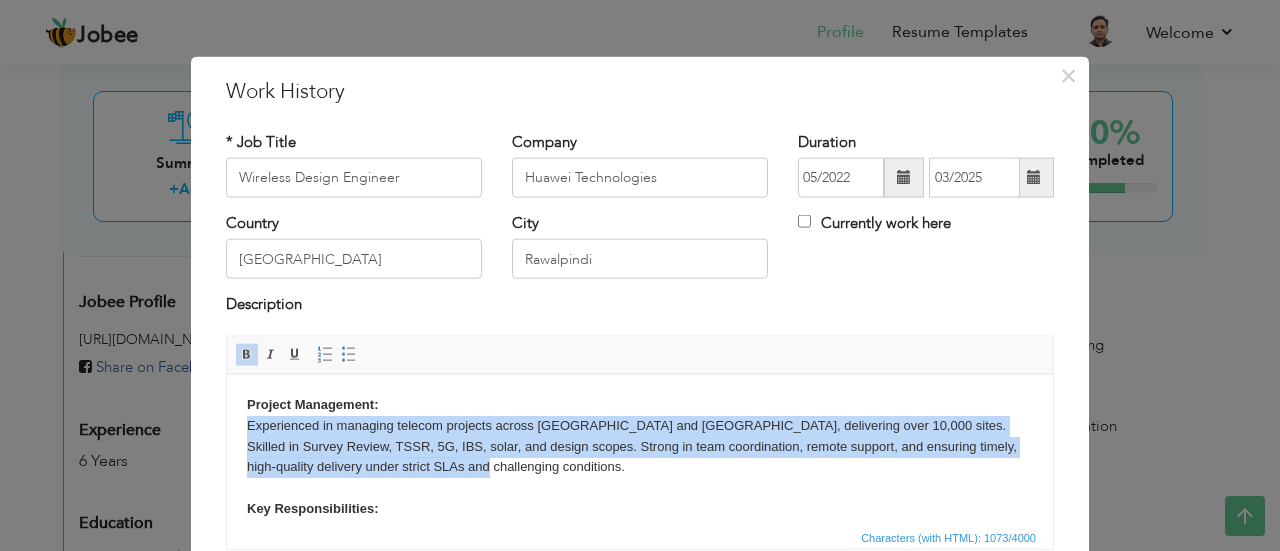 drag, startPoint x: 247, startPoint y: 424, endPoint x: 458, endPoint y: 468, distance: 215.53886 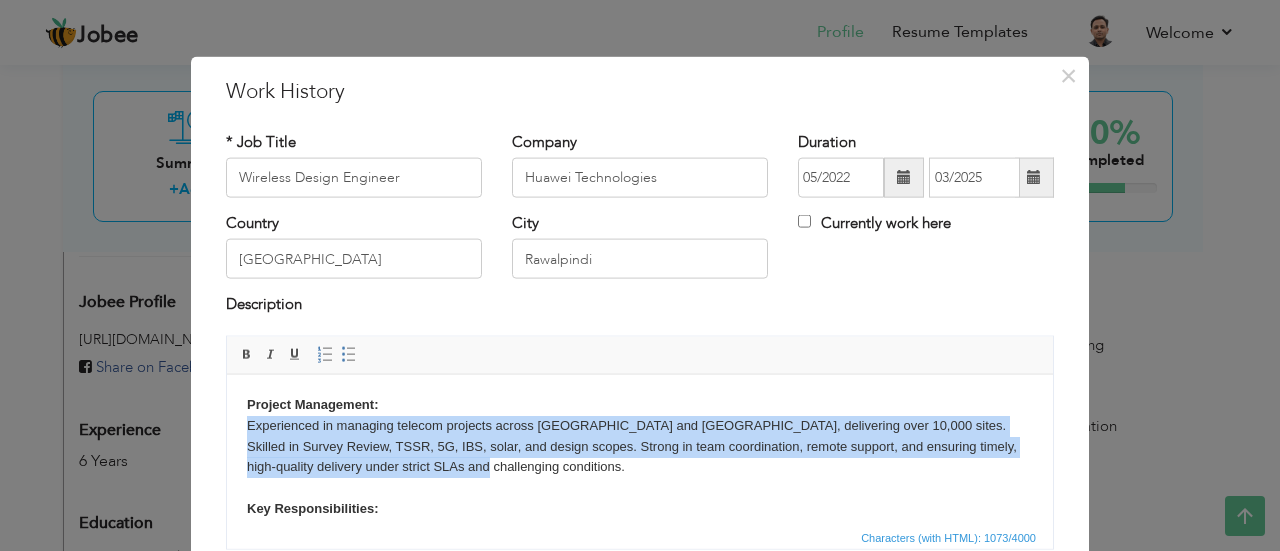 copy on "Experienced in managing telecom projects across [GEOGRAPHIC_DATA] and [GEOGRAPHIC_DATA], delivering over 10,000 sites. Skilled in Survey Review, TSSR, 5G, IBS, solar, and design scopes. Strong in team coordination, remote support, and ensuring timely, high-quality delivery under strict SLAs and challenging conditions." 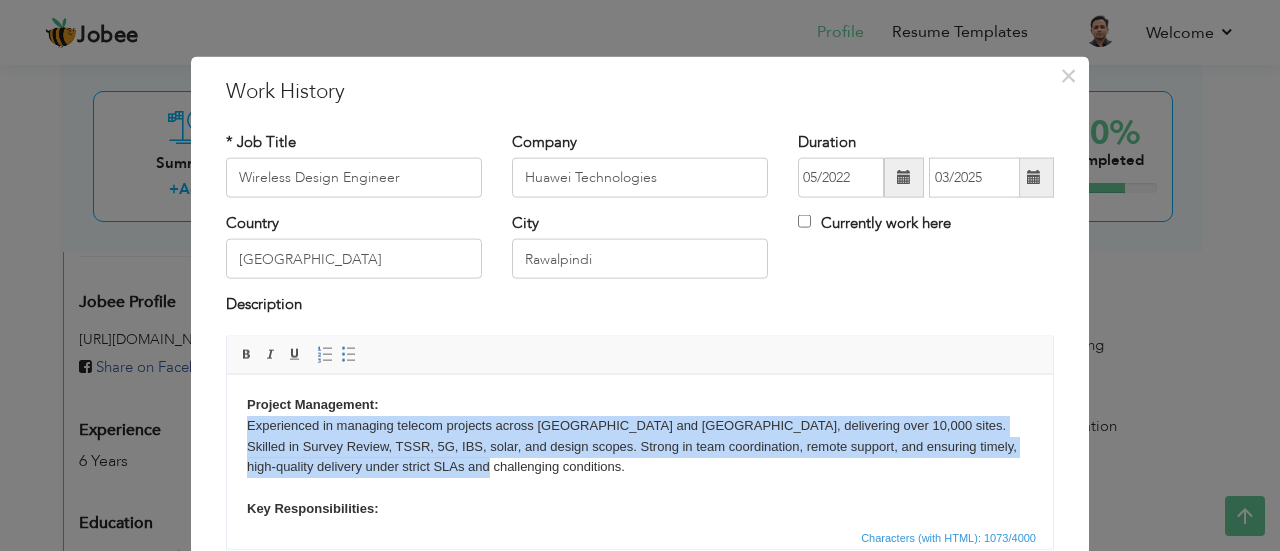 drag, startPoint x: 452, startPoint y: 473, endPoint x: 245, endPoint y: 415, distance: 214.97209 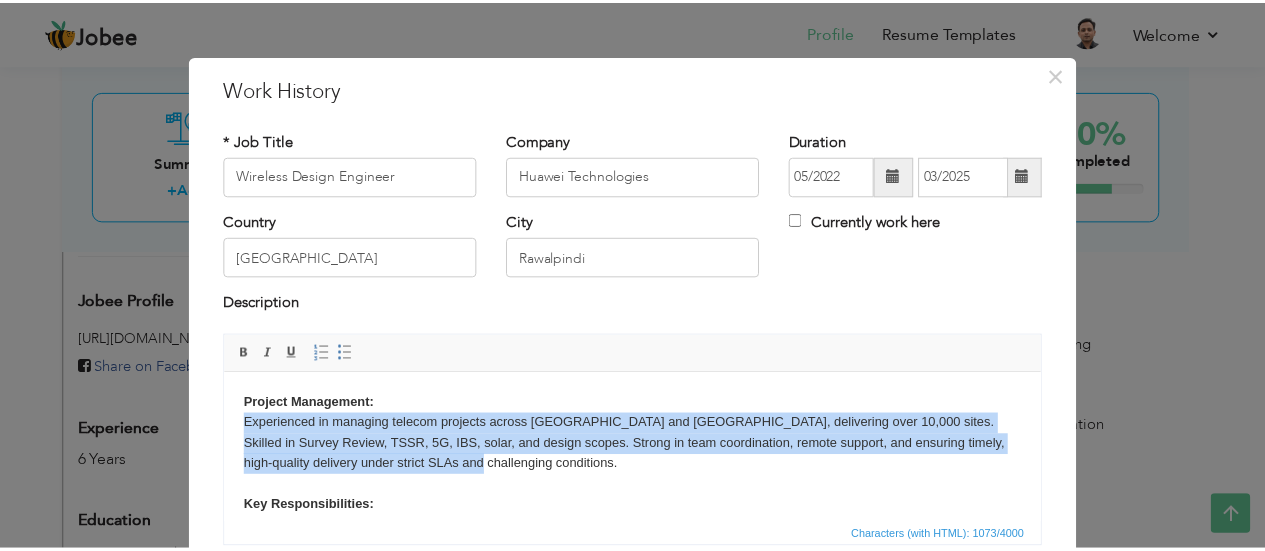 scroll, scrollTop: 0, scrollLeft: 0, axis: both 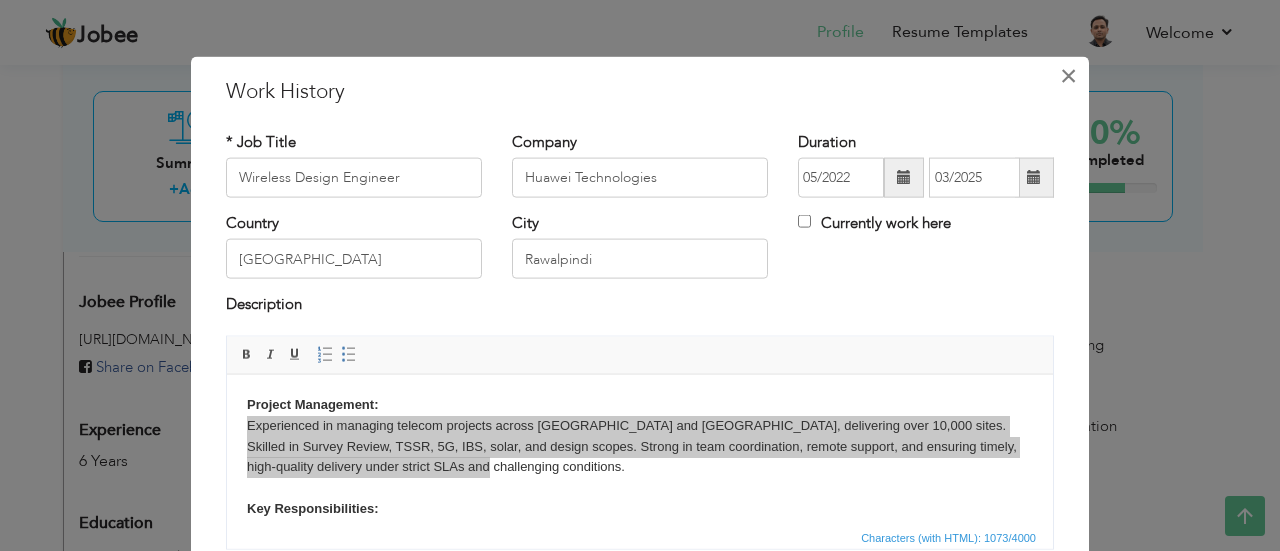 click on "×" at bounding box center [1068, 75] 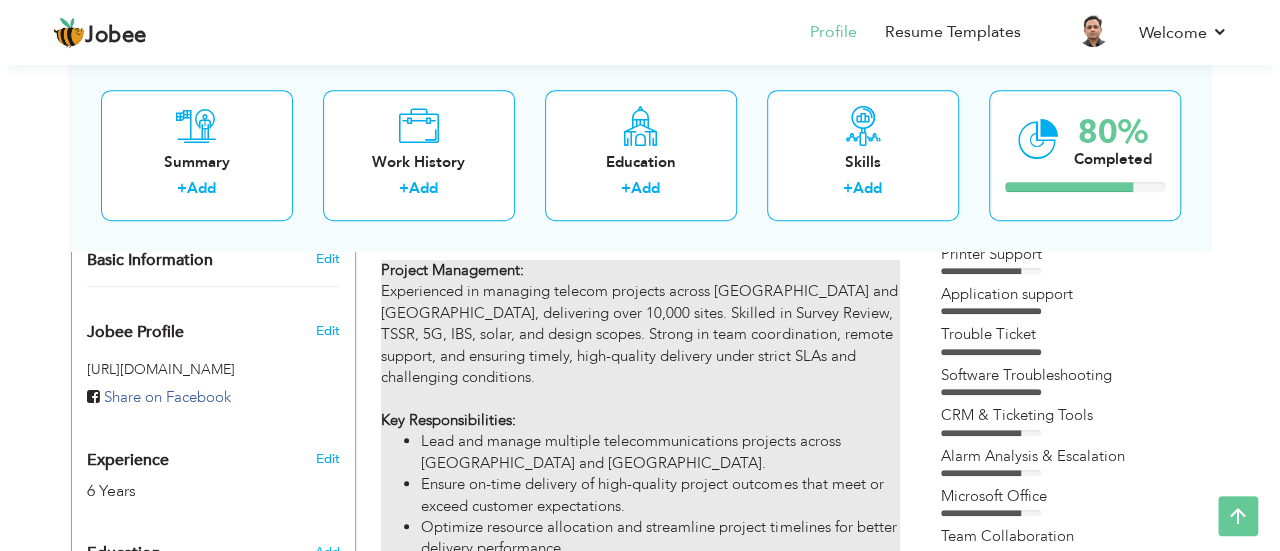 scroll, scrollTop: 600, scrollLeft: 0, axis: vertical 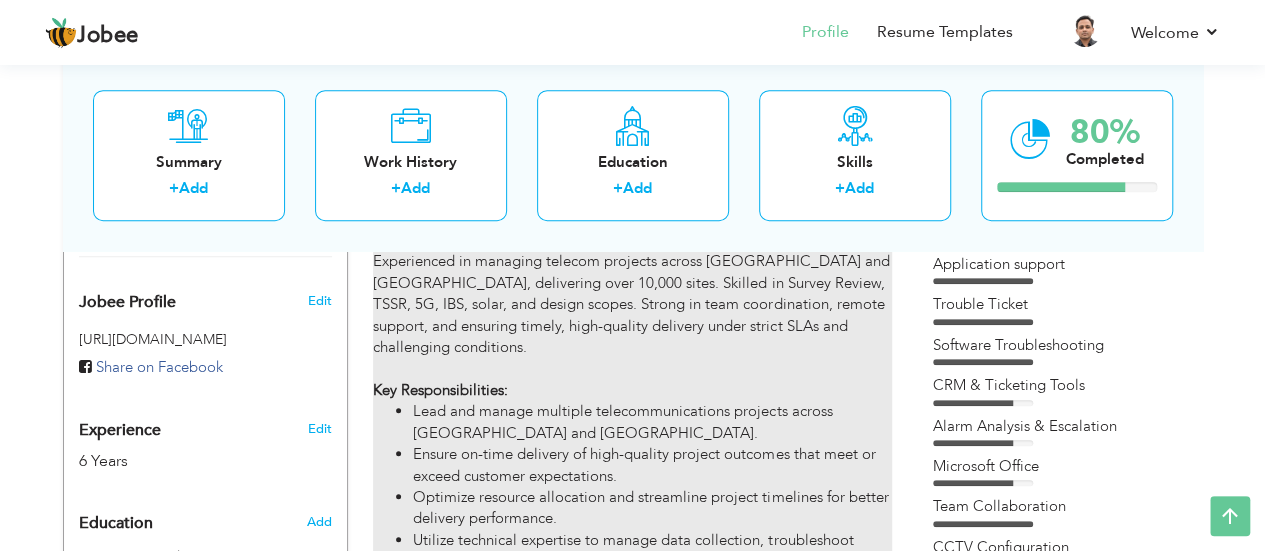 click on "Lead and manage multiple telecommunications projects across [GEOGRAPHIC_DATA] and [GEOGRAPHIC_DATA]." at bounding box center [652, 422] 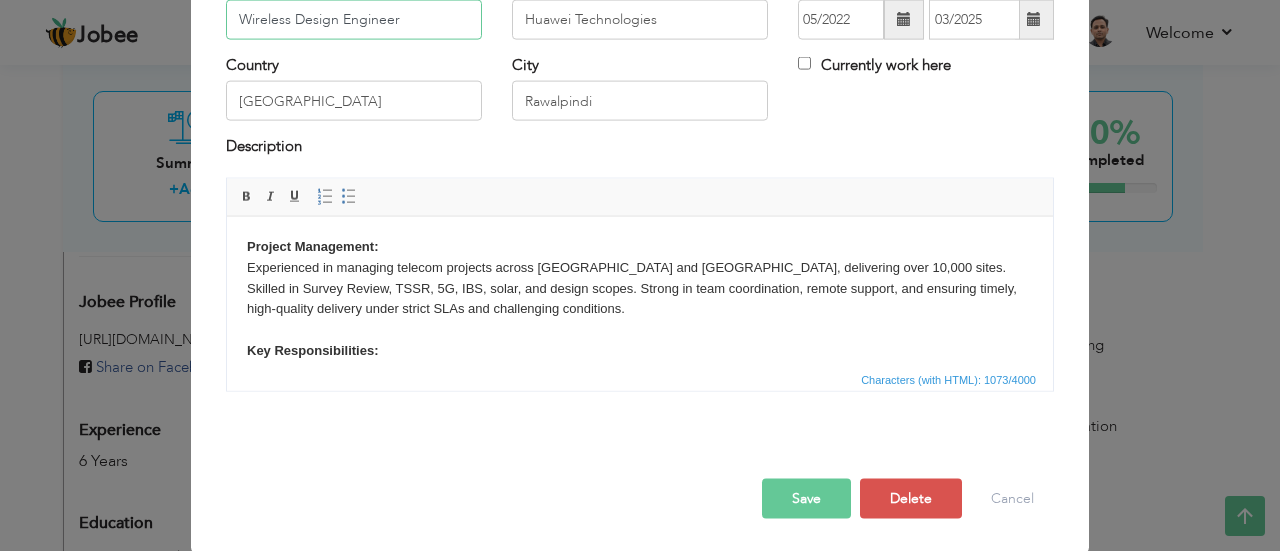 scroll, scrollTop: 158, scrollLeft: 0, axis: vertical 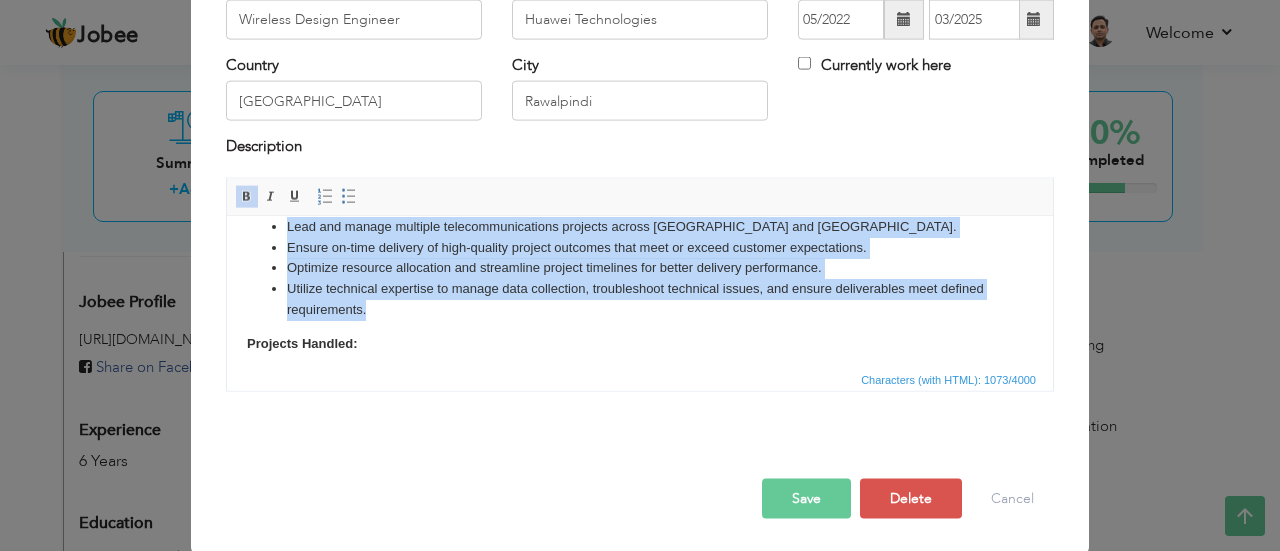 drag, startPoint x: 247, startPoint y: 248, endPoint x: 445, endPoint y: 311, distance: 207.78113 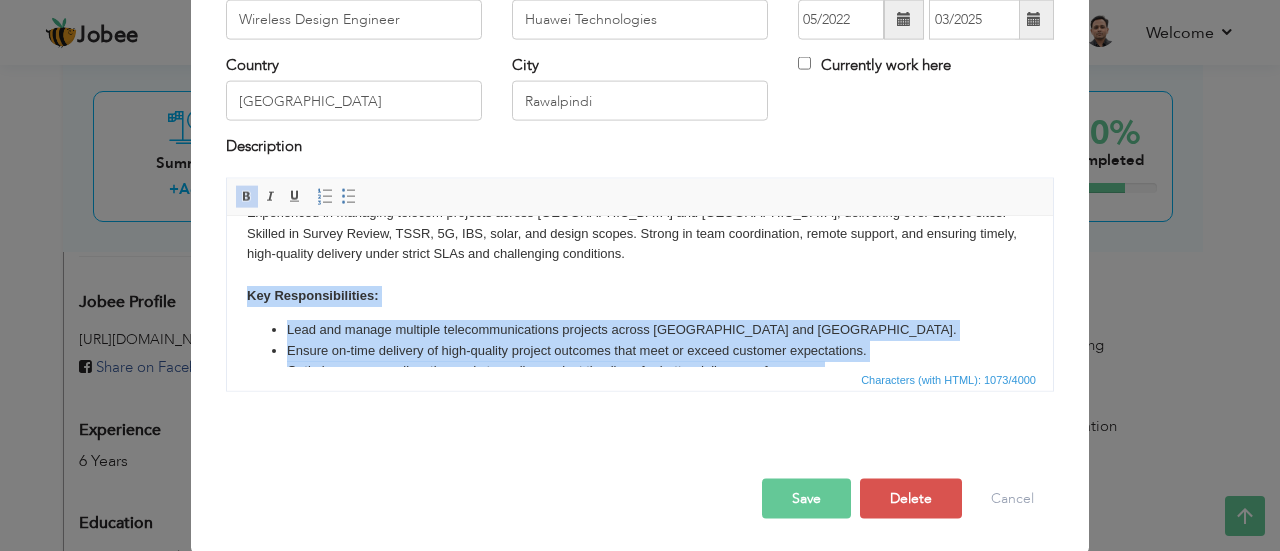 scroll, scrollTop: 0, scrollLeft: 0, axis: both 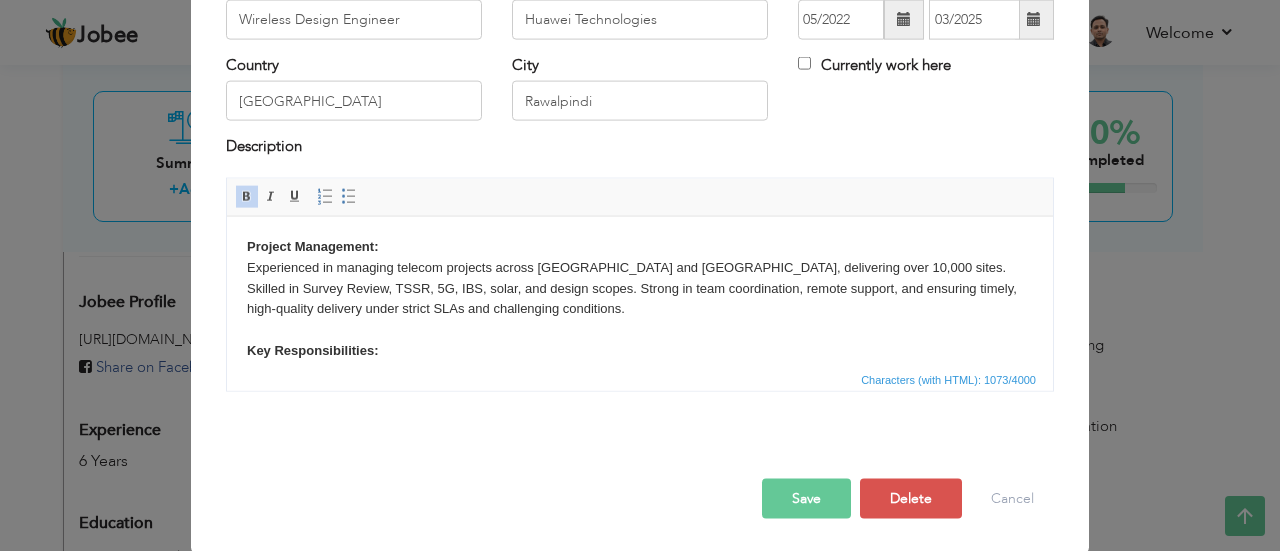 click on "Project Management:" at bounding box center (312, 245) 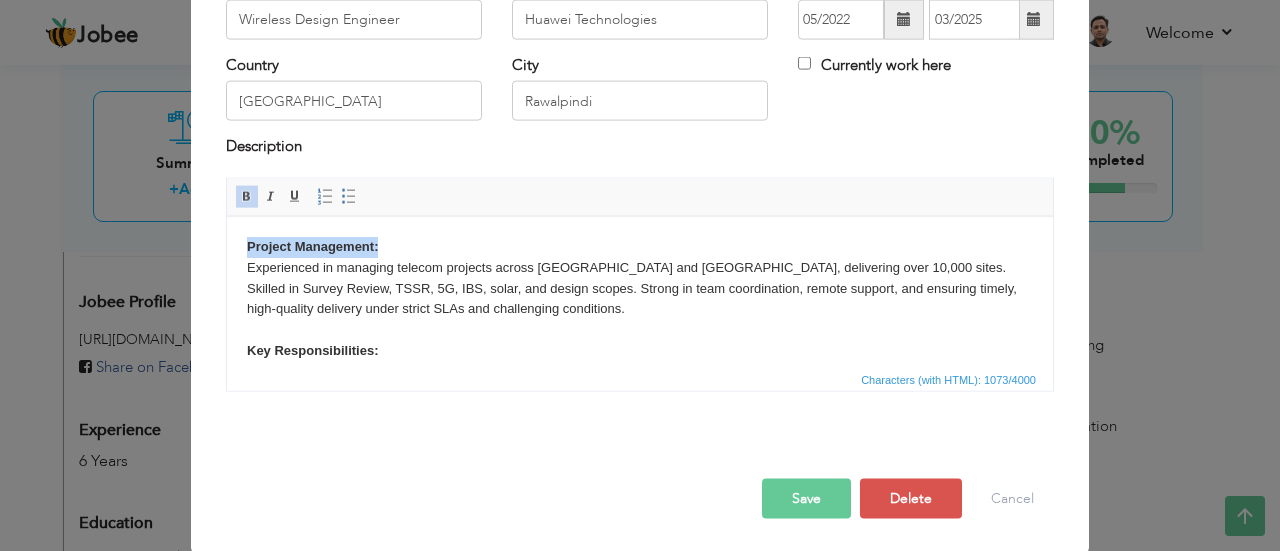 drag, startPoint x: 389, startPoint y: 244, endPoint x: 444, endPoint y: 461, distance: 223.86156 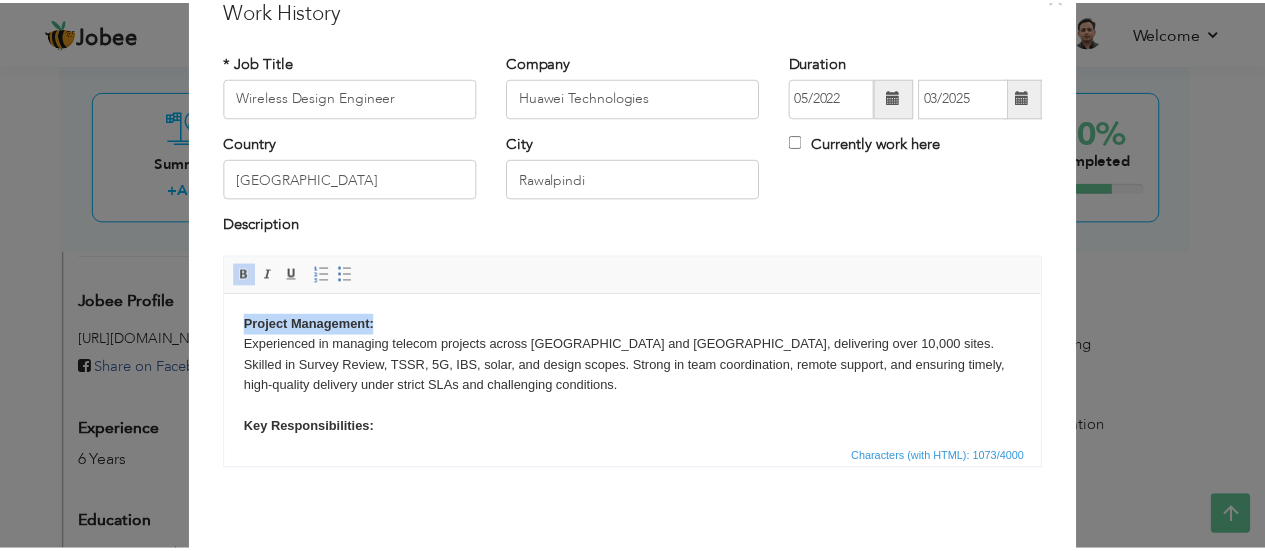 scroll, scrollTop: 0, scrollLeft: 0, axis: both 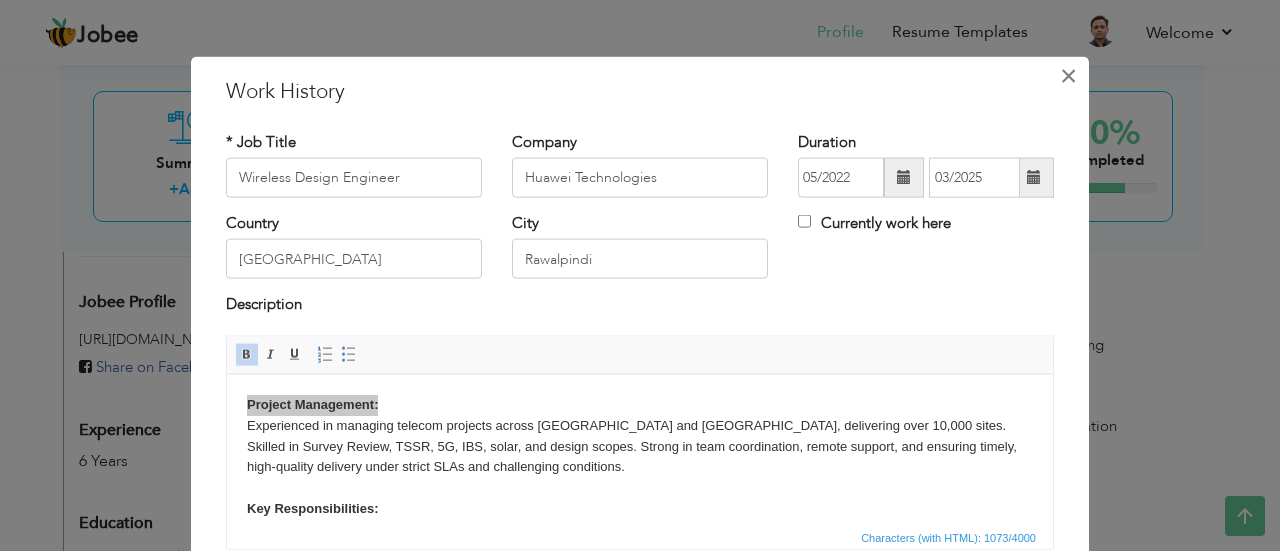 click on "×" at bounding box center (1068, 75) 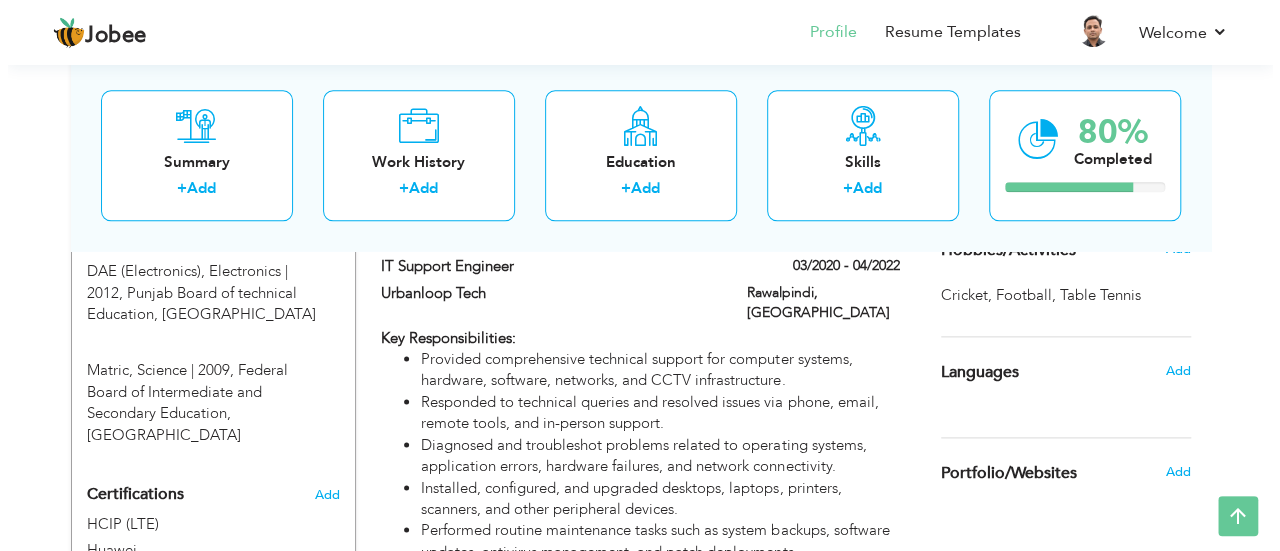 scroll, scrollTop: 1200, scrollLeft: 0, axis: vertical 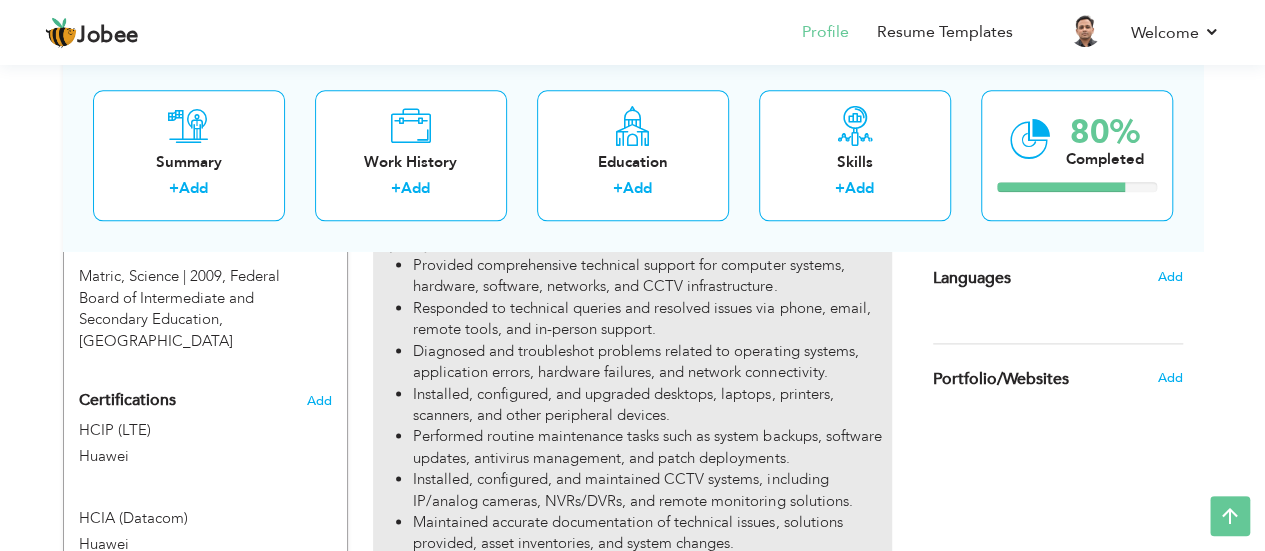 click on "Installed, configured, and upgraded desktops, laptops, printers, scanners, and other peripheral devices." at bounding box center [652, 405] 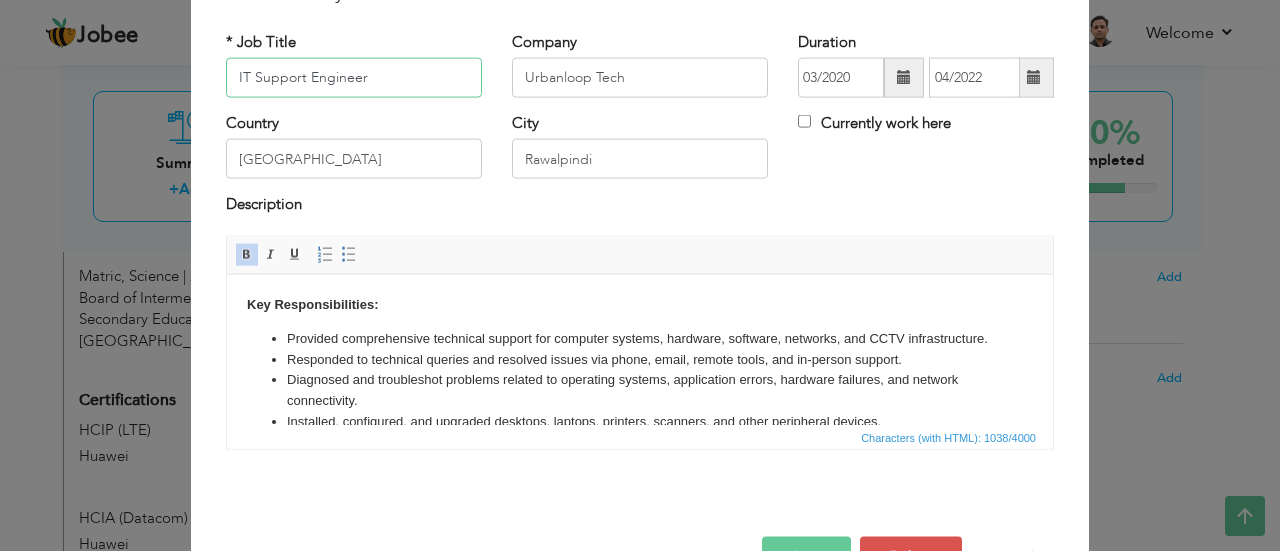 scroll, scrollTop: 0, scrollLeft: 0, axis: both 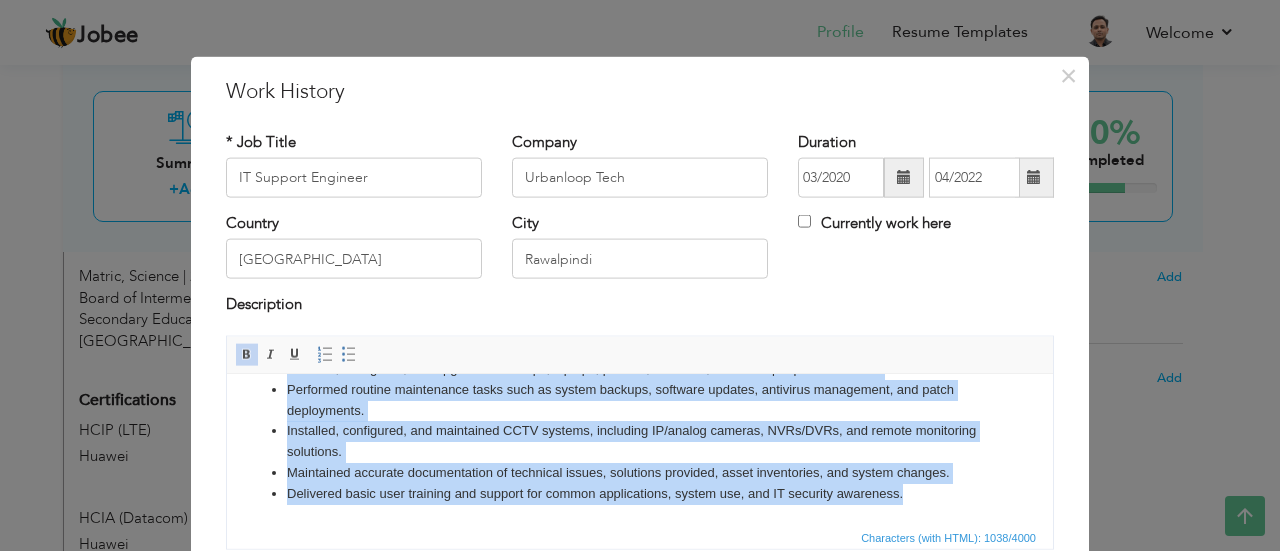 drag, startPoint x: 245, startPoint y: 400, endPoint x: 955, endPoint y: 509, distance: 718.3182 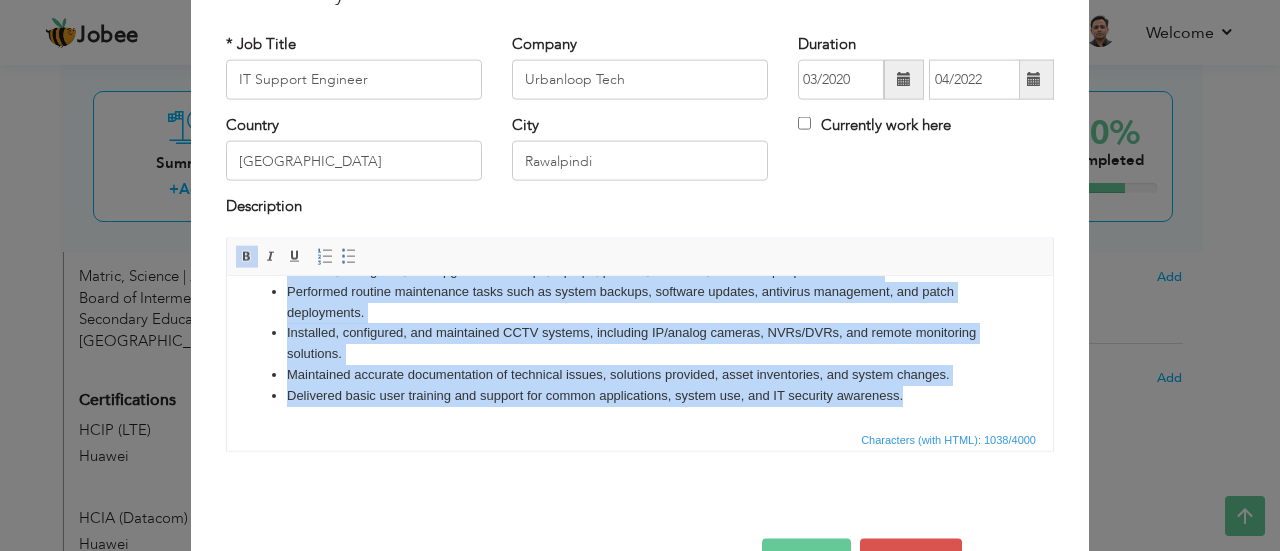 scroll, scrollTop: 0, scrollLeft: 0, axis: both 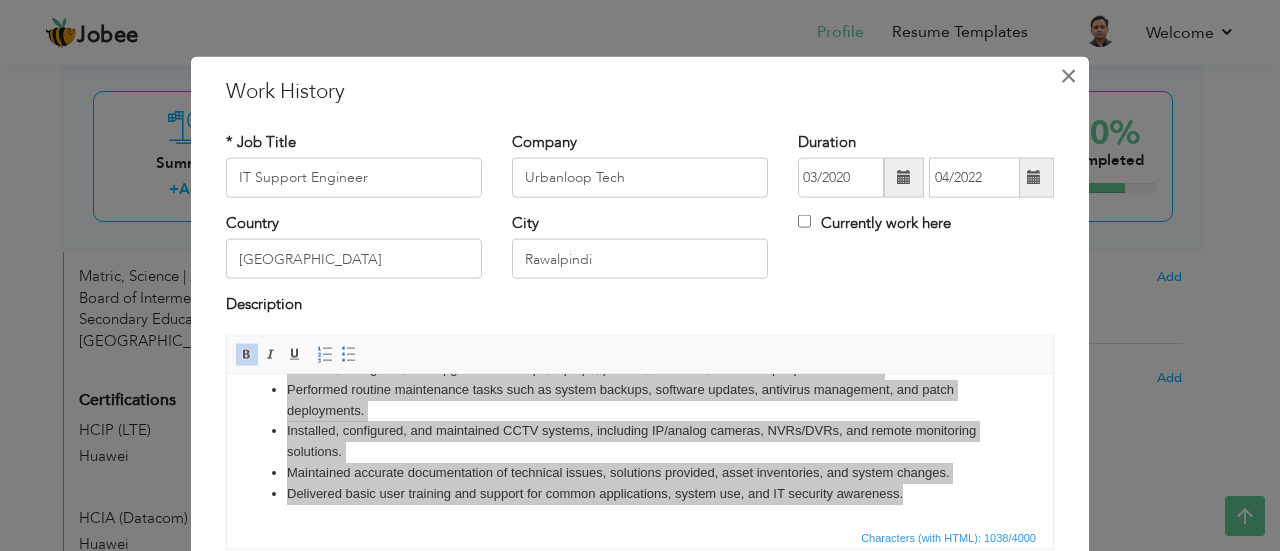click on "×" at bounding box center (1068, 75) 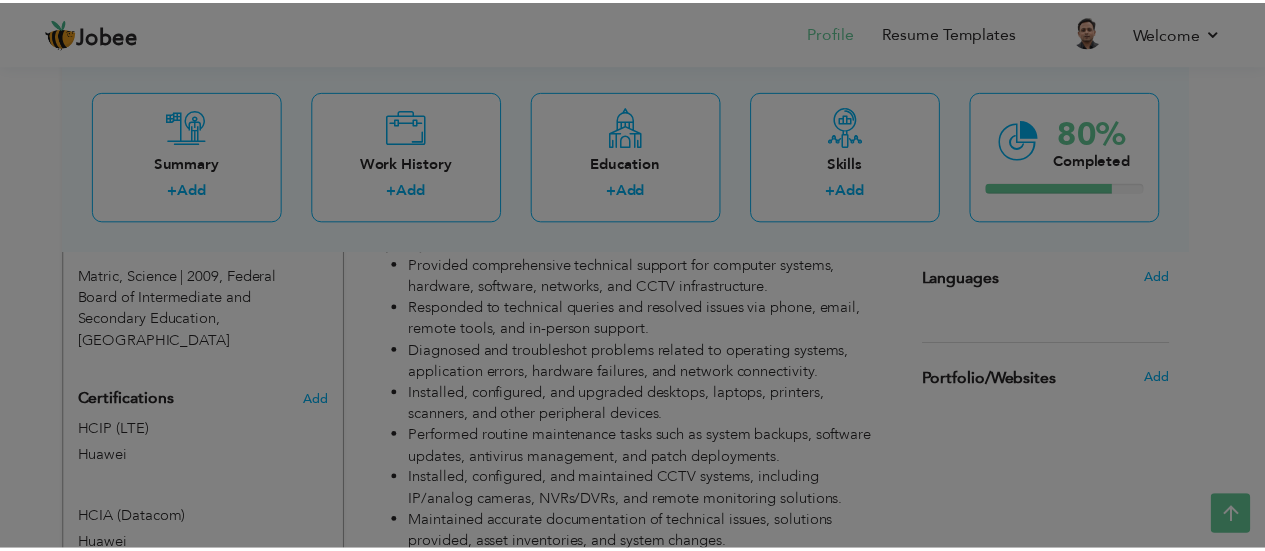 scroll, scrollTop: 0, scrollLeft: 0, axis: both 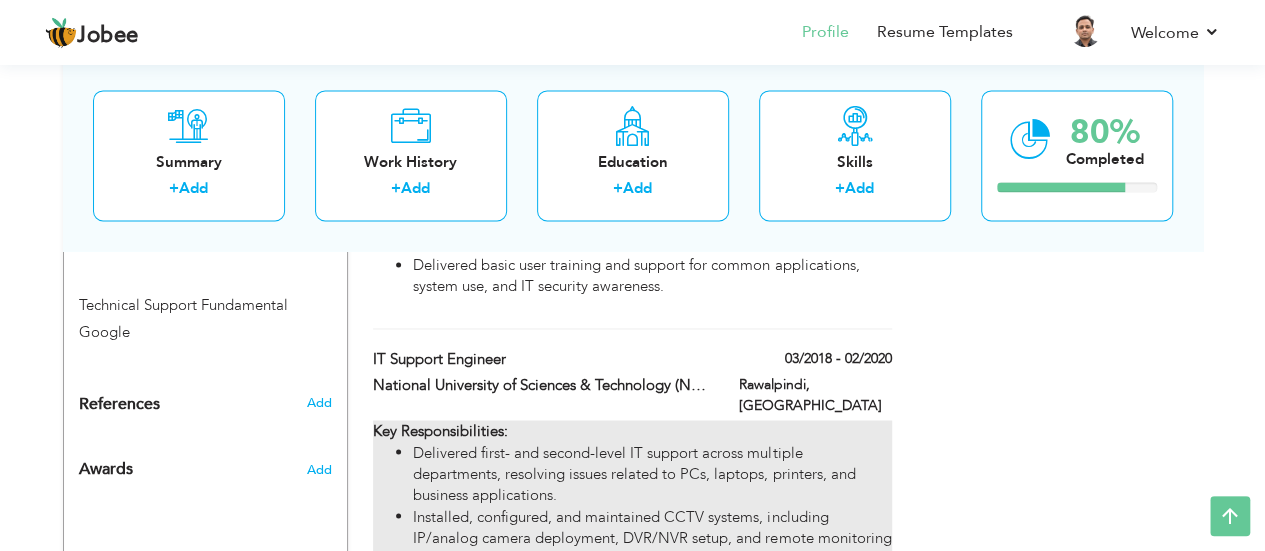 click on "Delivered first- and second-level IT support across multiple departments, resolving issues related to PCs, laptops, printers, and business applications." at bounding box center [652, 474] 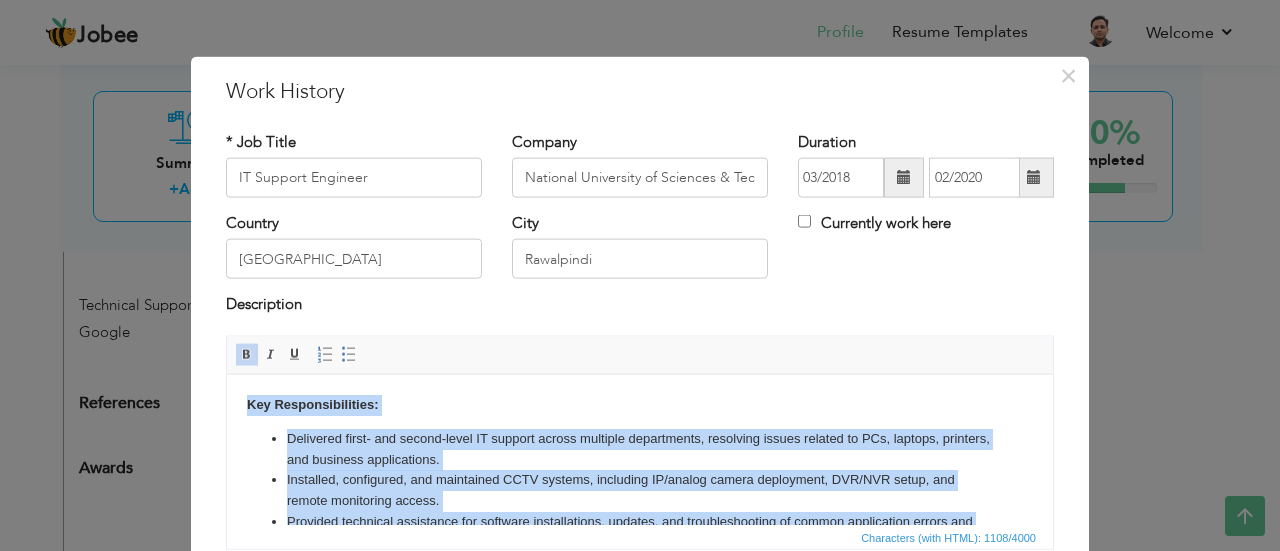 scroll, scrollTop: 194, scrollLeft: 0, axis: vertical 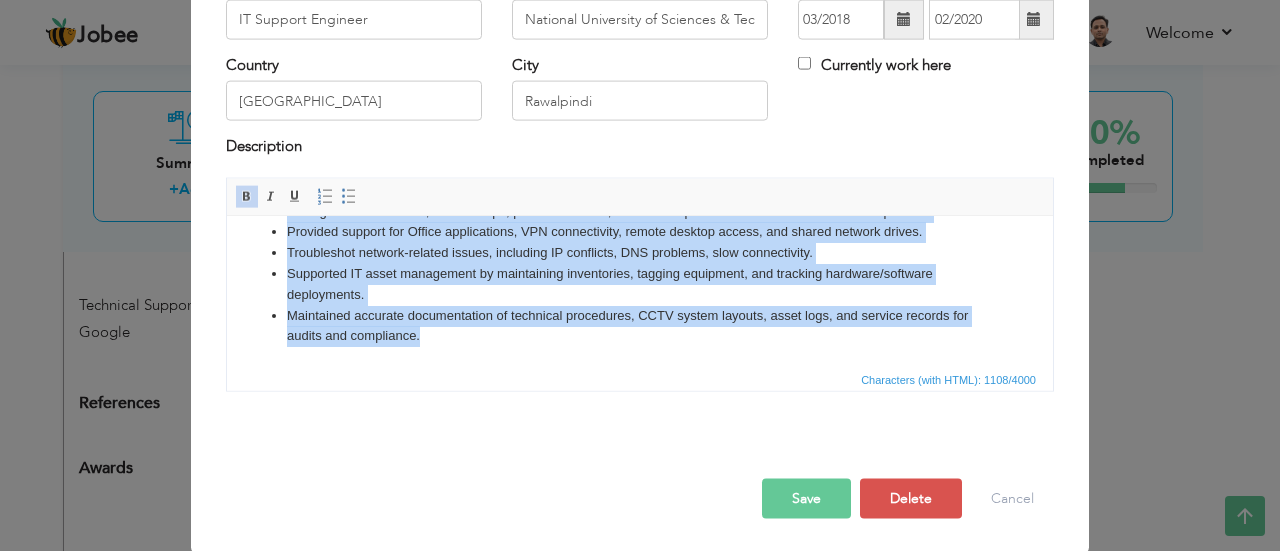drag, startPoint x: 245, startPoint y: 247, endPoint x: 620, endPoint y: 357, distance: 390.80045 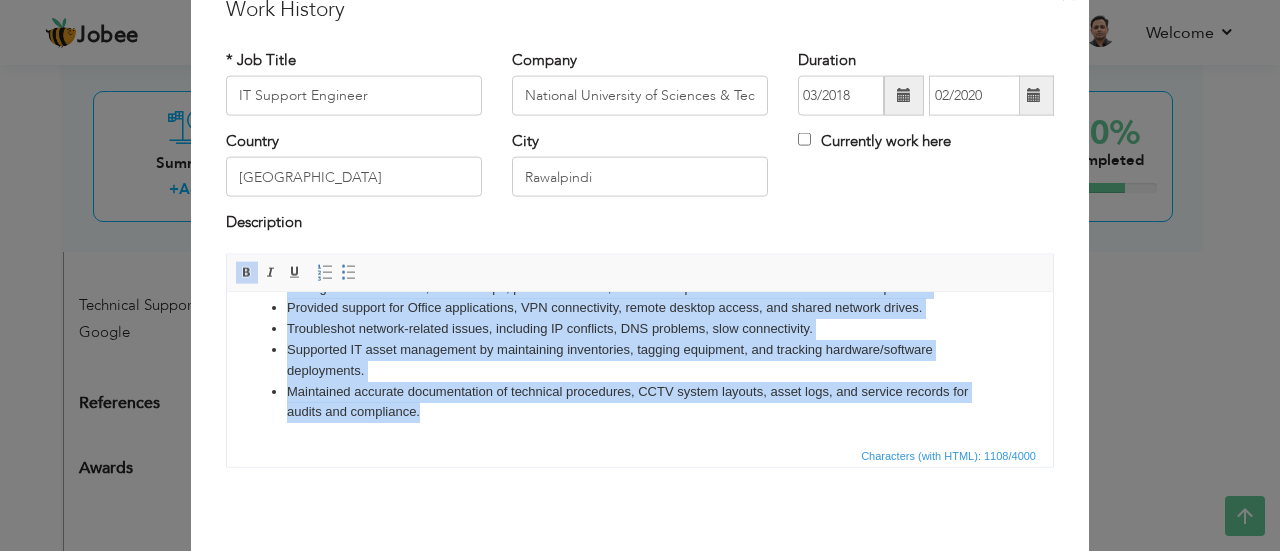 scroll, scrollTop: 0, scrollLeft: 0, axis: both 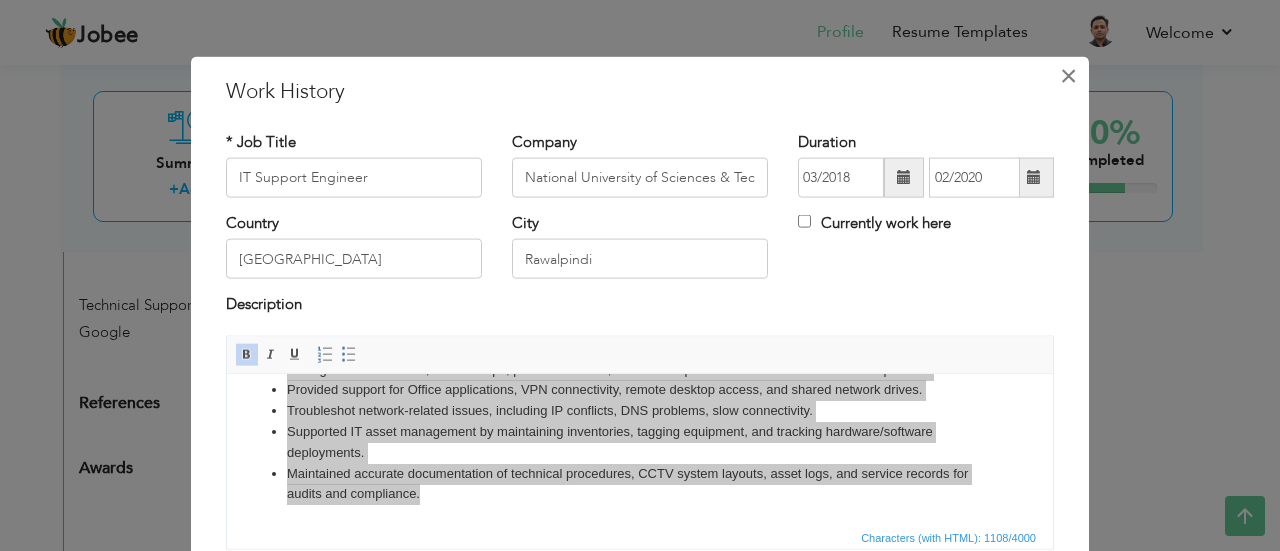 click on "×" at bounding box center [1068, 75] 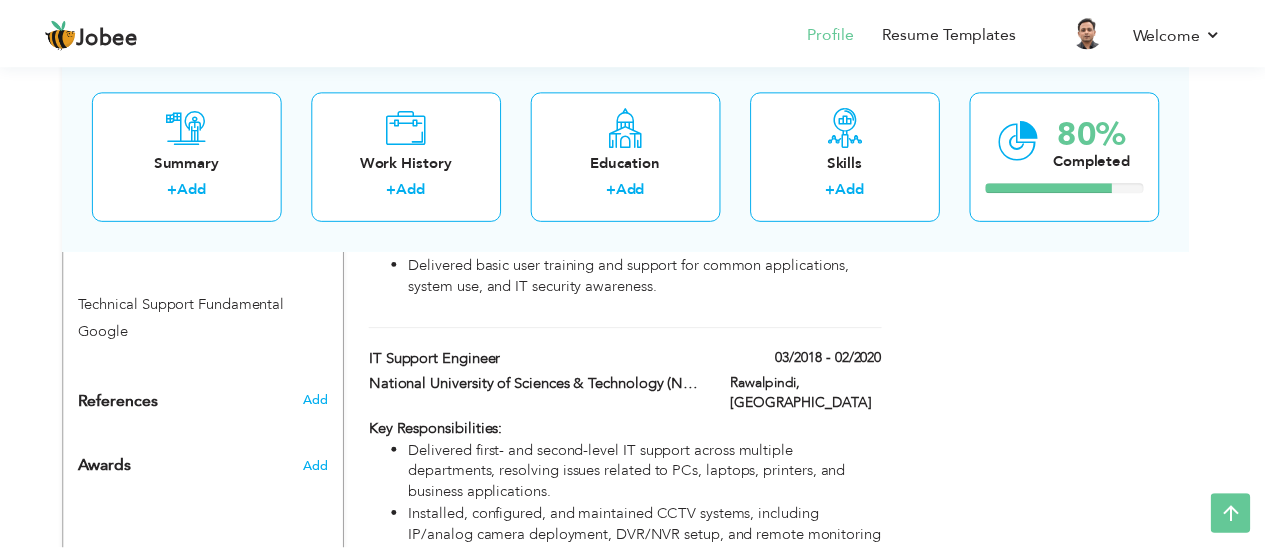 scroll, scrollTop: 0, scrollLeft: 0, axis: both 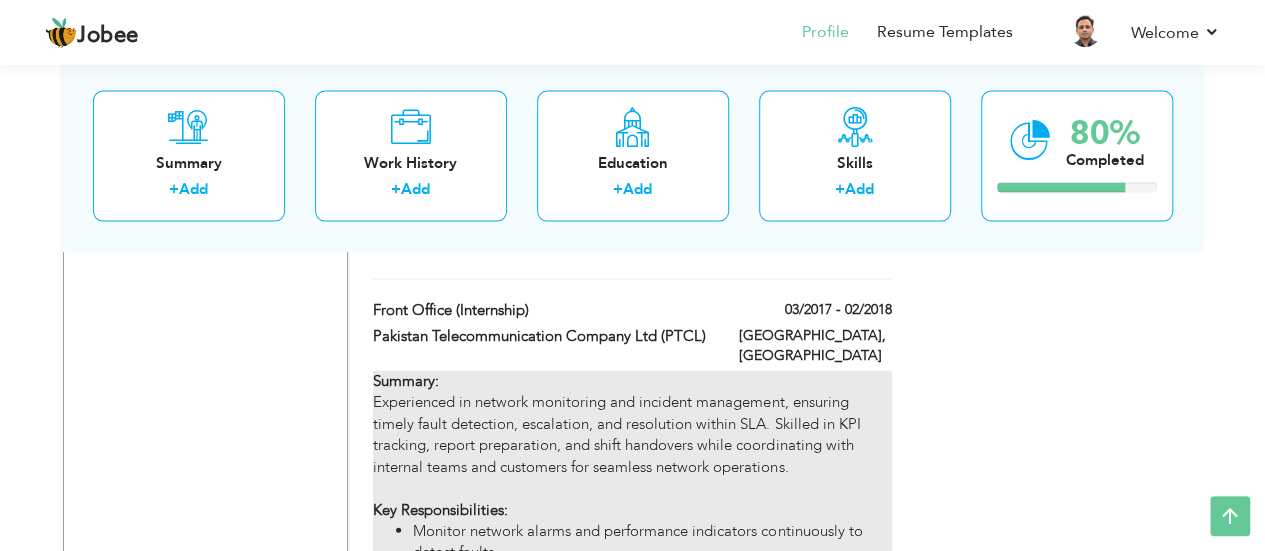 click on "Summary:
Experienced in network monitoring and incident management, ensuring timely fault detection, escalation, and resolution within SLA. Skilled in KPI tracking, report preparation, and shift handovers while coordinating with internal teams and customers for seamless network operations.
Key Responsibilities:
Monitor network alarms and performance indicators continuously to detect faults.
Identify and log network issues such as link failures, CRC errors, DSL sync loss, and IP conflicts.
Create and escalate trouble tickets to appropriate teams for timely resolution within SLA.
Serve as the first point of contact for internal departments and external clients regarding network incidents.
Coordinate with teams and customers to ensure smooth communication and fault resolution.
Maintain detailed shift handover logs and ensure effective shift transitions.
Prepare regular incident and performance reports to track KPIs and network health." at bounding box center (632, 596) 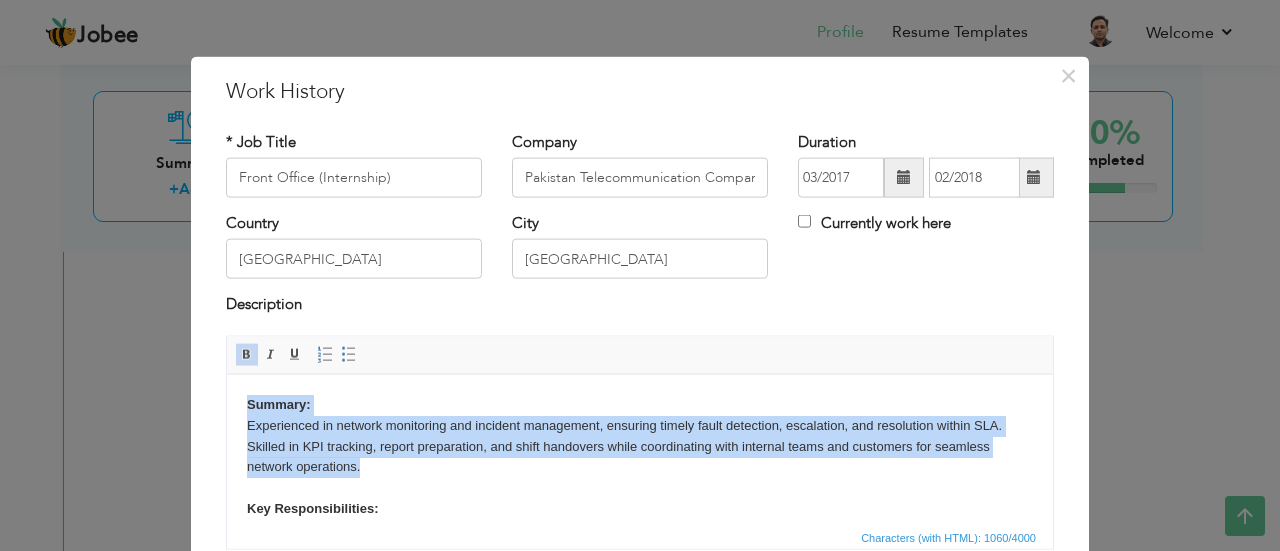 drag, startPoint x: 245, startPoint y: 406, endPoint x: 375, endPoint y: 466, distance: 143.1782 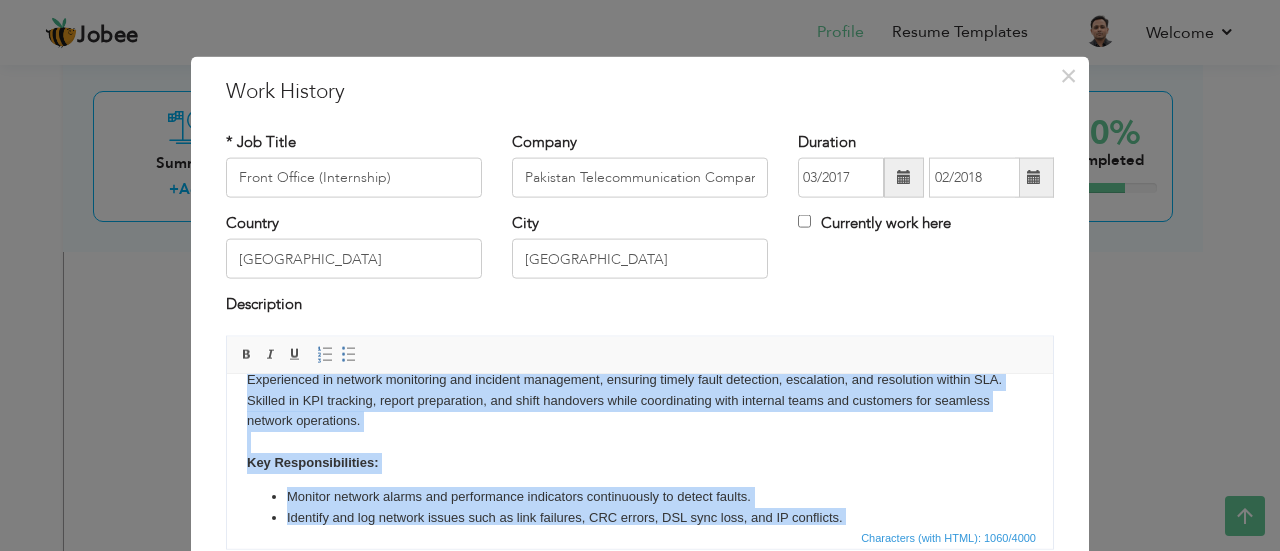 scroll, scrollTop: 173, scrollLeft: 0, axis: vertical 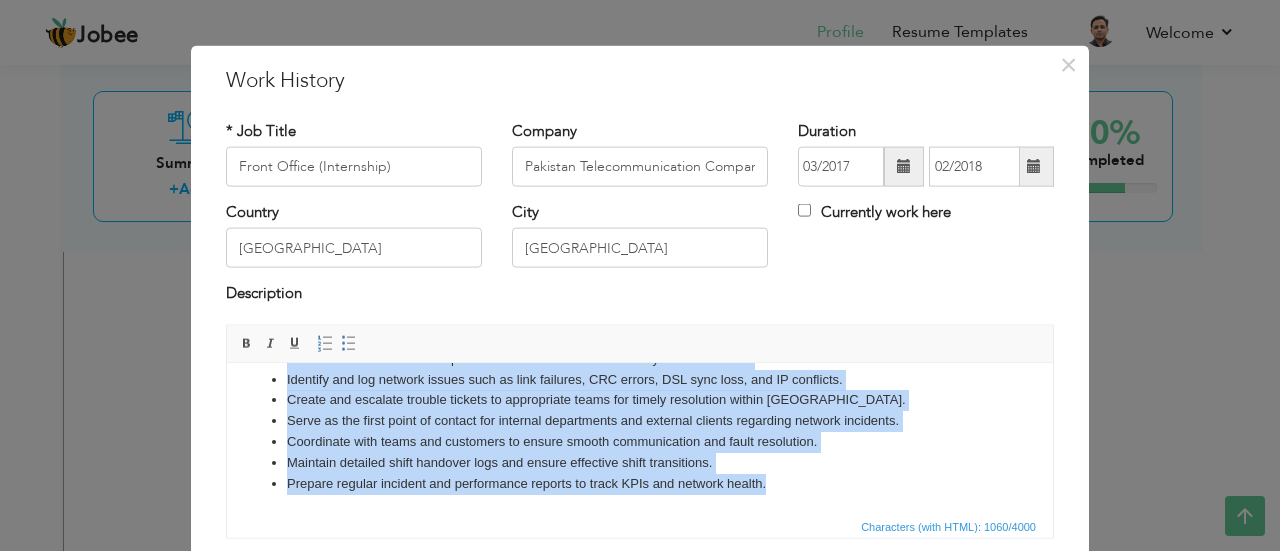 drag, startPoint x: 249, startPoint y: 389, endPoint x: 869, endPoint y: 503, distance: 630.39355 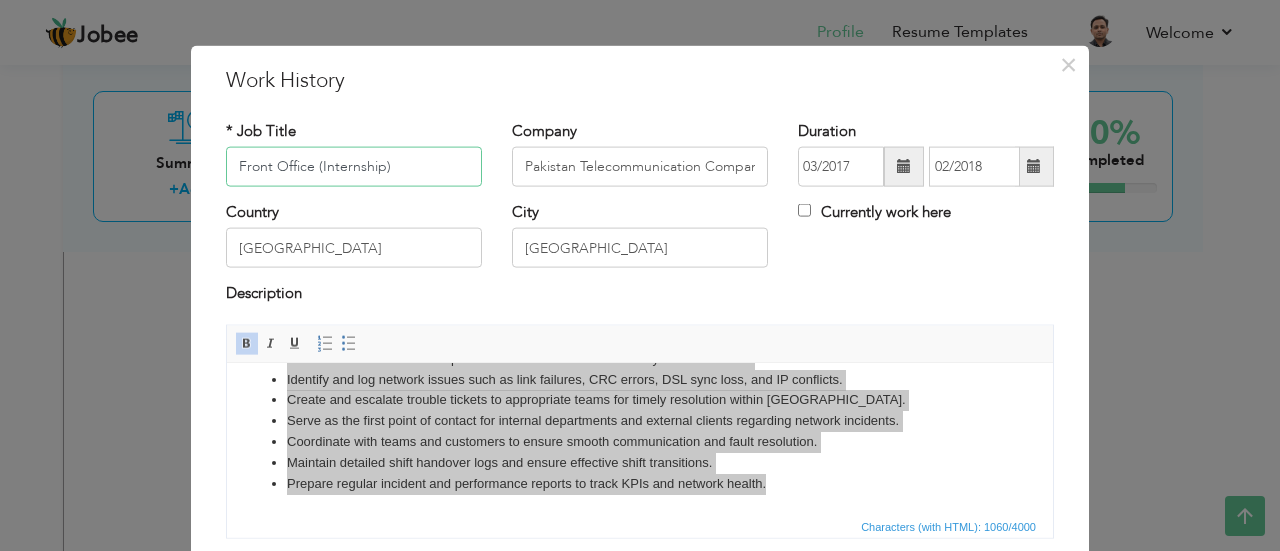 drag, startPoint x: 424, startPoint y: 167, endPoint x: 222, endPoint y: 161, distance: 202.0891 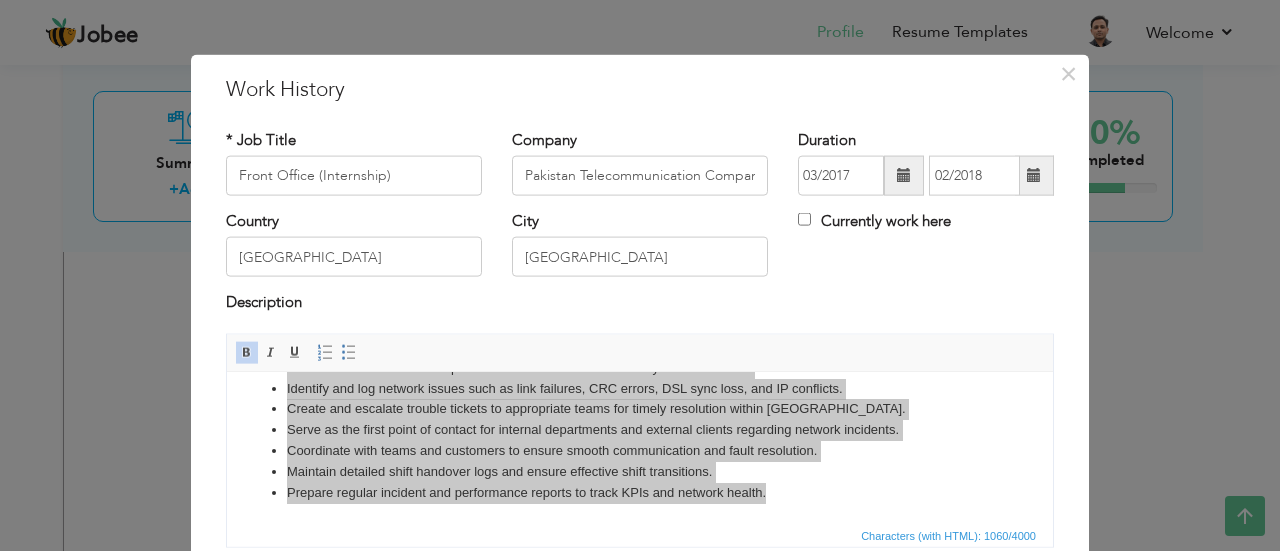 scroll, scrollTop: 0, scrollLeft: 0, axis: both 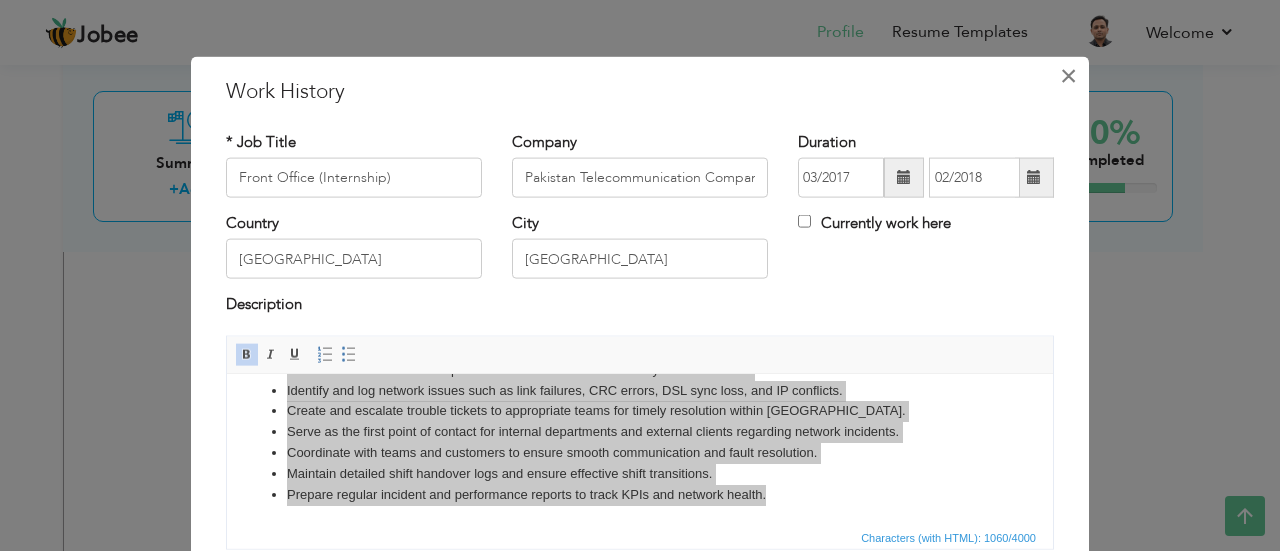 click on "×" at bounding box center [1068, 75] 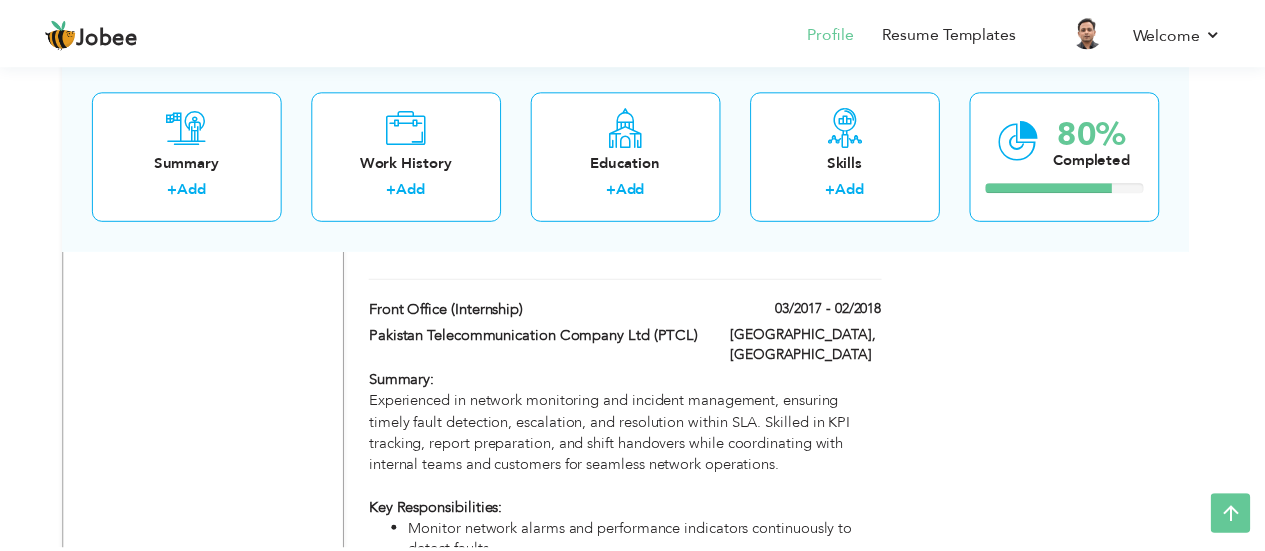scroll, scrollTop: 0, scrollLeft: 0, axis: both 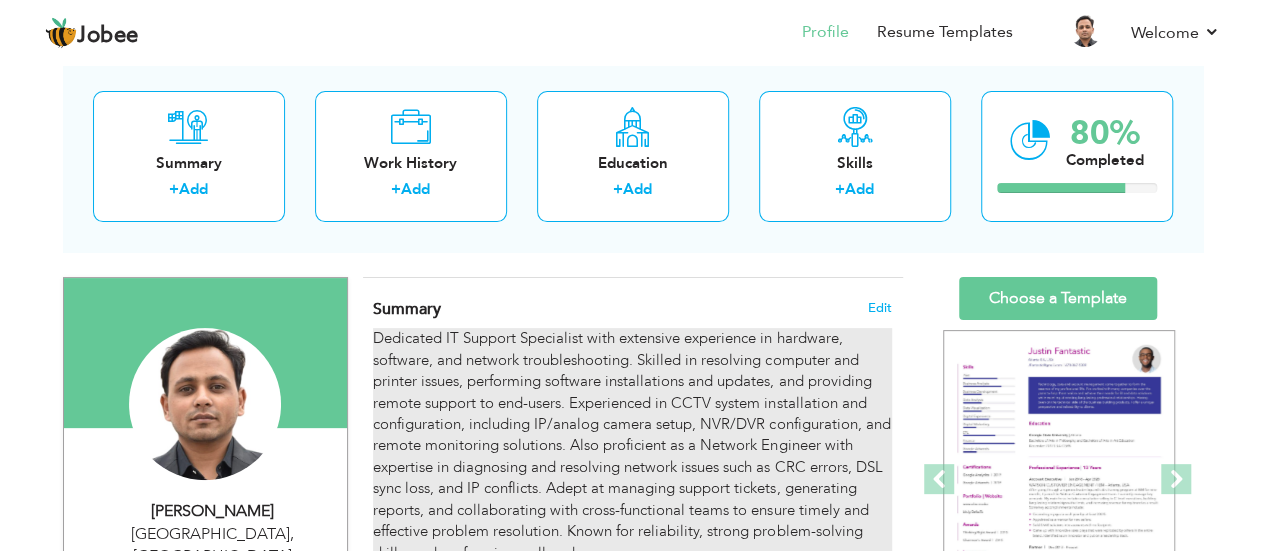 click on "Dedicated IT Support Specialist with extensive experience in hardware, software, and network troubleshooting. Skilled in resolving computer and printer issues, performing software installations and updates, and providing remote support to end-users. Experienced in CCTV system installation and configuration, including IP/analog camera setup, NVR/DVR configuration, and remote monitoring solutions. Also proficient as a Network Engineer with expertise in diagnosing and resolving network issues such as CRC errors, DSL sync loss, and IP conflicts. Adept at managing support tickets, generating reports, and collaborating with cross-functional teams to ensure timely and effective problem resolution. Known for reliability, strong problem-solving skills, and performing well under pressure." at bounding box center (632, 446) 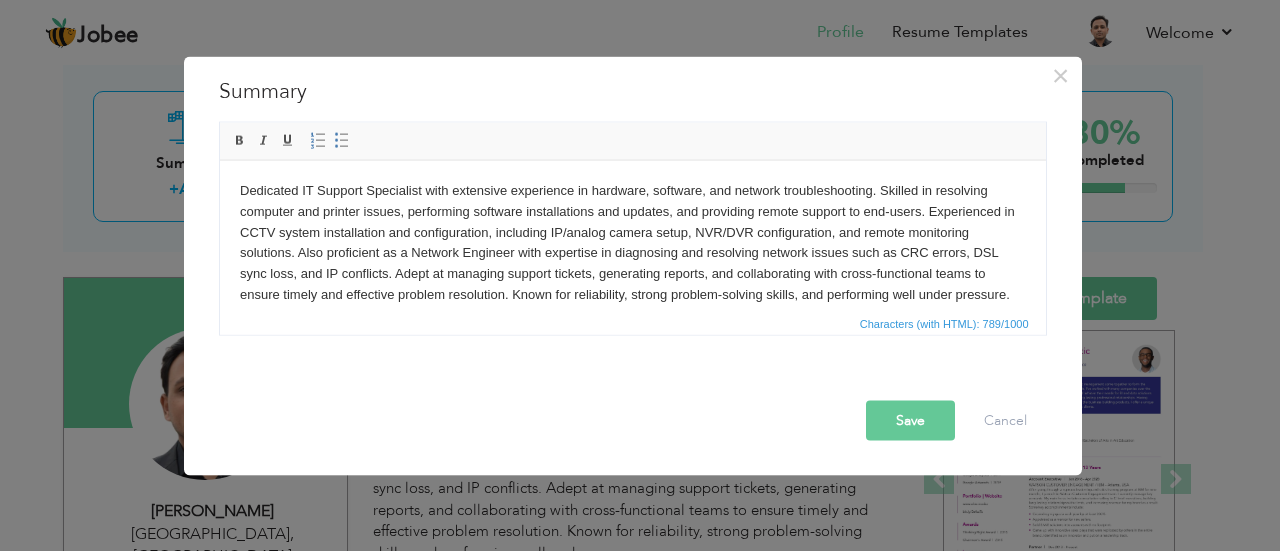 click on "Dedicated IT Support Specialist with extensive experience in hardware, software, and network troubleshooting. Skilled in resolving computer and printer issues, performing software installations and updates, and providing remote support to end-users. Experienced in CCTV system installation and configuration, including IP/analog camera setup, NVR/DVR configuration, and remote monitoring solutions. Also proficient as a Network Engineer with expertise in diagnosing and resolving network issues such as CRC errors, DSL sync loss, and IP conflicts. Adept at managing support tickets, generating reports, and collaborating with cross-functional teams to ensure timely and effective problem resolution. Known for reliability, strong problem-solving skills, and performing well under pressure." at bounding box center [632, 242] 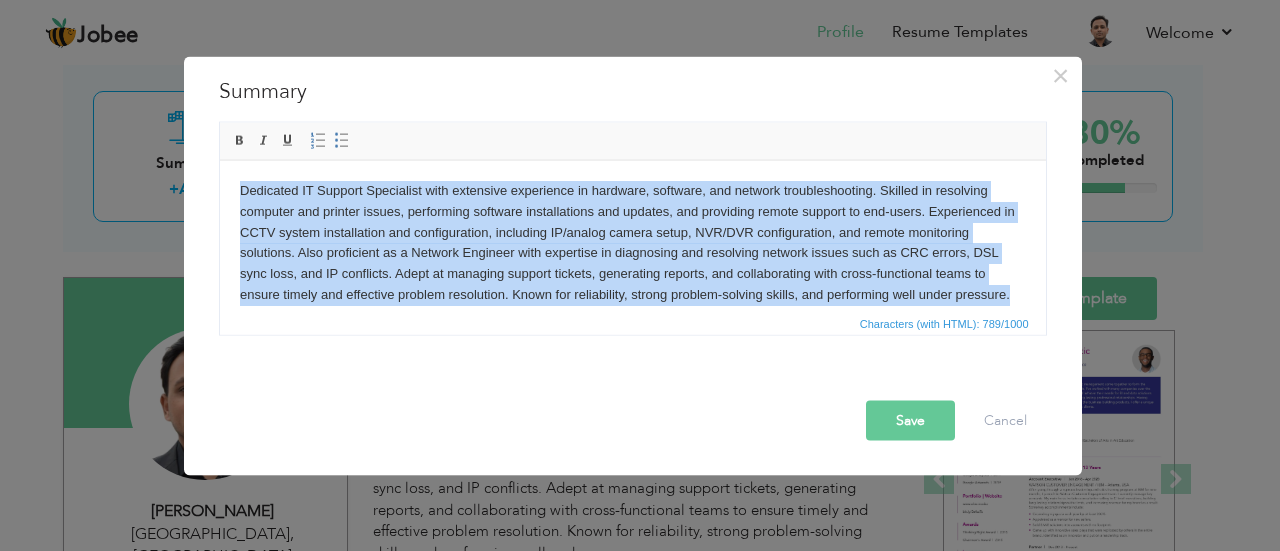paste 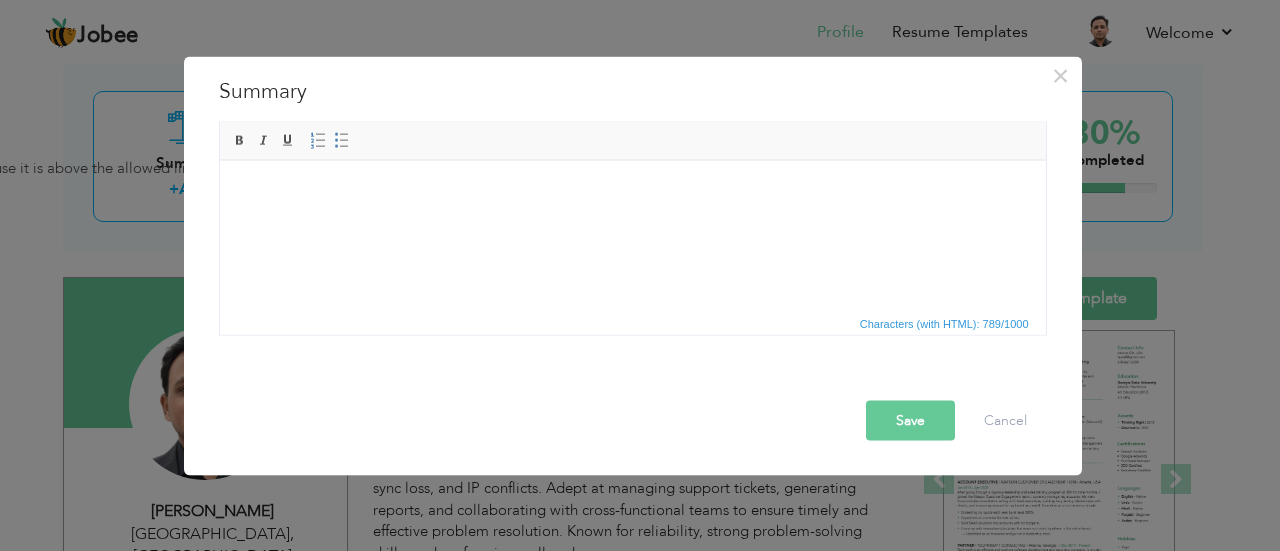 type 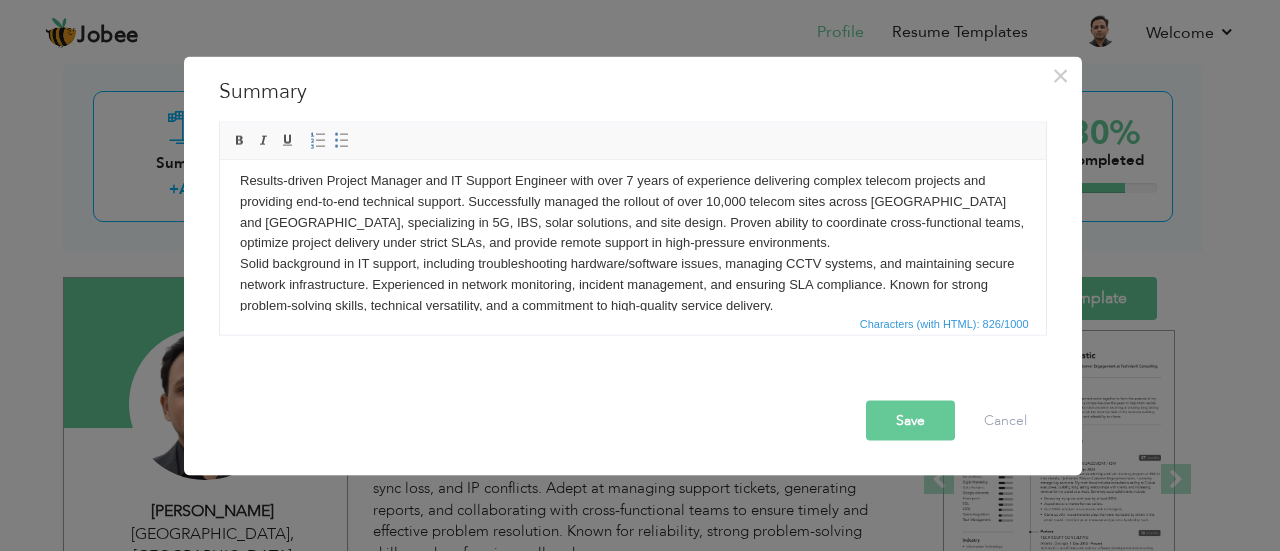 scroll, scrollTop: 0, scrollLeft: 0, axis: both 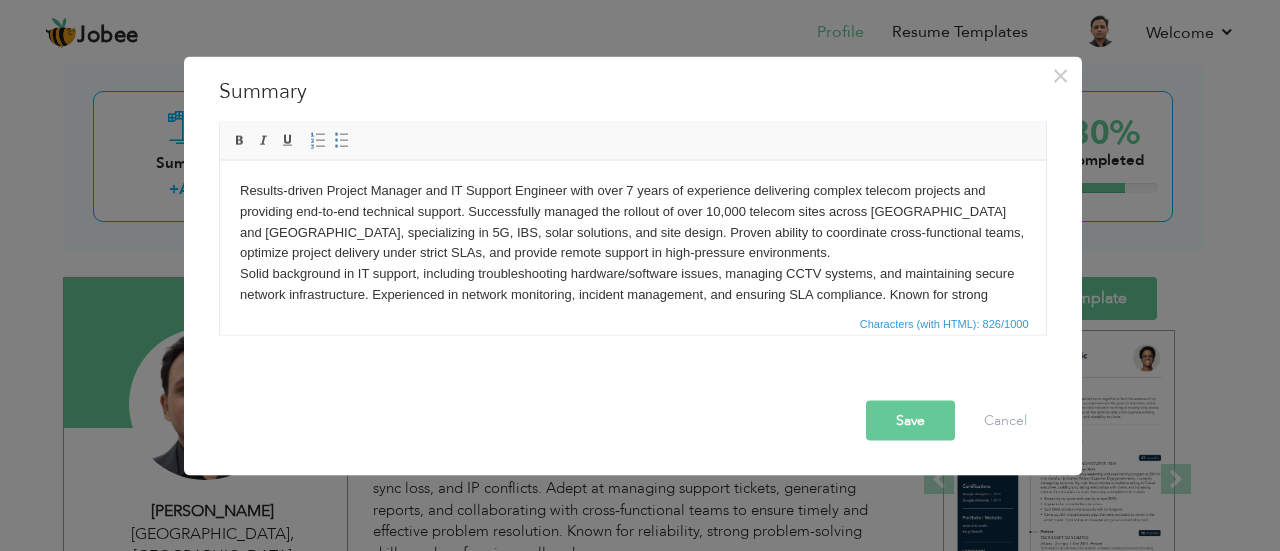 click on "Results-driven Project Manager and IT Support Engineer with over 7 years of experience delivering complex telecom projects and providing end-to-end technical support. Successfully managed the rollout of over 10,000 telecom sites across Africa and Asia, specializing in 5G, IBS, solar solutions, and site design. Proven ability to coordinate cross-functional teams, optimize project delivery under strict SLAs, and provide remote support in high-pressure environments. Solid background in IT support, including troubleshooting hardware/software issues, managing CCTV systems, and maintaining secure network infrastructure. Experienced in network monitoring, incident management, and ensuring SLA compliance. Known for strong problem-solving skills, technical versatility, and a commitment to high-quality service delivery." at bounding box center [632, 253] 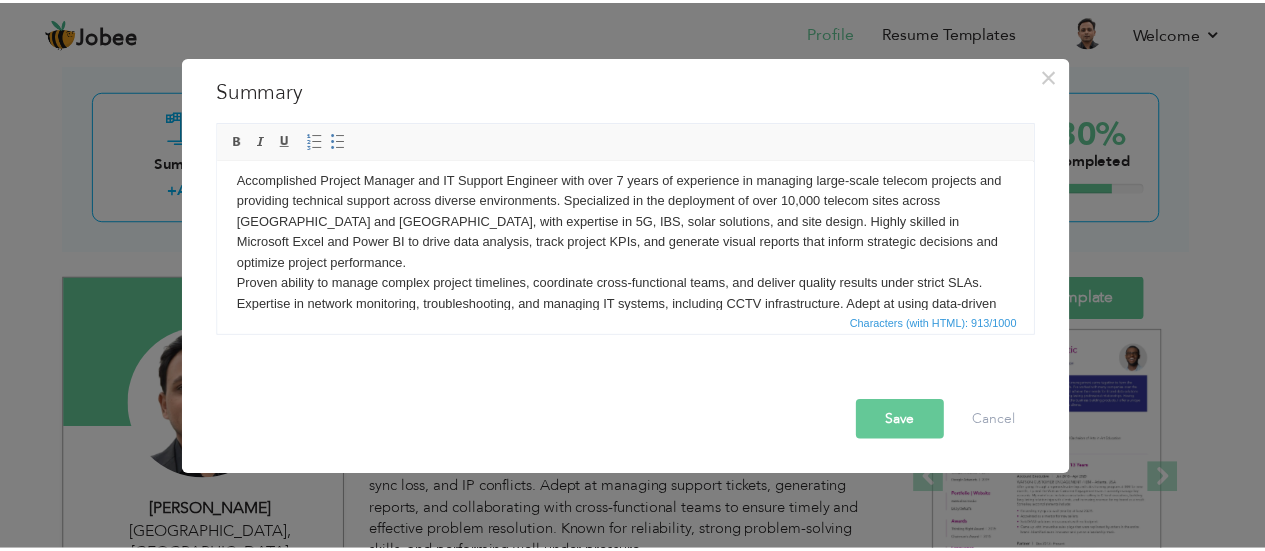 scroll, scrollTop: 0, scrollLeft: 0, axis: both 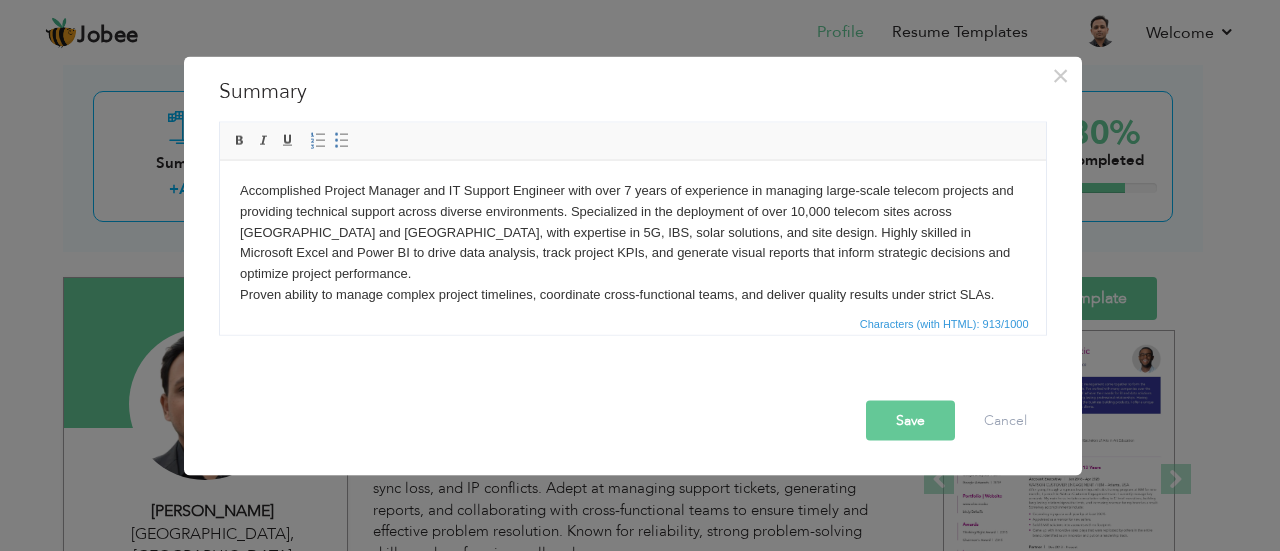 click on "Save" at bounding box center [910, 420] 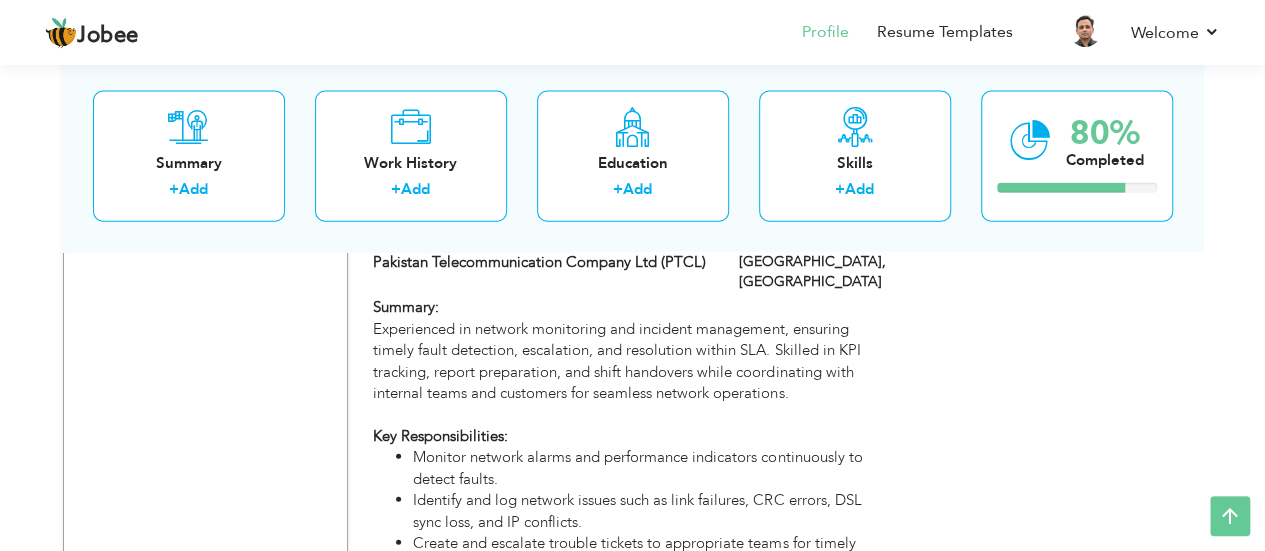 scroll, scrollTop: 2074, scrollLeft: 0, axis: vertical 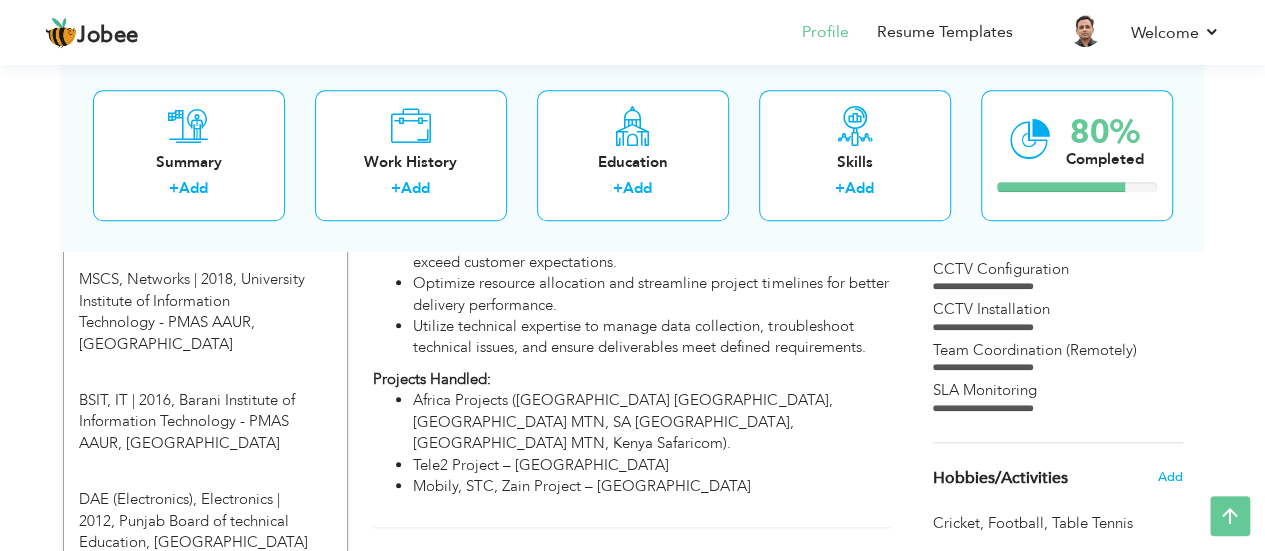 click on "Team Coordination (Remotely)" at bounding box center [1058, 355] 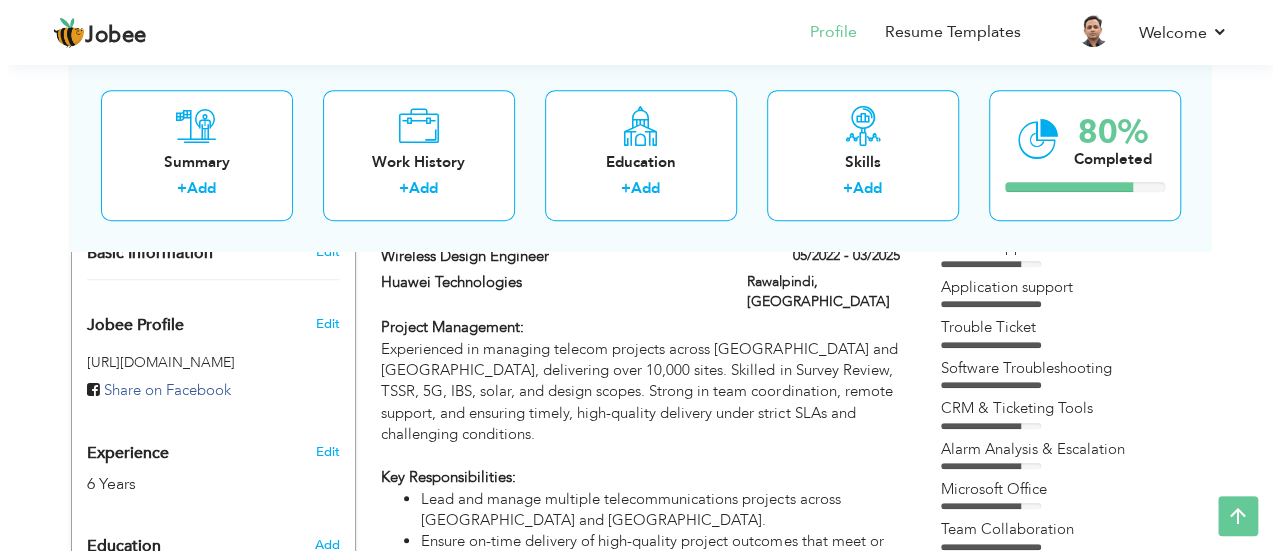 scroll, scrollTop: 378, scrollLeft: 0, axis: vertical 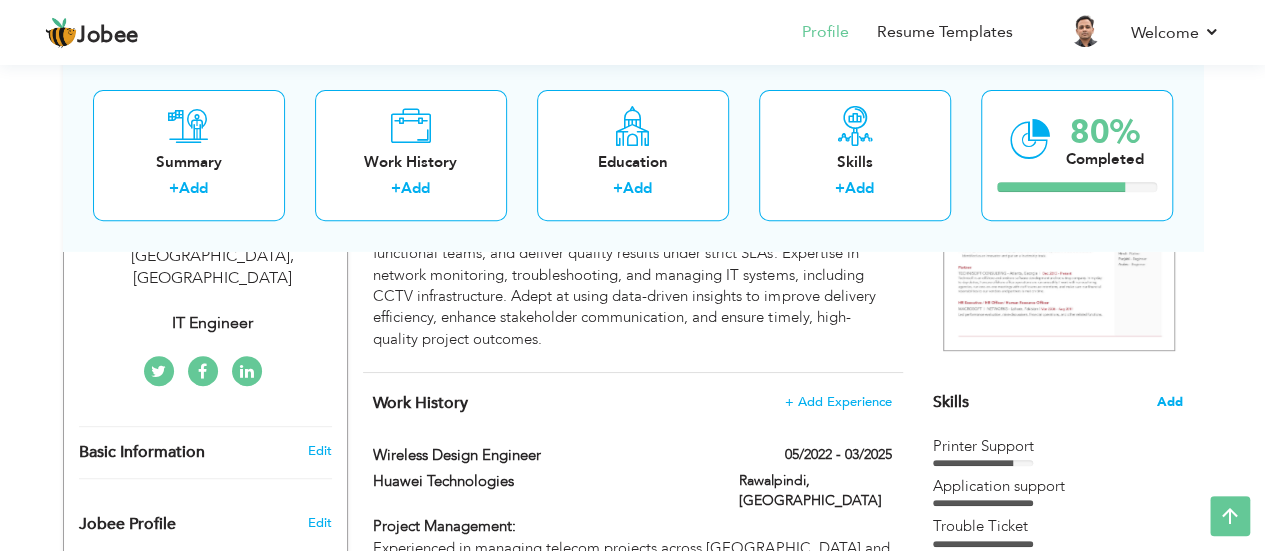 click on "Add" at bounding box center (1170, 402) 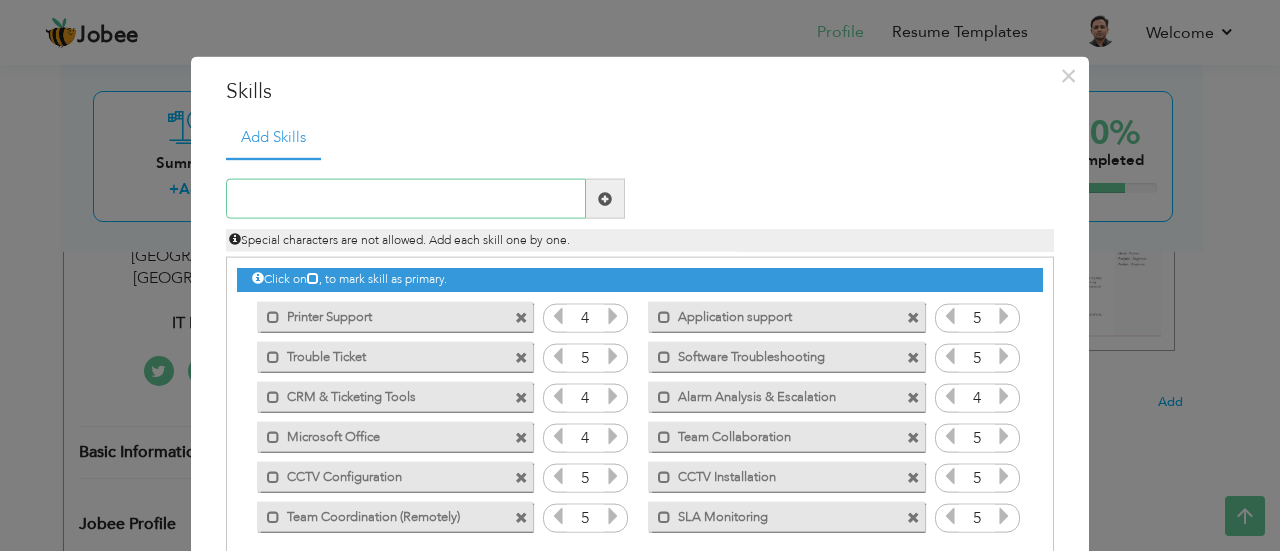 scroll, scrollTop: 4, scrollLeft: 0, axis: vertical 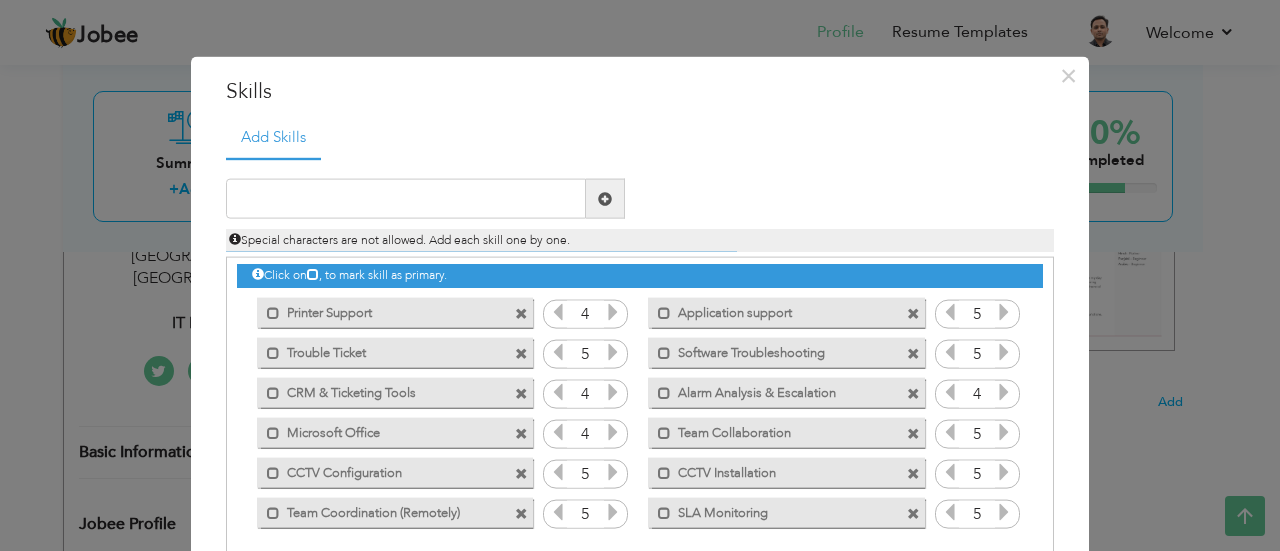 click at bounding box center [605, 198] 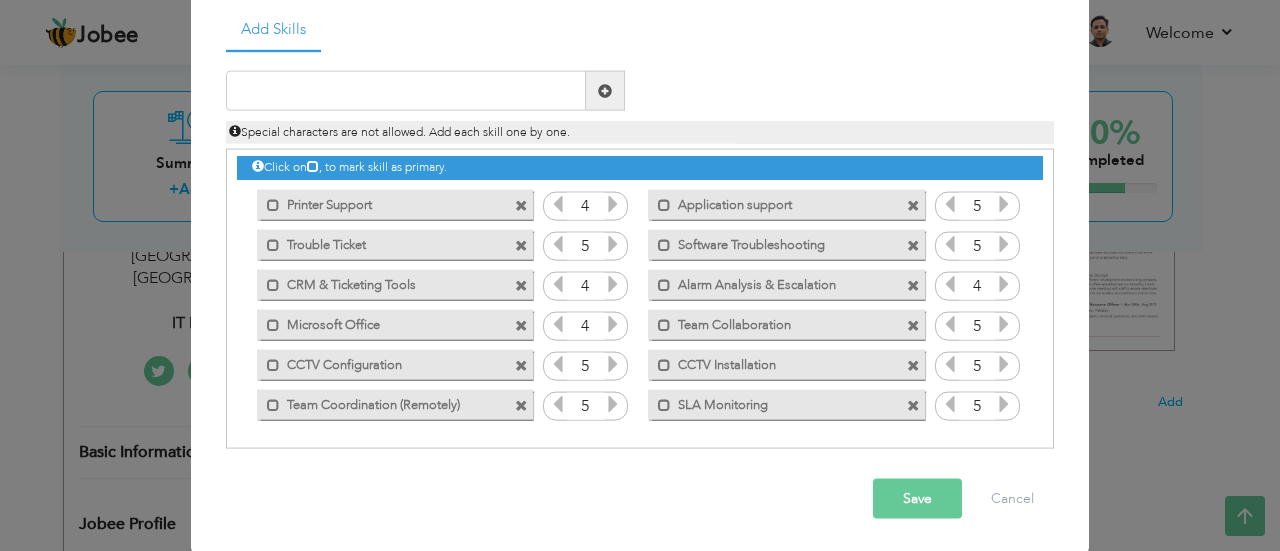 scroll, scrollTop: 110, scrollLeft: 0, axis: vertical 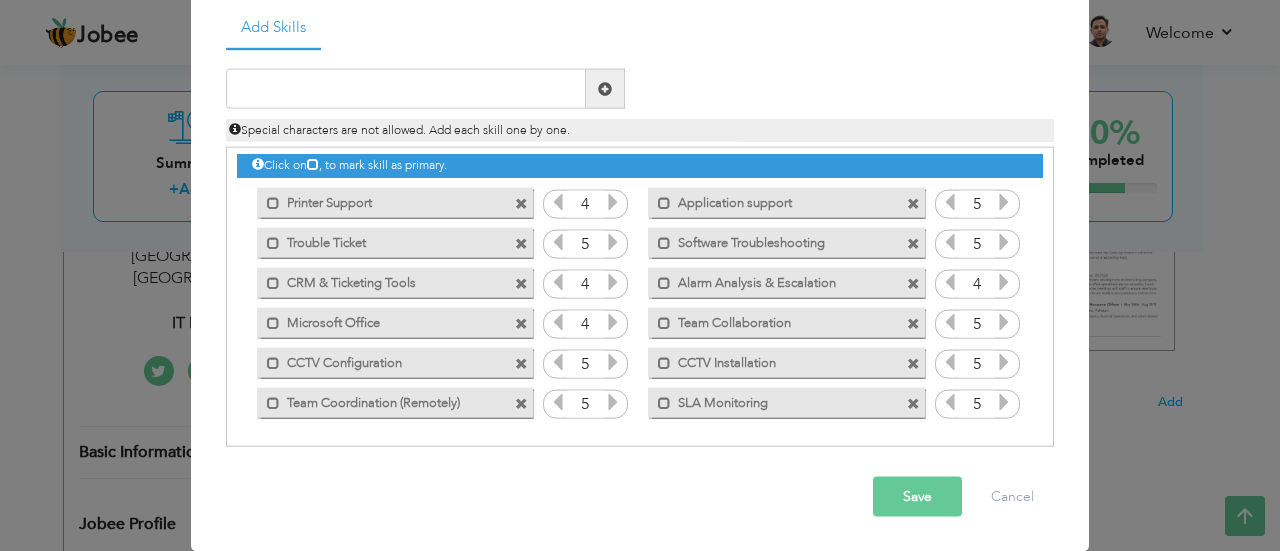 click at bounding box center [605, 88] 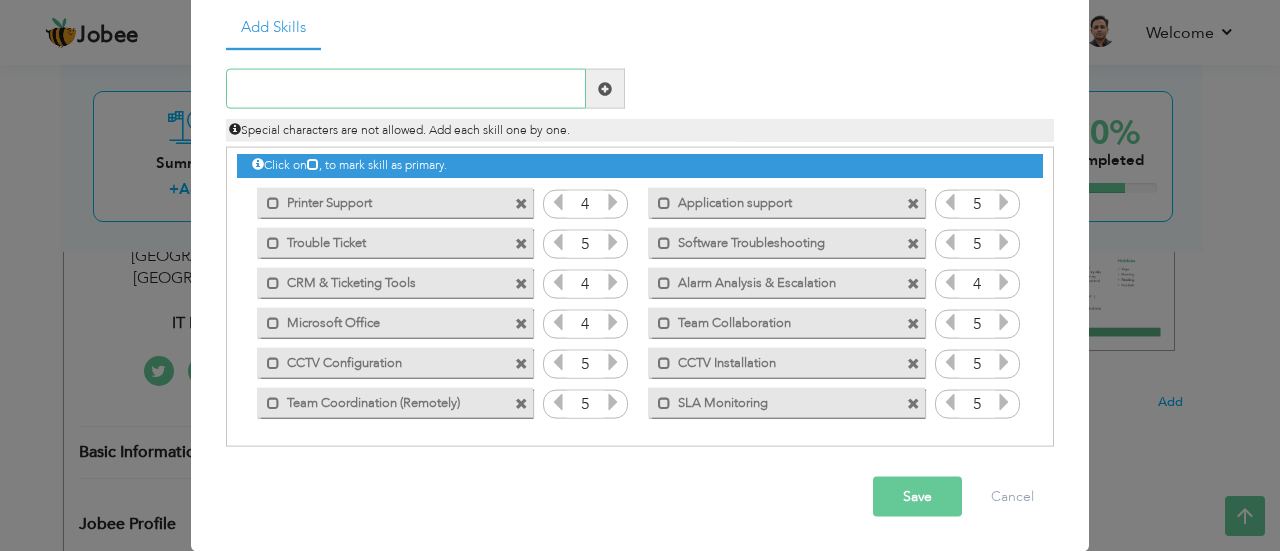 scroll, scrollTop: 0, scrollLeft: 0, axis: both 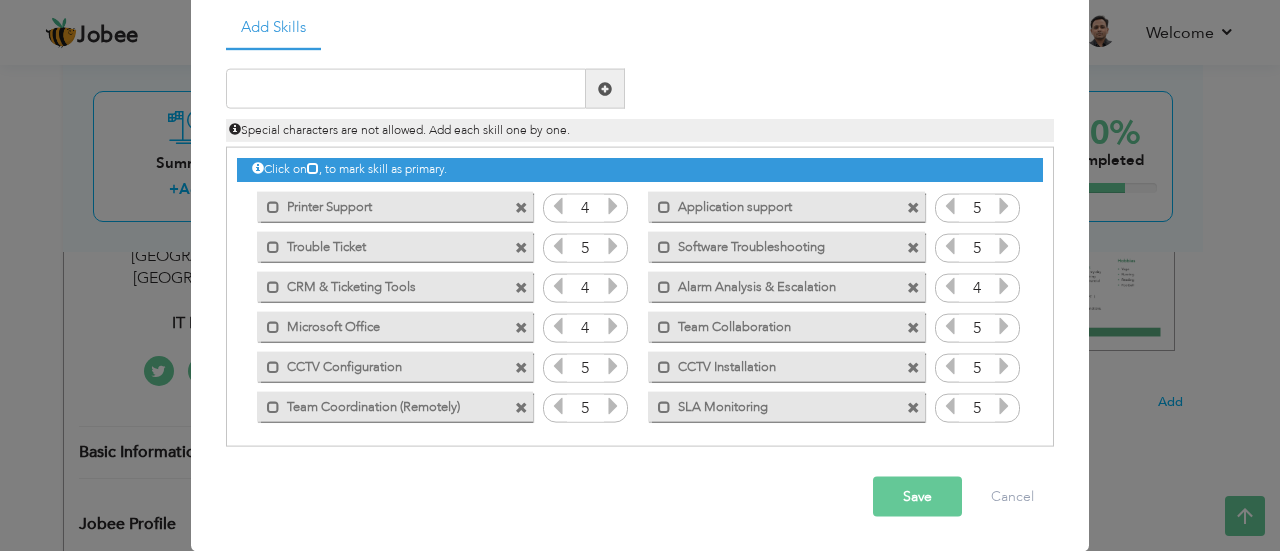 click at bounding box center (521, 247) 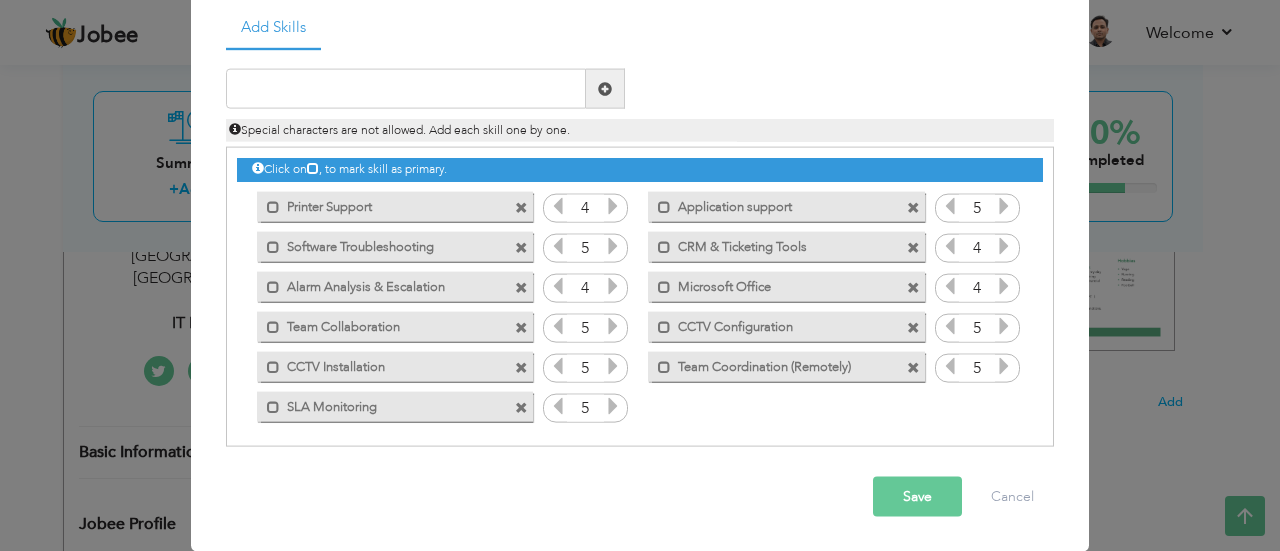 click at bounding box center (913, 207) 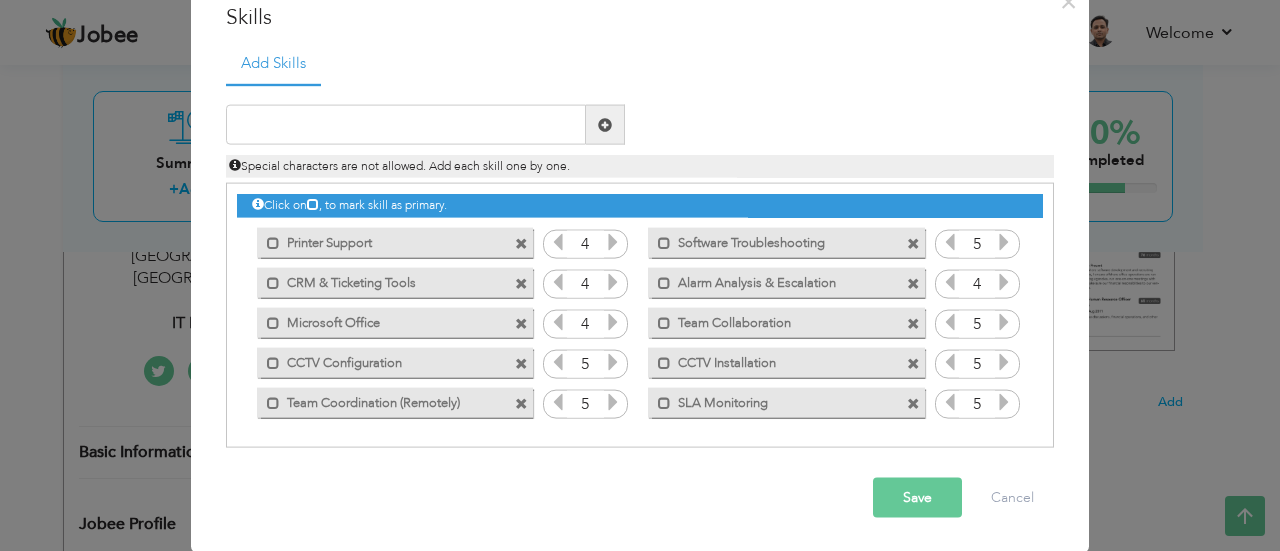 click at bounding box center [605, 124] 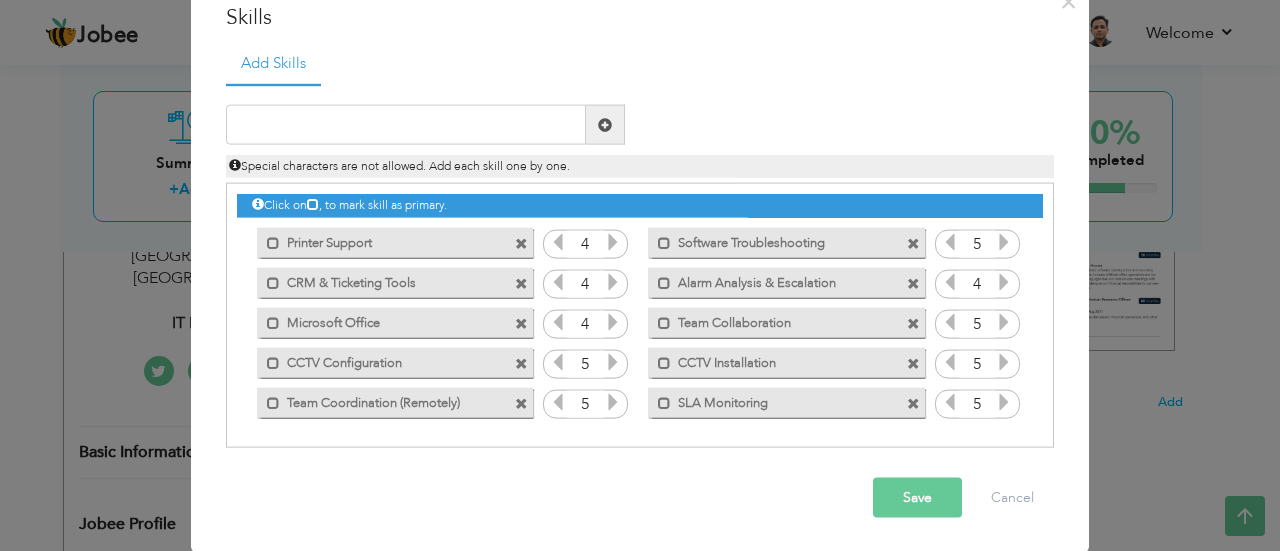 click on "CCTV Configuration" at bounding box center [381, 359] 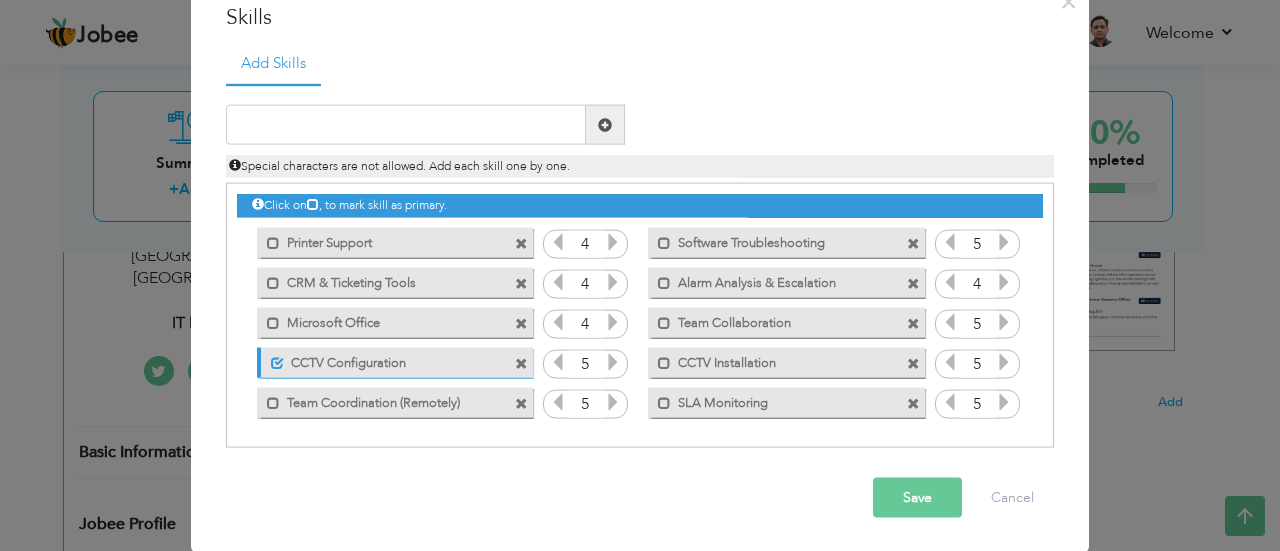 click on "CCTV Configuration" at bounding box center [383, 359] 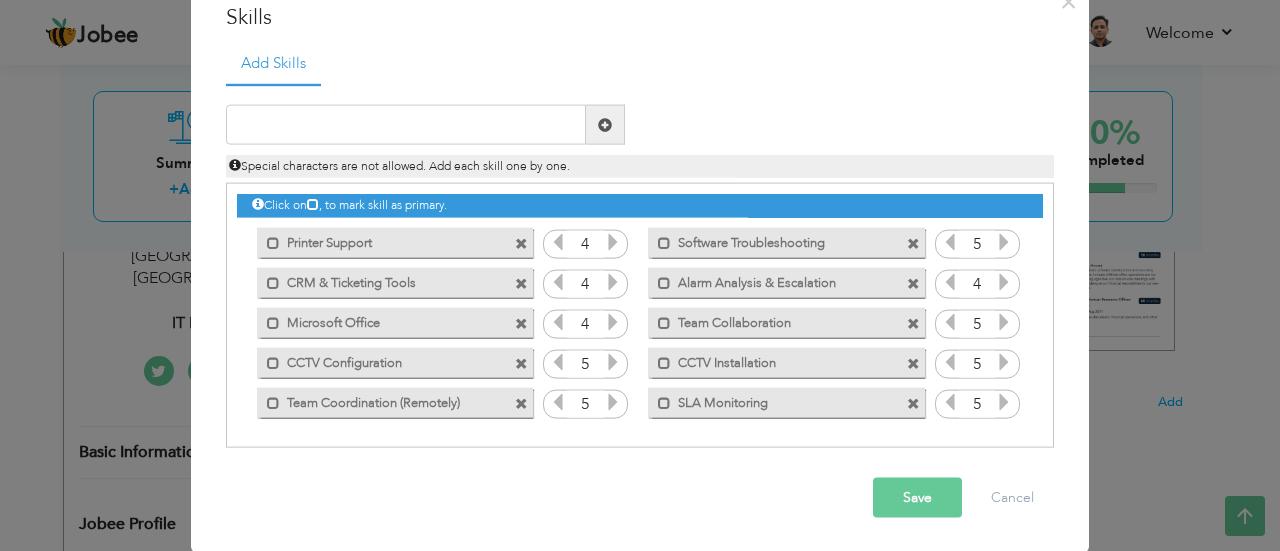 click on "CCTV Configuration" at bounding box center (381, 359) 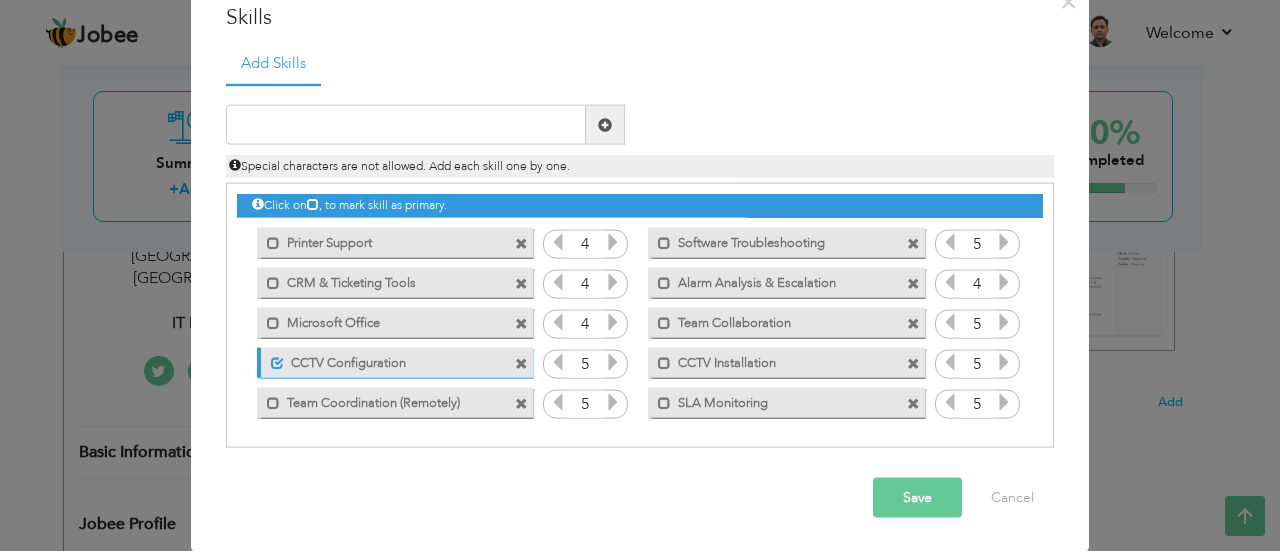 drag, startPoint x: 251, startPoint y: 361, endPoint x: 260, endPoint y: 292, distance: 69.58448 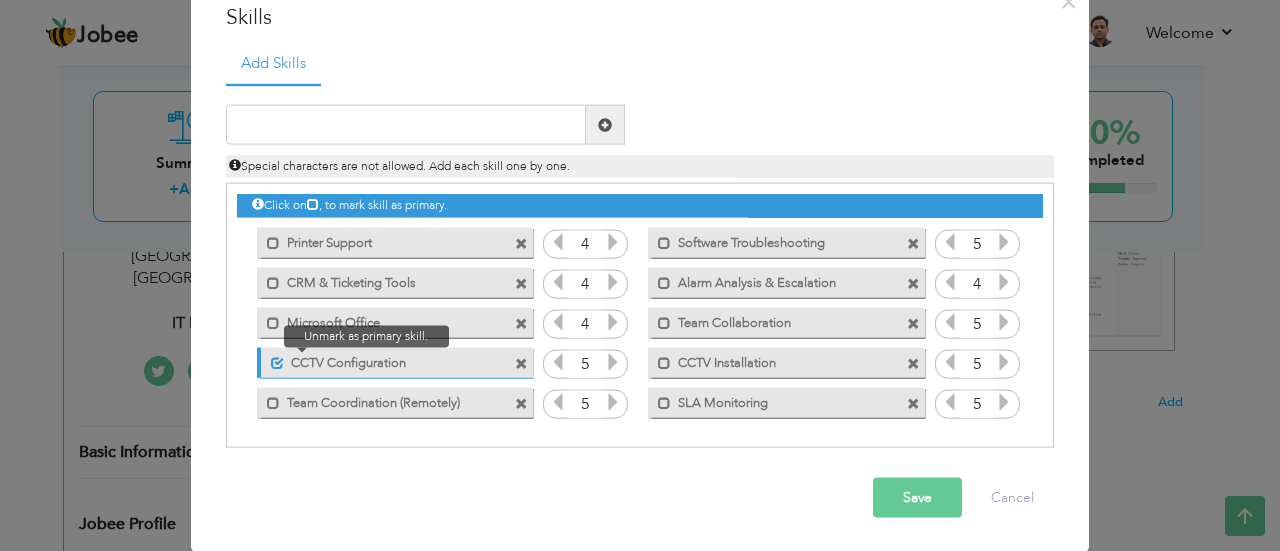 click at bounding box center [277, 362] 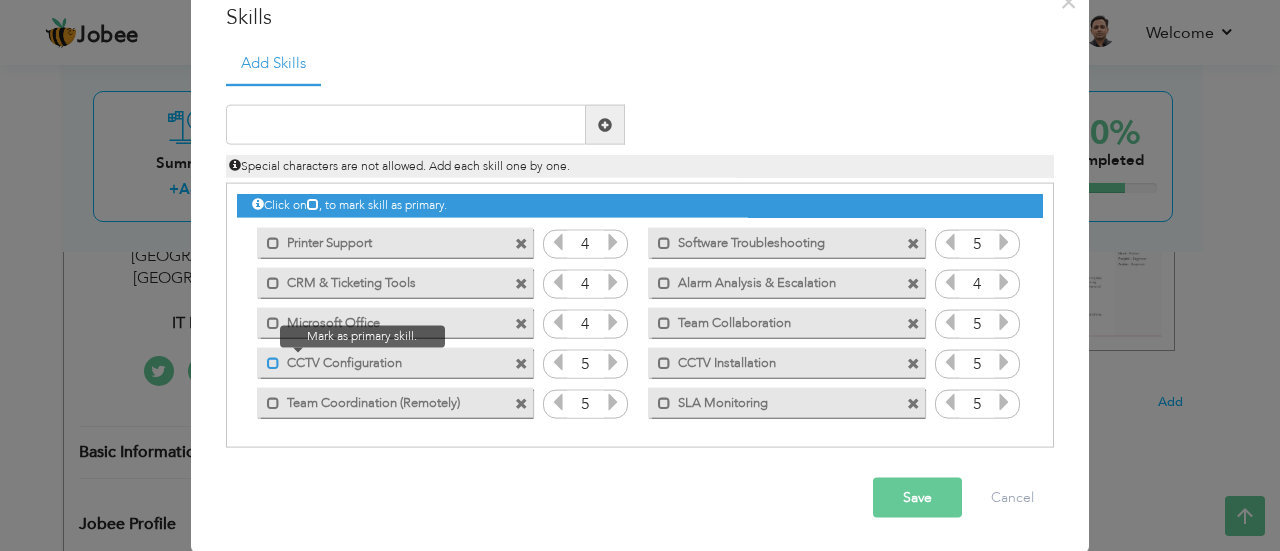 click on "CCTV Configuration" at bounding box center [381, 359] 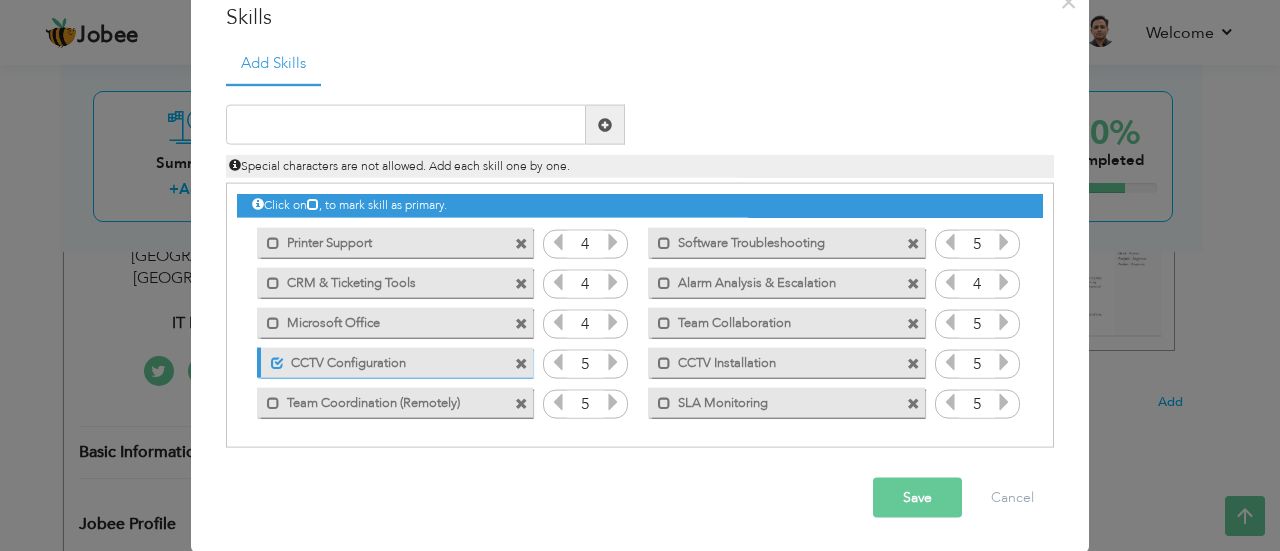 drag, startPoint x: 398, startPoint y: 358, endPoint x: 352, endPoint y: 363, distance: 46.270943 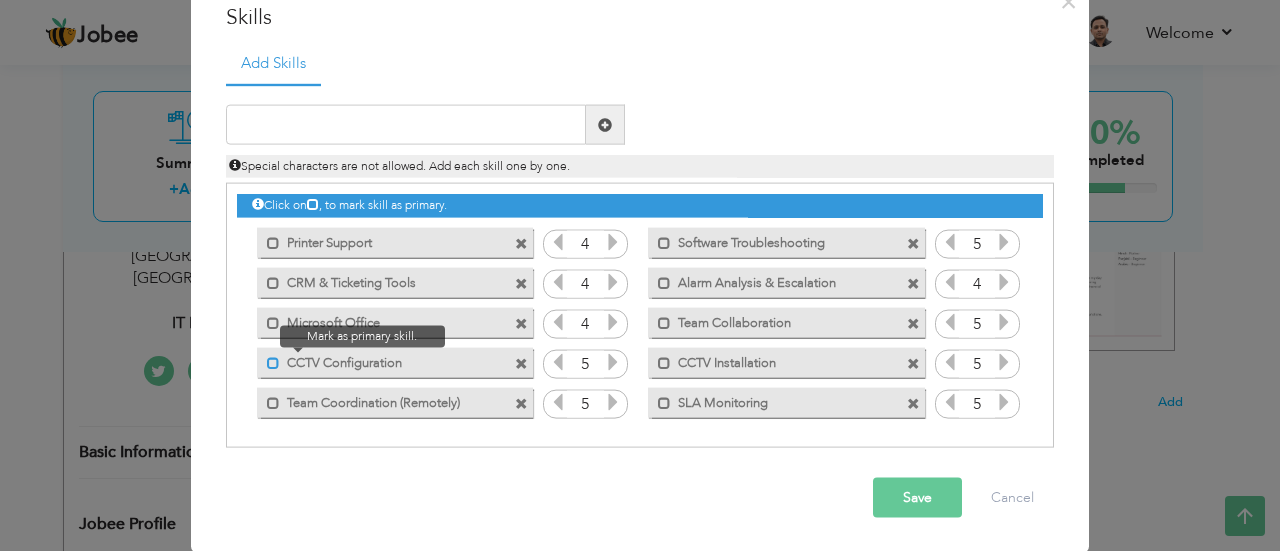 click at bounding box center [273, 362] 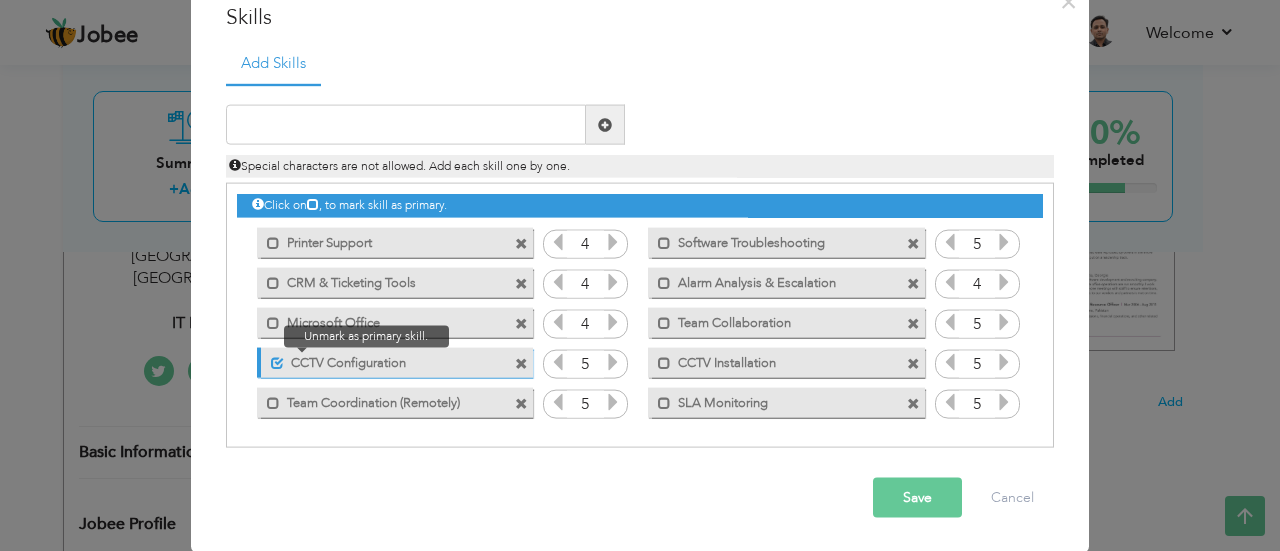click at bounding box center [272, 357] 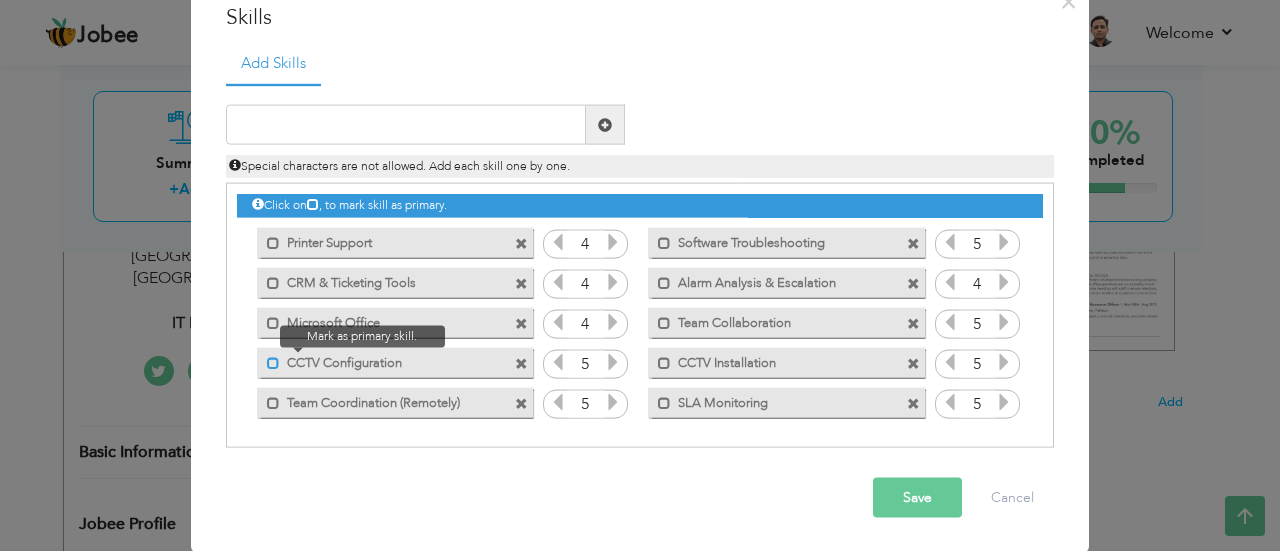 click at bounding box center [273, 362] 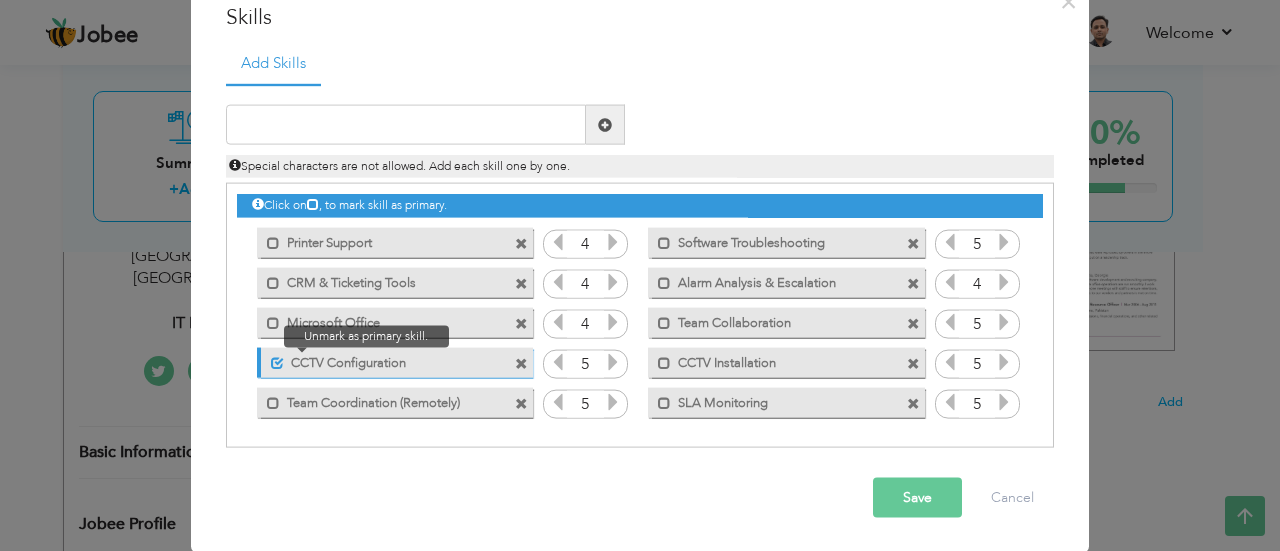 click at bounding box center (272, 357) 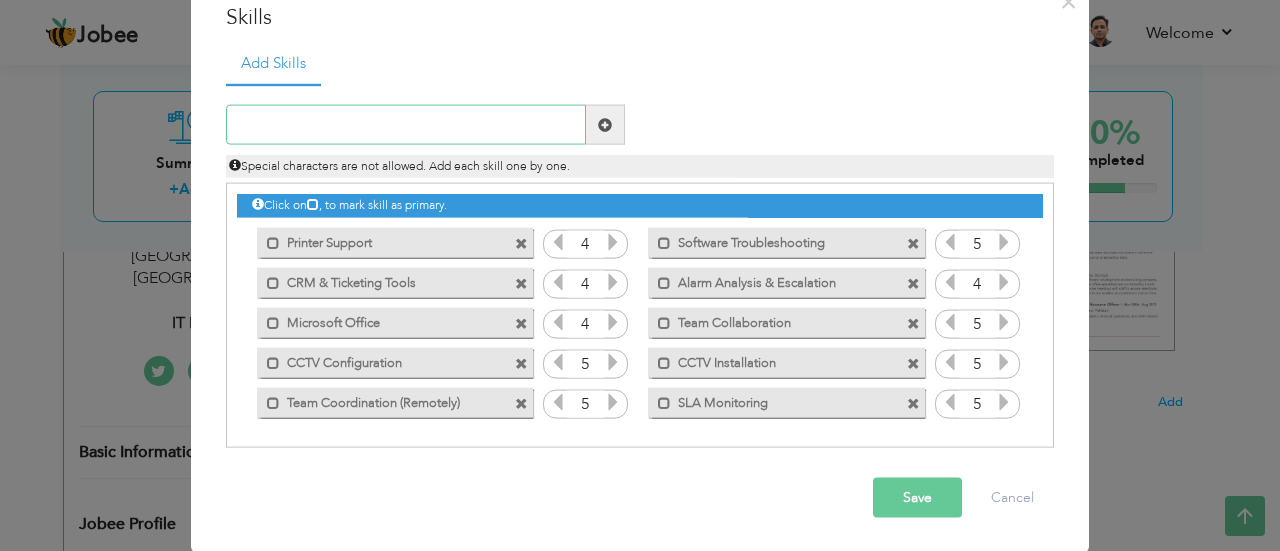 click at bounding box center [406, 125] 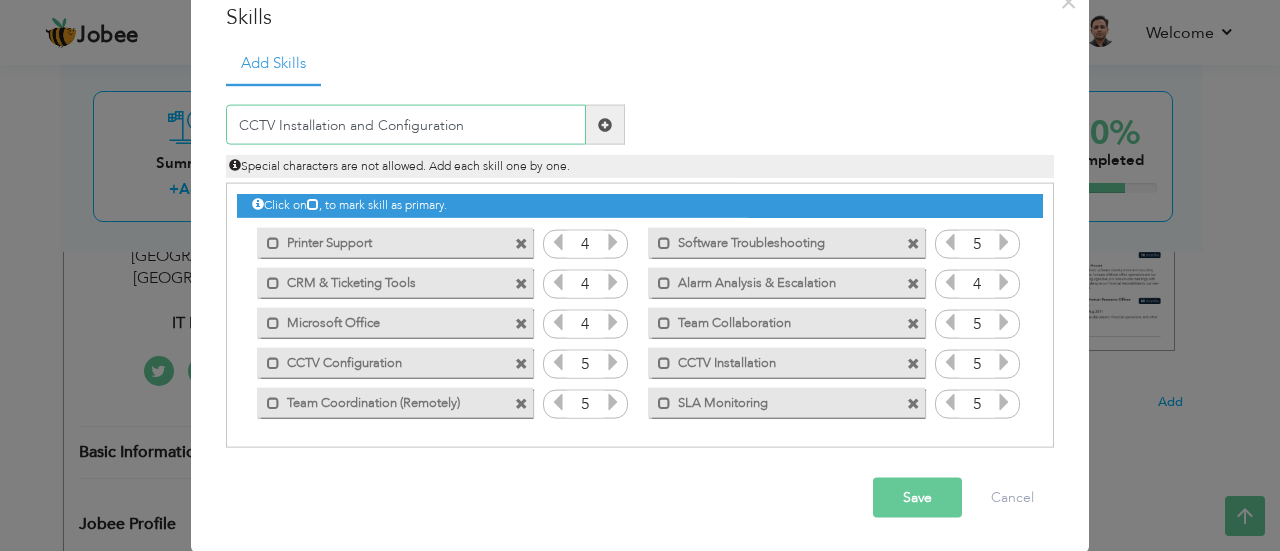 type on "CCTV Installation and Configuration" 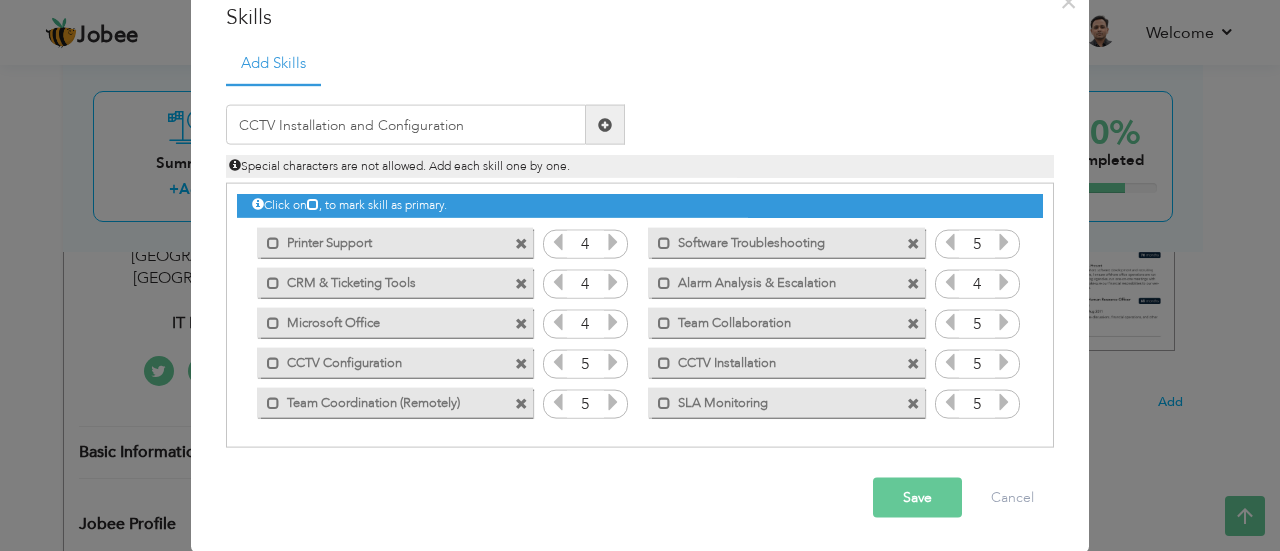 click at bounding box center (605, 125) 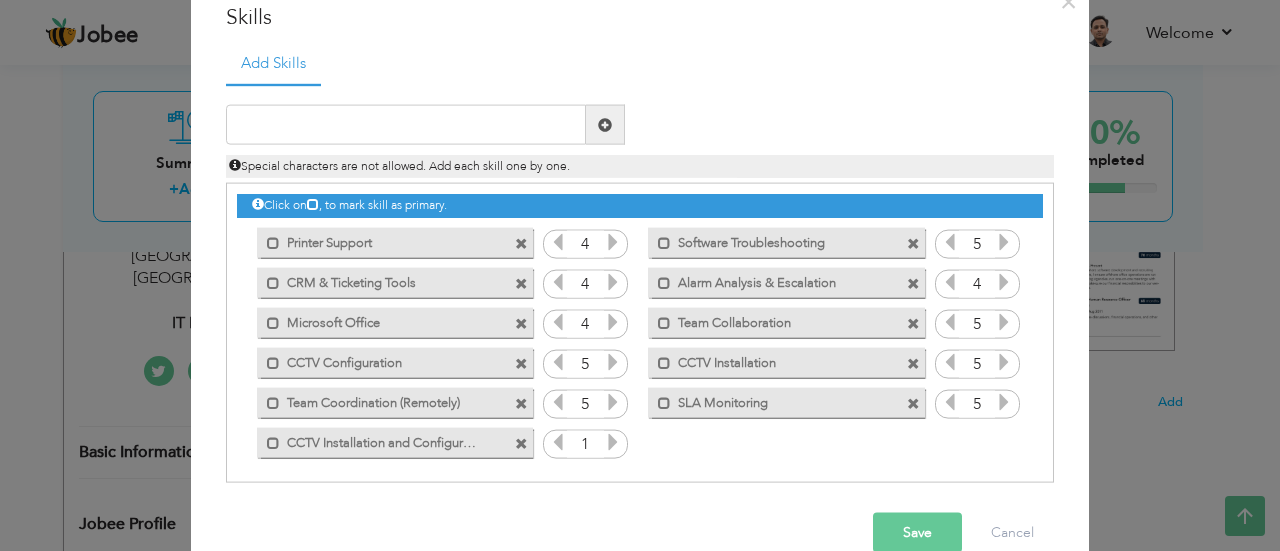 click at bounding box center [521, 363] 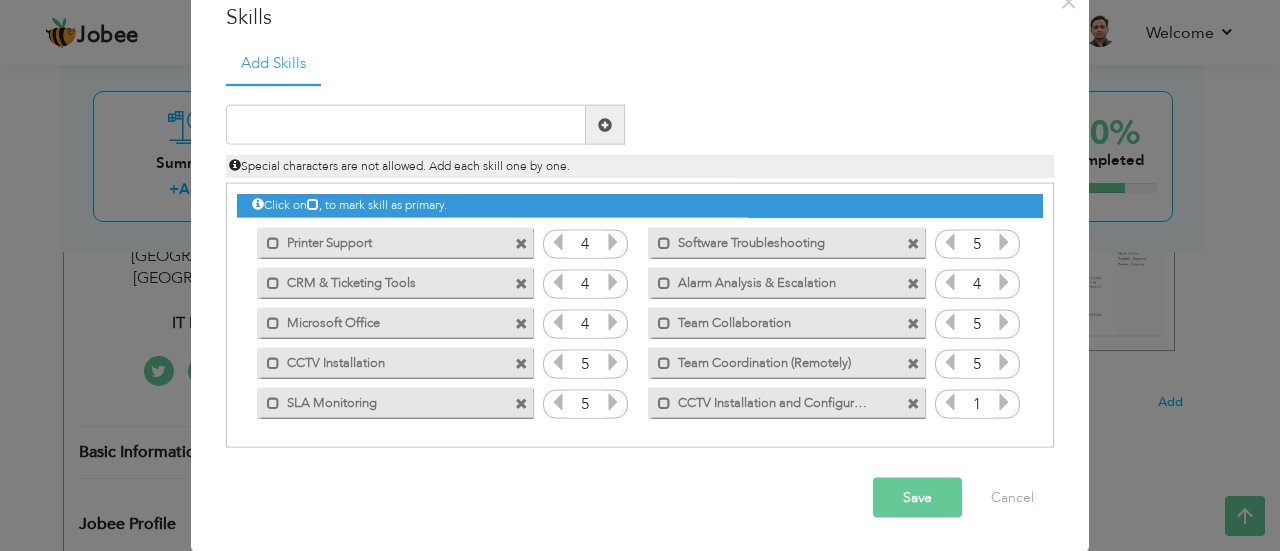 click at bounding box center [521, 363] 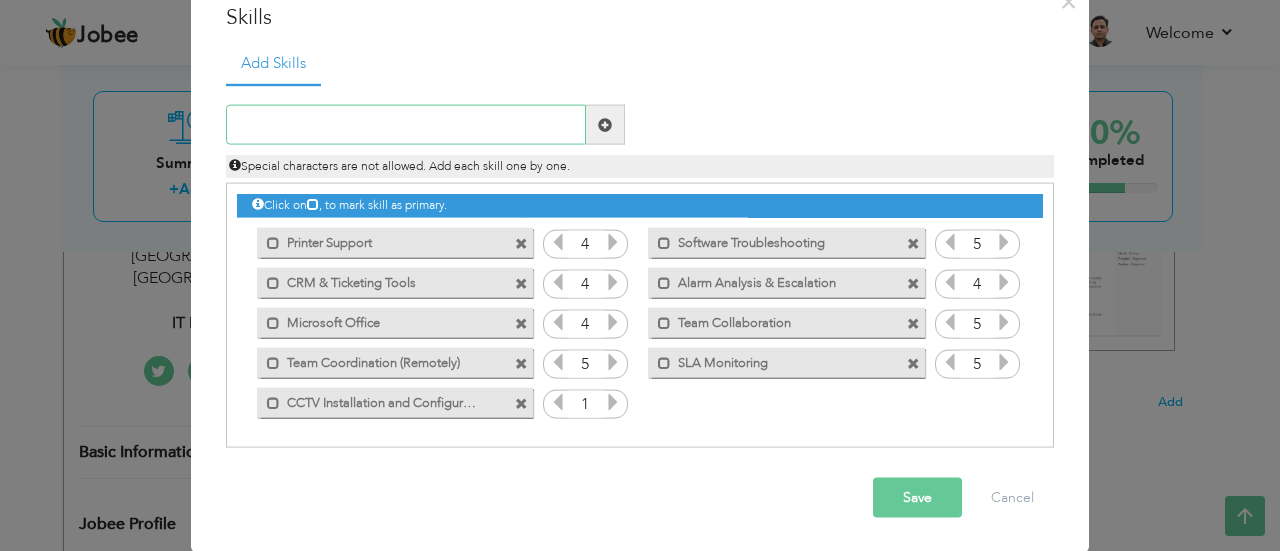 click at bounding box center (406, 125) 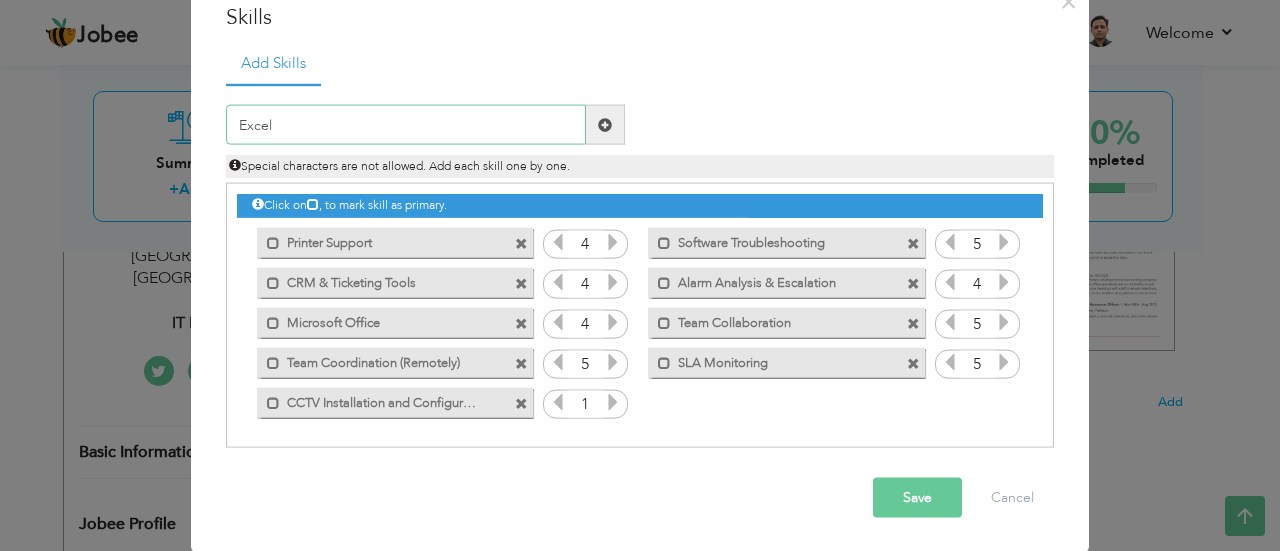click on "Excel" at bounding box center [406, 125] 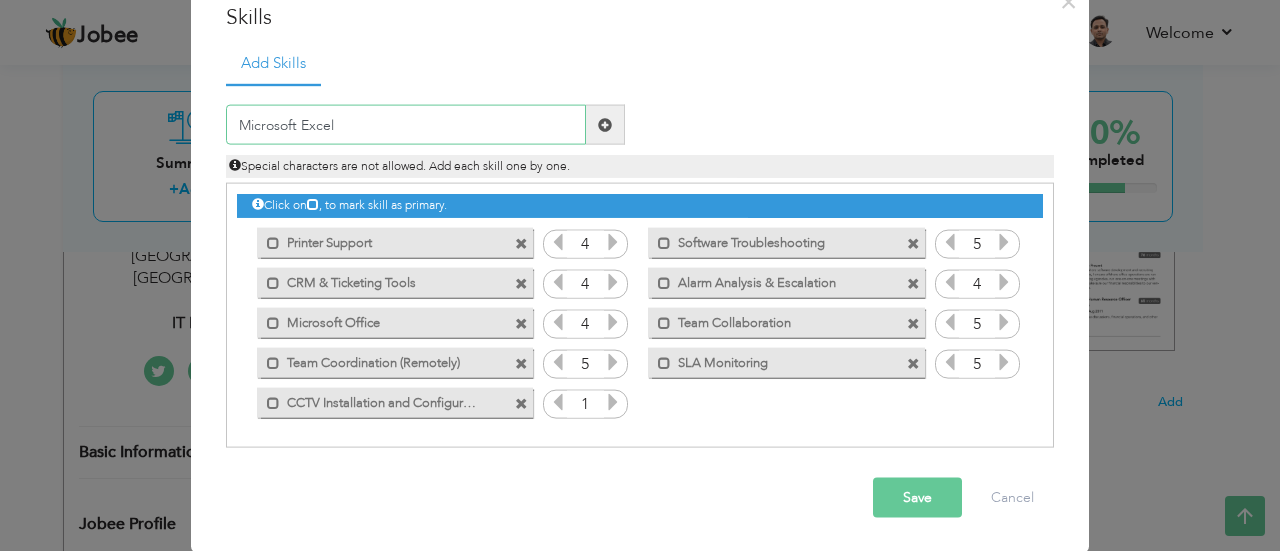 type on "Microsoft Excel" 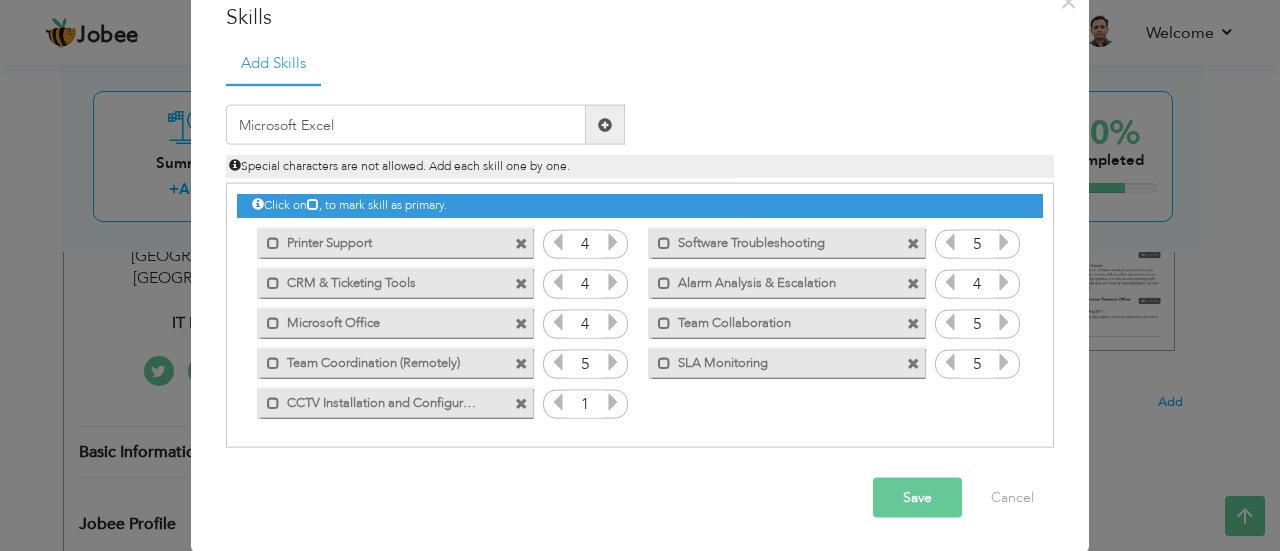 click at bounding box center [605, 124] 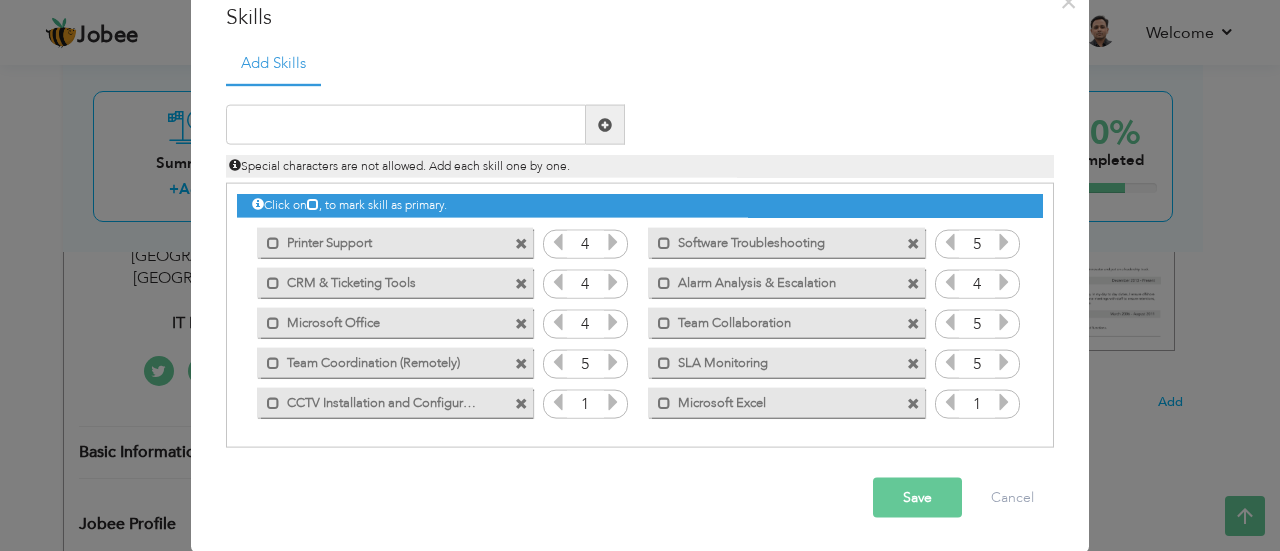 click at bounding box center [1004, 402] 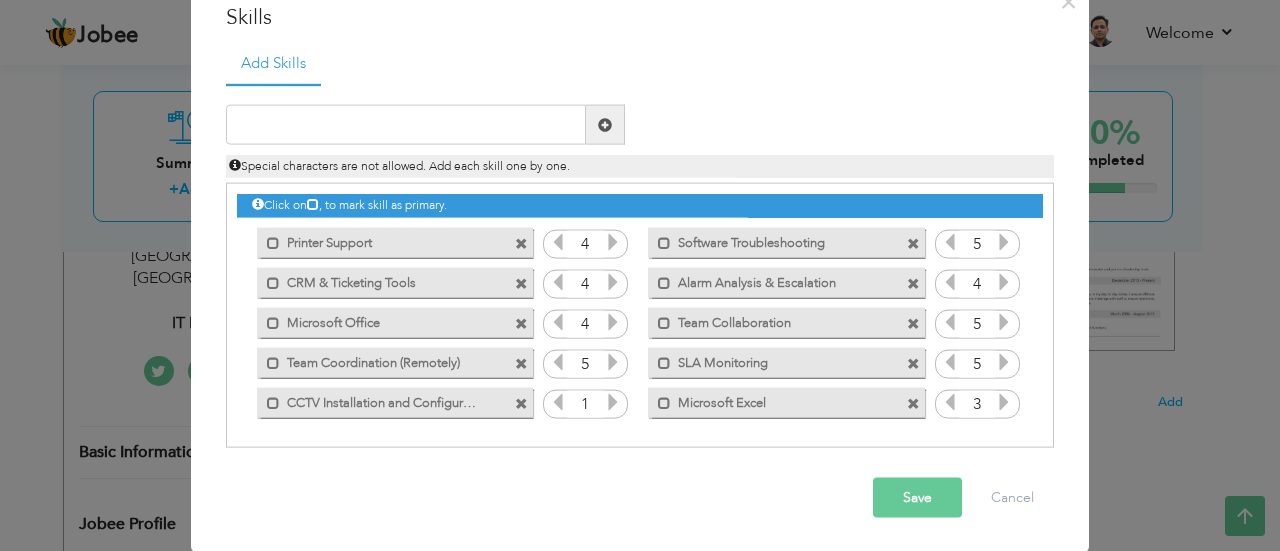 click at bounding box center (1004, 402) 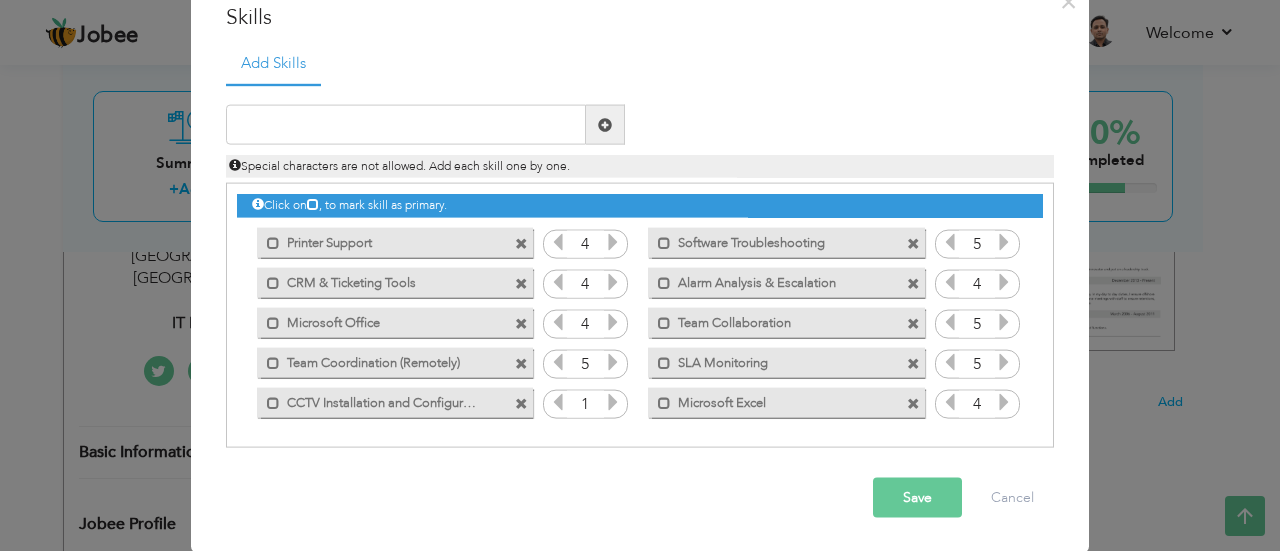 click at bounding box center (613, 402) 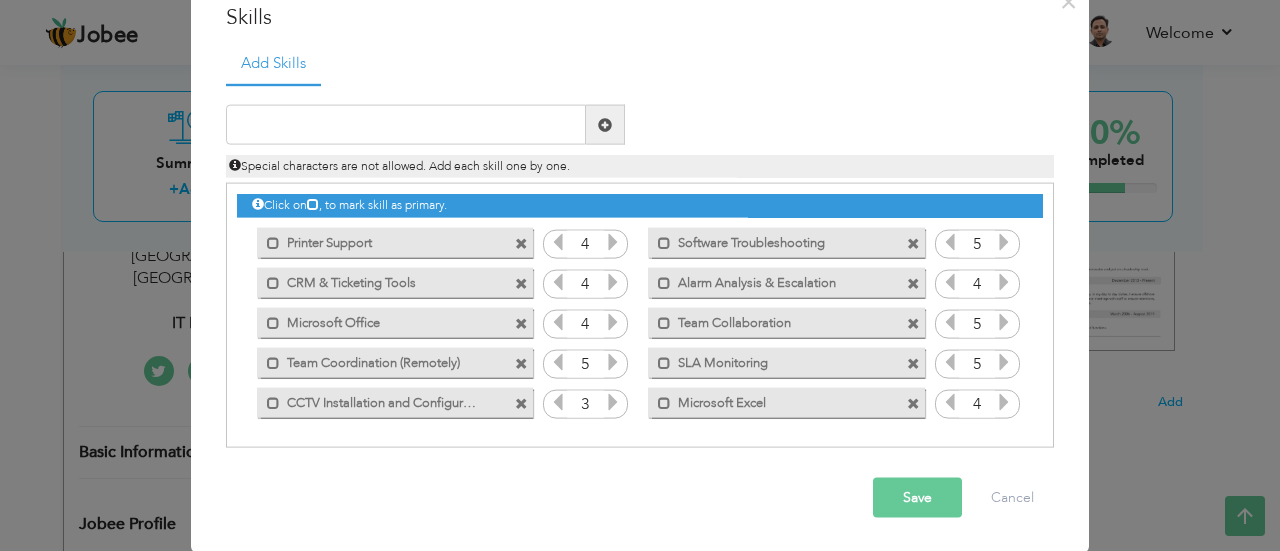 click at bounding box center (613, 402) 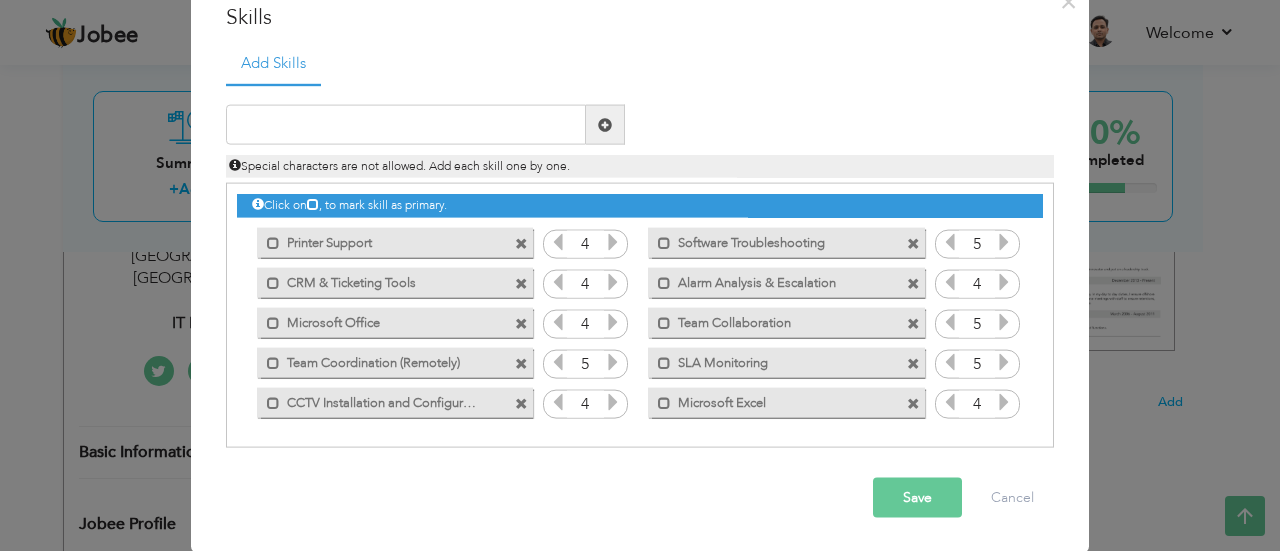 click at bounding box center (613, 402) 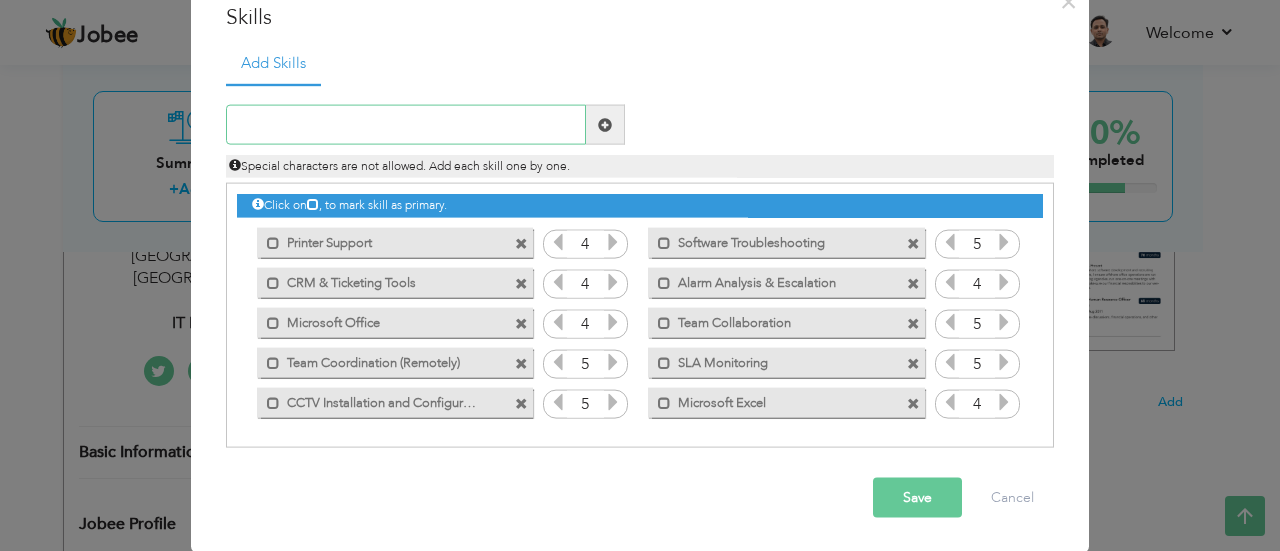 click at bounding box center (406, 125) 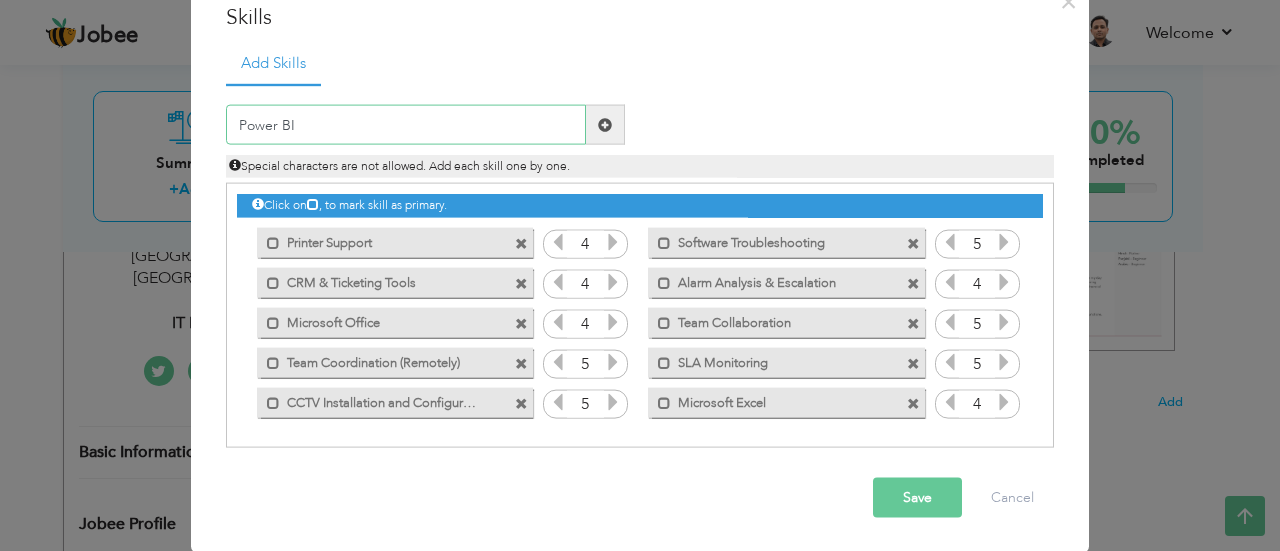 type on "Power BI" 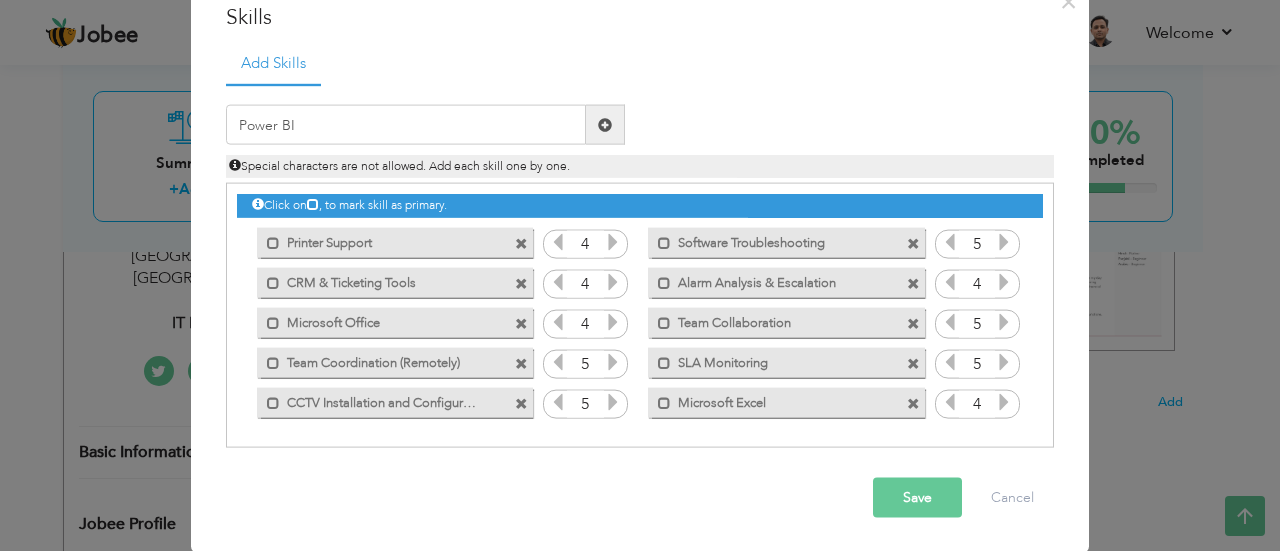 click at bounding box center (605, 125) 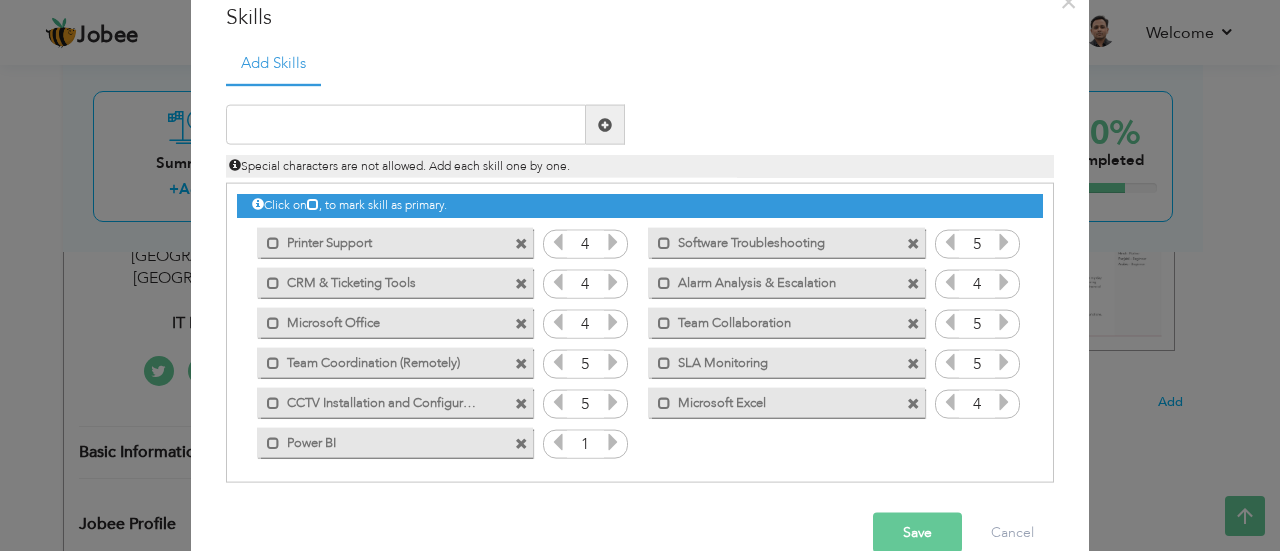 click at bounding box center (613, 442) 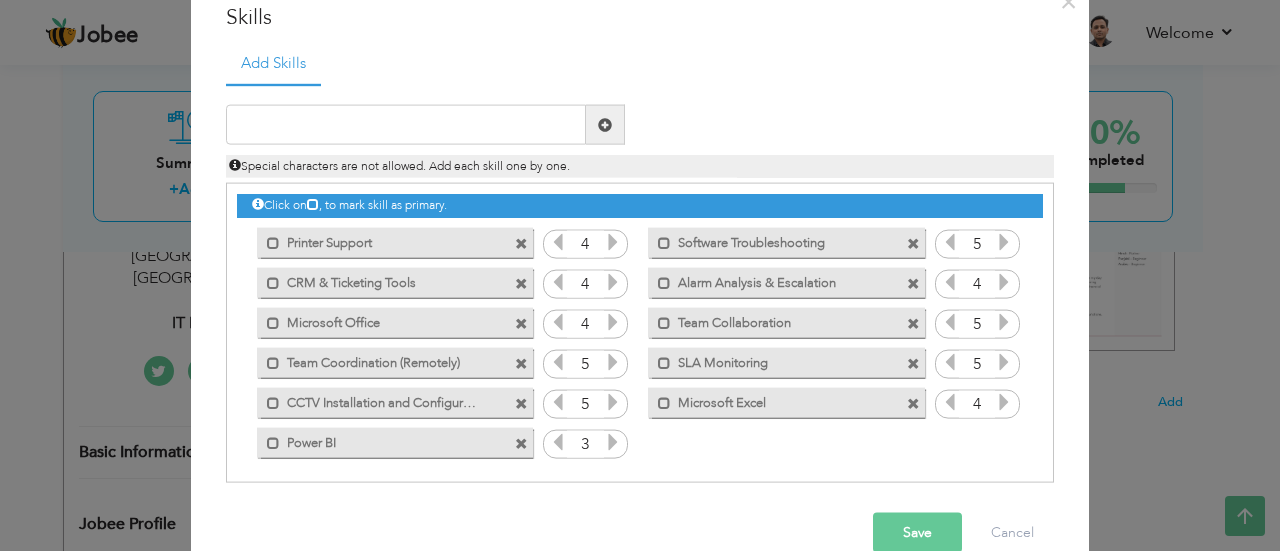 click at bounding box center (613, 442) 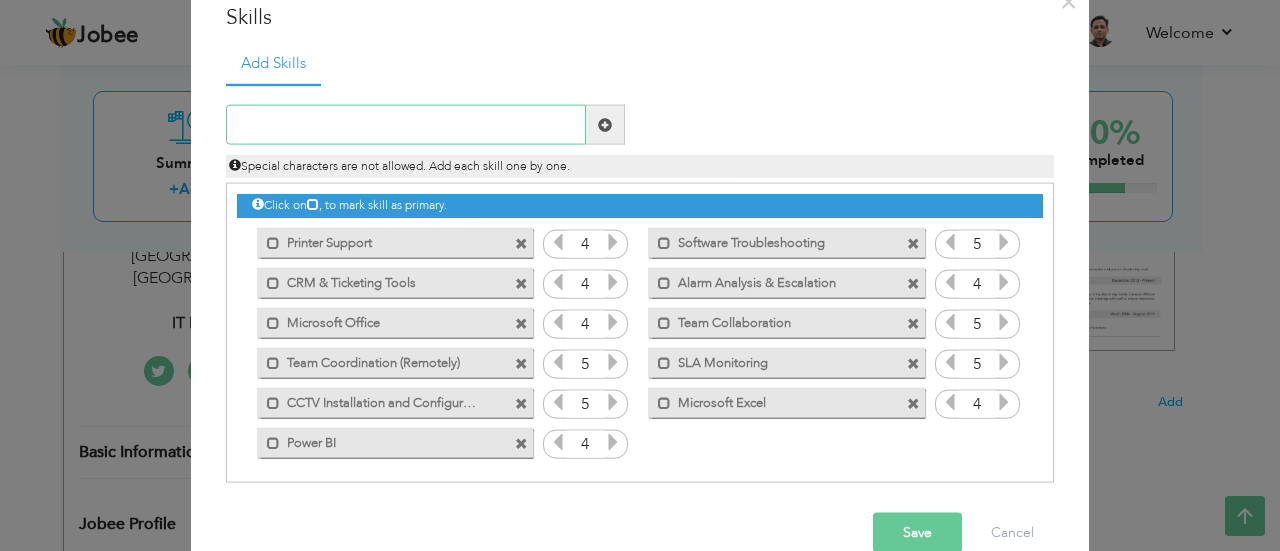 click at bounding box center [406, 125] 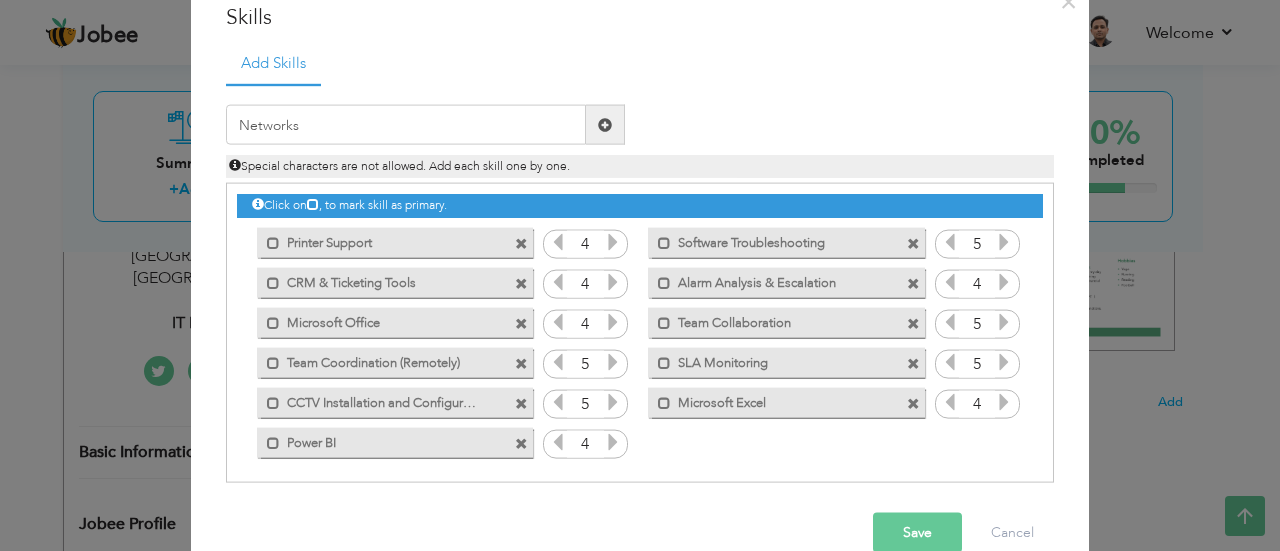 click at bounding box center [913, 243] 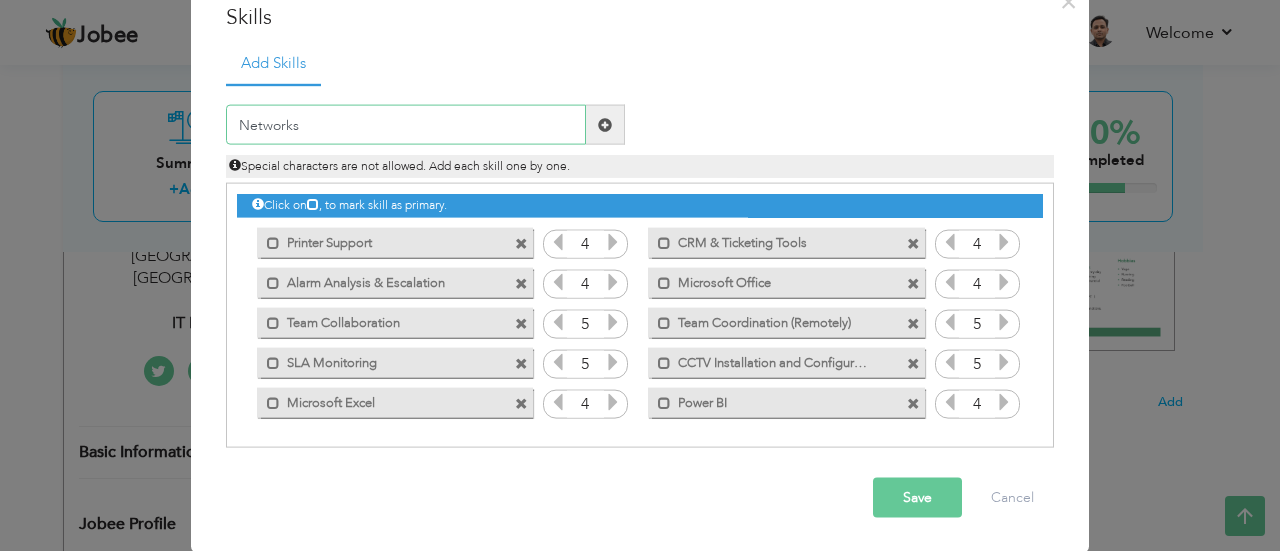 click on "Networks" at bounding box center [406, 125] 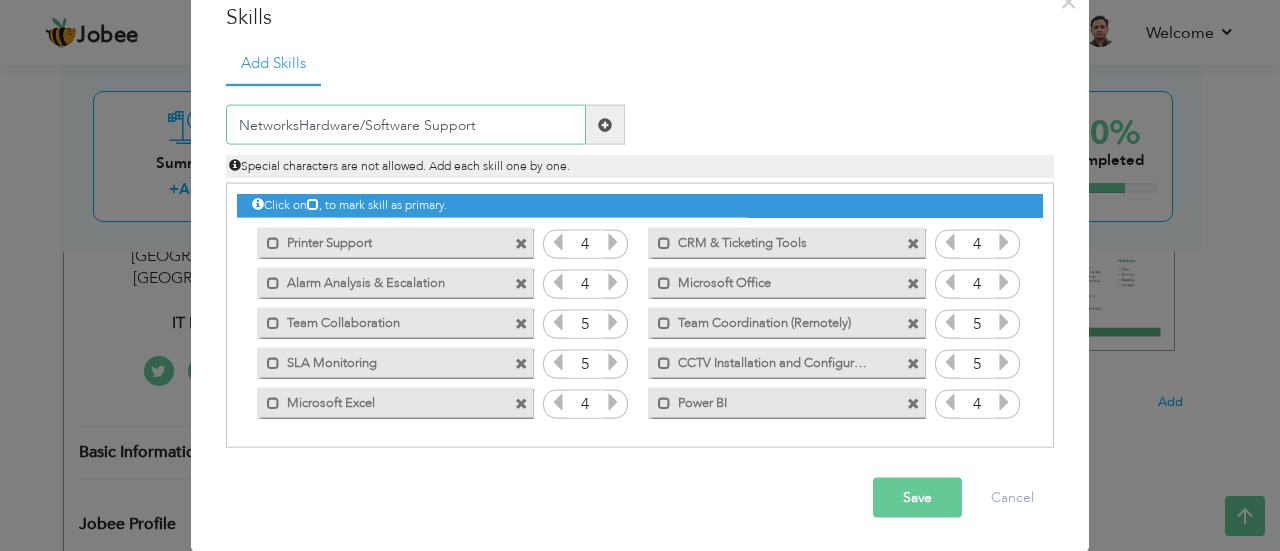 paste 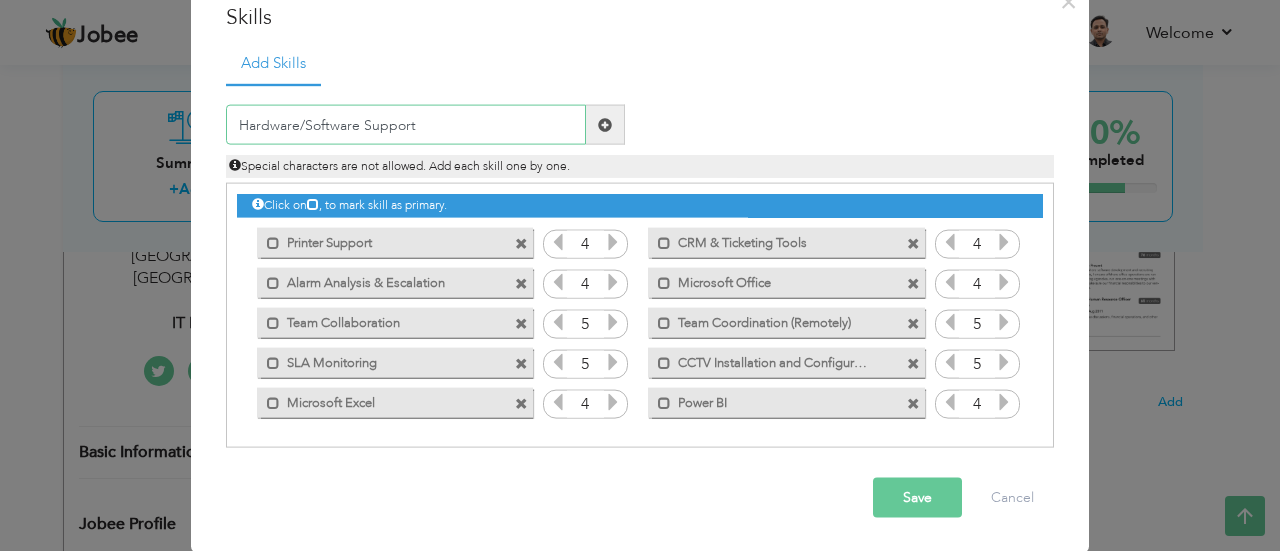 type on "Hardware/Software Support" 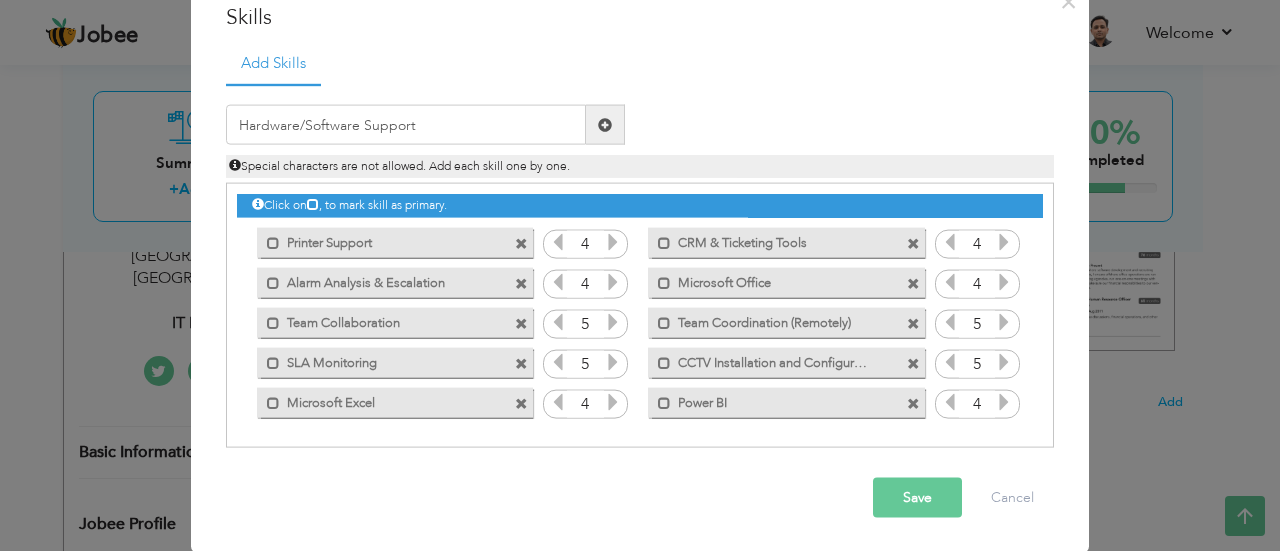 click at bounding box center (605, 124) 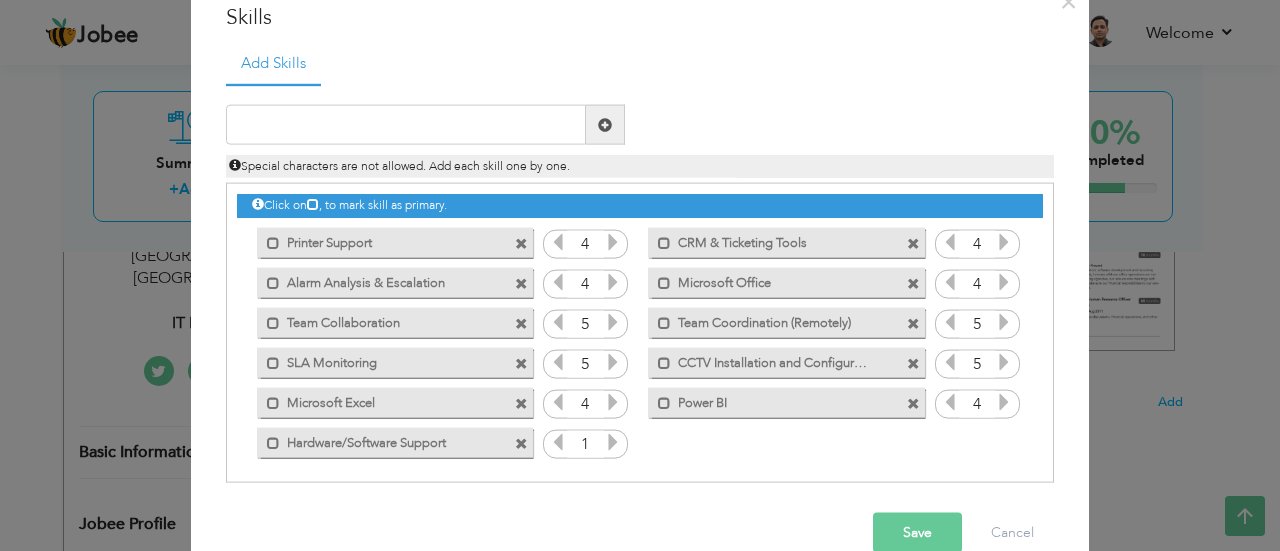 click at bounding box center [613, 442] 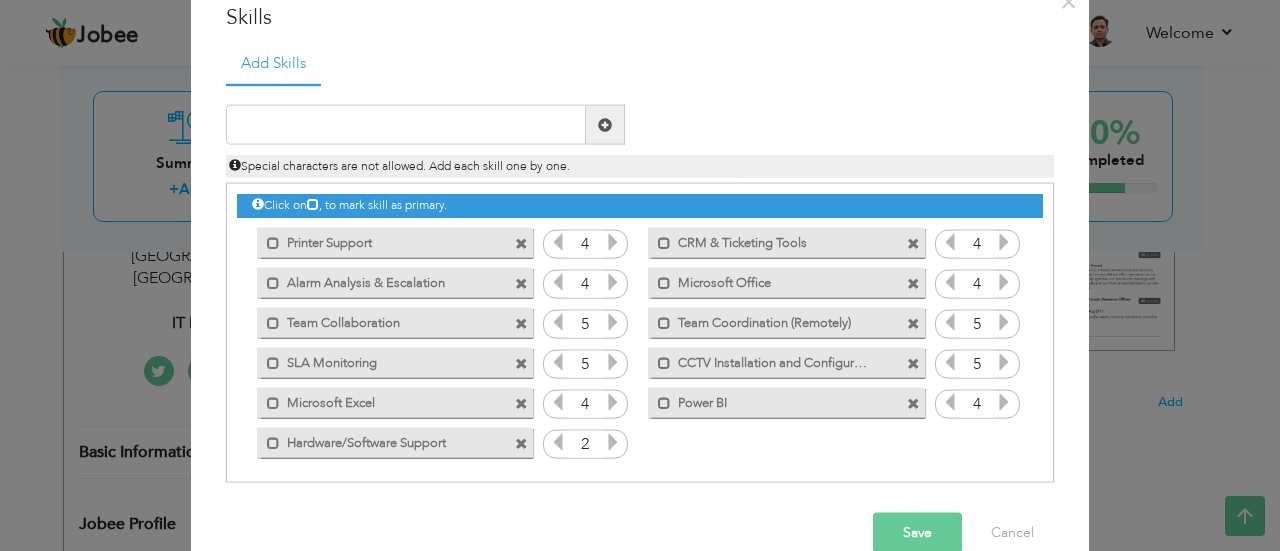 click at bounding box center [613, 442] 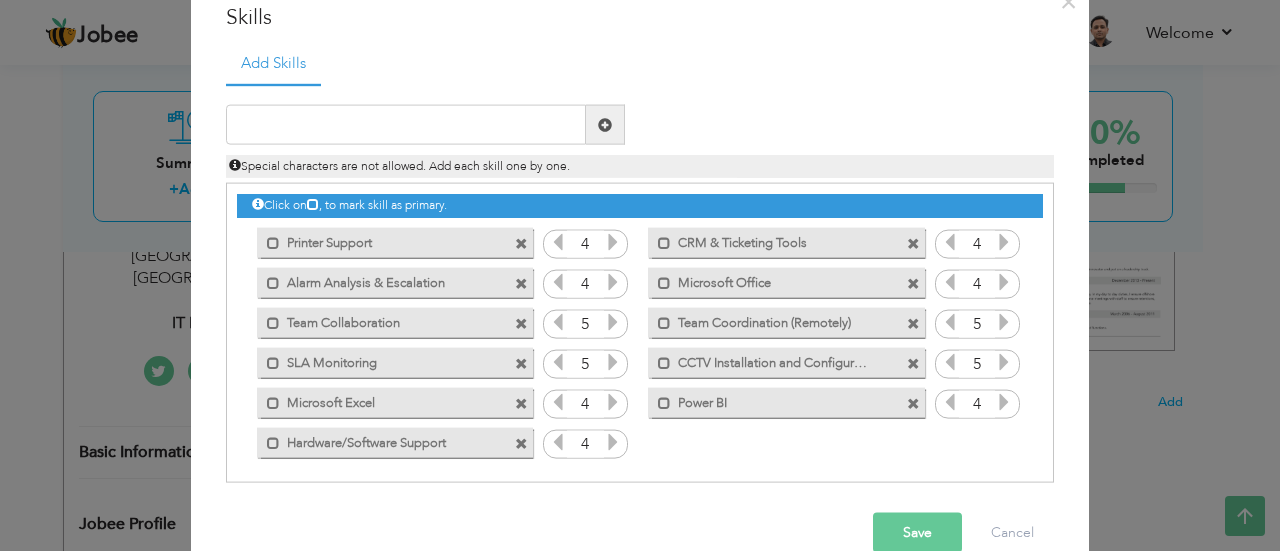 click at bounding box center (913, 403) 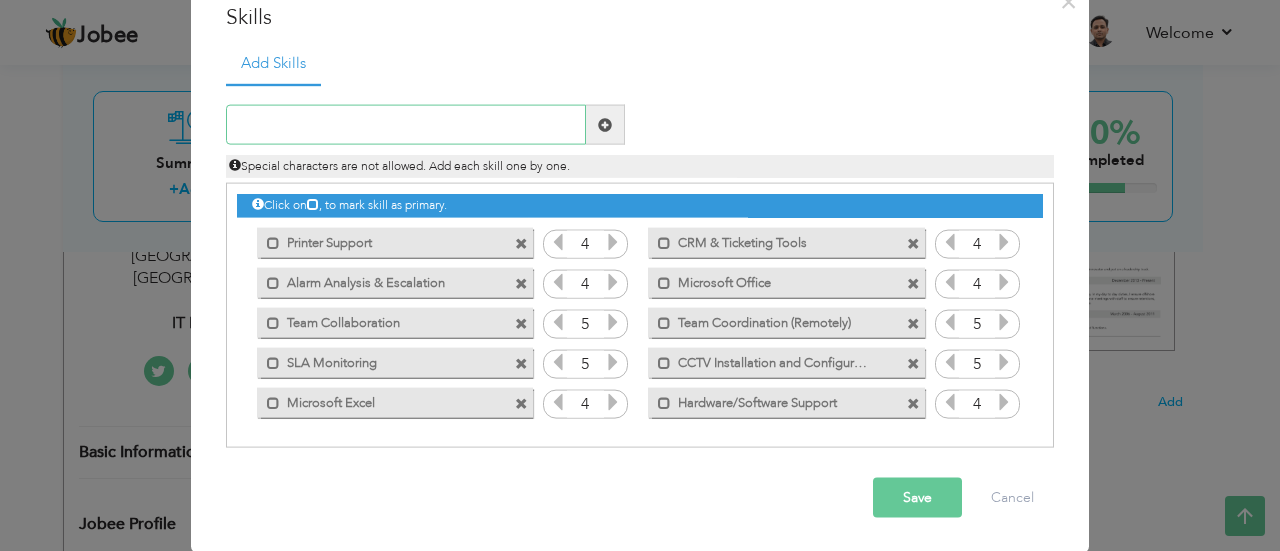click at bounding box center [406, 125] 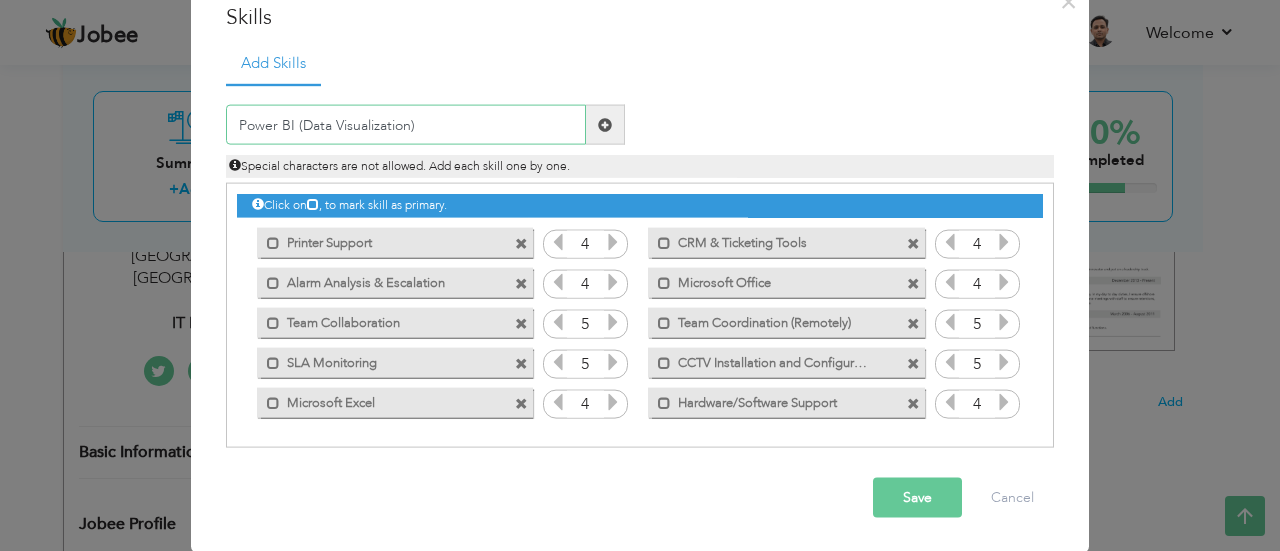 type on "Power BI (Data Visualization)" 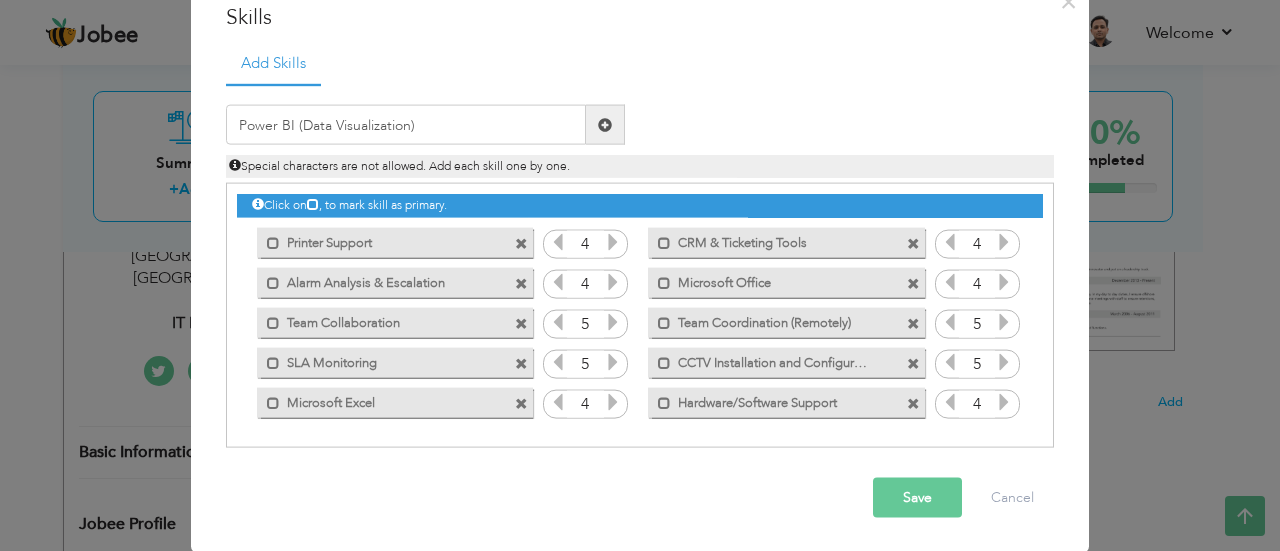 click on "Power BI (Data Visualization)" at bounding box center (425, 125) 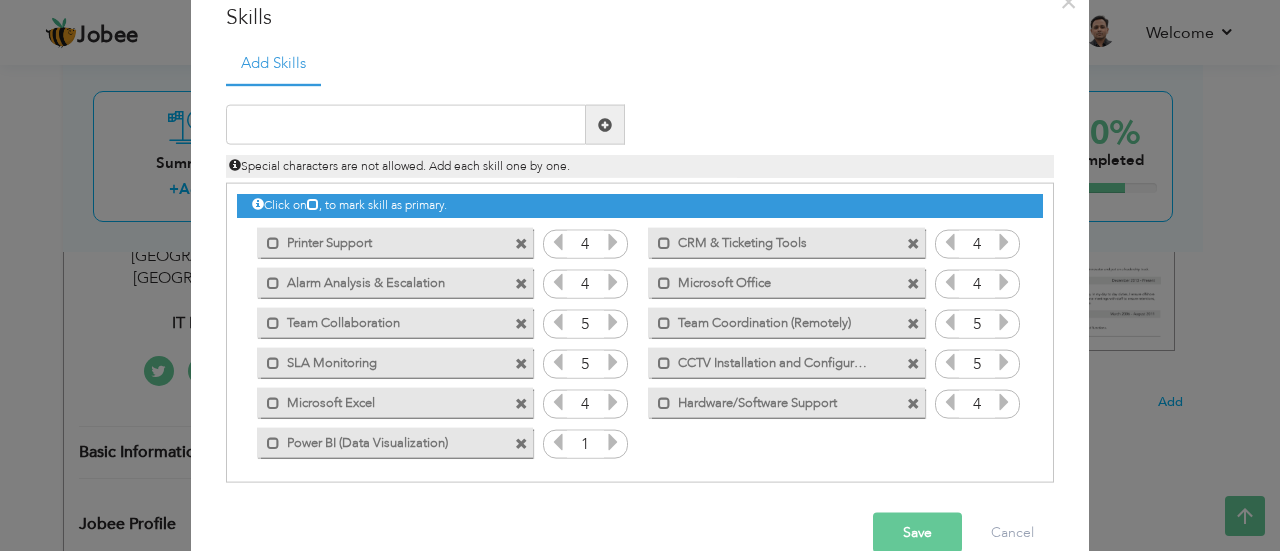 click at bounding box center [613, 442] 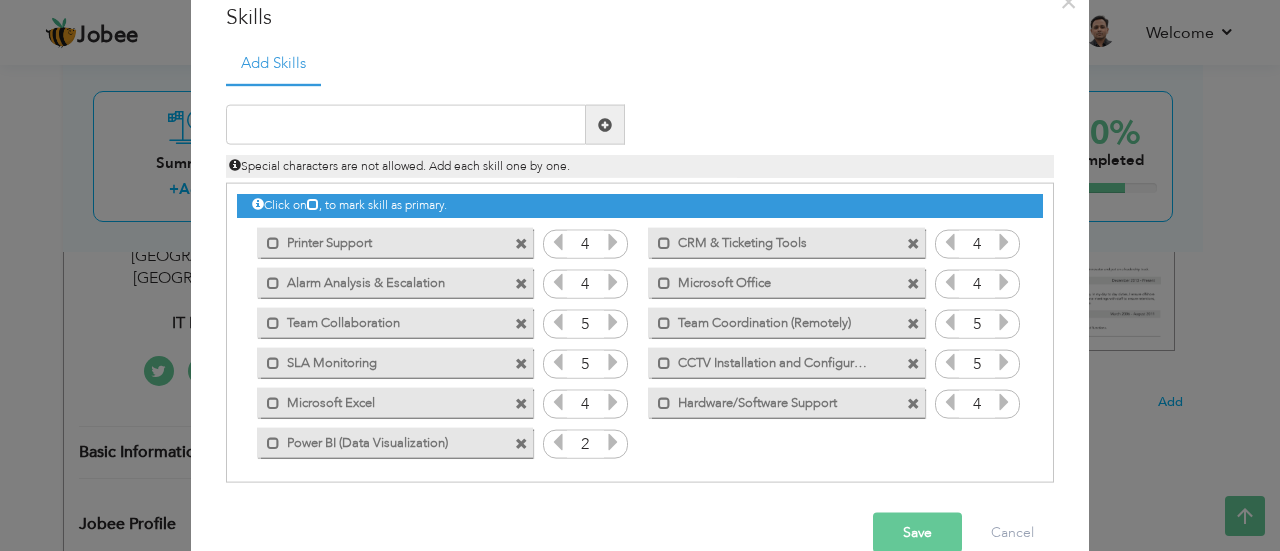 click at bounding box center [613, 442] 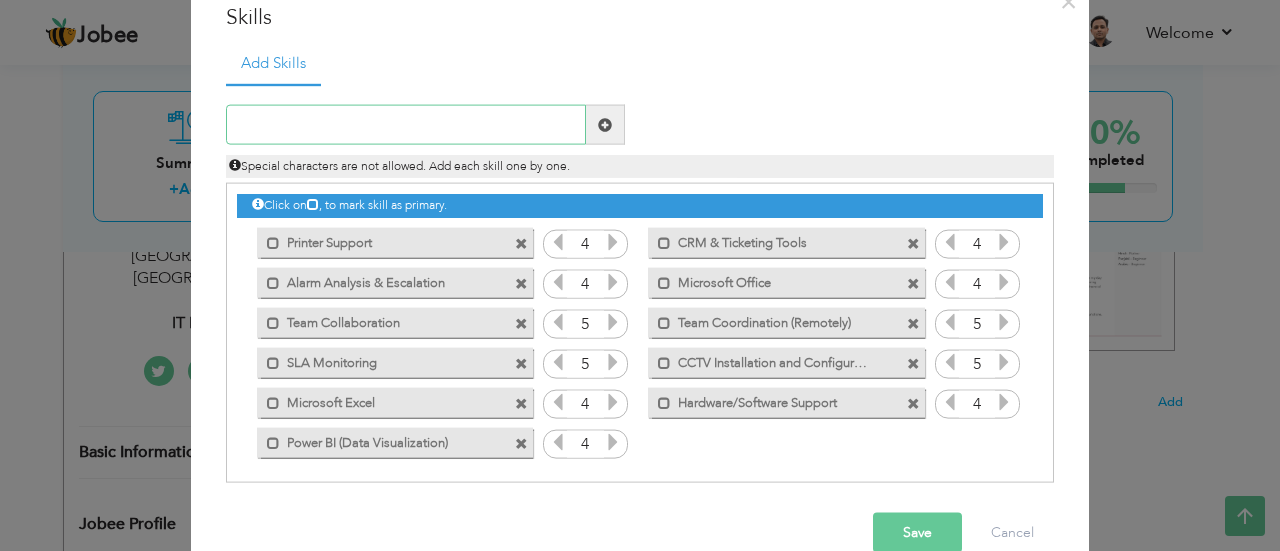 click at bounding box center [406, 125] 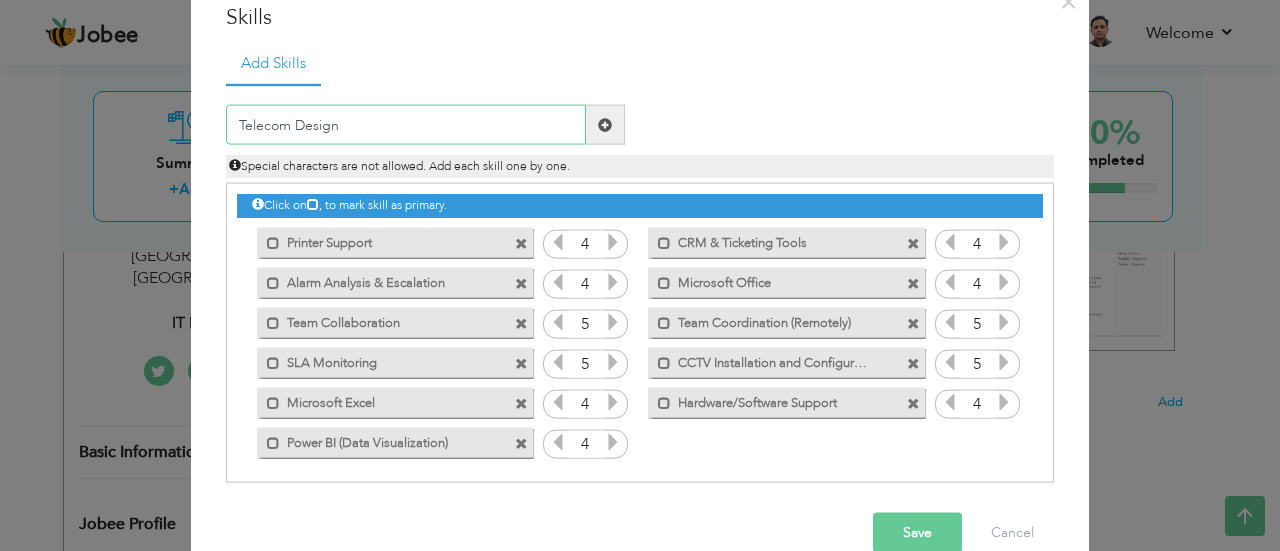 type on "Telecom Design" 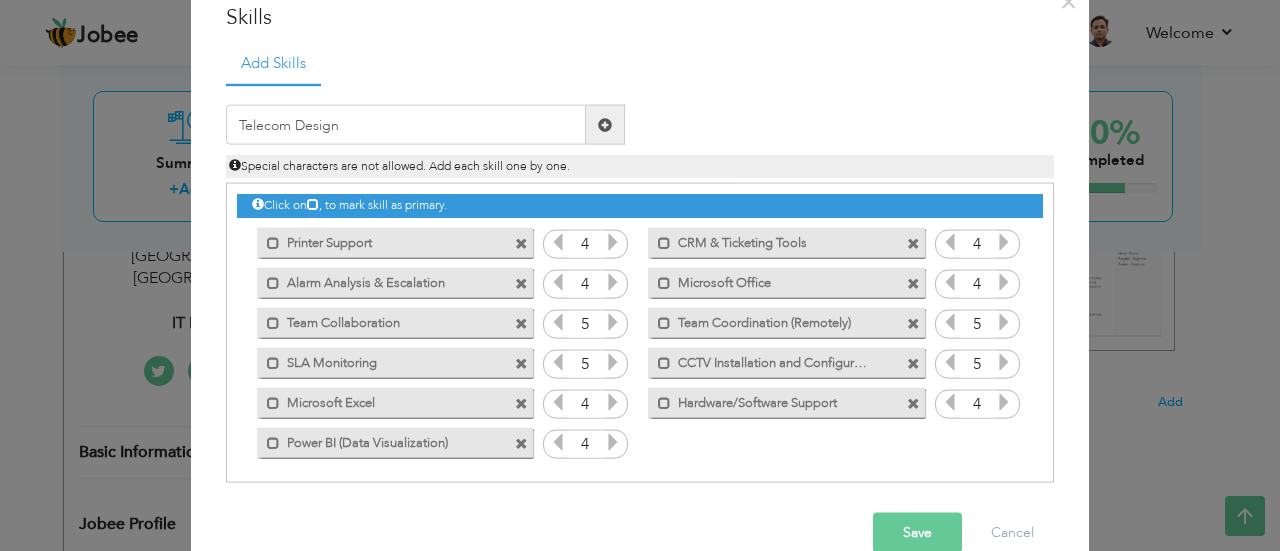 click at bounding box center (605, 125) 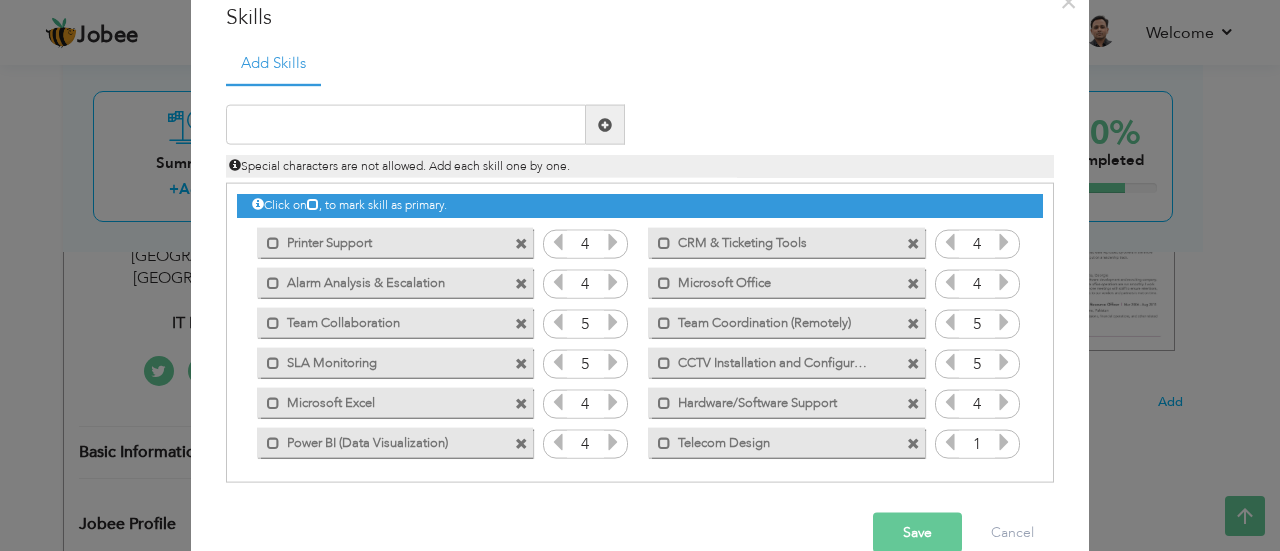 click at bounding box center (1004, 442) 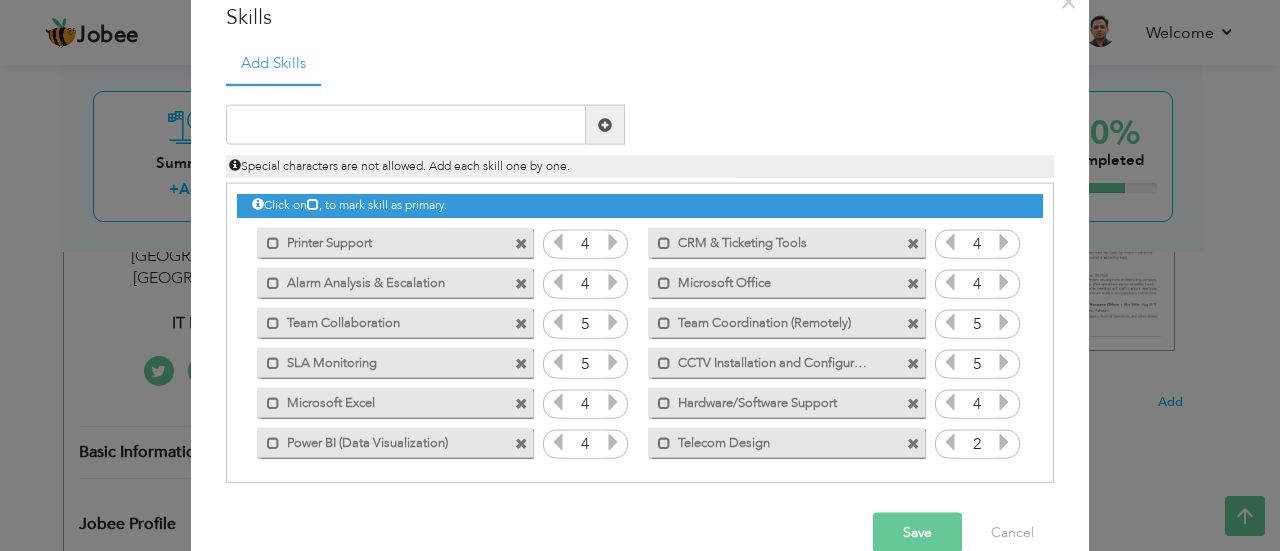 click at bounding box center (1004, 442) 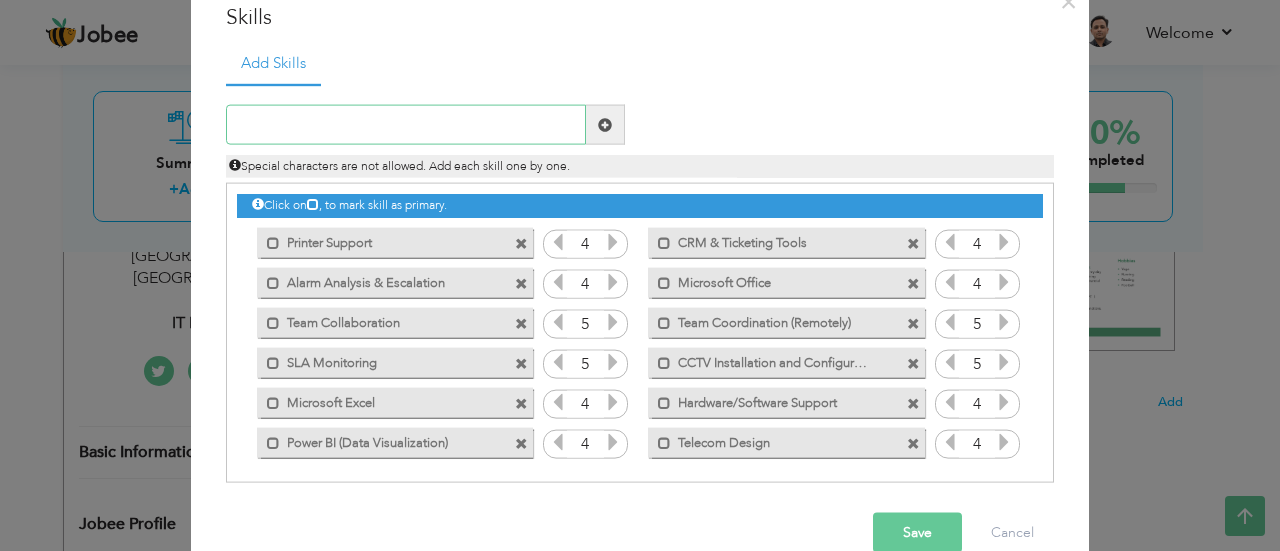 click at bounding box center (406, 125) 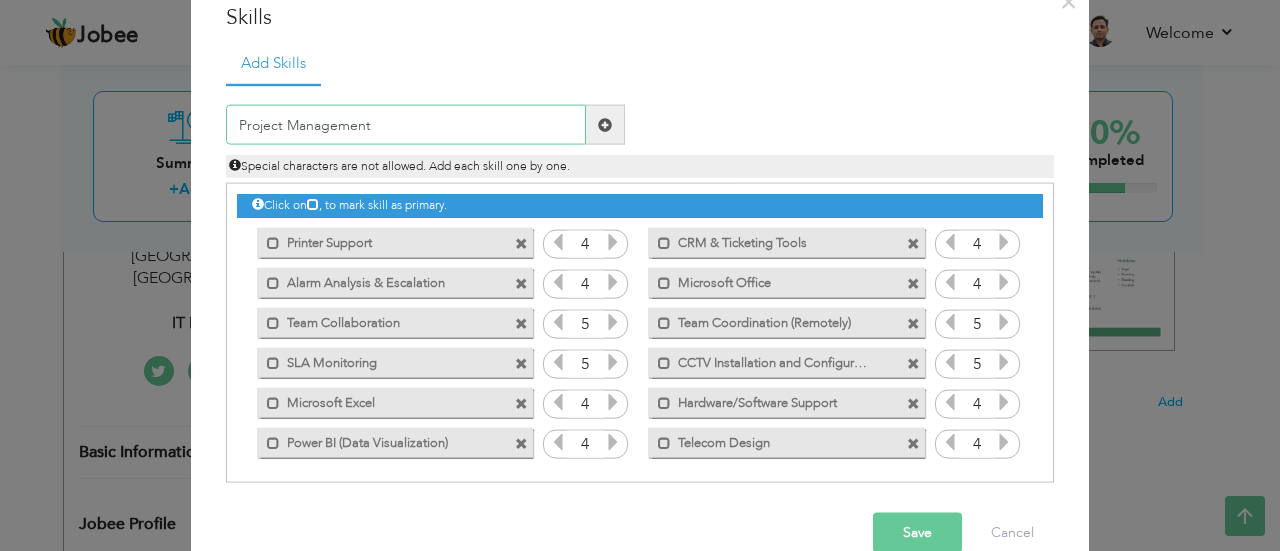 type on "Project Management" 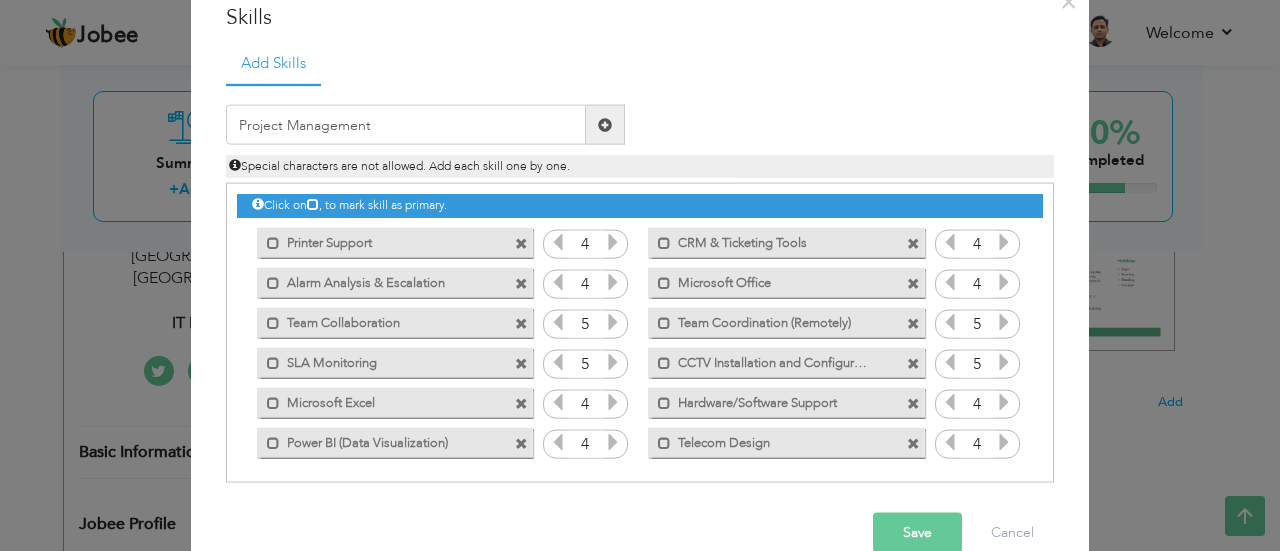 click at bounding box center [605, 124] 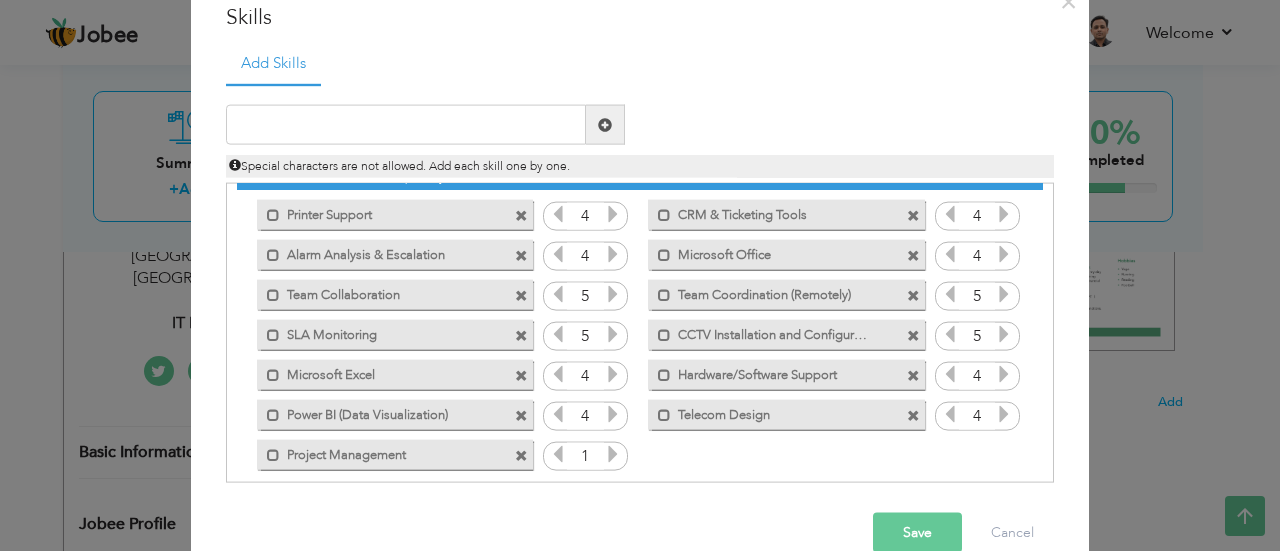 scroll, scrollTop: 44, scrollLeft: 0, axis: vertical 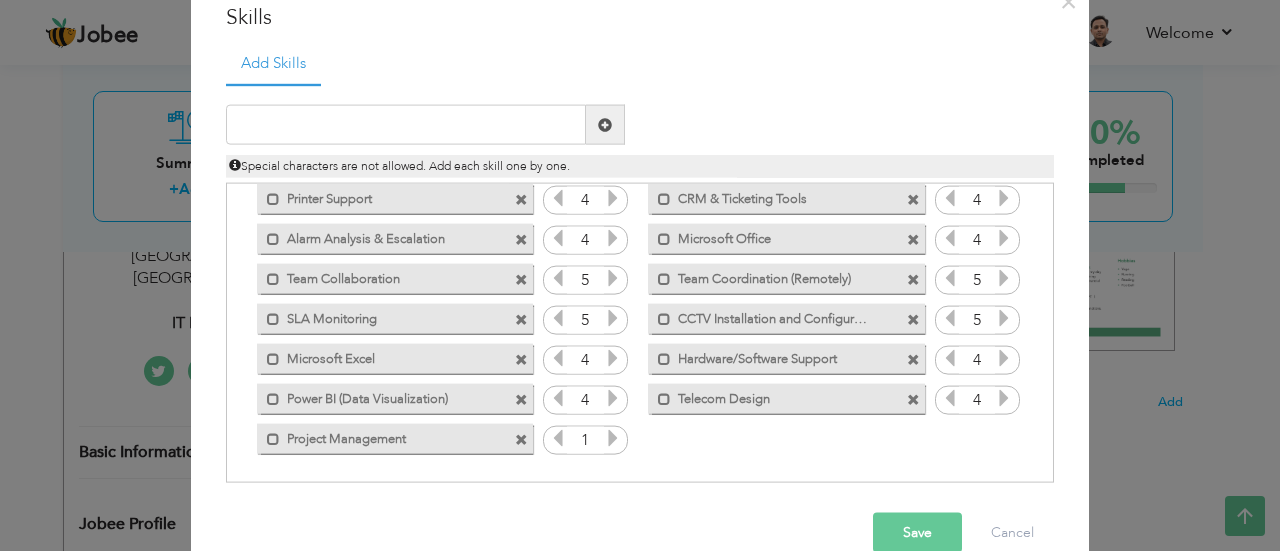 click at bounding box center [613, 438] 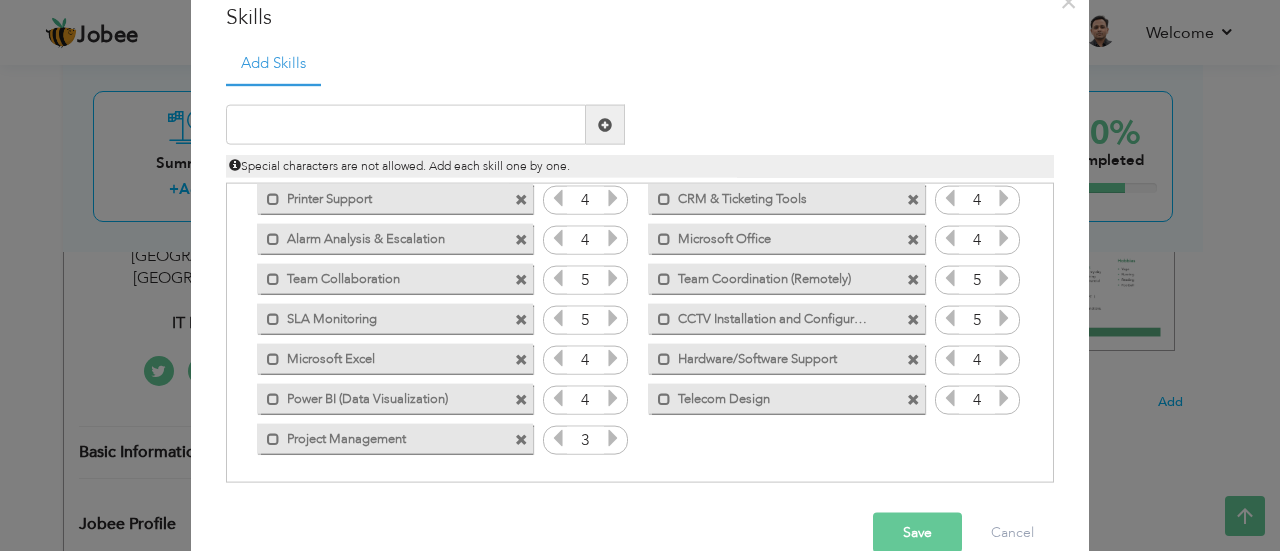 click at bounding box center (613, 438) 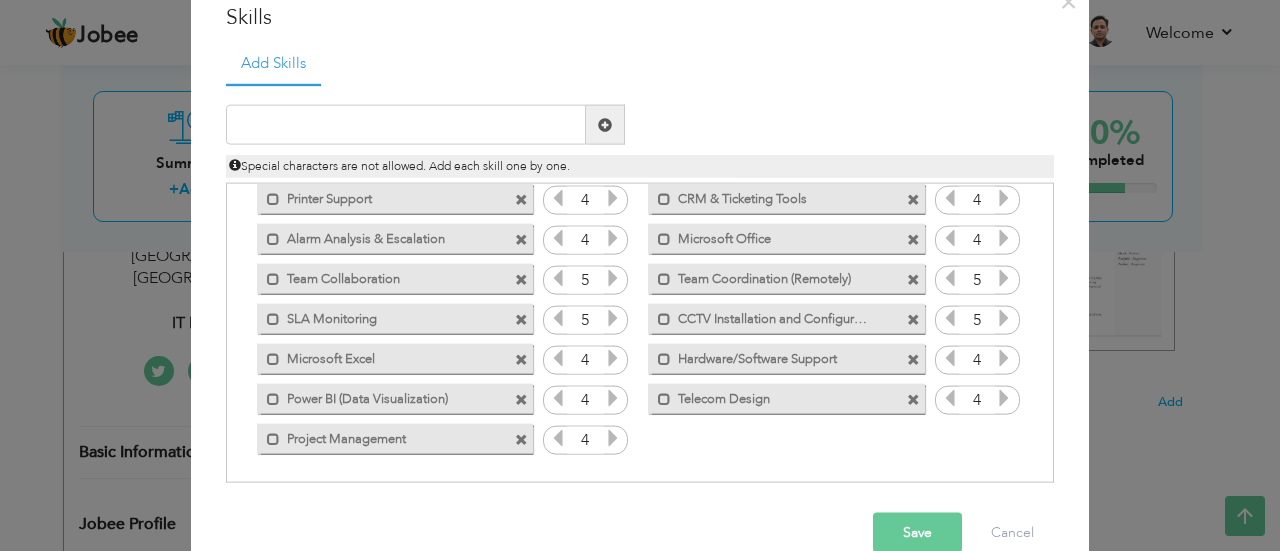 click at bounding box center (913, 279) 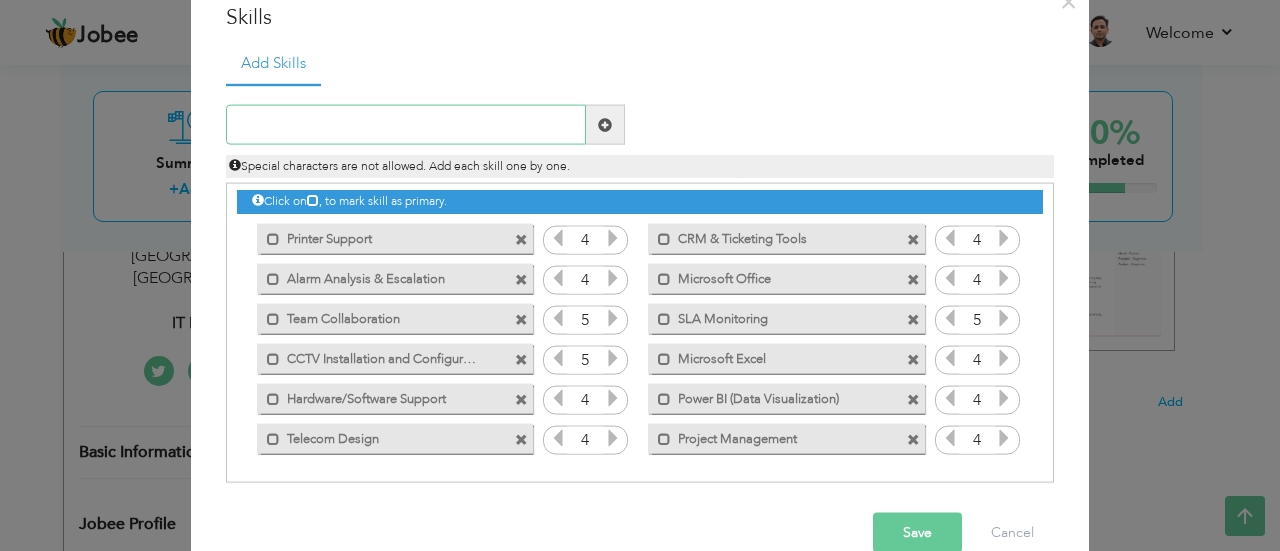 click at bounding box center (406, 125) 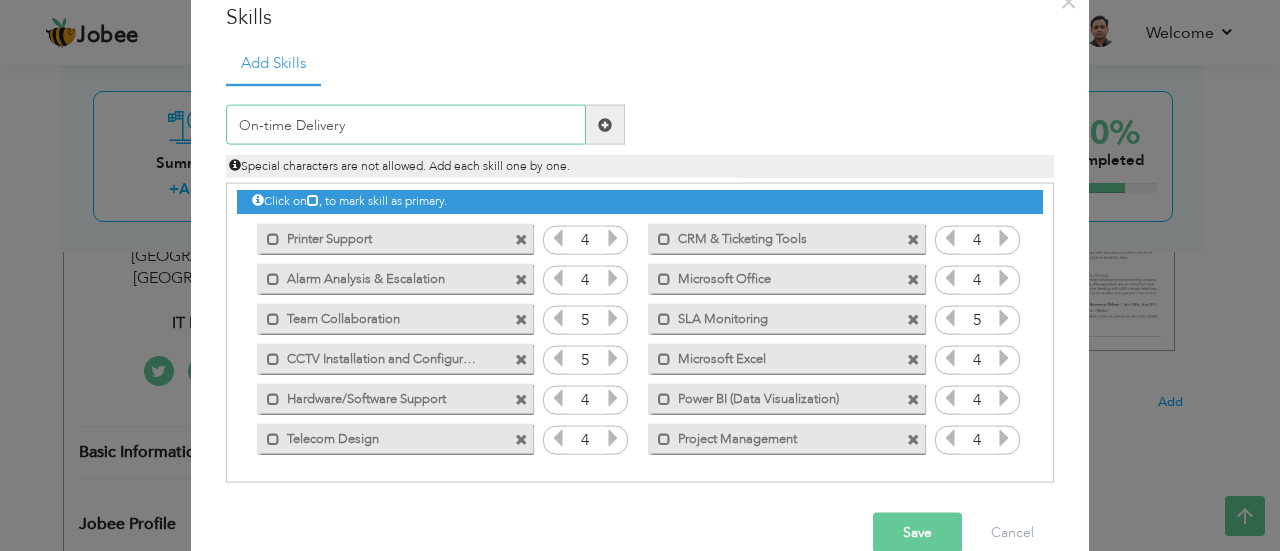 click on "On-time Delivery" at bounding box center (406, 125) 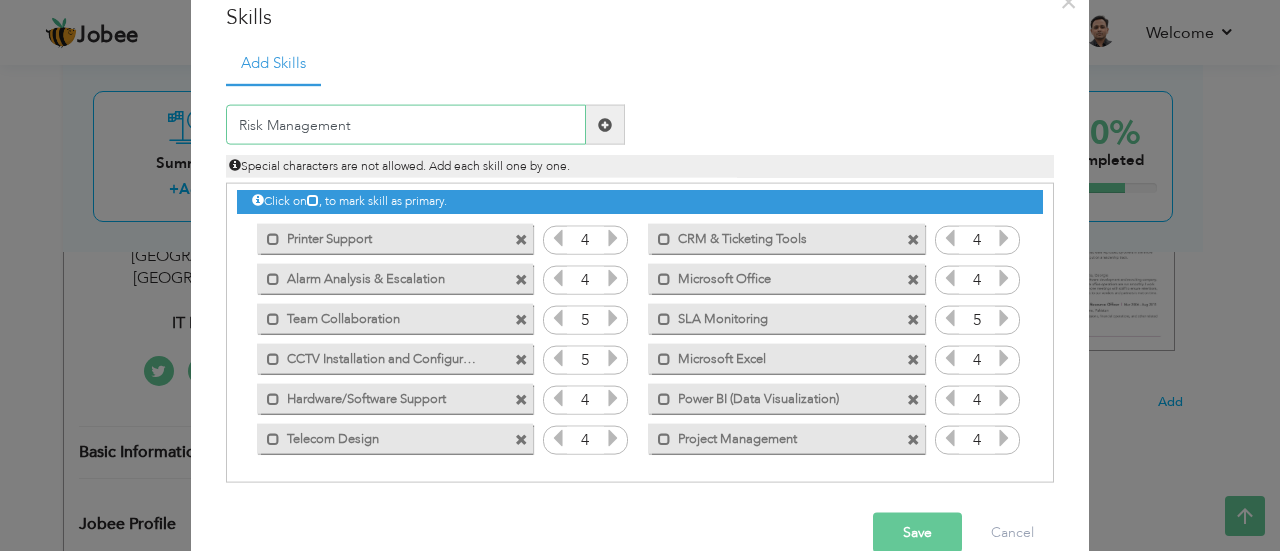 type on "Risk Management" 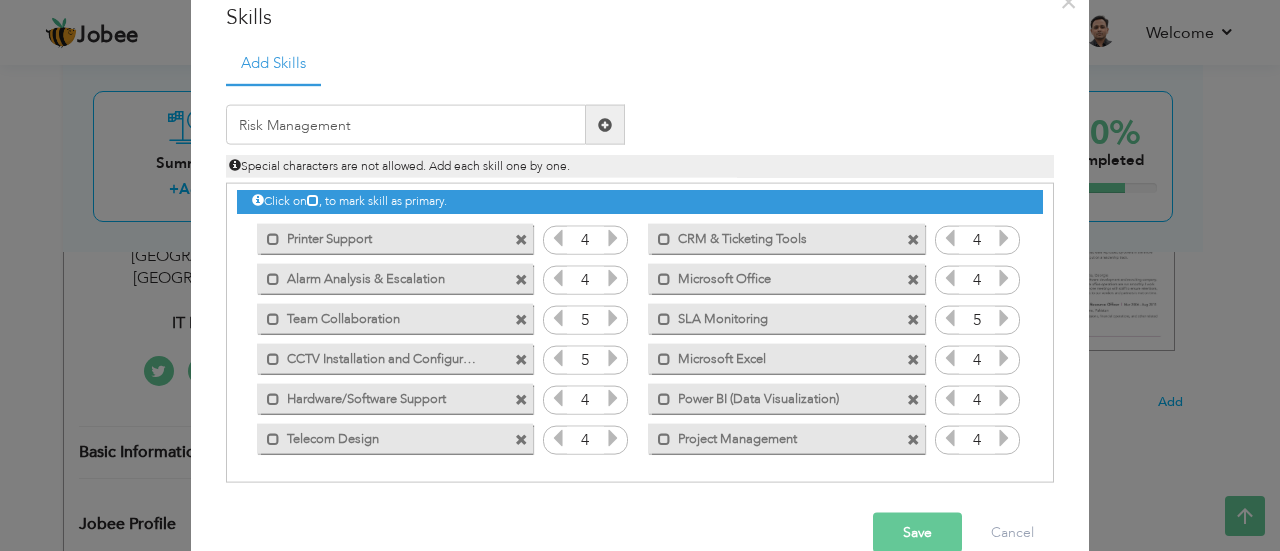 click at bounding box center [605, 125] 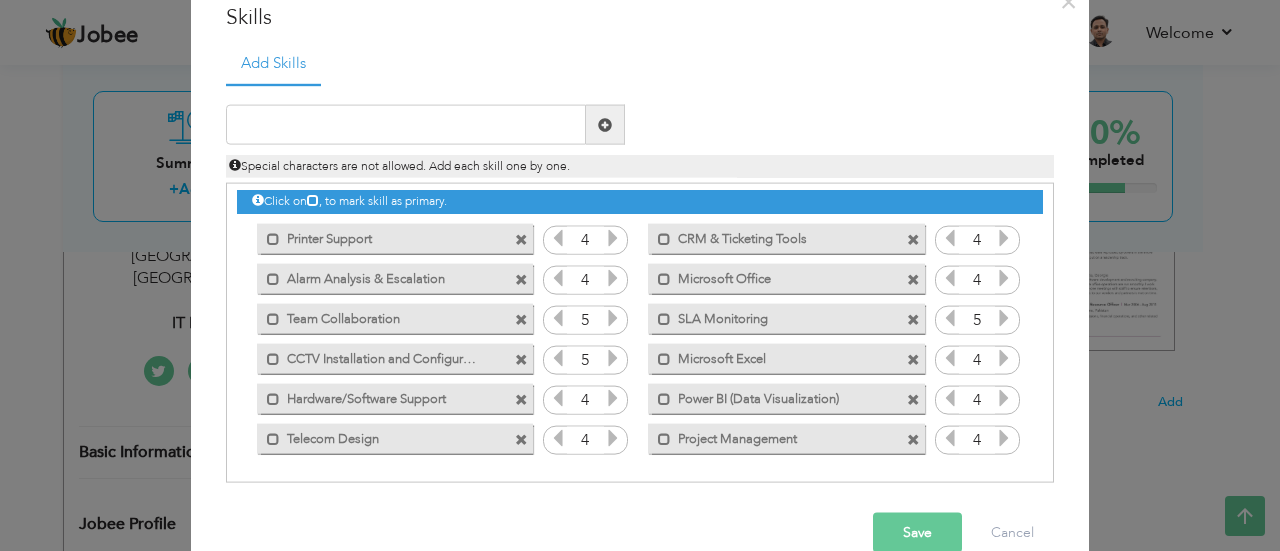 scroll, scrollTop: 44, scrollLeft: 0, axis: vertical 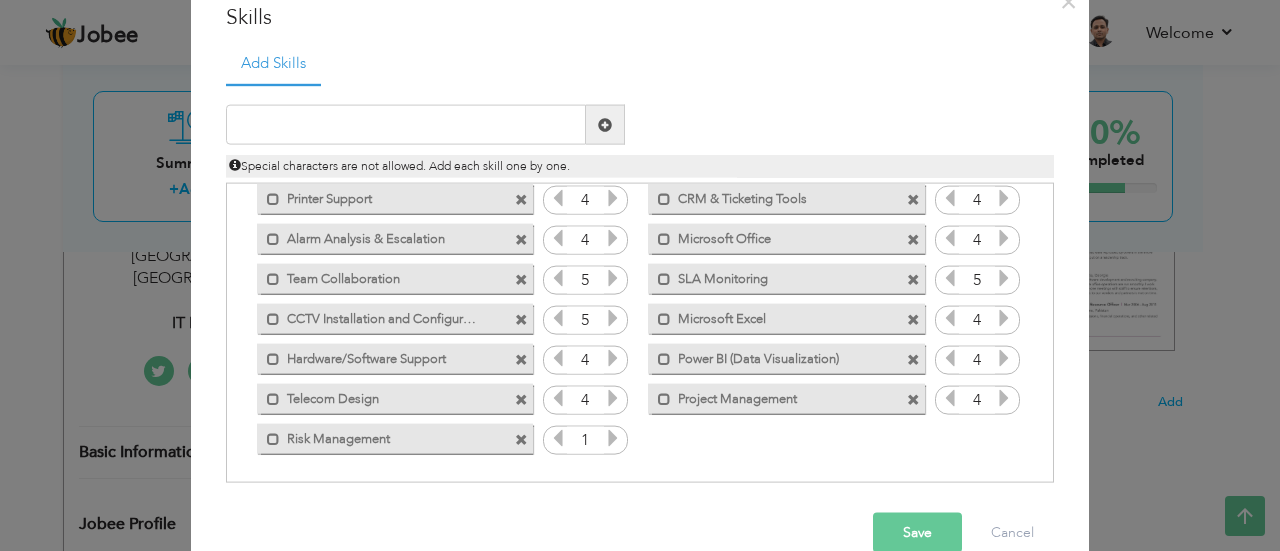 click at bounding box center [613, 438] 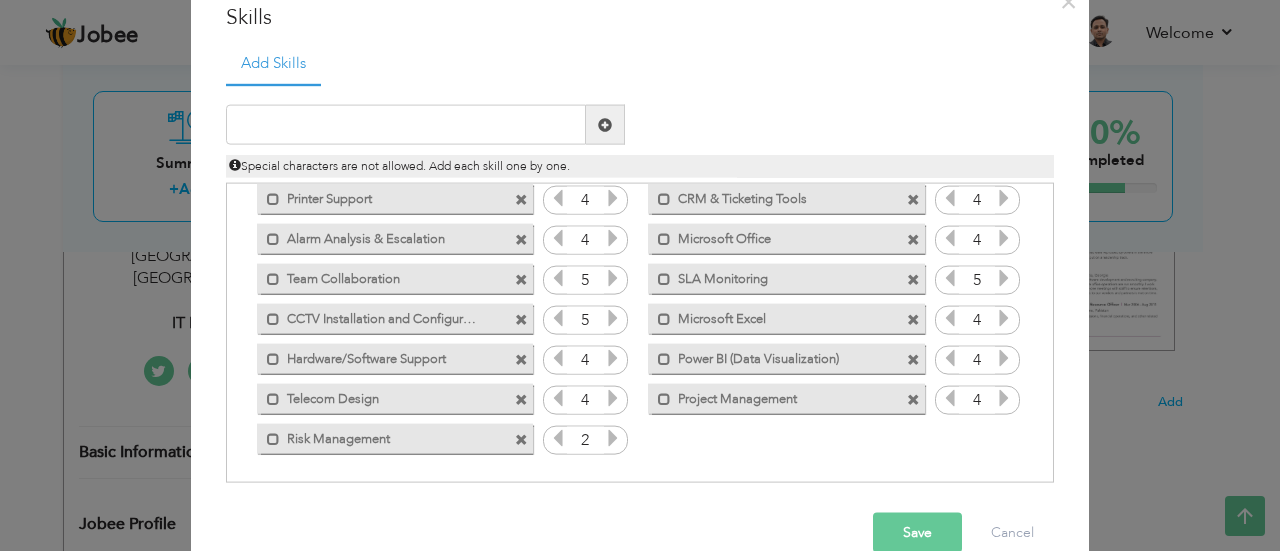 click at bounding box center (613, 438) 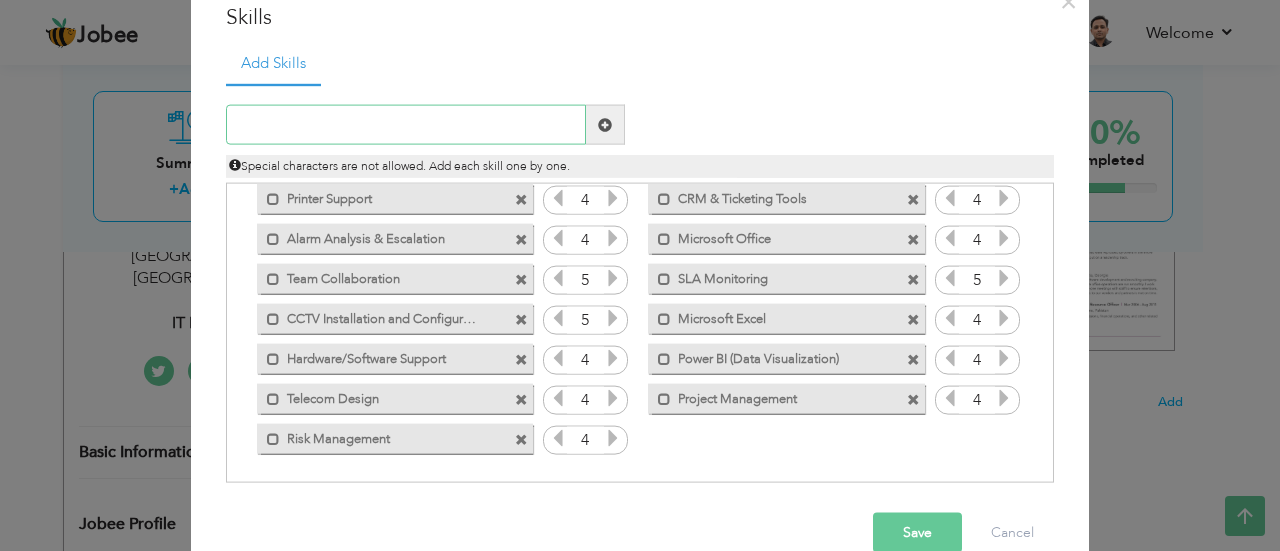 click at bounding box center [406, 125] 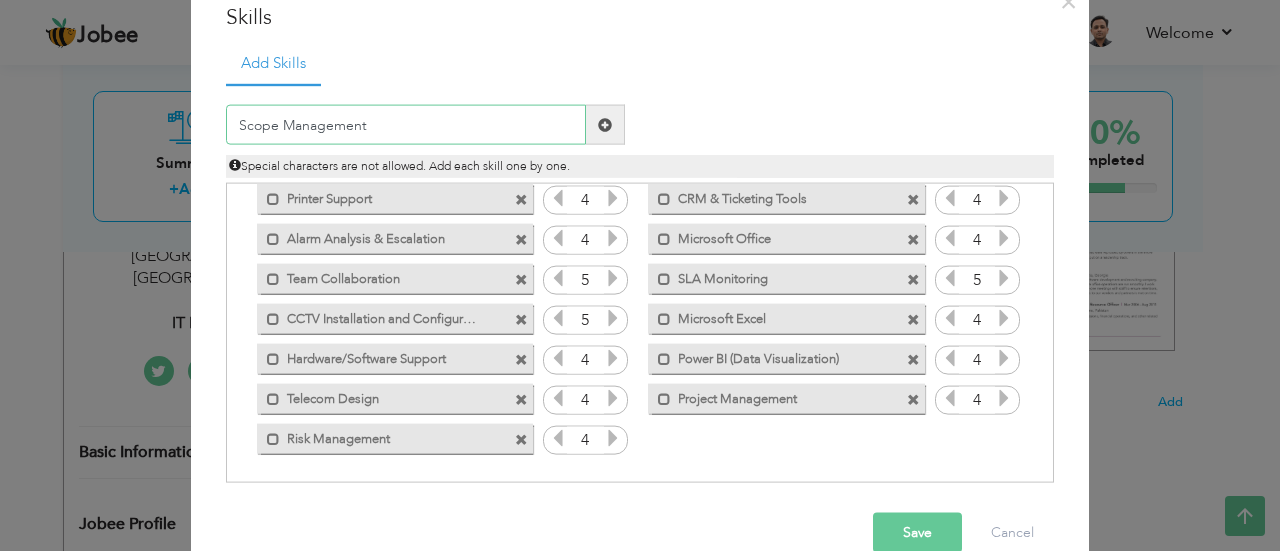 type on "Scope Management" 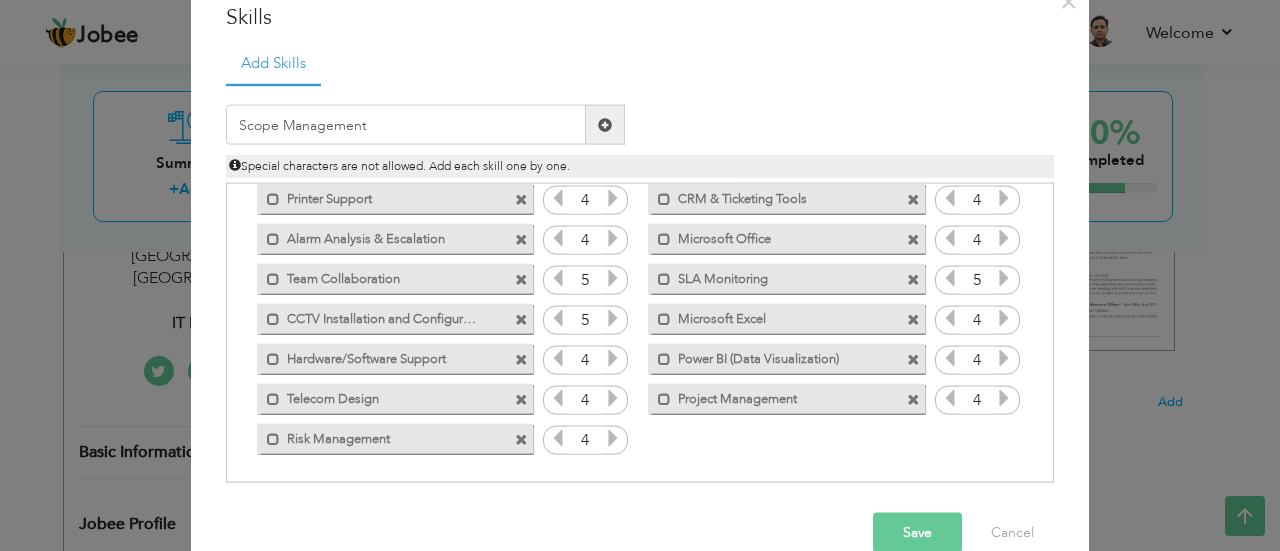 click at bounding box center (605, 125) 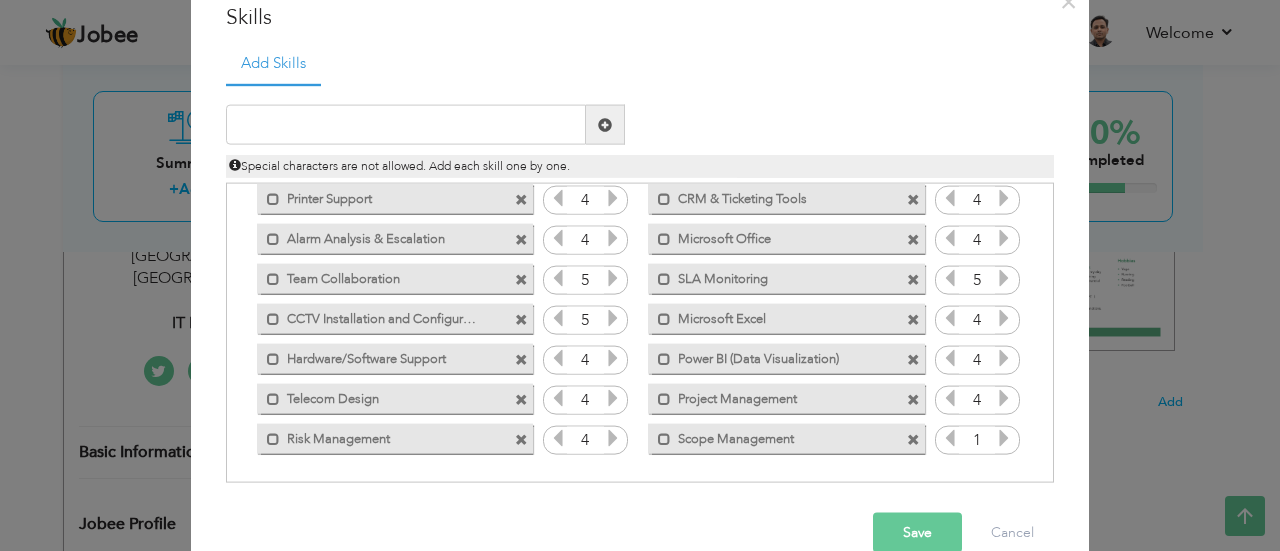 click at bounding box center [1004, 438] 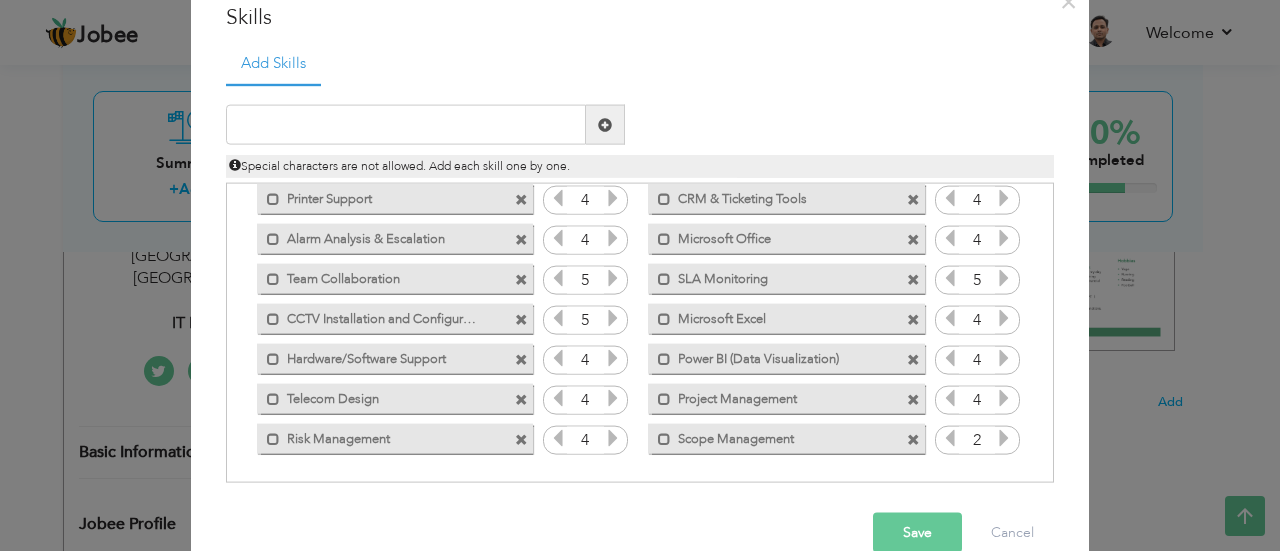 click at bounding box center (1004, 438) 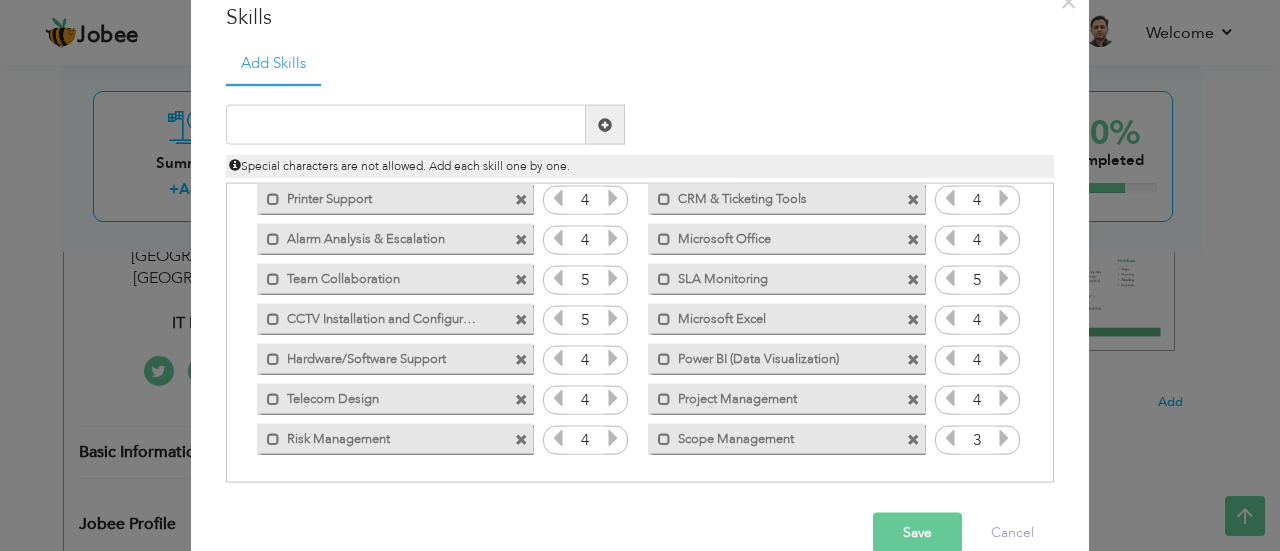 click at bounding box center (1004, 438) 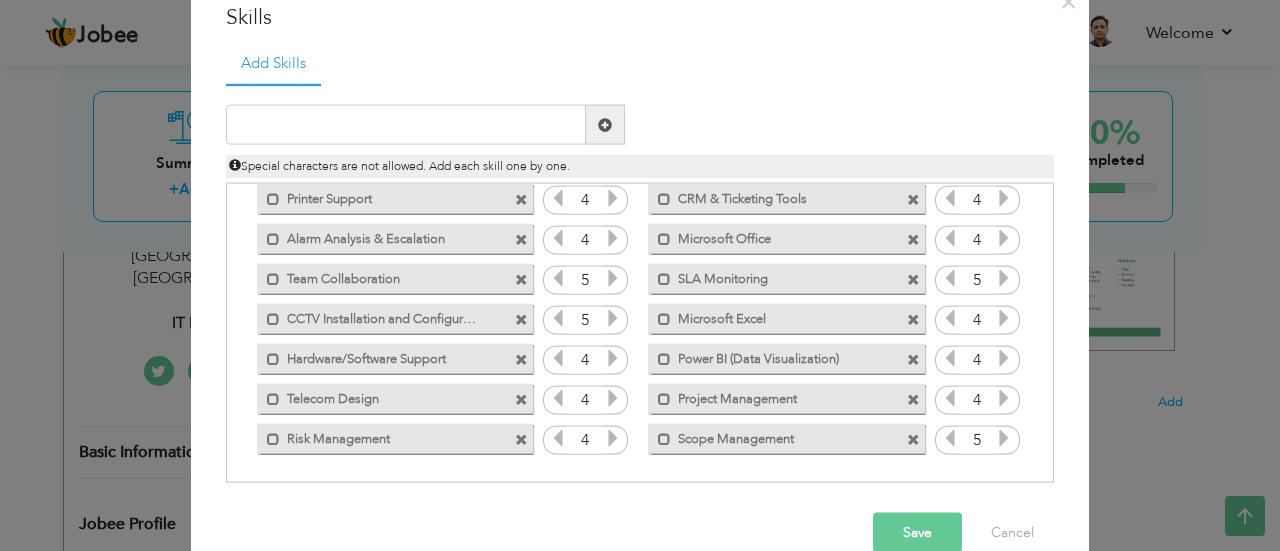 click at bounding box center (950, 438) 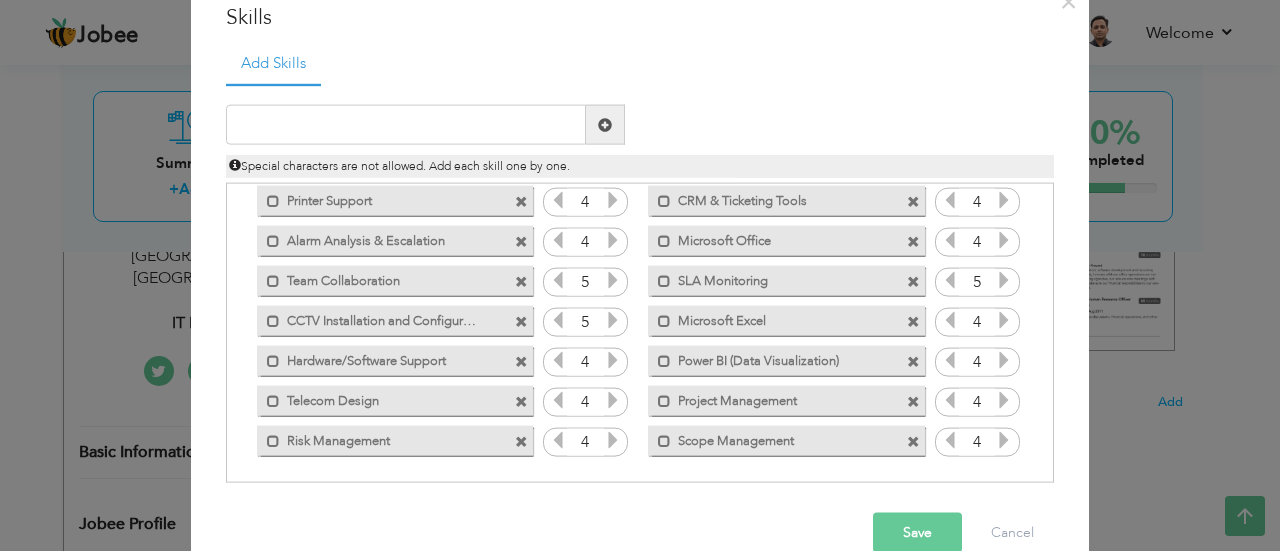 scroll, scrollTop: 44, scrollLeft: 0, axis: vertical 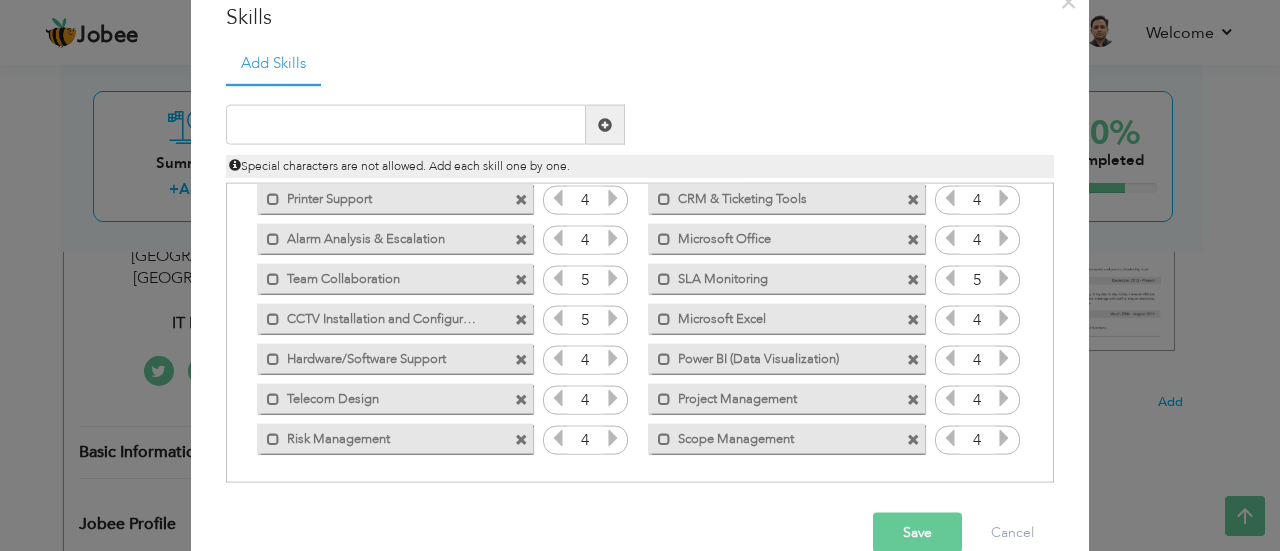 click on "Save" at bounding box center [917, 533] 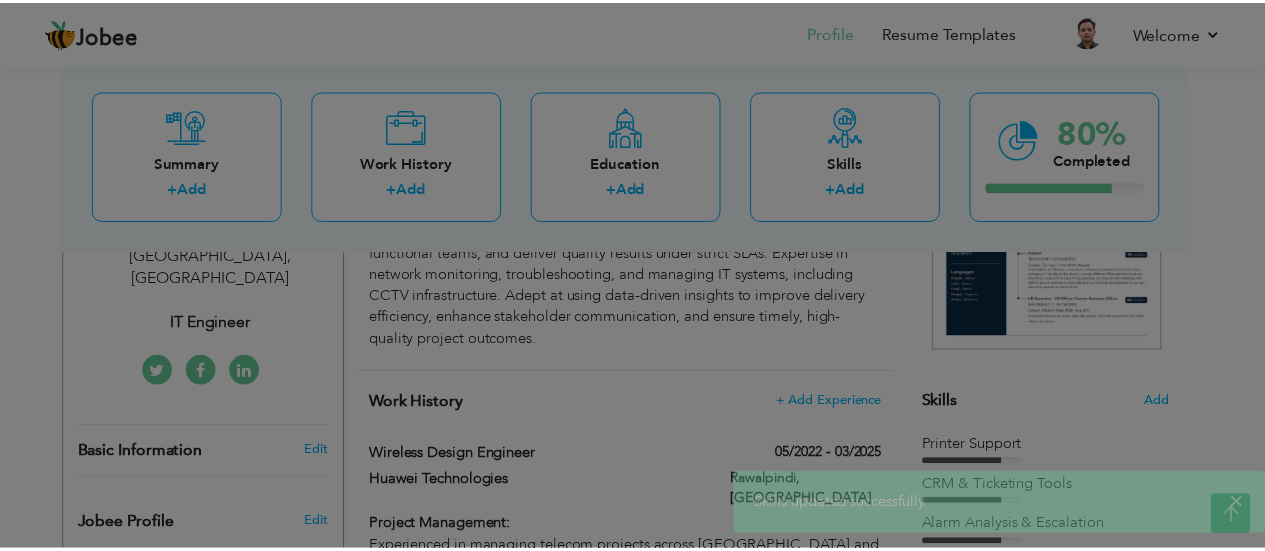 scroll, scrollTop: 0, scrollLeft: 0, axis: both 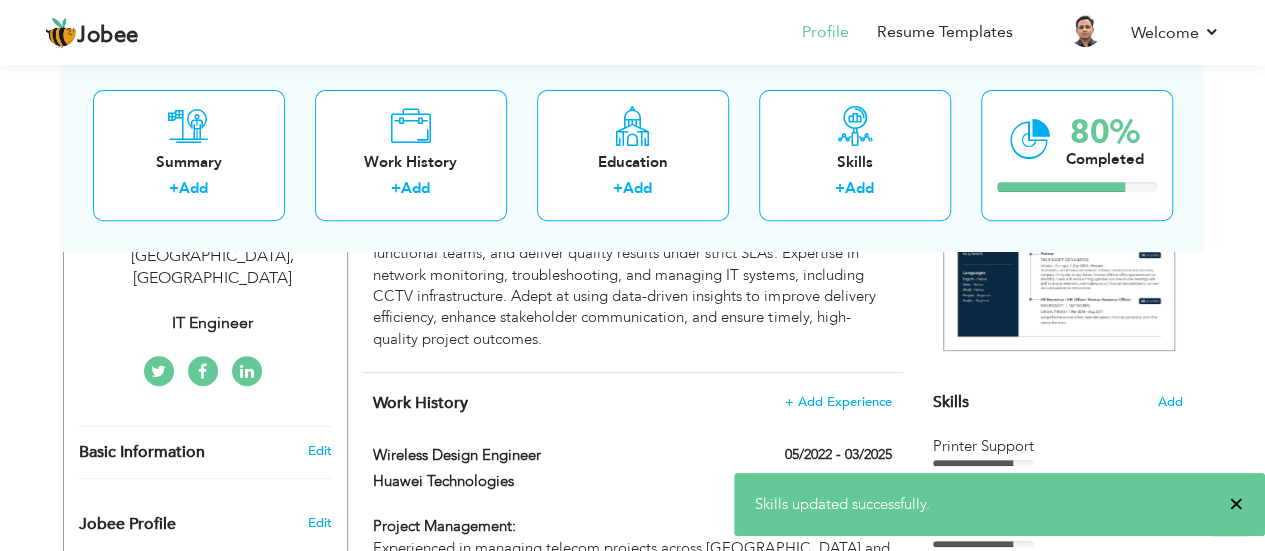 click on "×" at bounding box center (1236, 504) 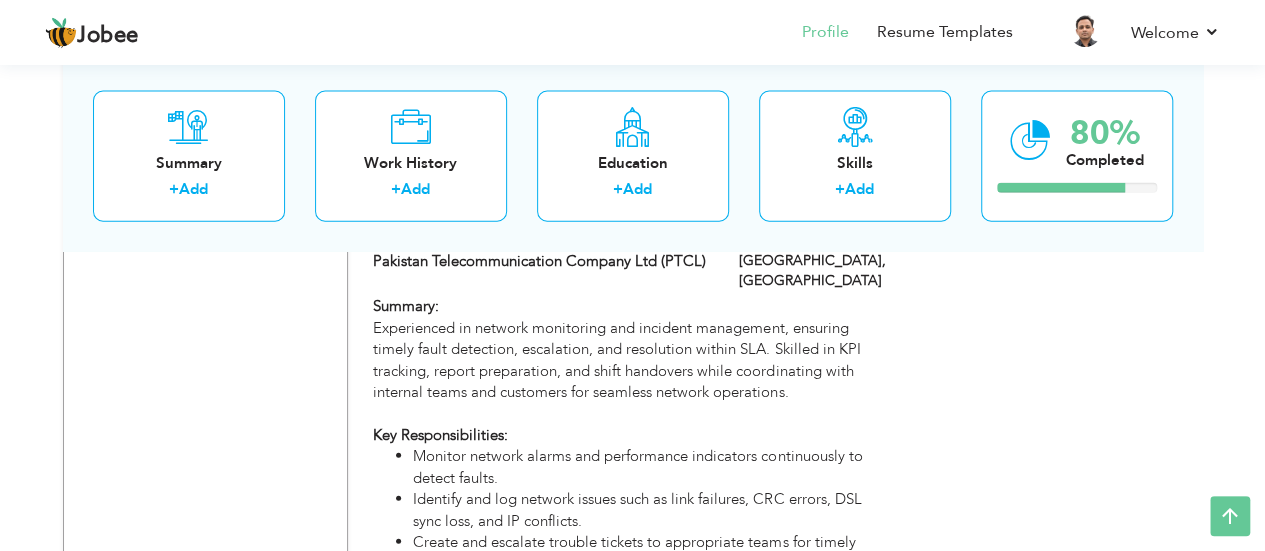 scroll, scrollTop: 2266, scrollLeft: 0, axis: vertical 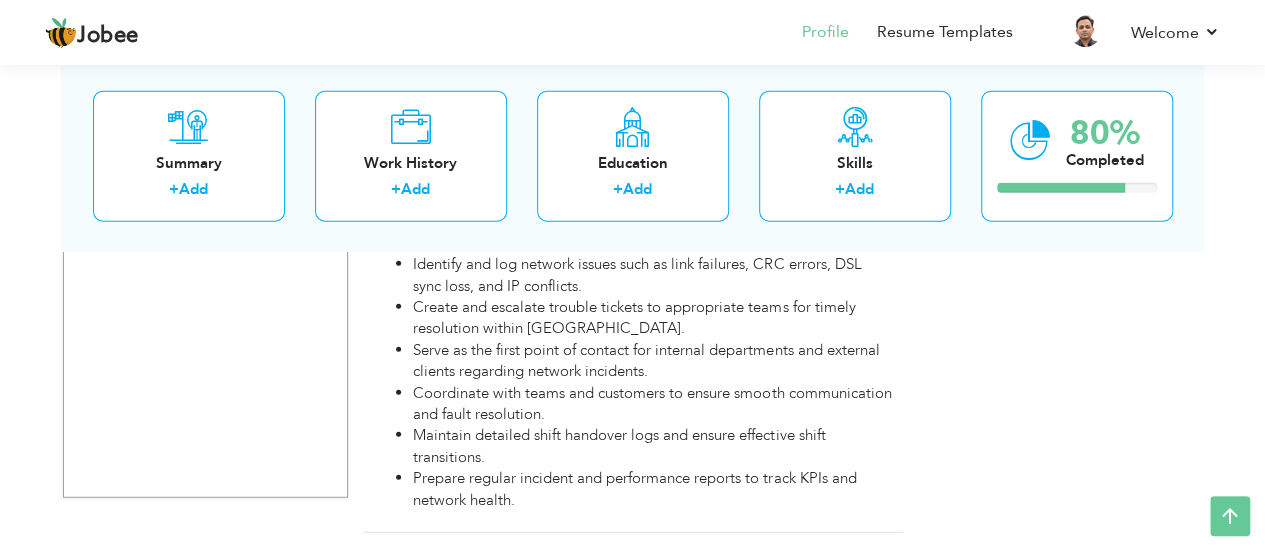 click on "+ Add Project" at bounding box center [849, 563] 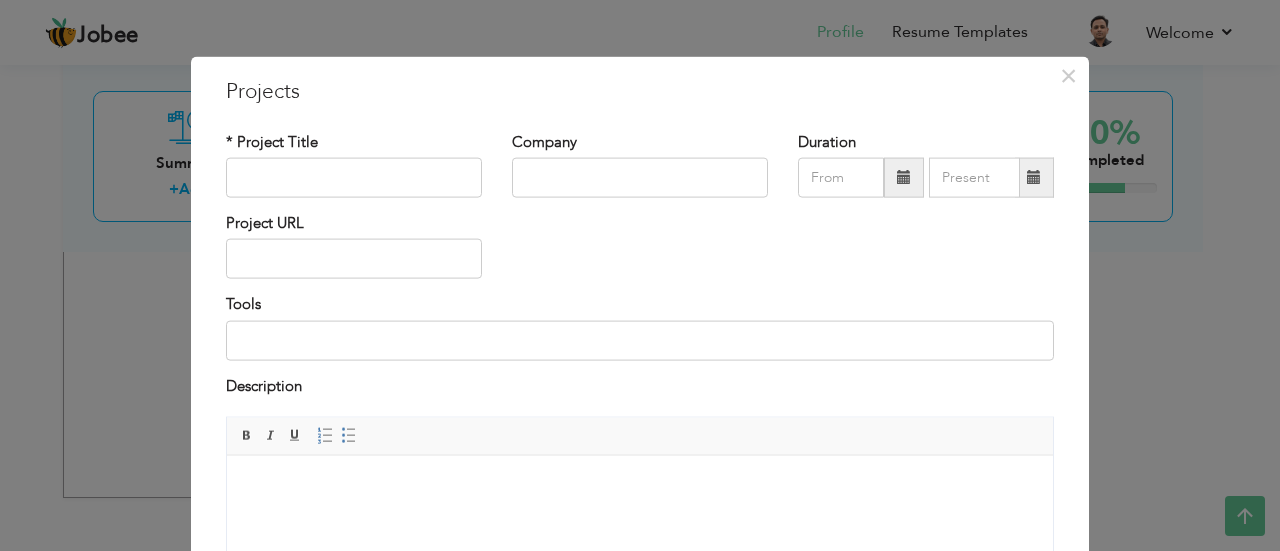 click at bounding box center [640, 485] 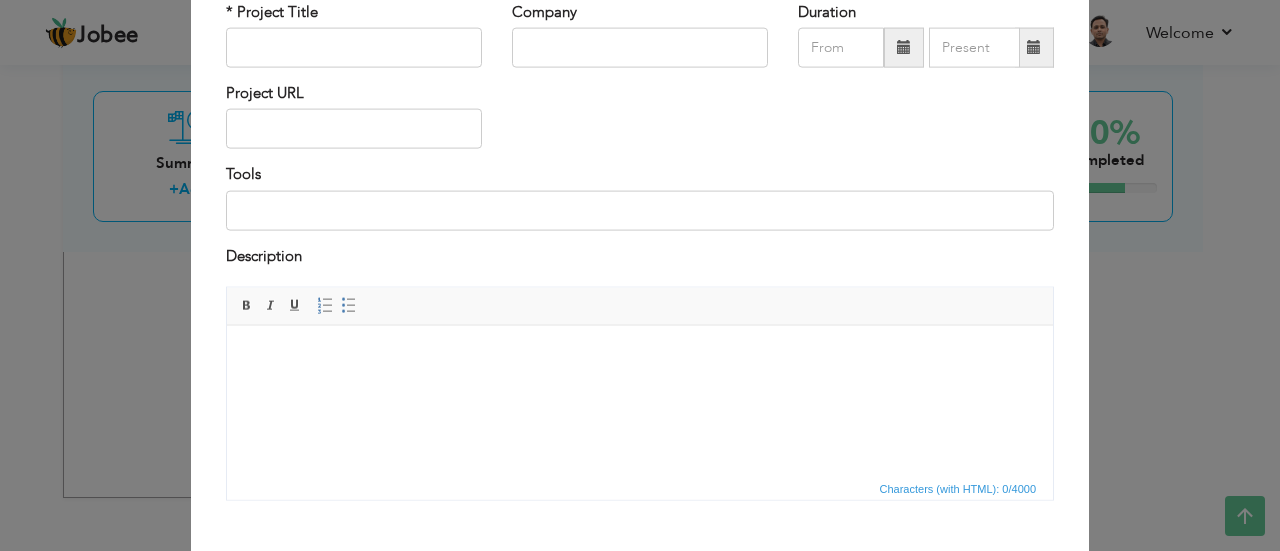 scroll, scrollTop: 100, scrollLeft: 0, axis: vertical 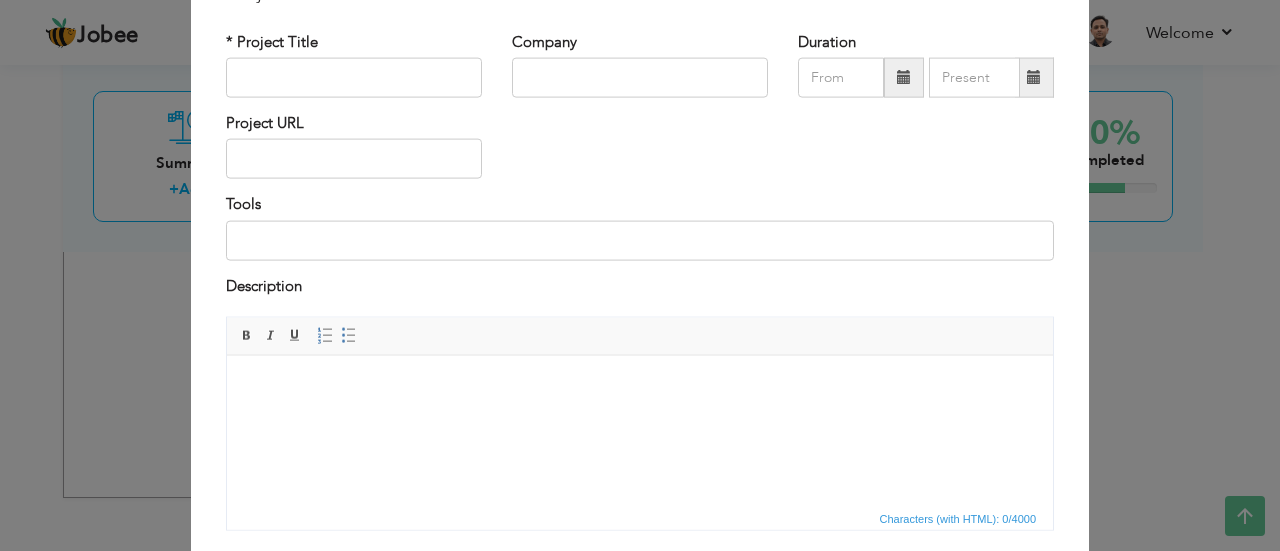 click at bounding box center [640, 385] 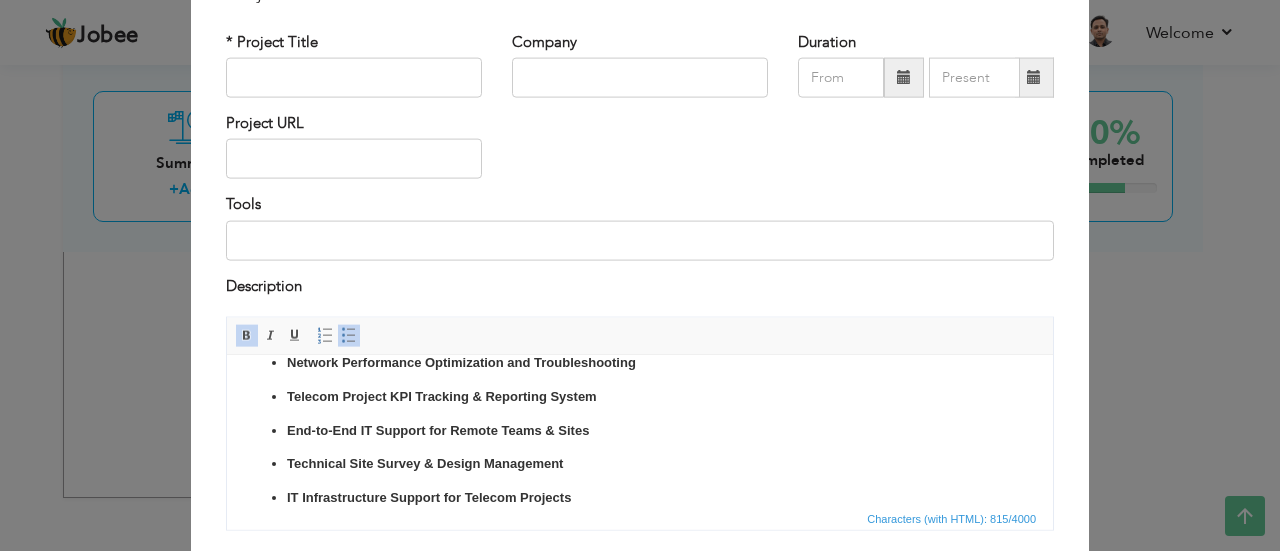 scroll, scrollTop: 0, scrollLeft: 0, axis: both 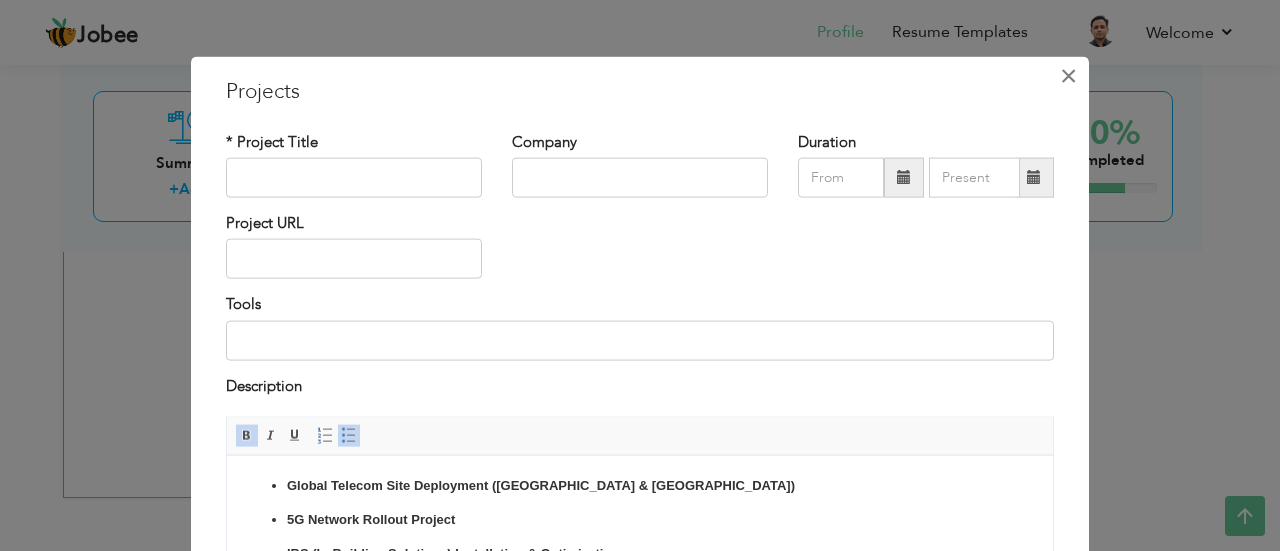 click on "×" at bounding box center [1068, 75] 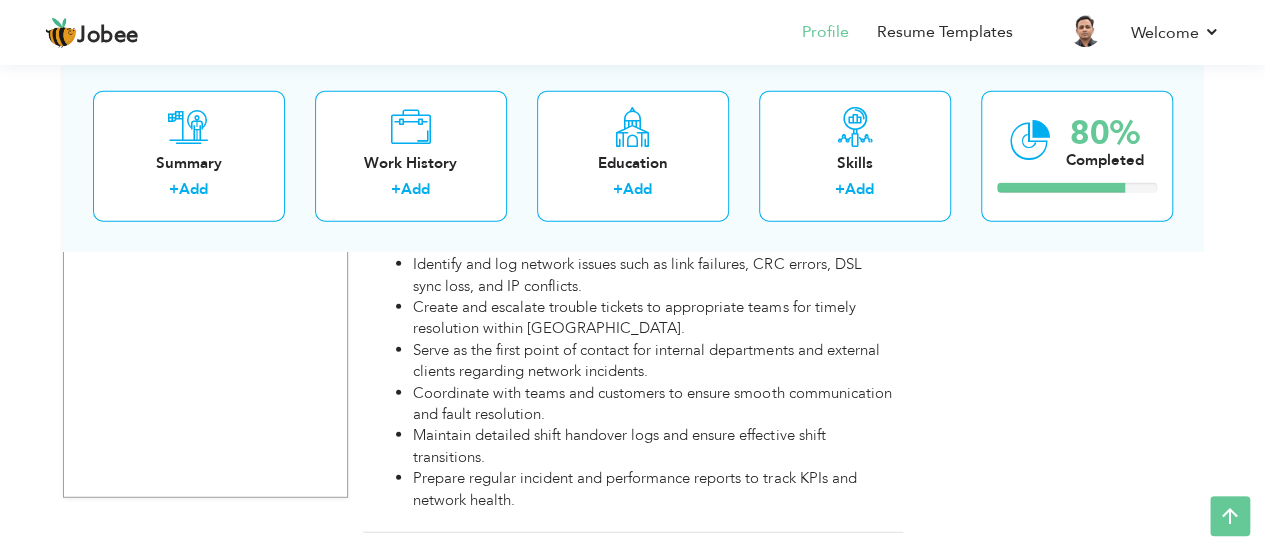 click on "+ Add Project" at bounding box center (849, 563) 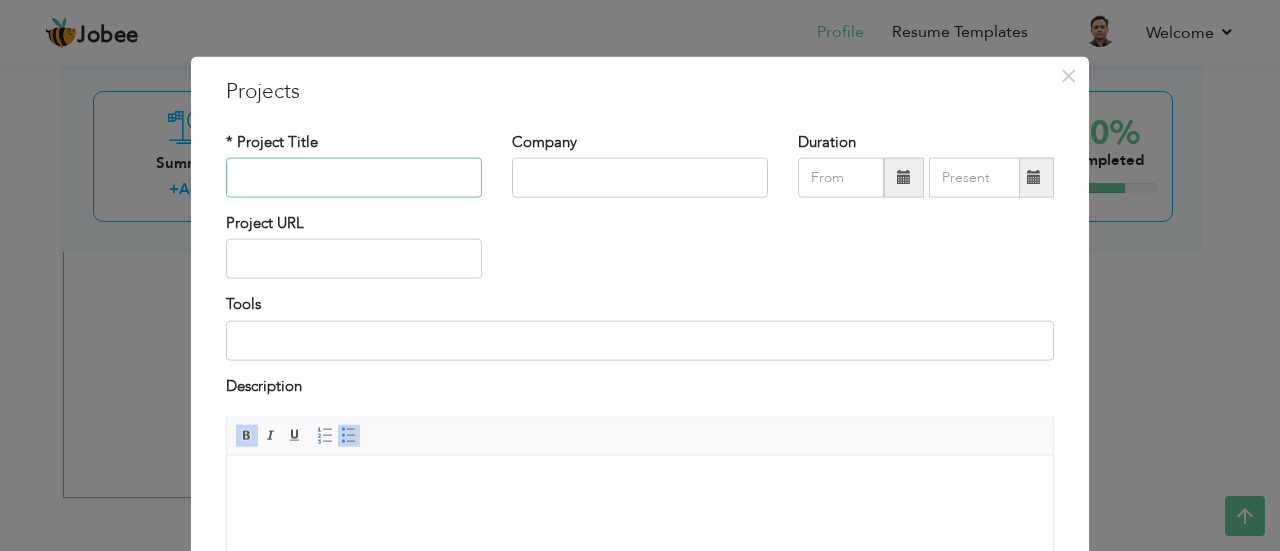 paste on "Global Telecom Site Deployment (Africa & Asia)" 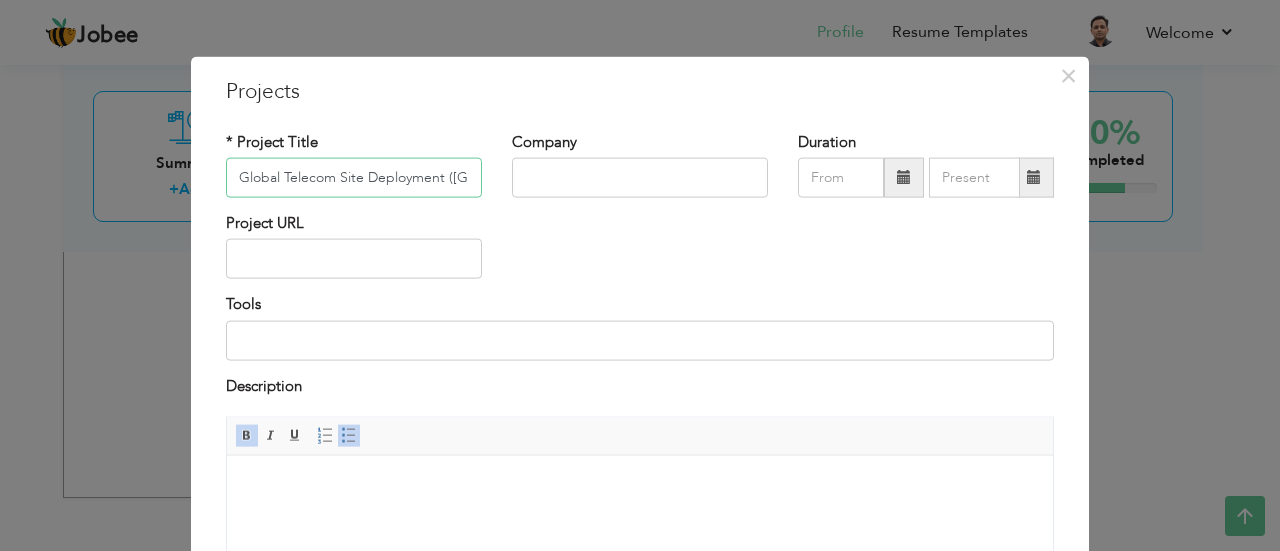 scroll, scrollTop: 0, scrollLeft: 65, axis: horizontal 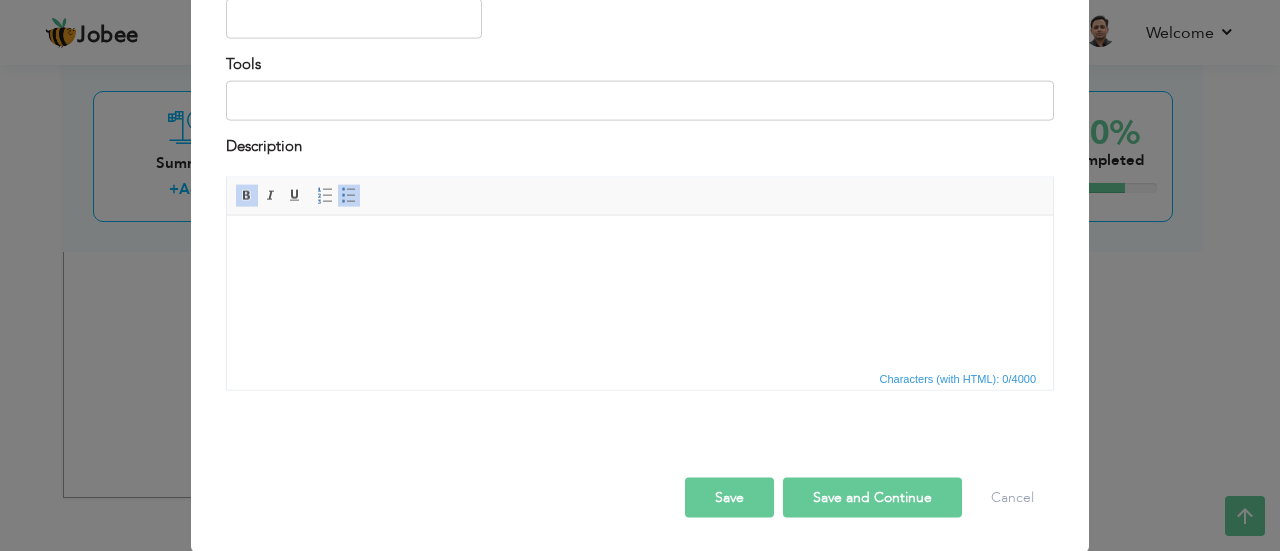 type on "Global Telecom Site Deployment (Africa & Asia)" 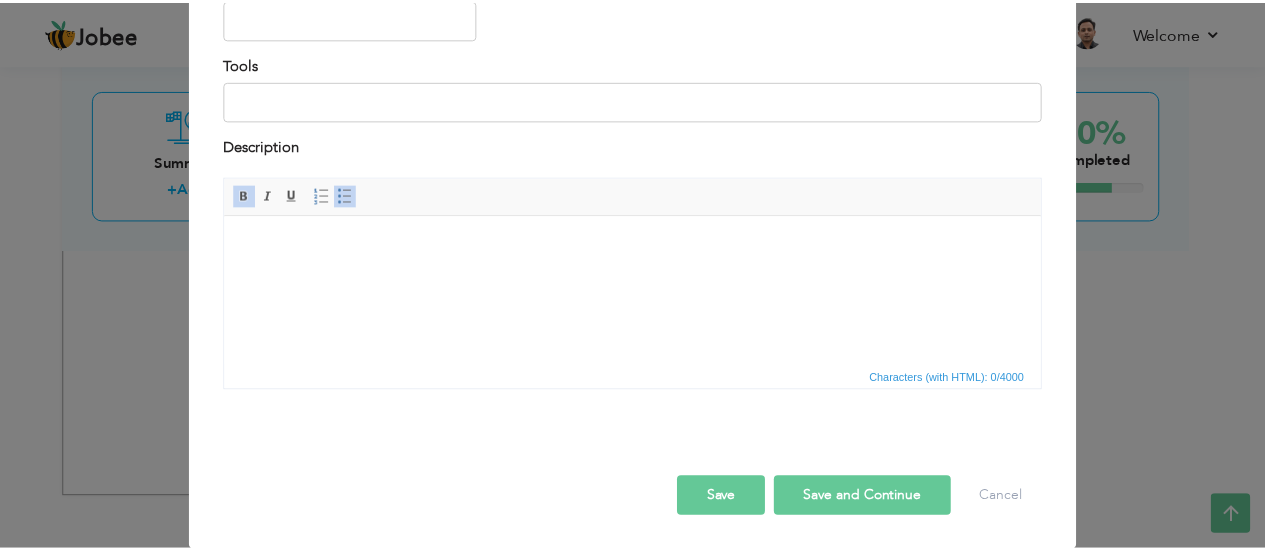 scroll, scrollTop: 0, scrollLeft: 0, axis: both 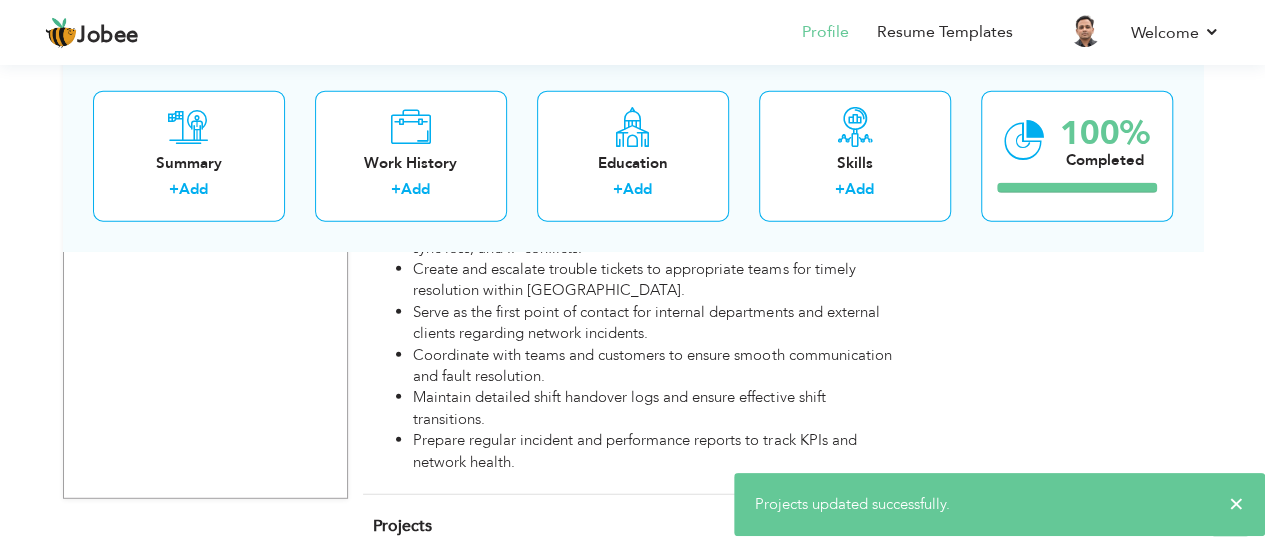 click on "+ Add Project" at bounding box center (849, 525) 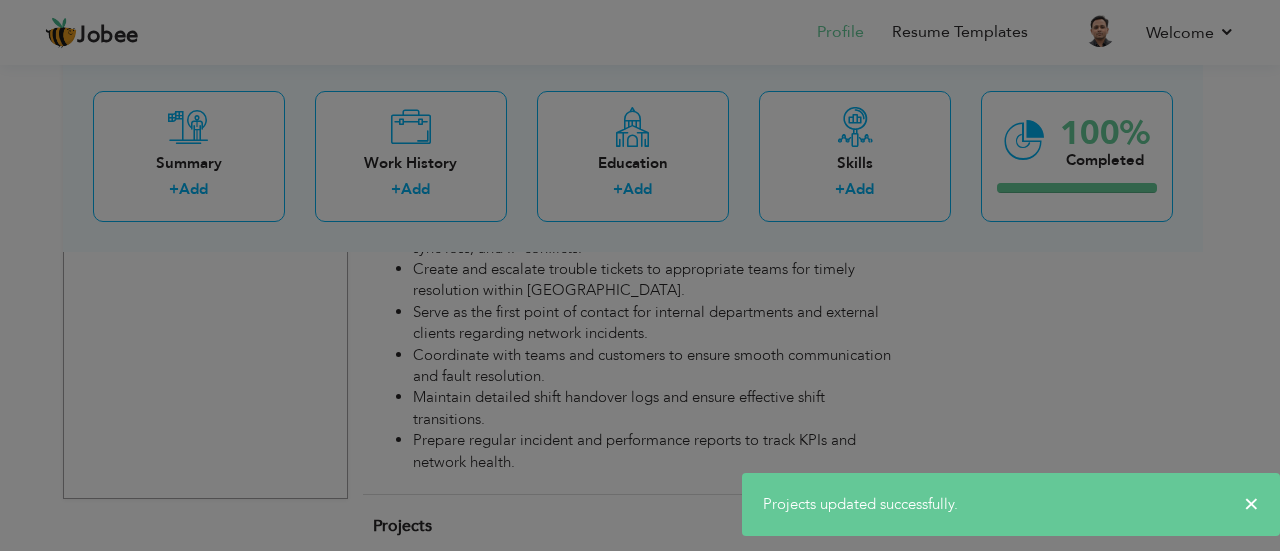 scroll, scrollTop: 0, scrollLeft: 0, axis: both 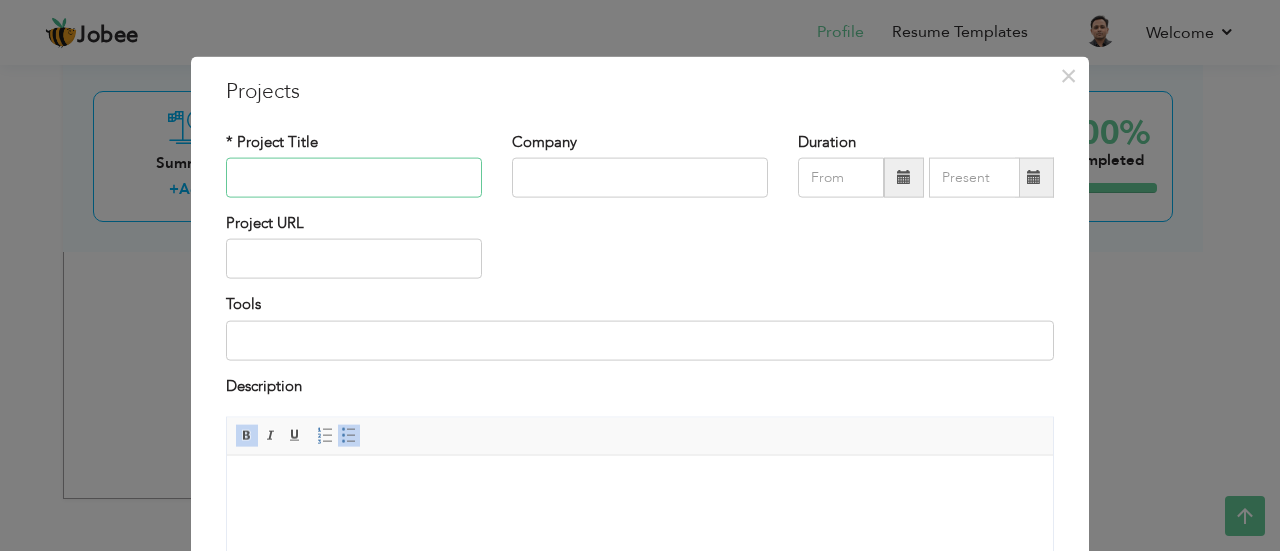 paste on "5G Network Rollout Project" 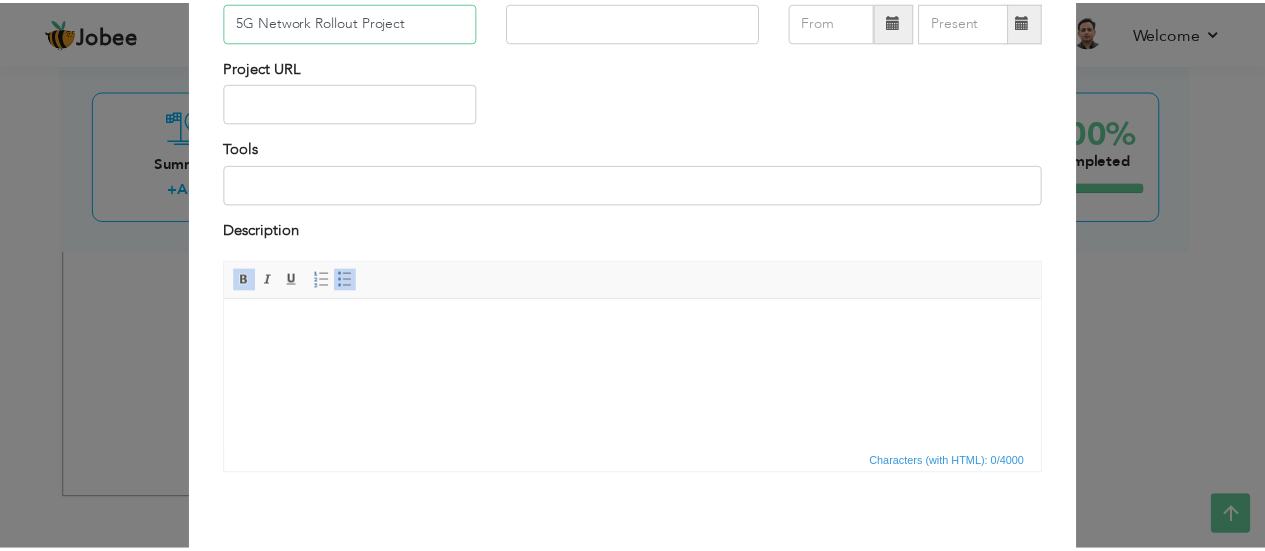 scroll, scrollTop: 240, scrollLeft: 0, axis: vertical 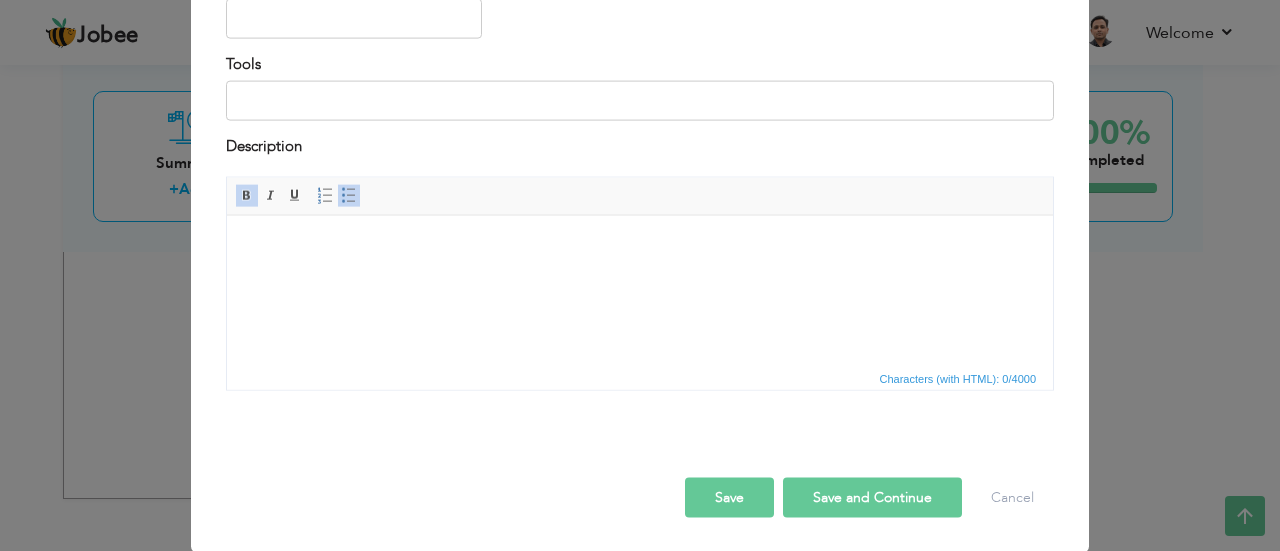 type on "5G Network Rollout Project" 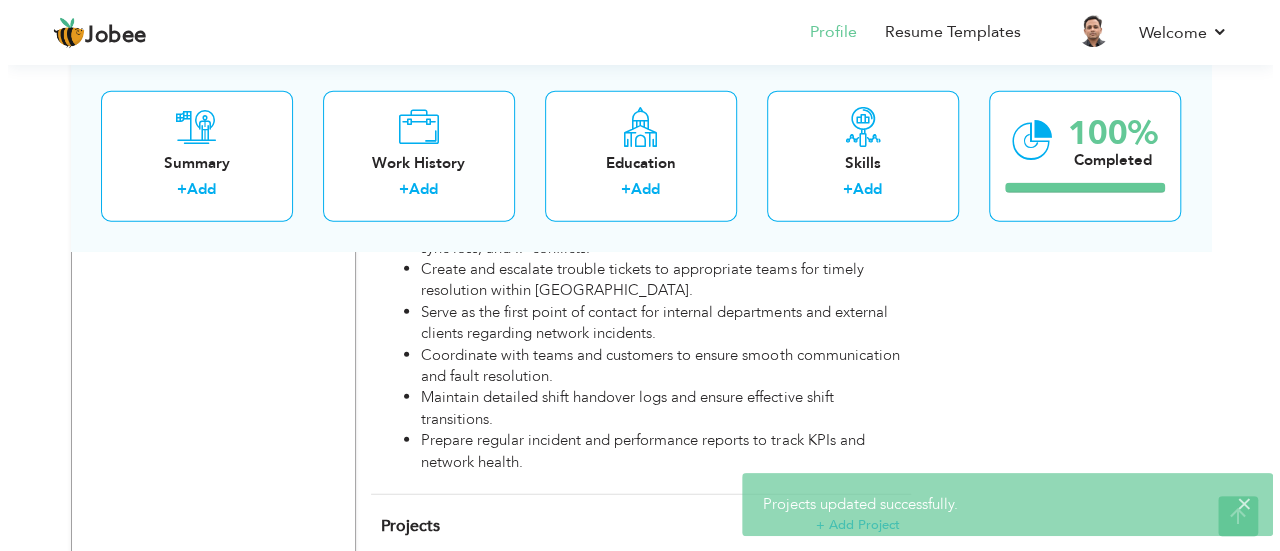 scroll, scrollTop: 2592, scrollLeft: 0, axis: vertical 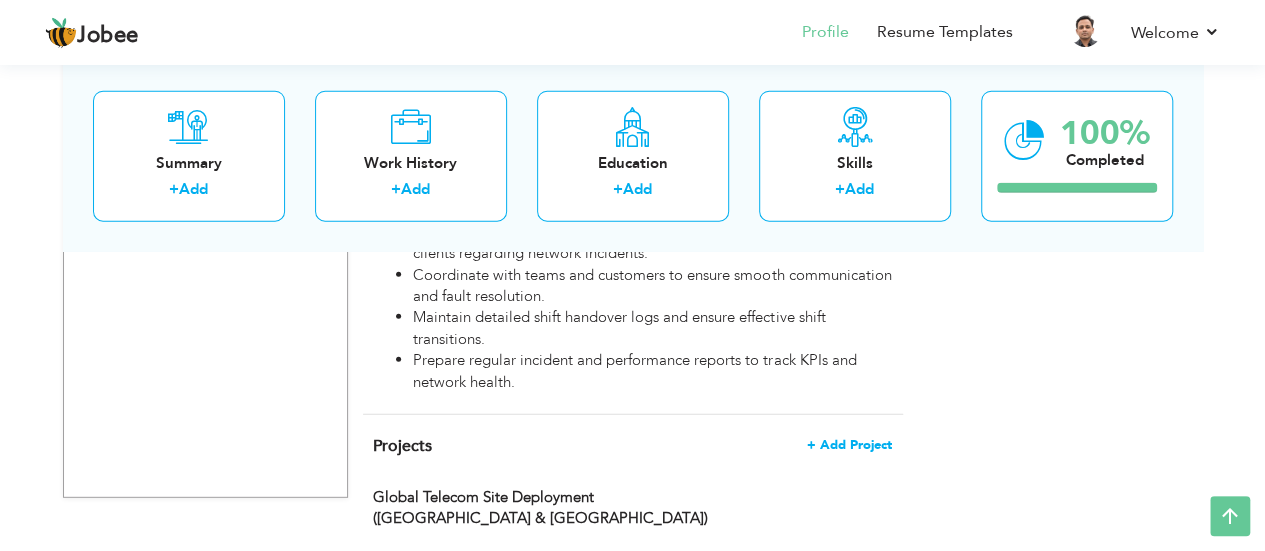 click on "+ Add Project" at bounding box center [849, 445] 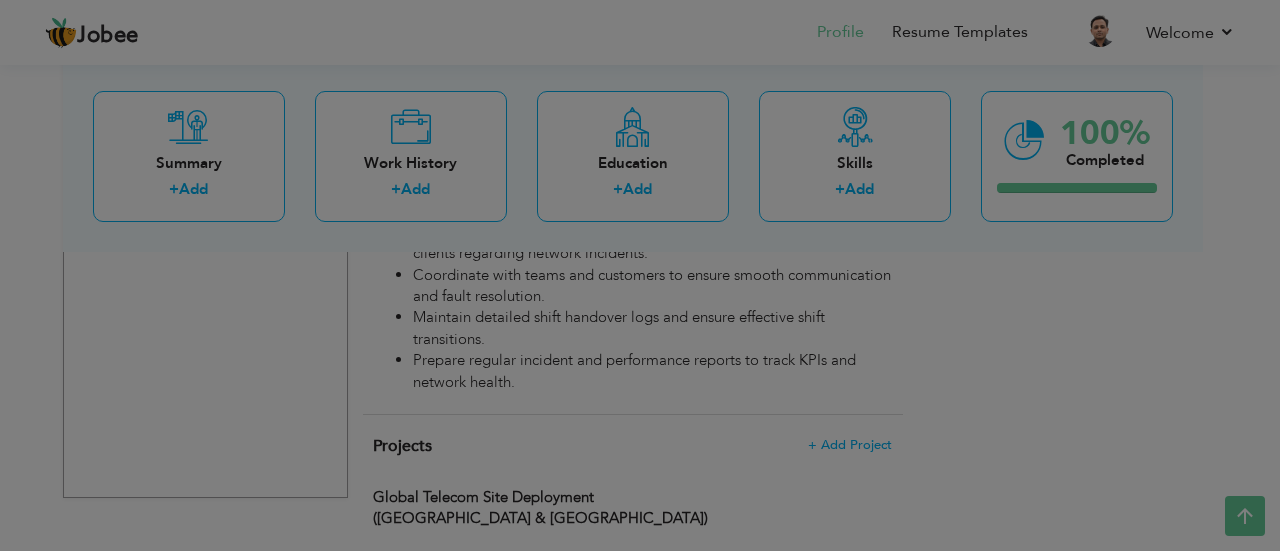 scroll, scrollTop: 0, scrollLeft: 0, axis: both 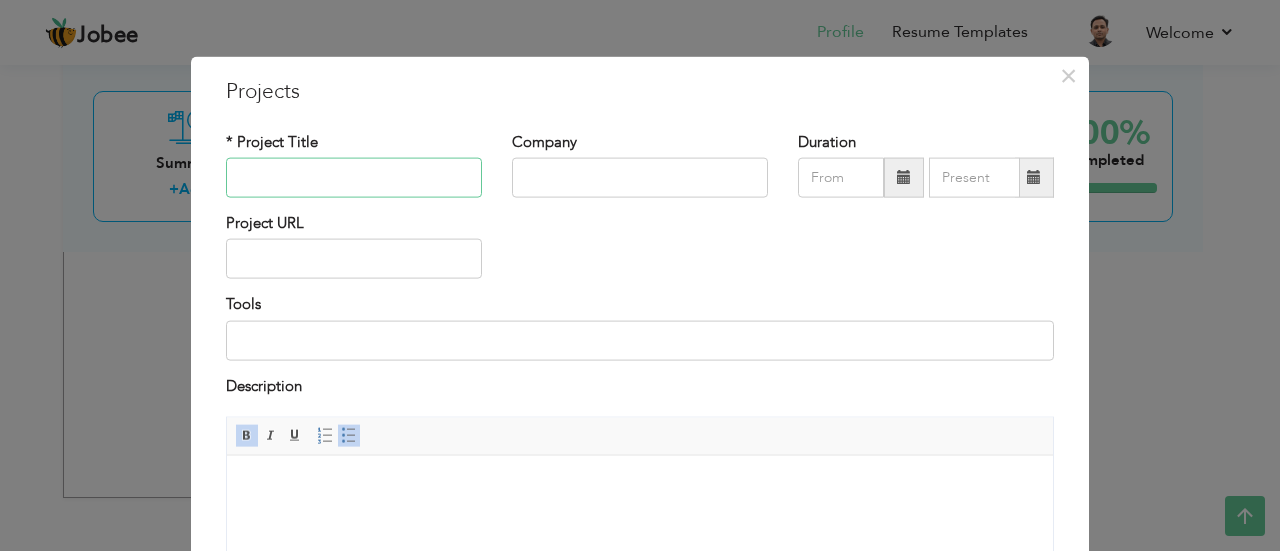 click at bounding box center [354, 178] 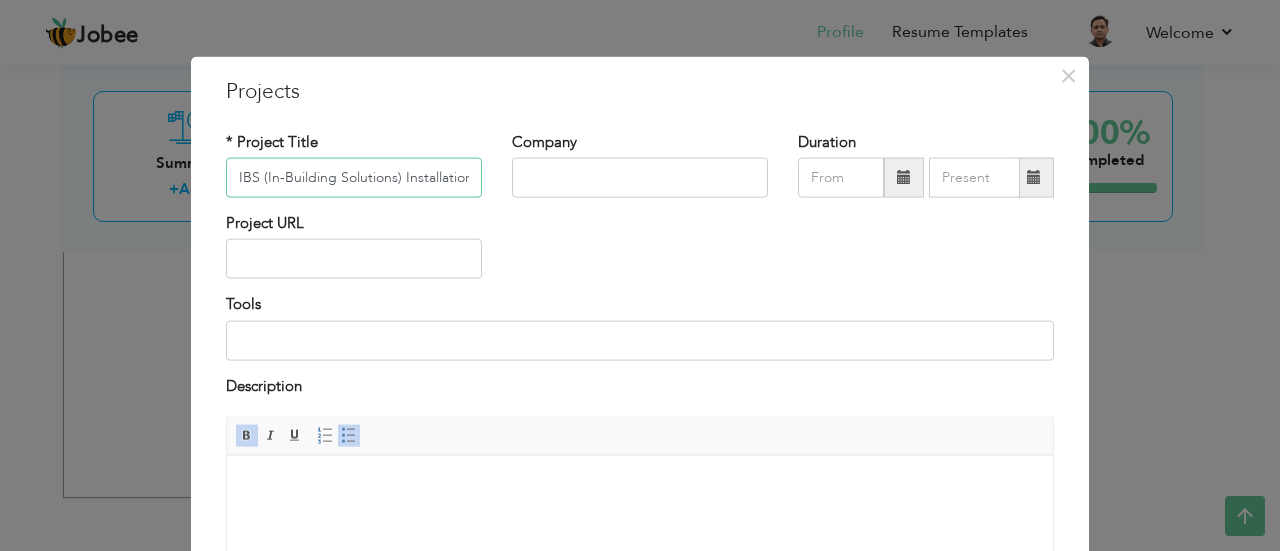scroll, scrollTop: 0, scrollLeft: 98, axis: horizontal 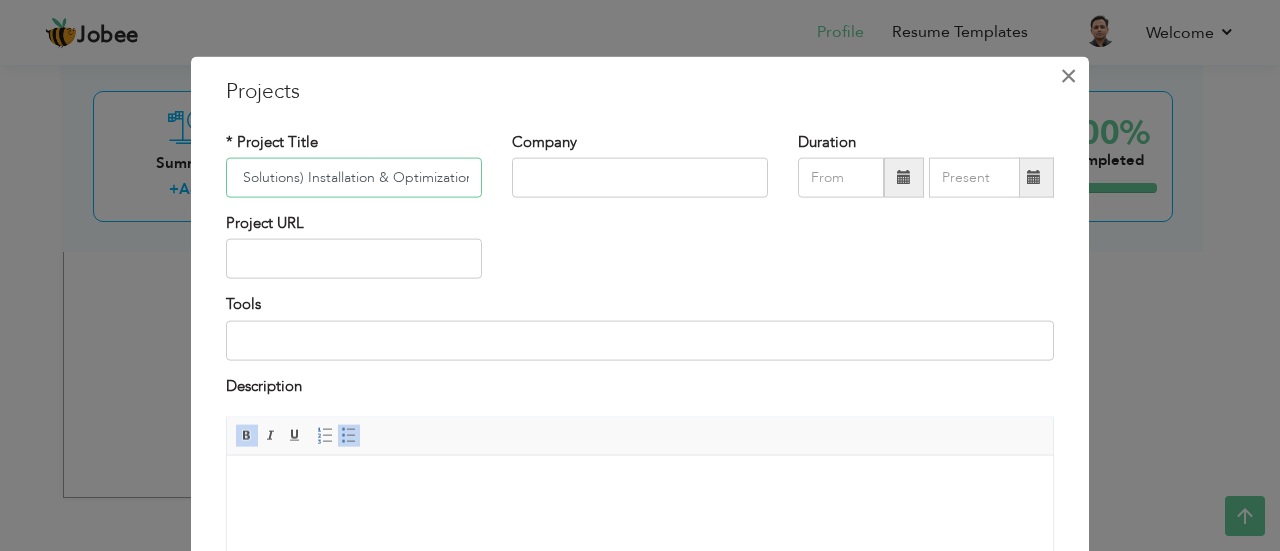 type on "IBS (In-Building Solutions) Installation & Optimization" 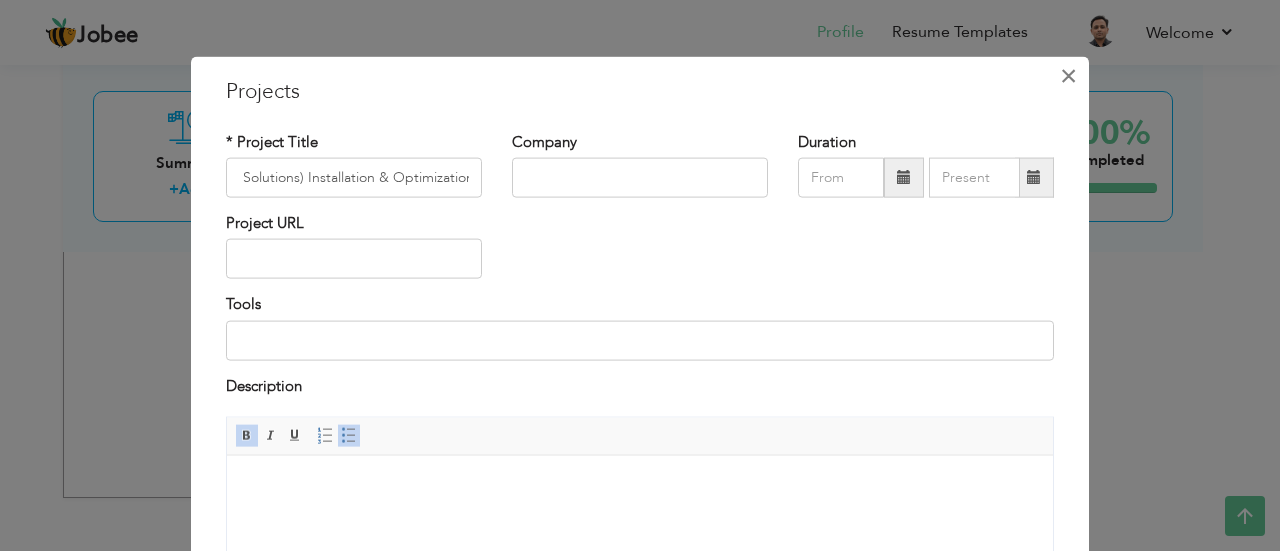 click on "×" at bounding box center (1068, 75) 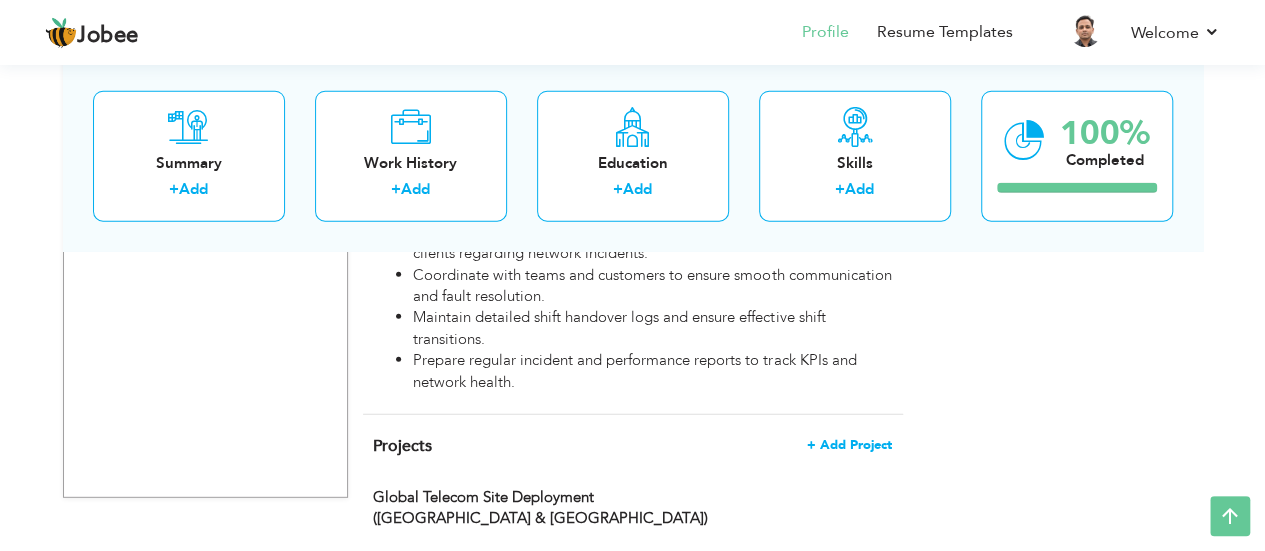 click on "+ Add Project" at bounding box center (849, 445) 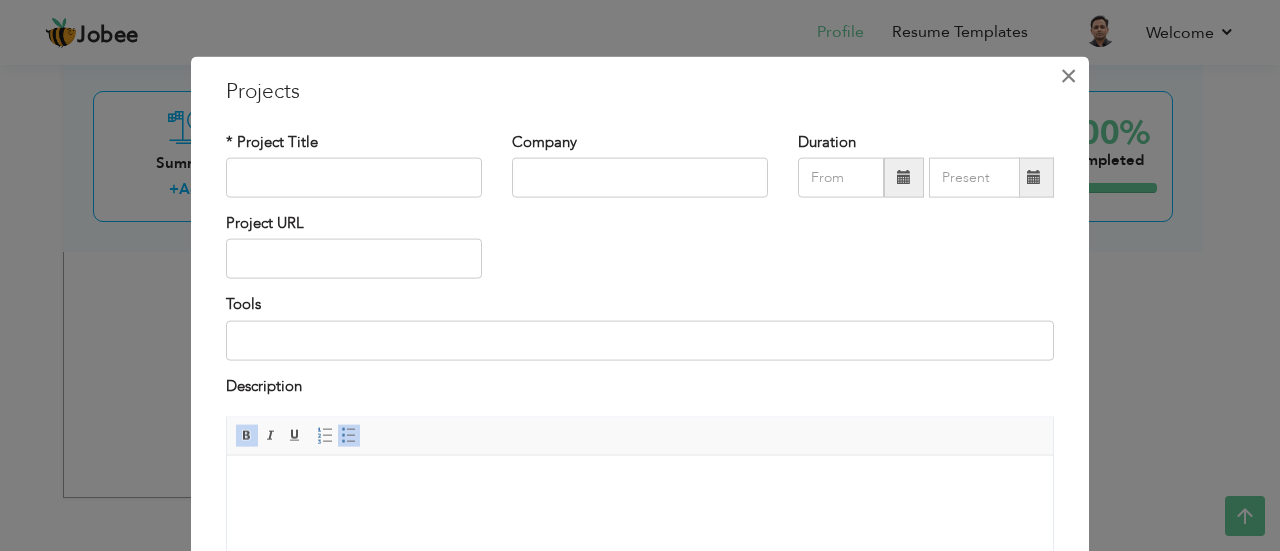 drag, startPoint x: 1068, startPoint y: 79, endPoint x: 786, endPoint y: 290, distance: 352.20023 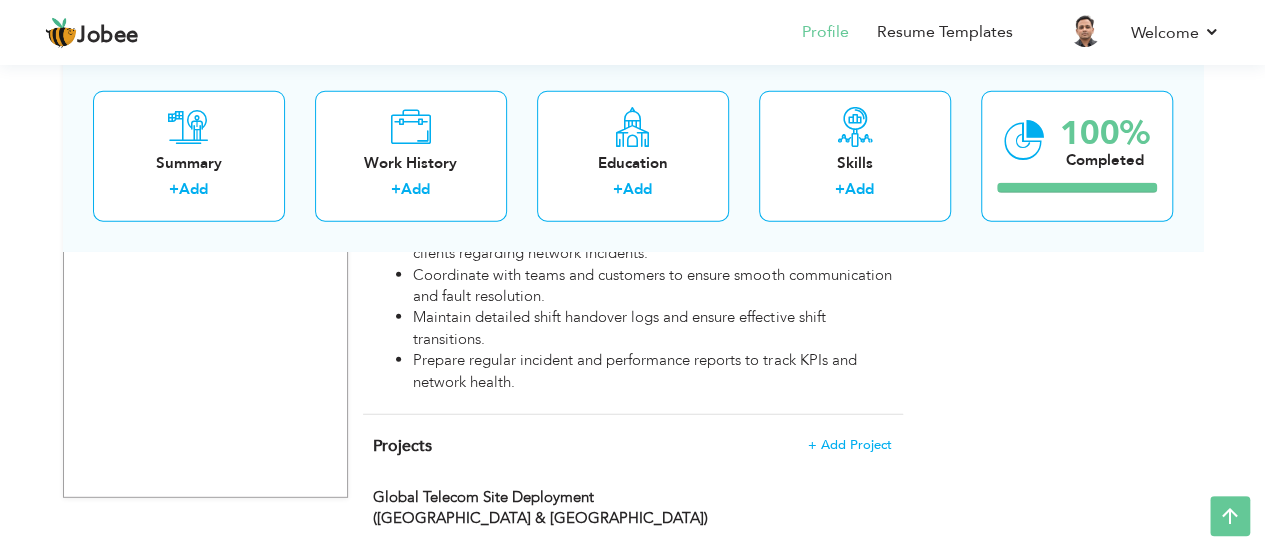 click on "5G Network Rollout Project" at bounding box center [541, 598] 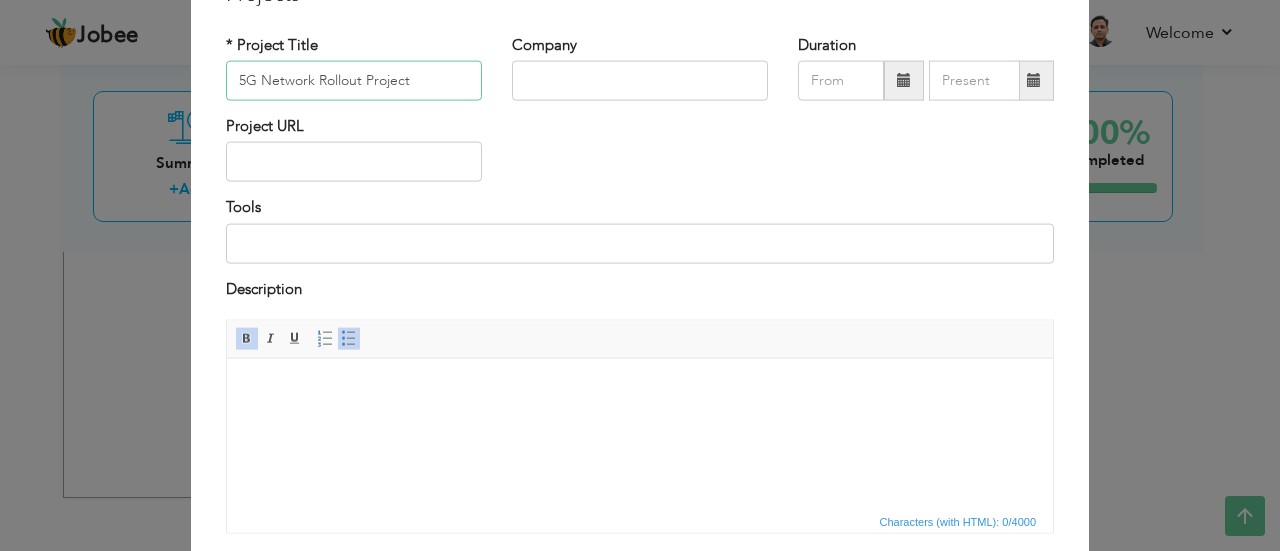 scroll, scrollTop: 240, scrollLeft: 0, axis: vertical 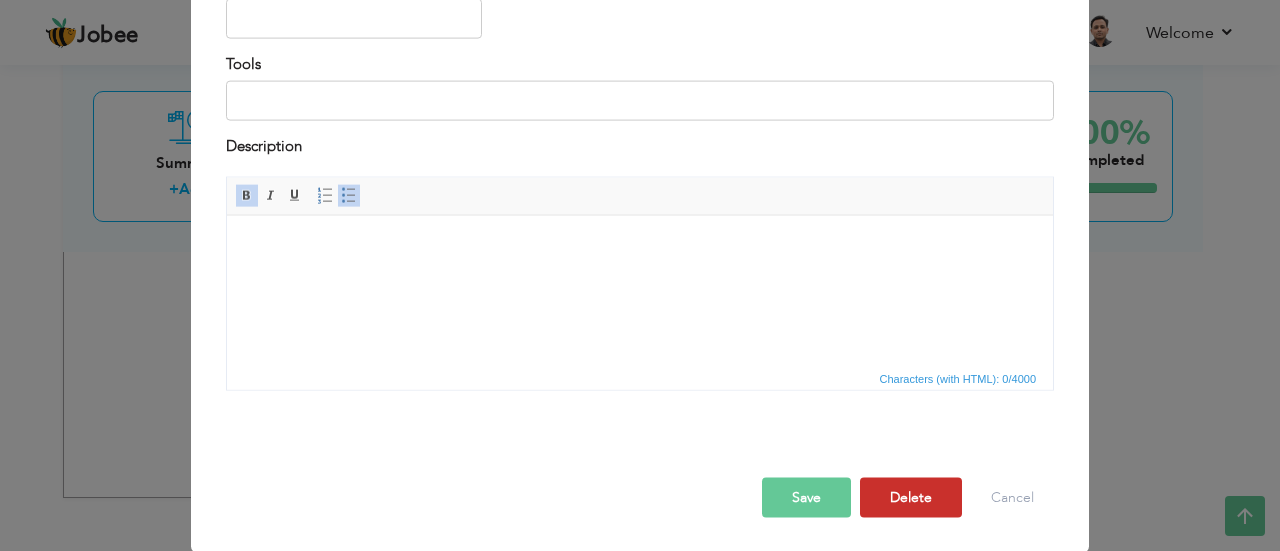 click on "Delete" at bounding box center [911, 498] 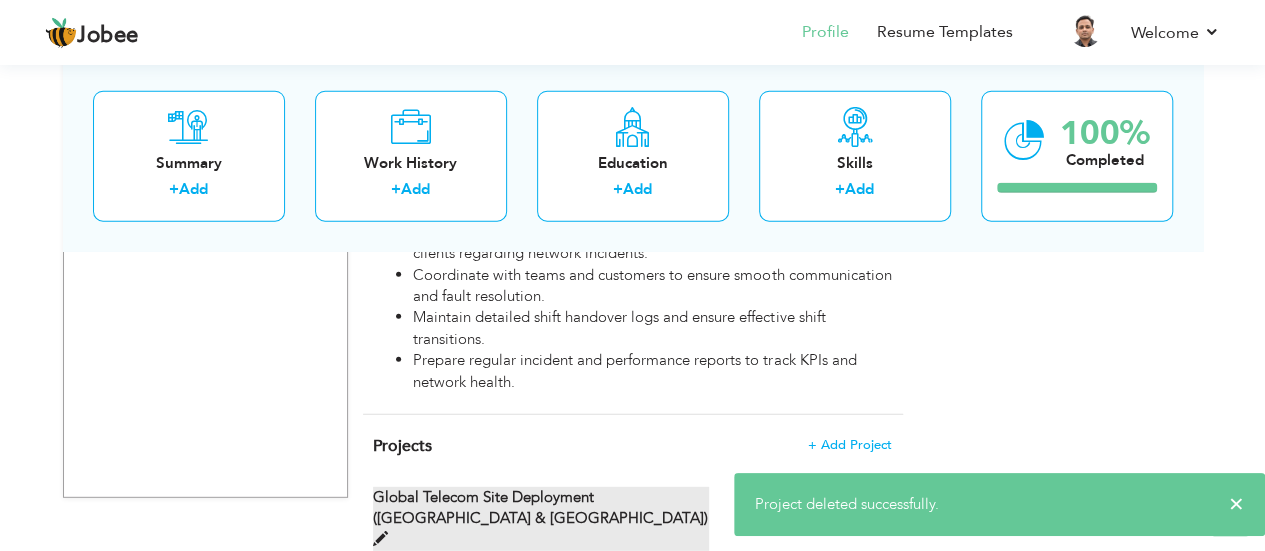 click on "Global Telecom Site Deployment (Africa & Asia)" at bounding box center [541, 519] 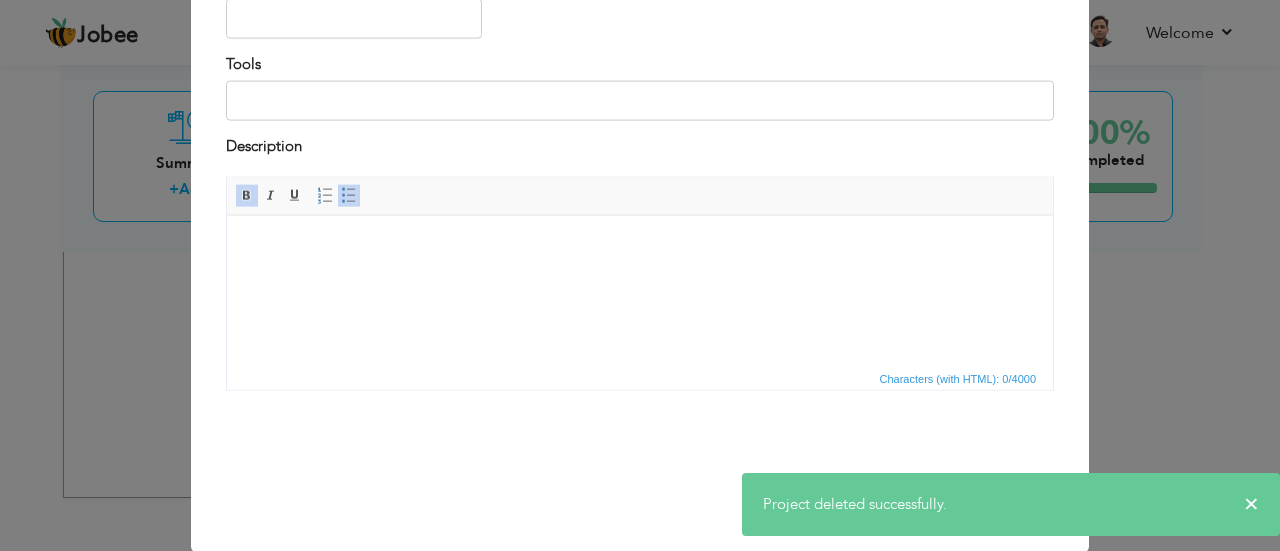 scroll, scrollTop: 0, scrollLeft: 0, axis: both 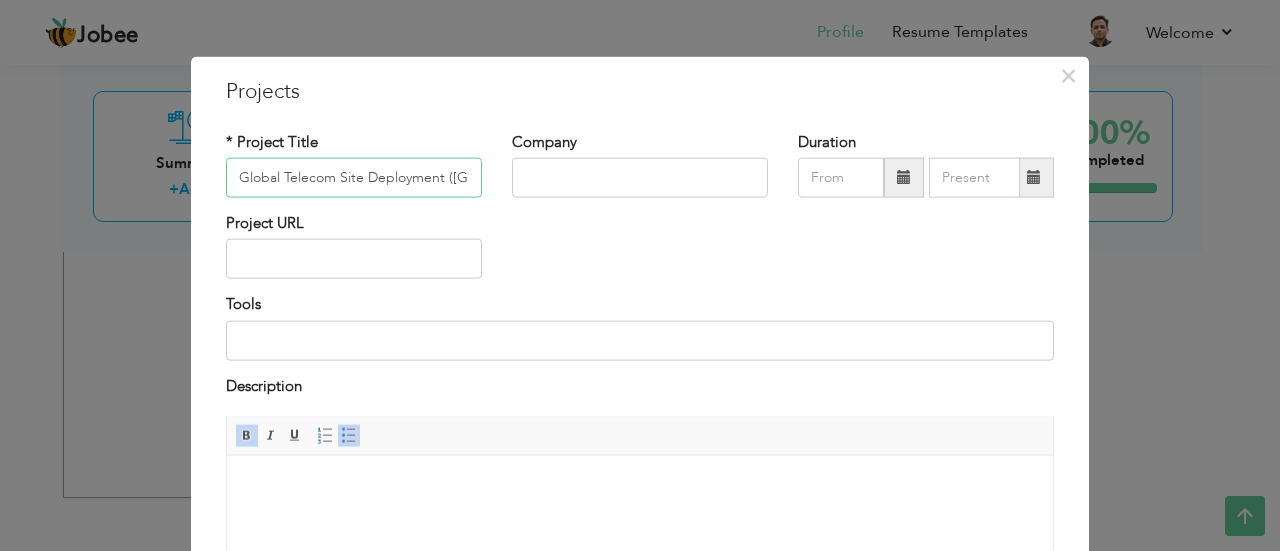 click on "Global Telecom Site Deployment (Africa & Asia)" at bounding box center [354, 178] 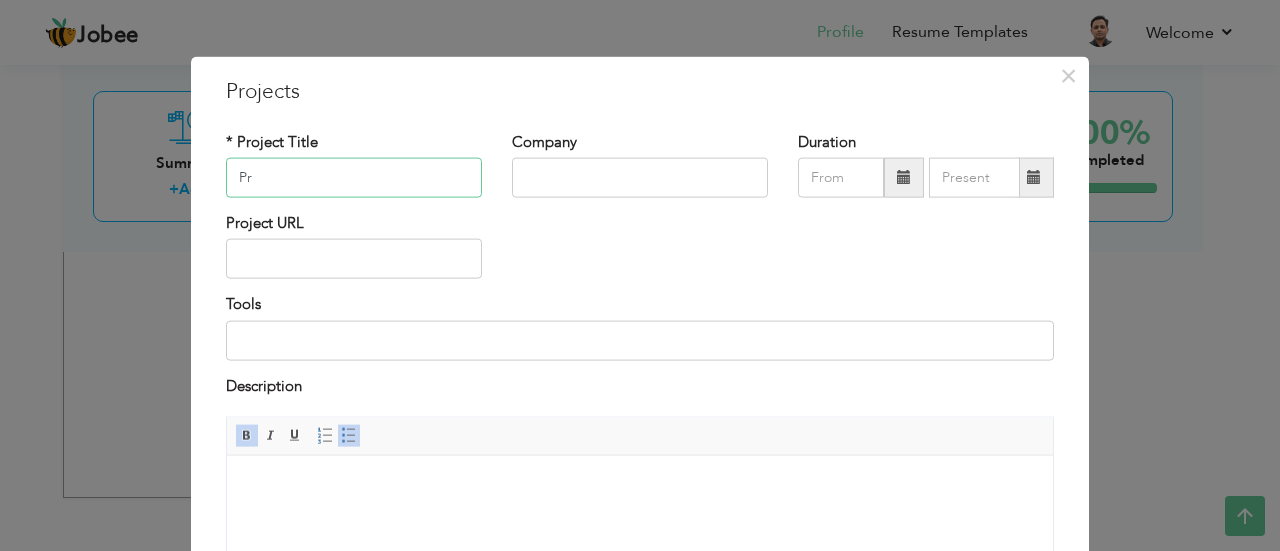 type on "P" 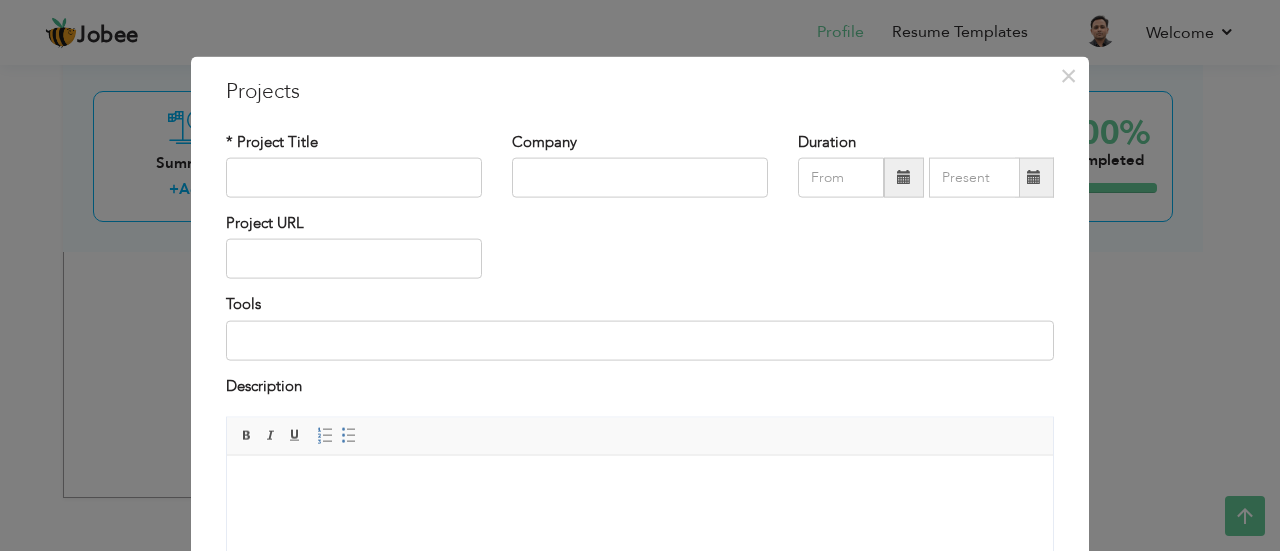 click at bounding box center [640, 485] 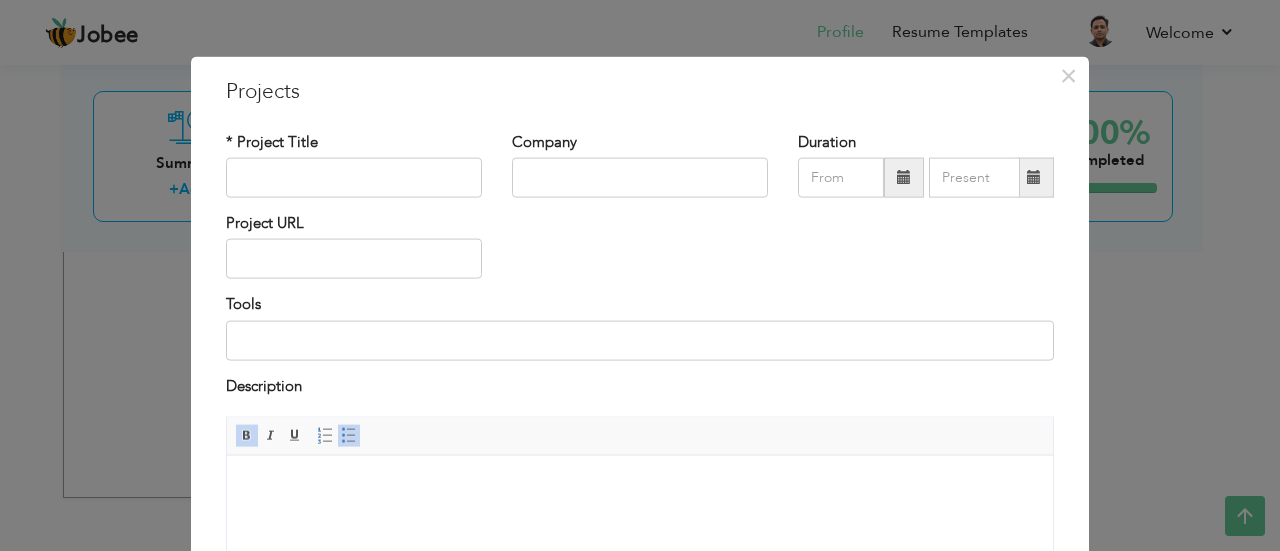 scroll, scrollTop: 192, scrollLeft: 0, axis: vertical 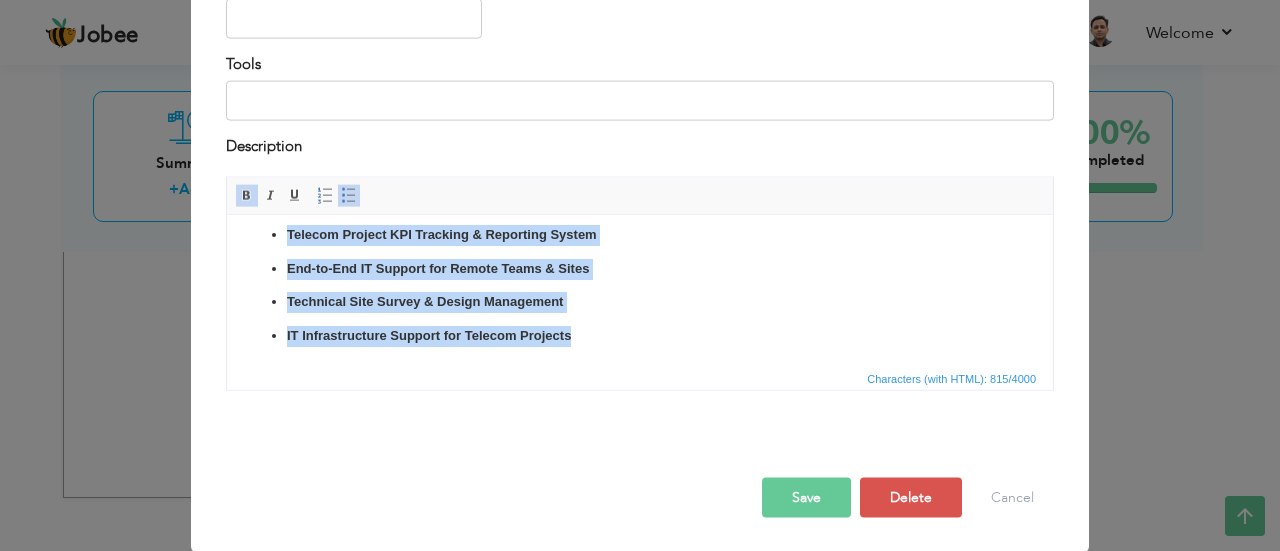 drag, startPoint x: 269, startPoint y: 248, endPoint x: 650, endPoint y: 413, distance: 415.19394 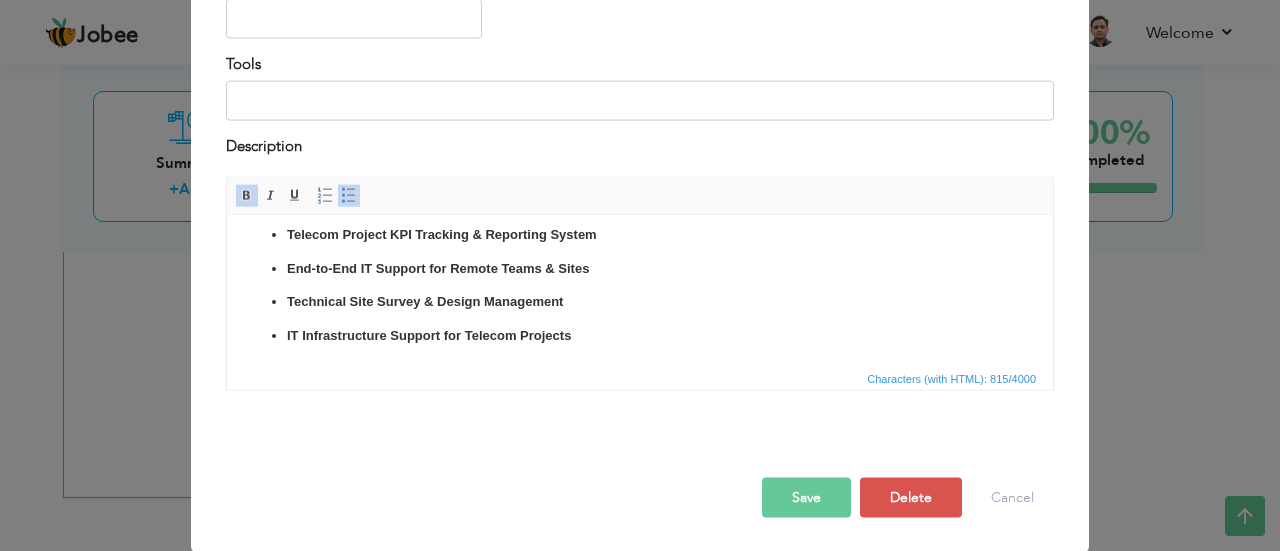 click at bounding box center [349, 196] 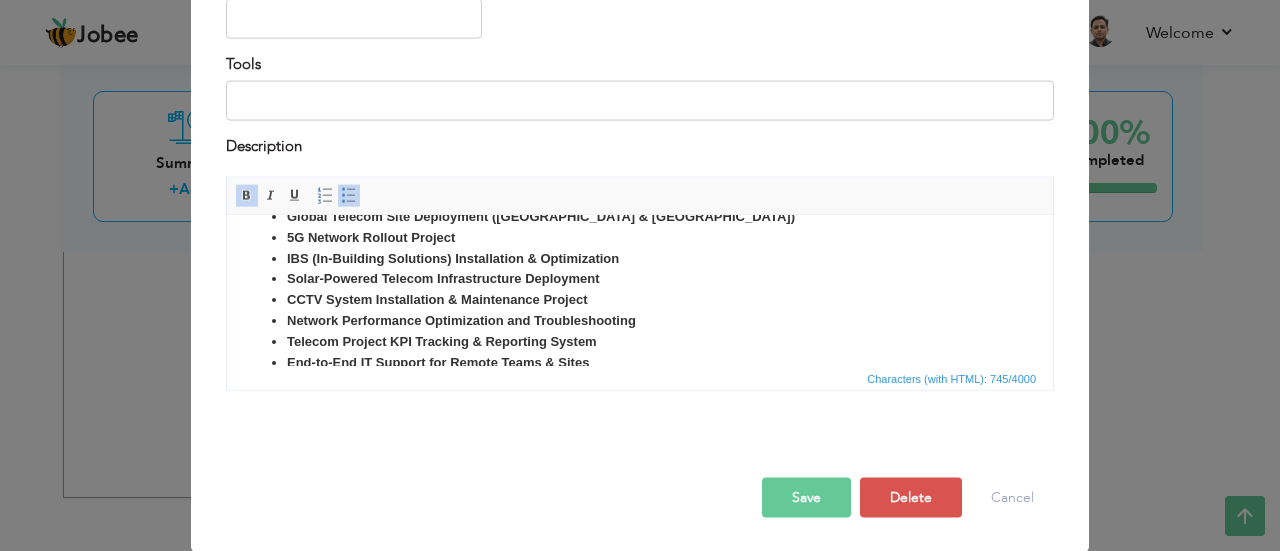 scroll, scrollTop: 0, scrollLeft: 0, axis: both 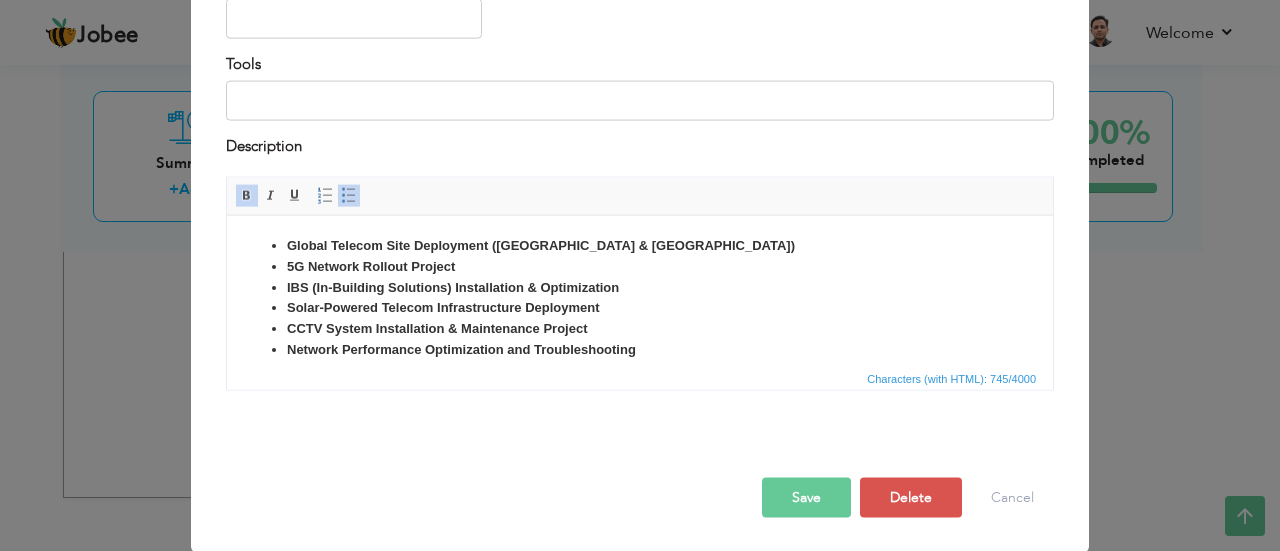 click on "Solar-Powered Telecom Infrastructure Deployment" at bounding box center (640, 307) 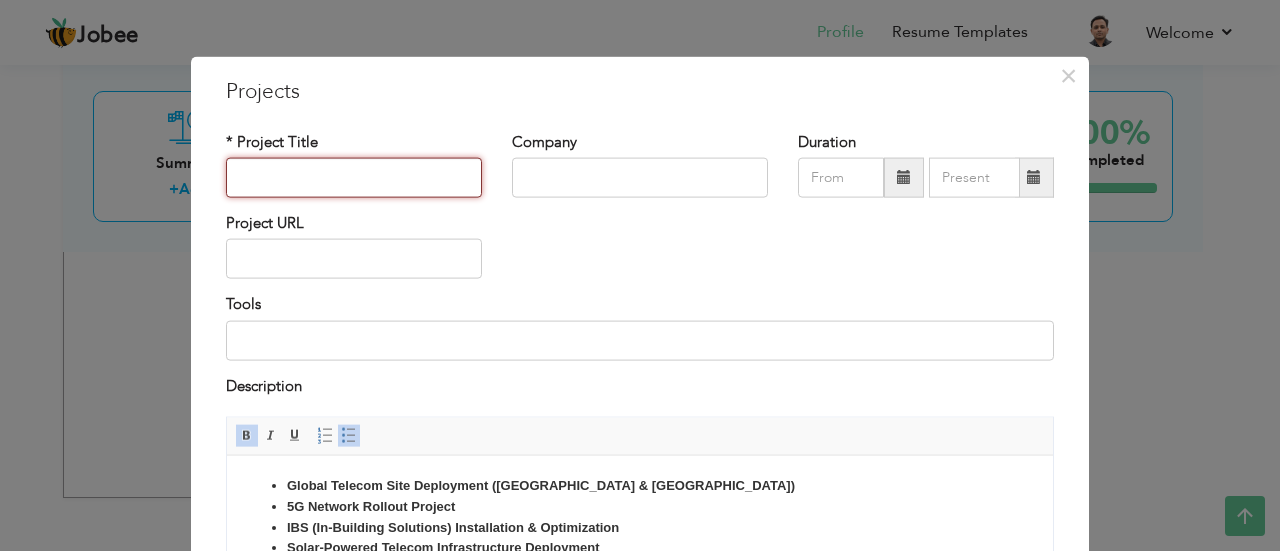 click at bounding box center [354, 178] 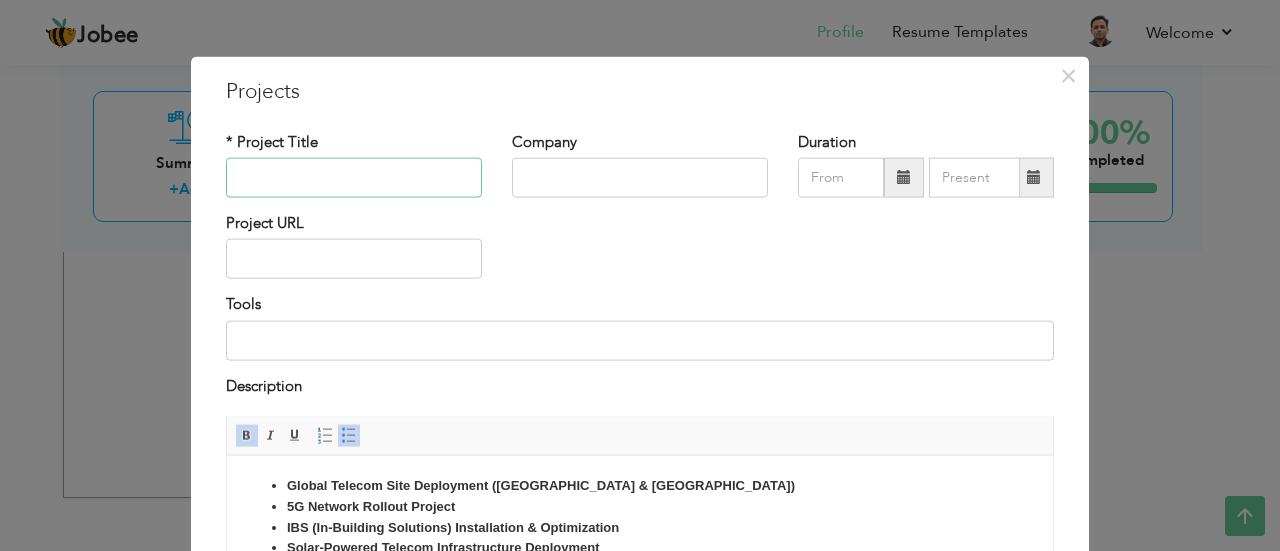 type on "D" 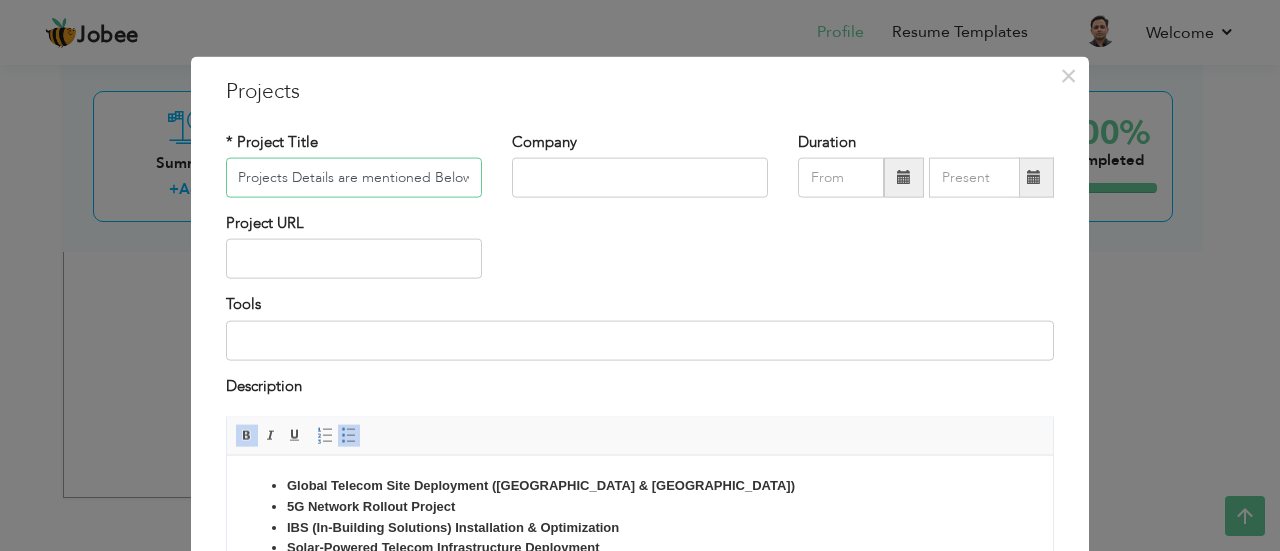 scroll, scrollTop: 0, scrollLeft: 4, axis: horizontal 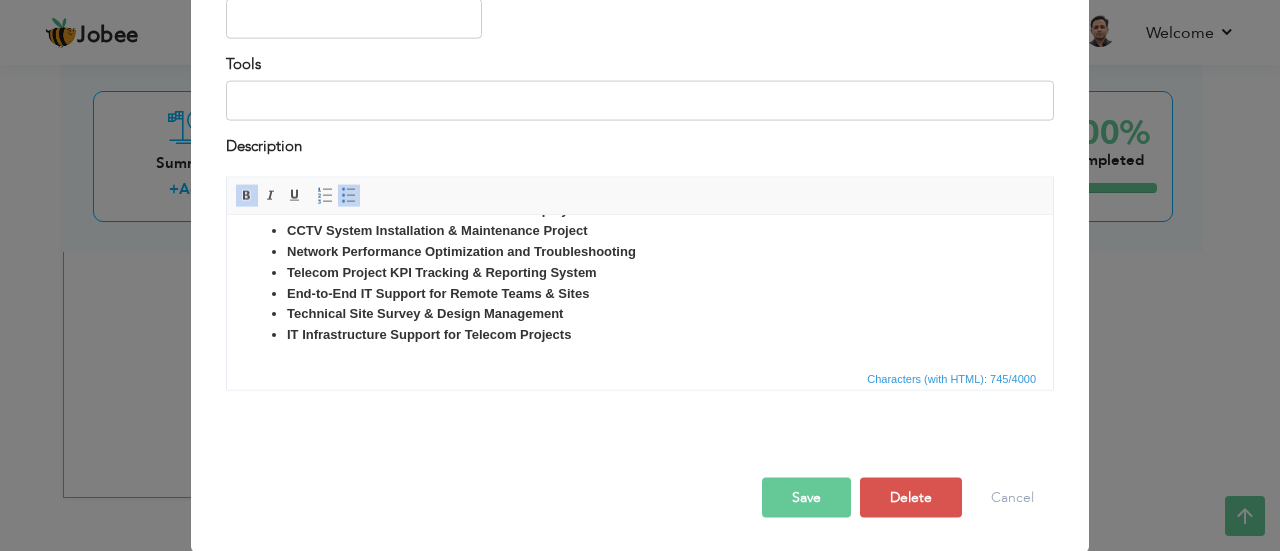 type on "Projects Details are mentioned Below." 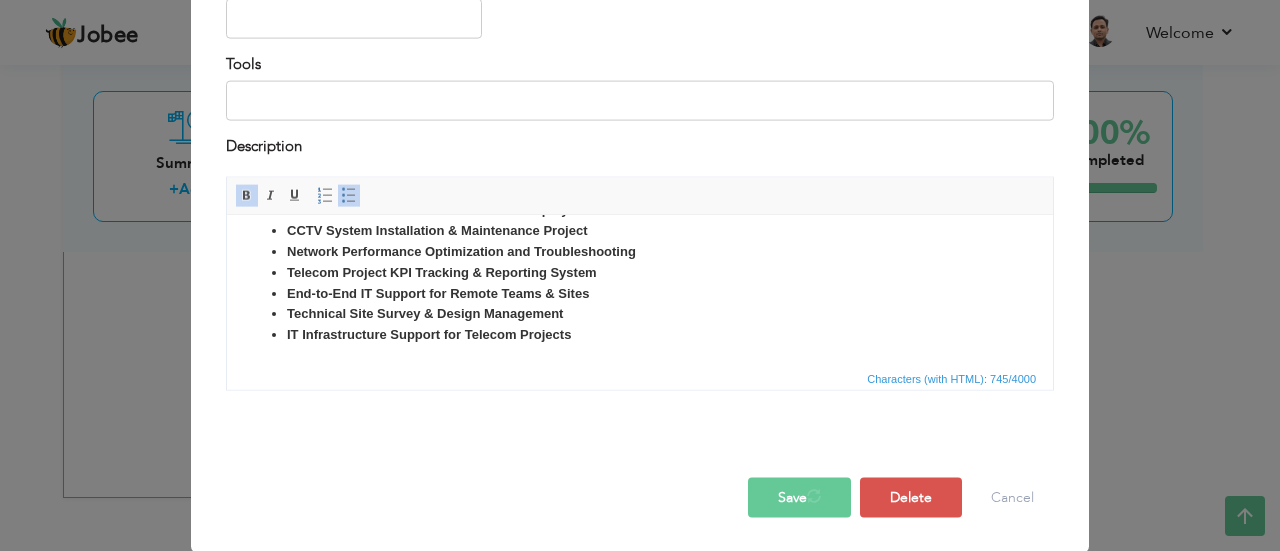 scroll, scrollTop: 0, scrollLeft: 0, axis: both 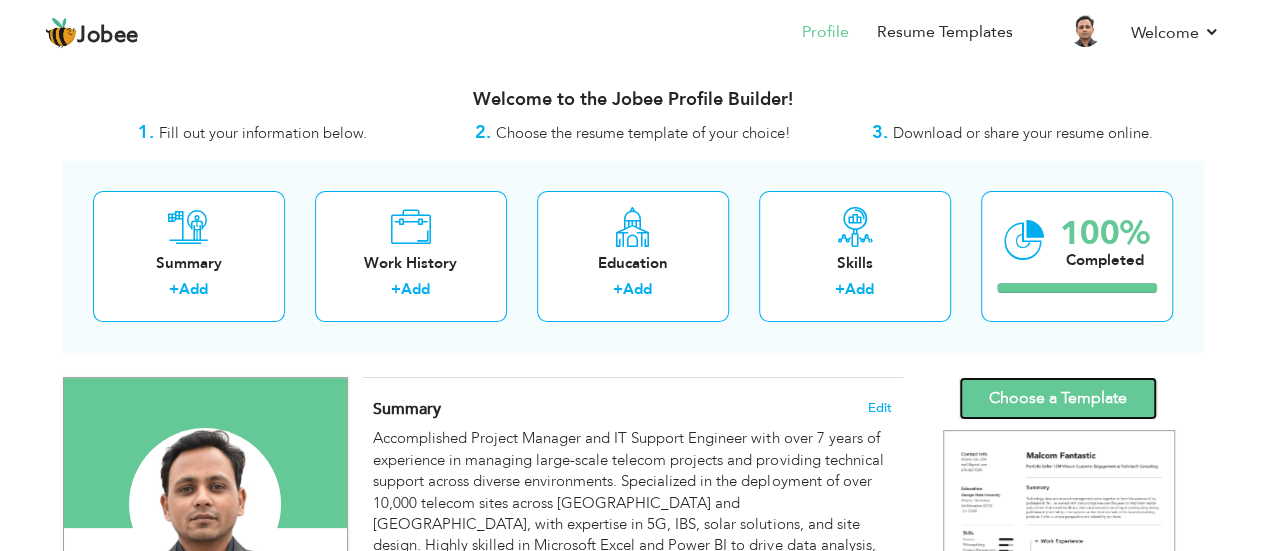 click on "Choose a Template" at bounding box center (1058, 398) 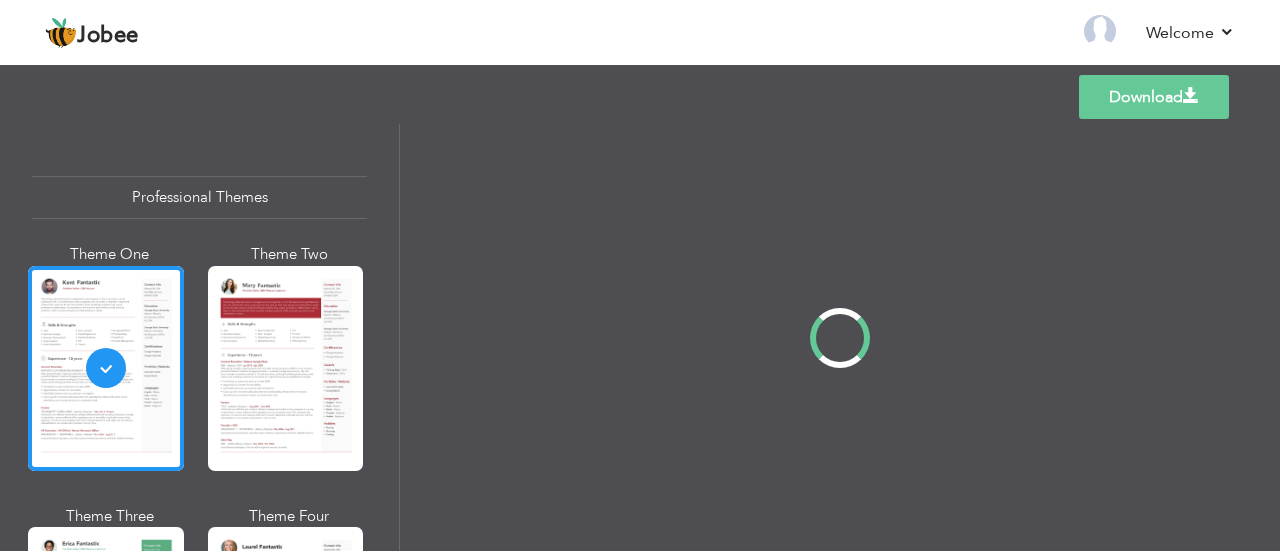 scroll, scrollTop: 0, scrollLeft: 0, axis: both 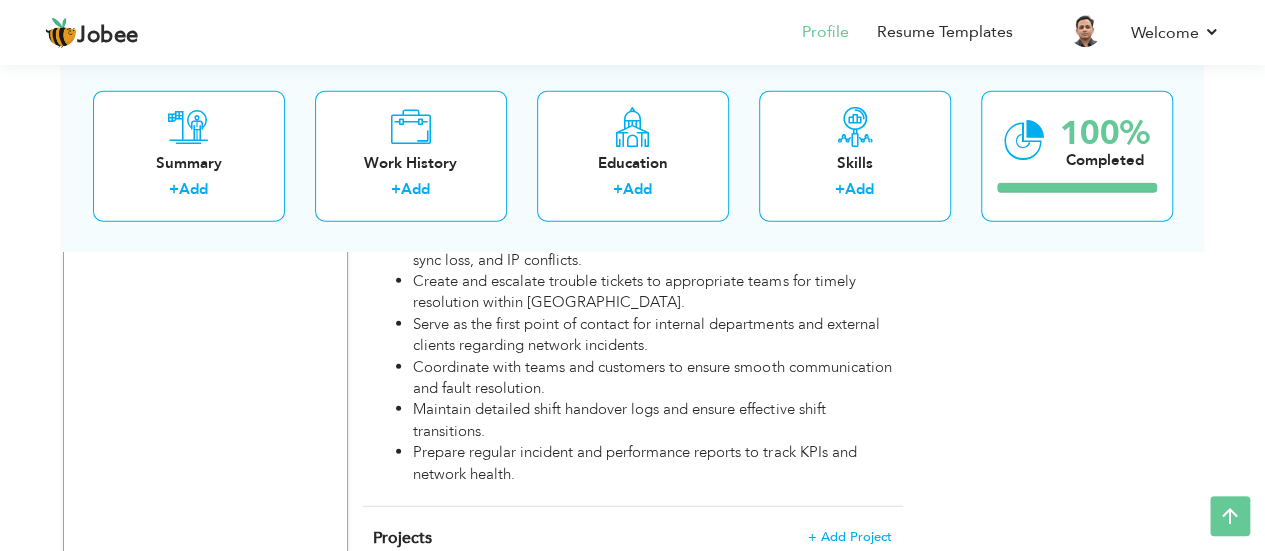 click on "Projects" at bounding box center [402, 538] 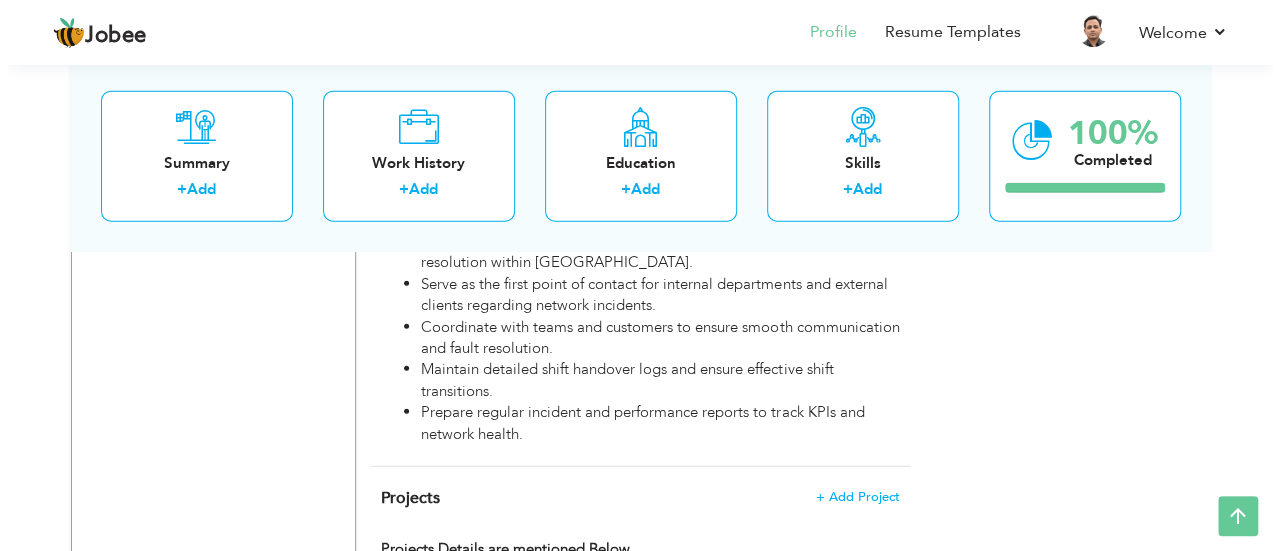 scroll, scrollTop: 2698, scrollLeft: 0, axis: vertical 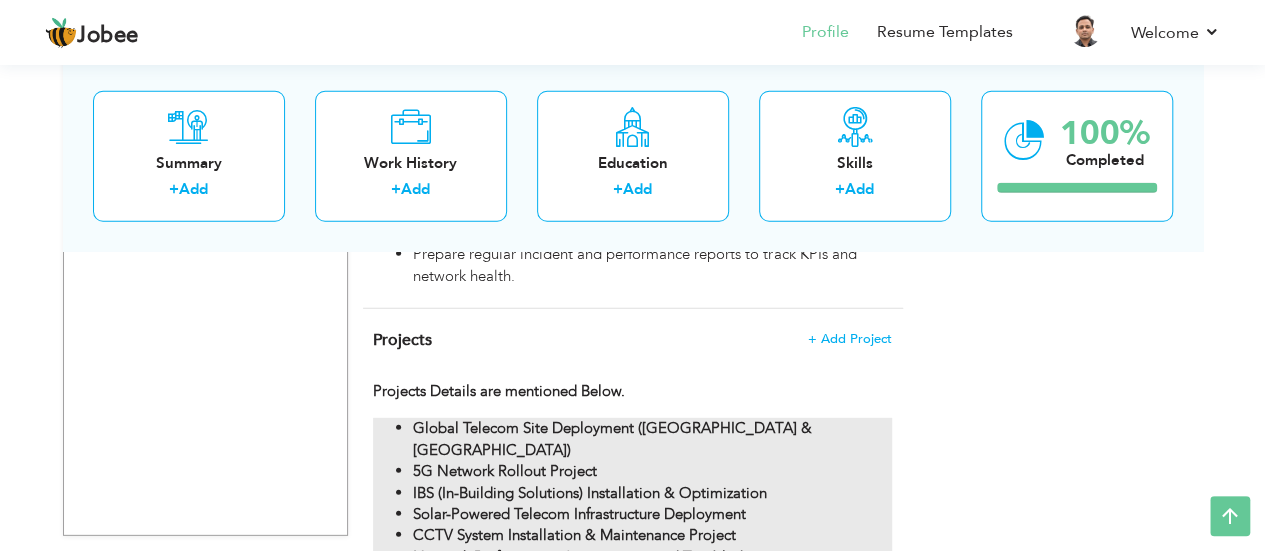 click on "IT Infrastructure Support for Telecom Projects" at bounding box center (562, 643) 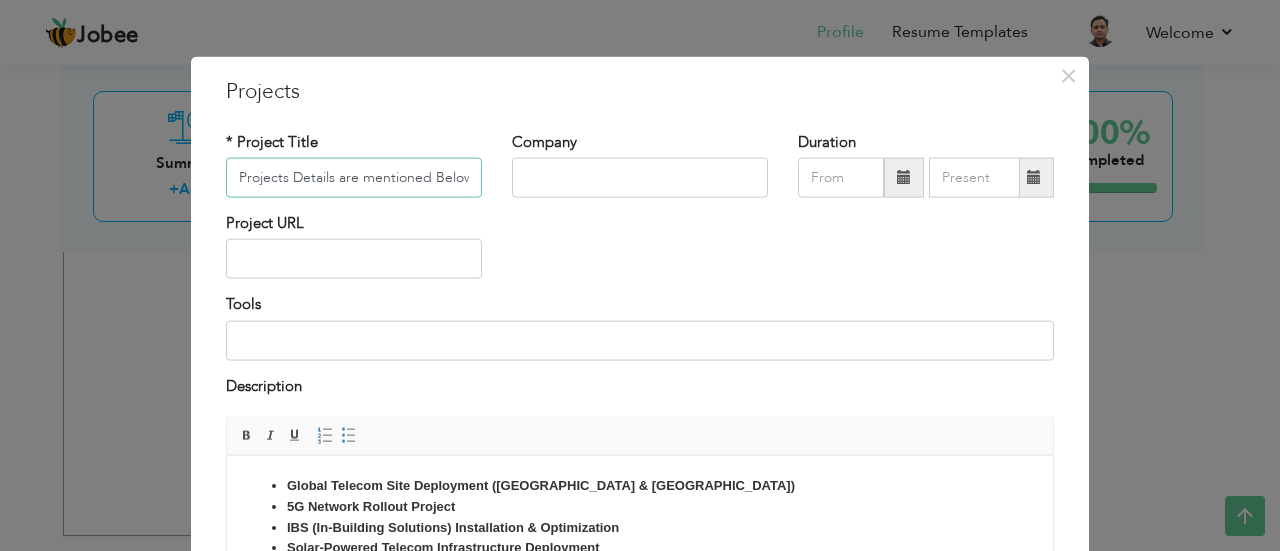 scroll, scrollTop: 0, scrollLeft: 4, axis: horizontal 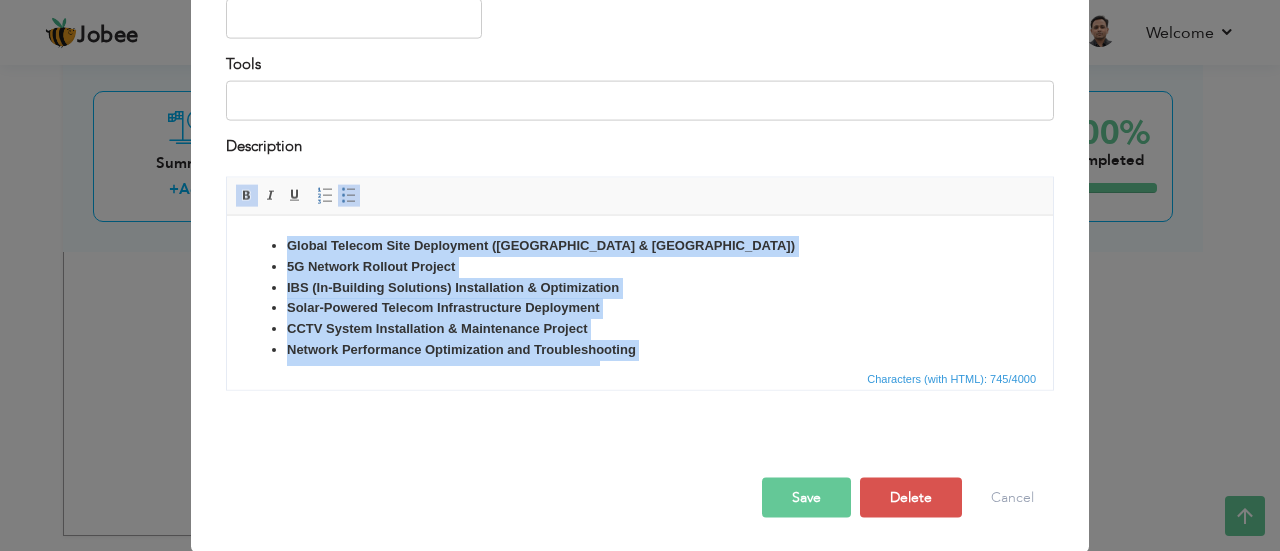 drag, startPoint x: 666, startPoint y: 349, endPoint x: 469, endPoint y: 403, distance: 204.26698 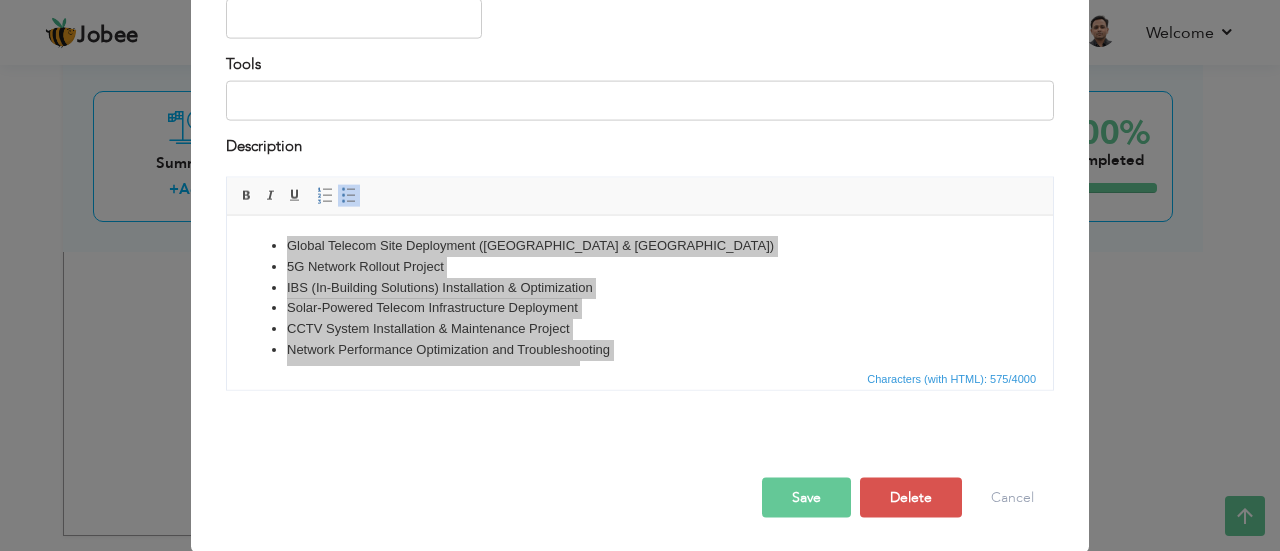 click on "Save" at bounding box center [806, 498] 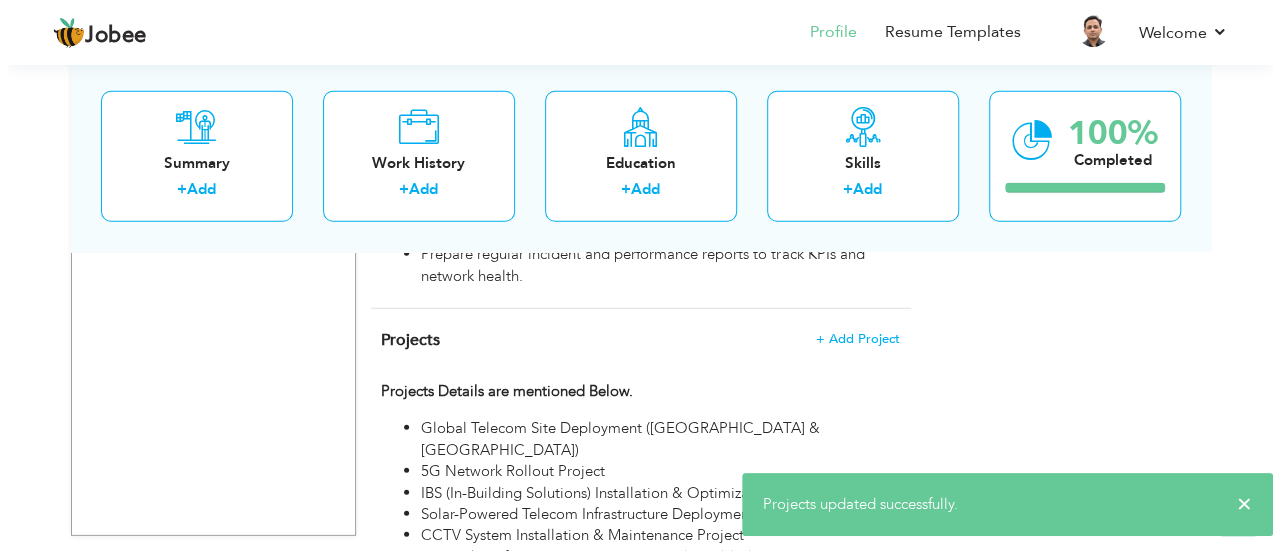 scroll, scrollTop: 2598, scrollLeft: 0, axis: vertical 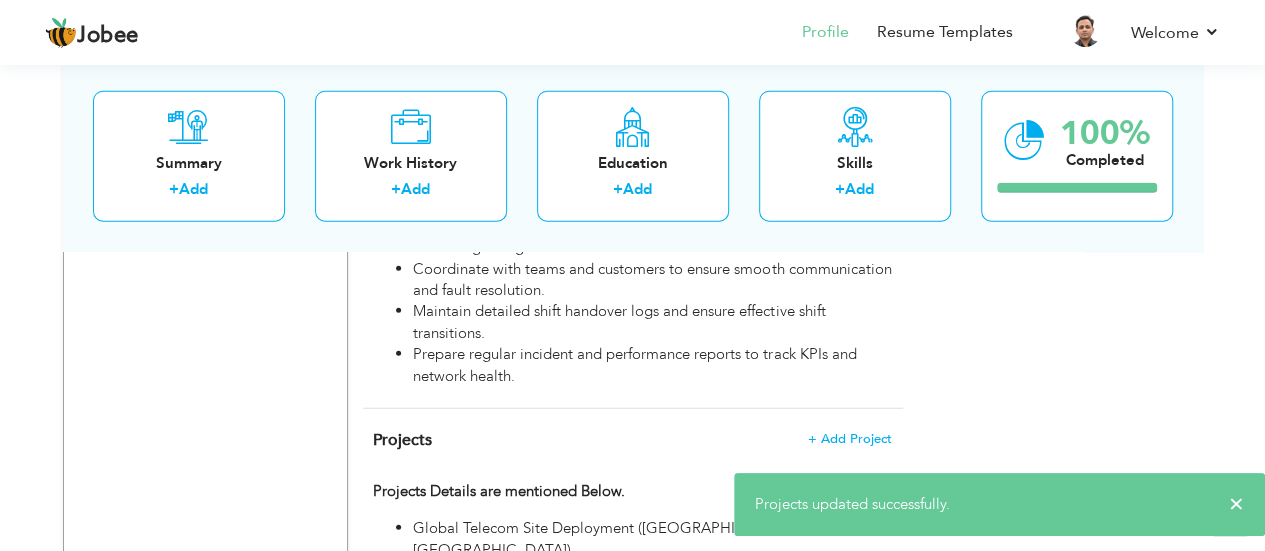 click at bounding box center [541, 509] 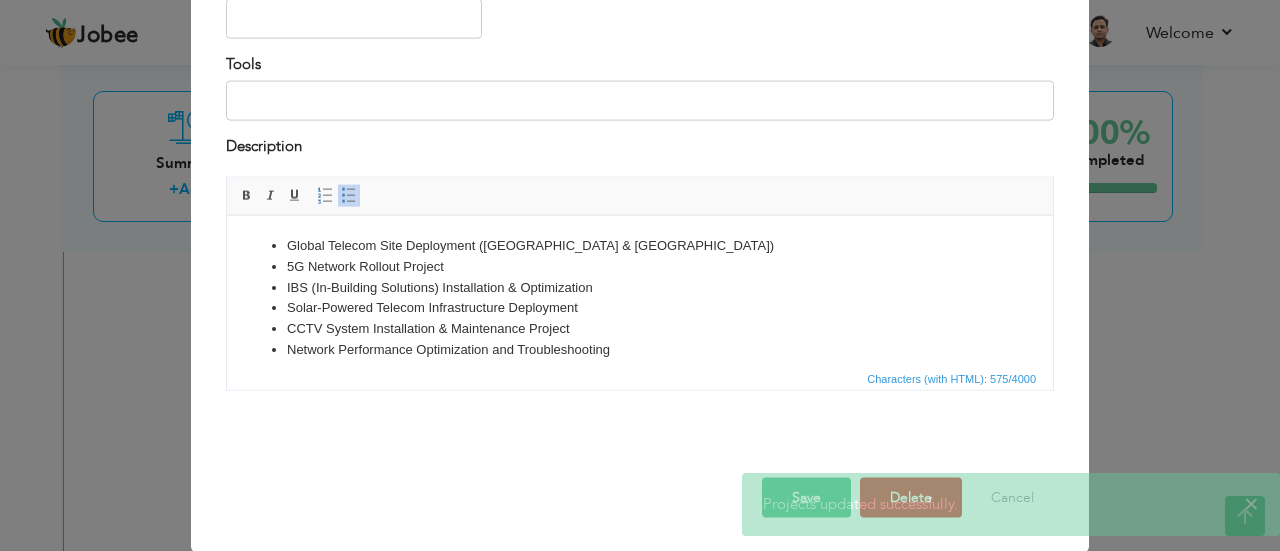 scroll, scrollTop: 0, scrollLeft: 0, axis: both 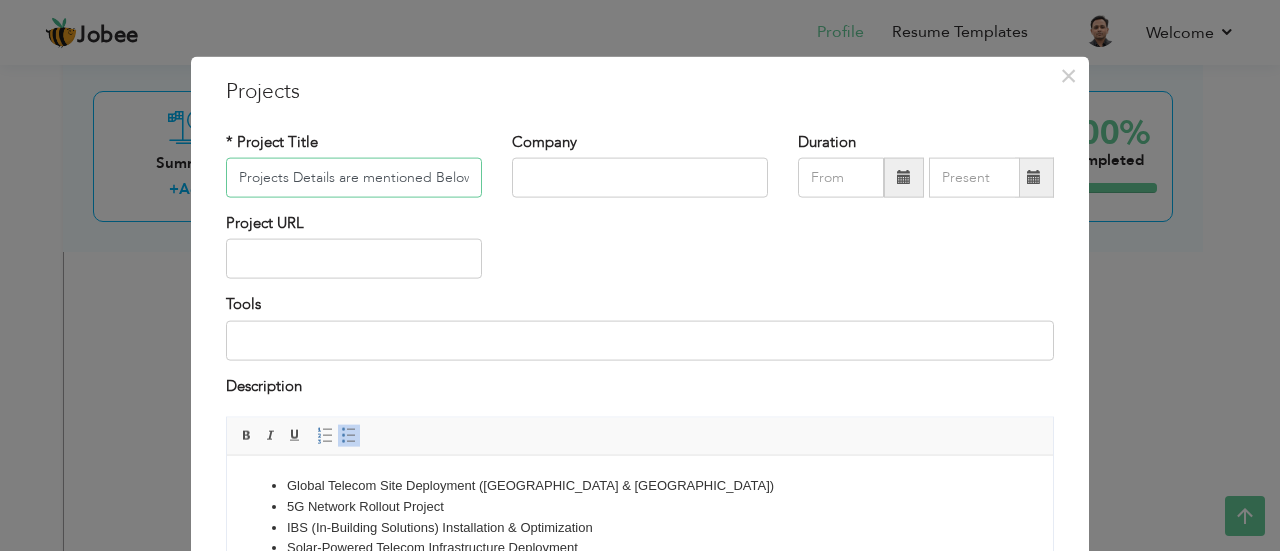 drag, startPoint x: 279, startPoint y: 174, endPoint x: 196, endPoint y: 185, distance: 83.725746 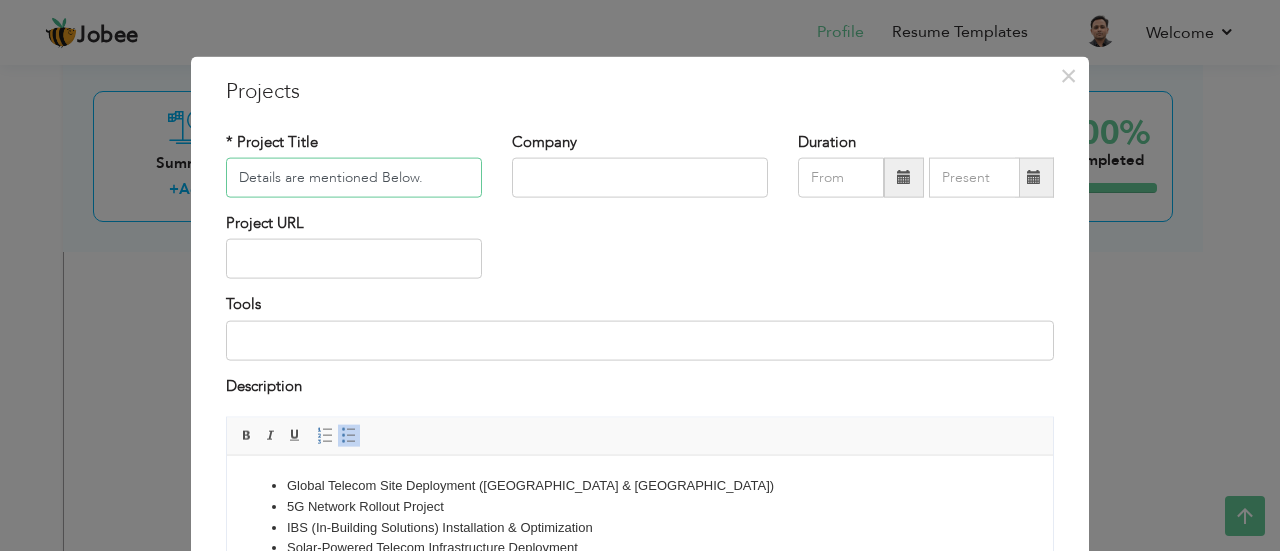drag, startPoint x: 272, startPoint y: 175, endPoint x: 217, endPoint y: 176, distance: 55.00909 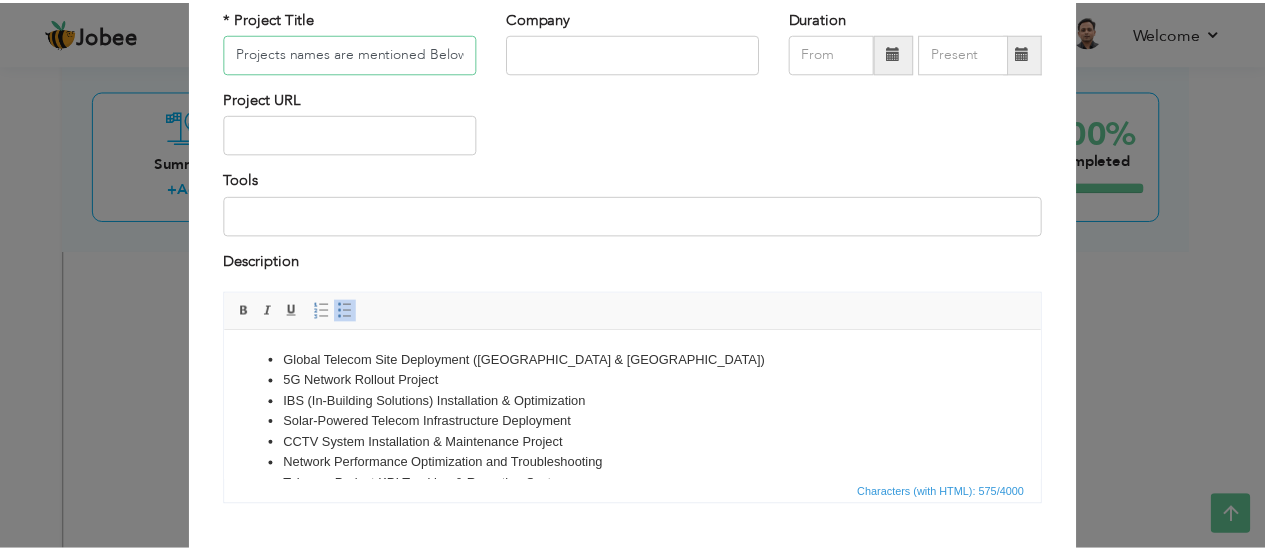 scroll, scrollTop: 240, scrollLeft: 0, axis: vertical 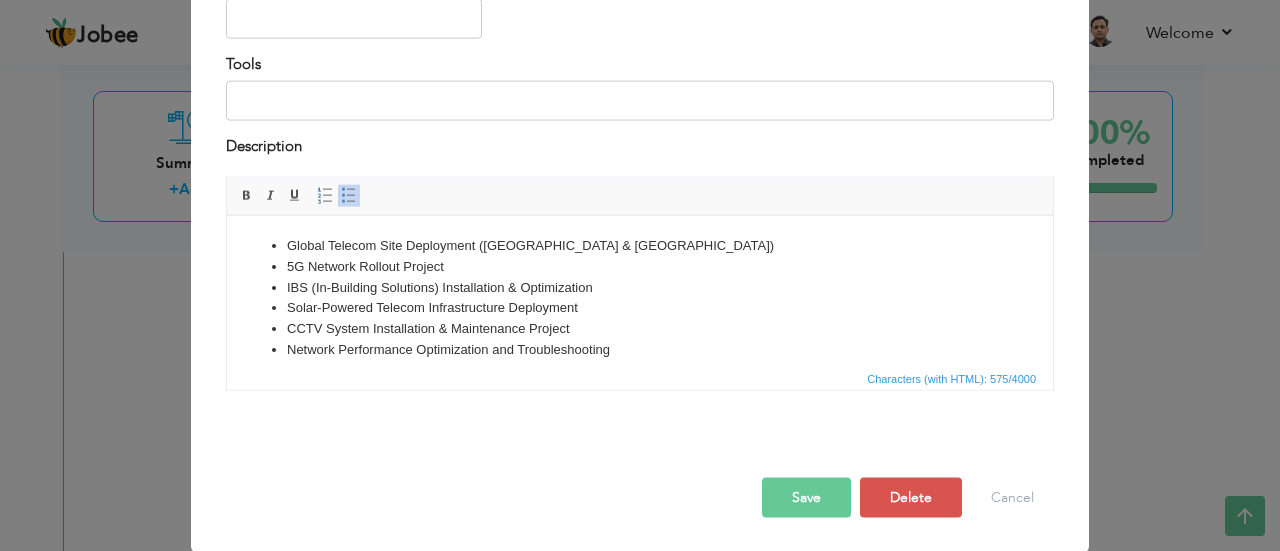 type on "Projects names are mentioned Below." 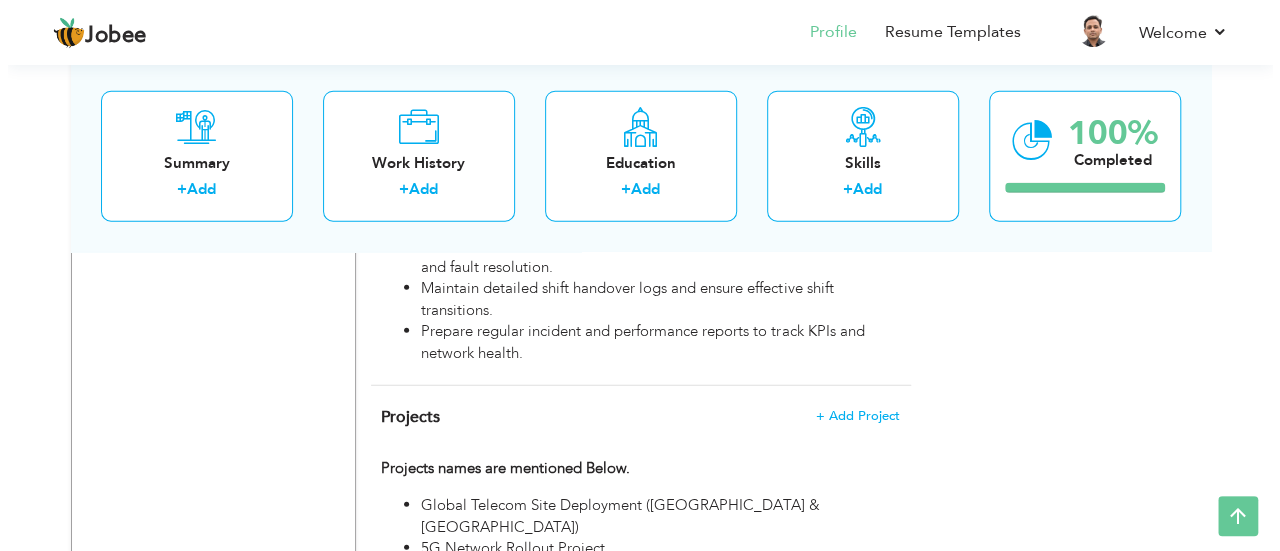 scroll, scrollTop: 2536, scrollLeft: 0, axis: vertical 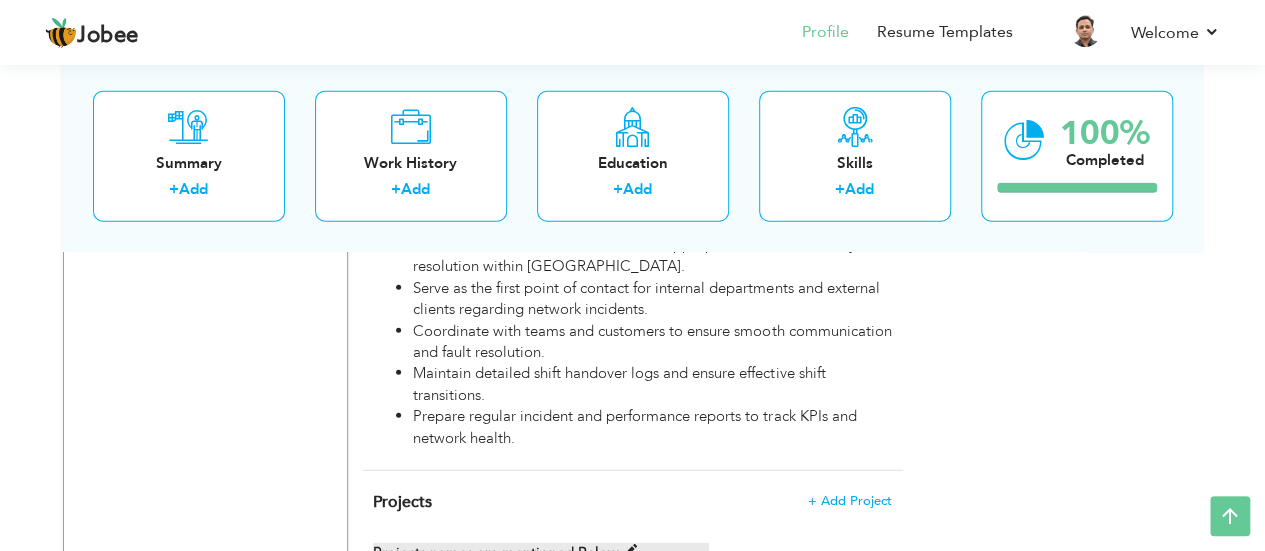 click on "Projects names are mentioned Below." at bounding box center (541, 553) 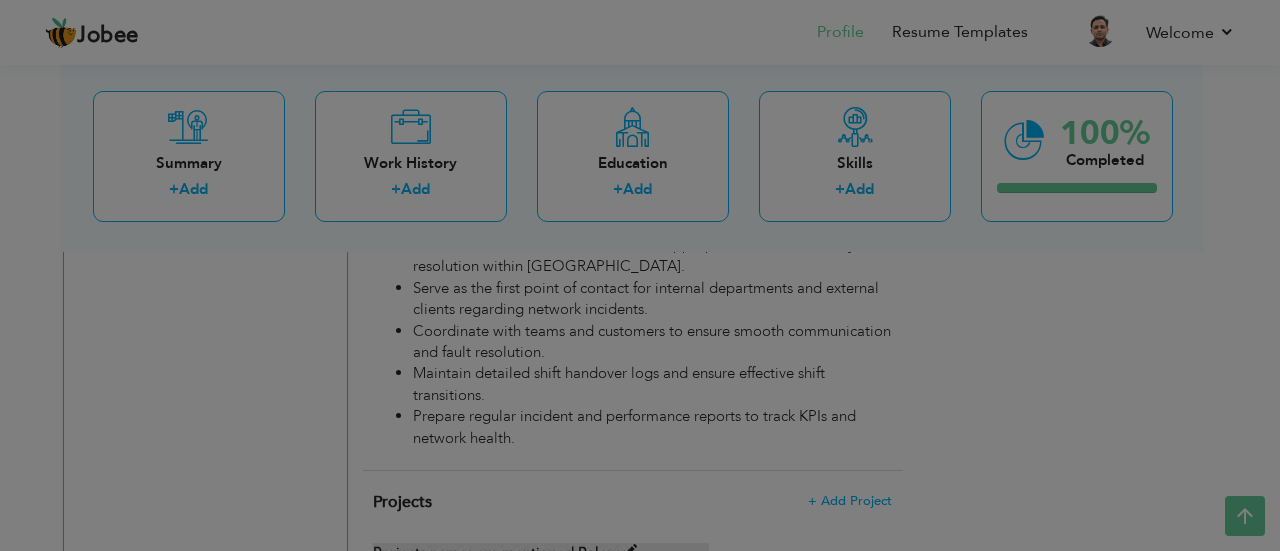 scroll, scrollTop: 0, scrollLeft: 0, axis: both 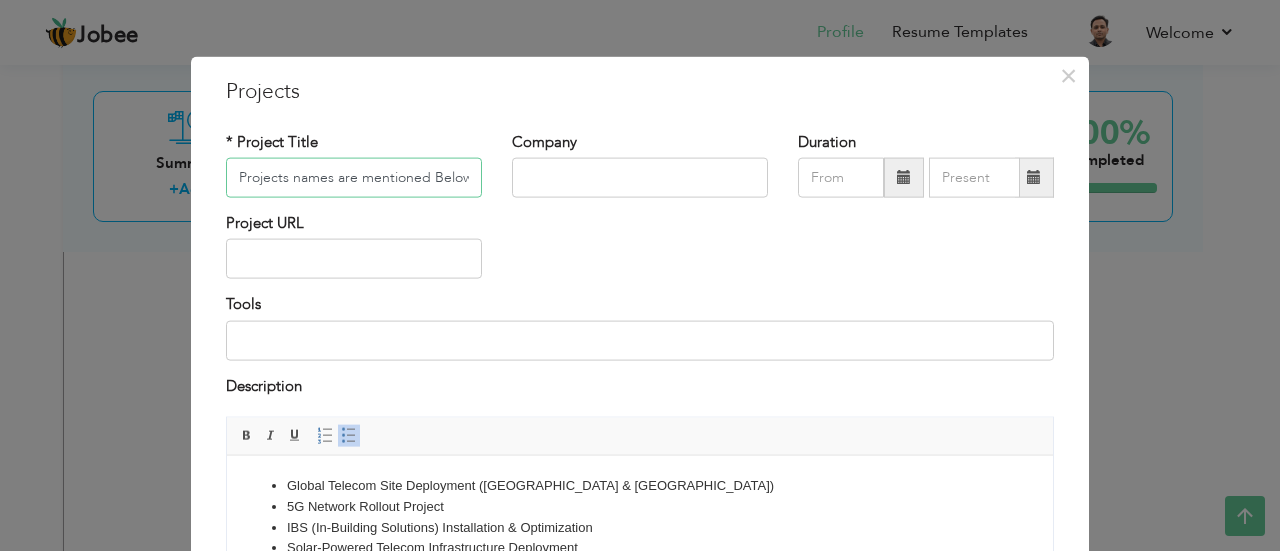 click on "Projects names are mentioned Below." at bounding box center (354, 178) 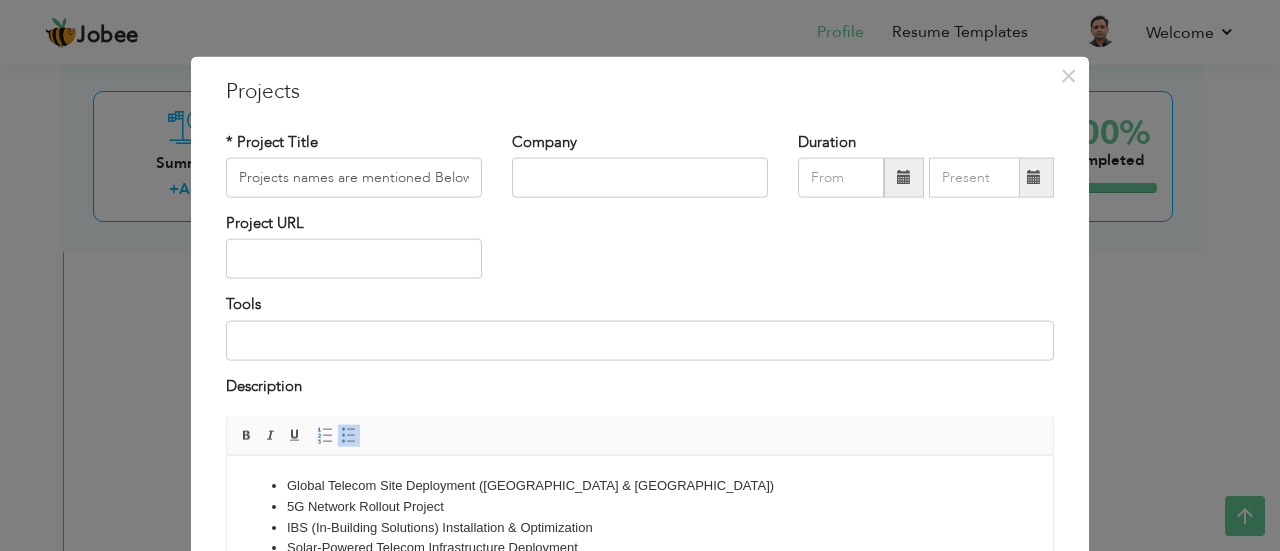 click on "Project URL" at bounding box center (640, 253) 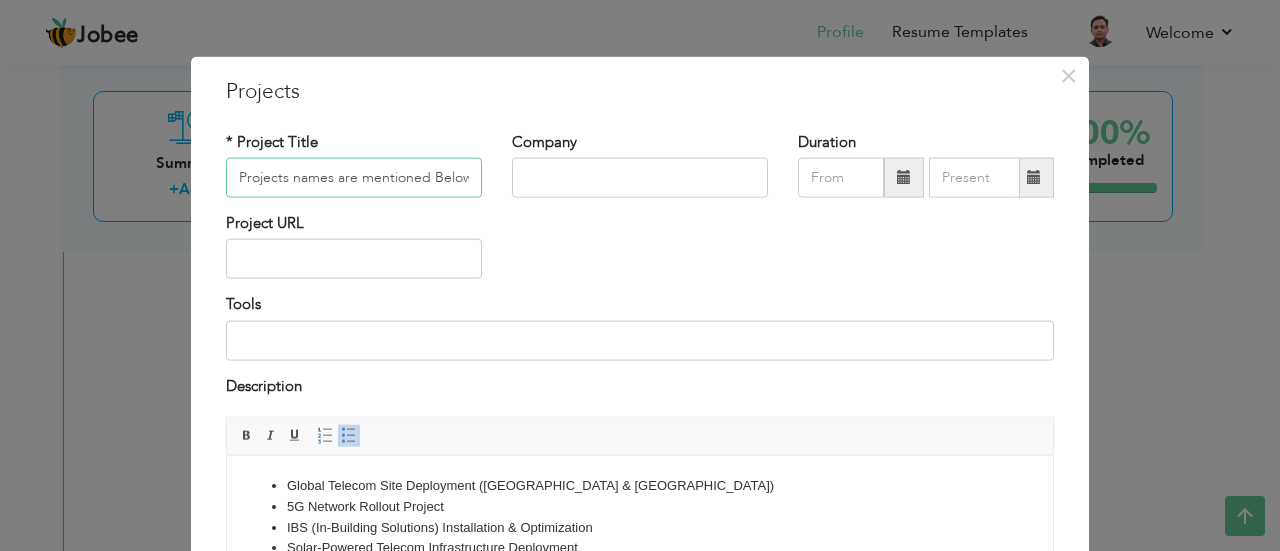 click on "Projects names are mentioned Below." at bounding box center (354, 178) 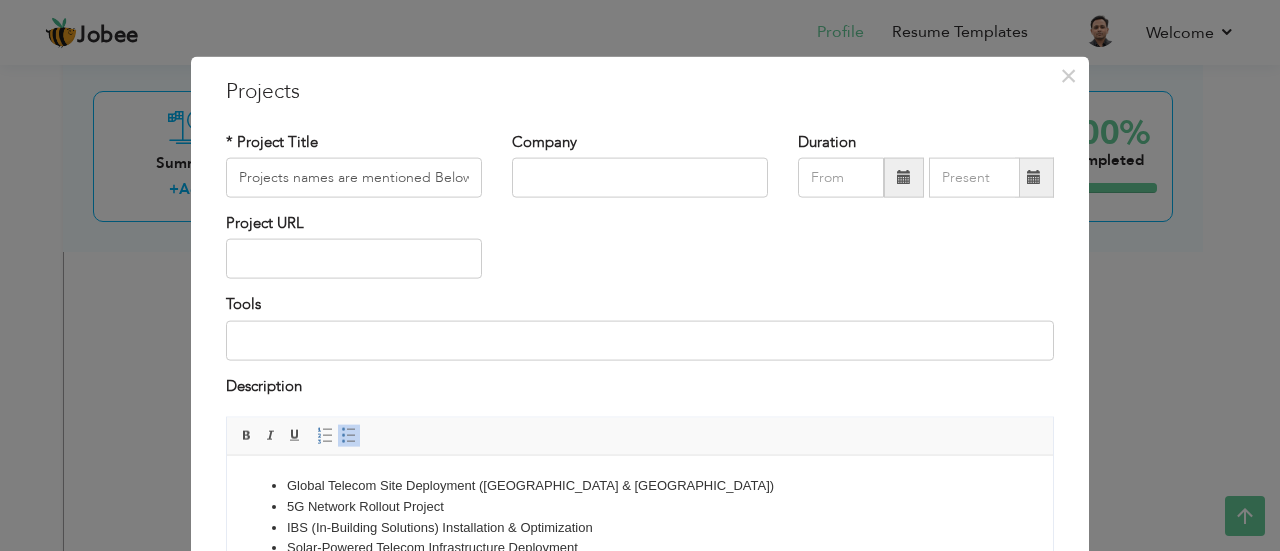 click on "Project URL" at bounding box center [640, 253] 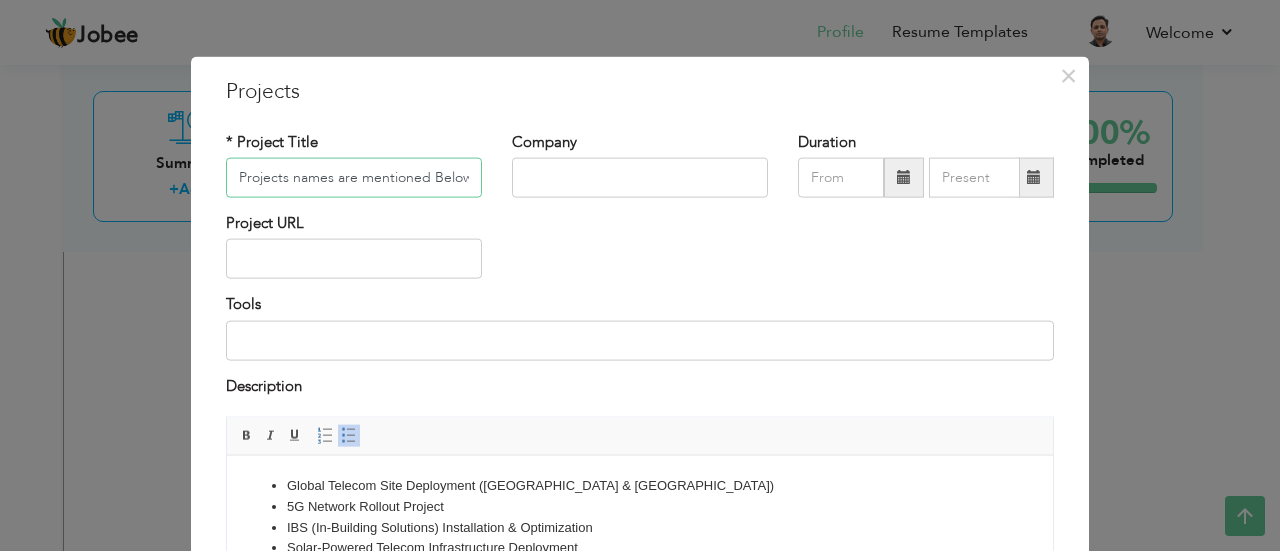 click on "Projects names are mentioned Below." at bounding box center (354, 178) 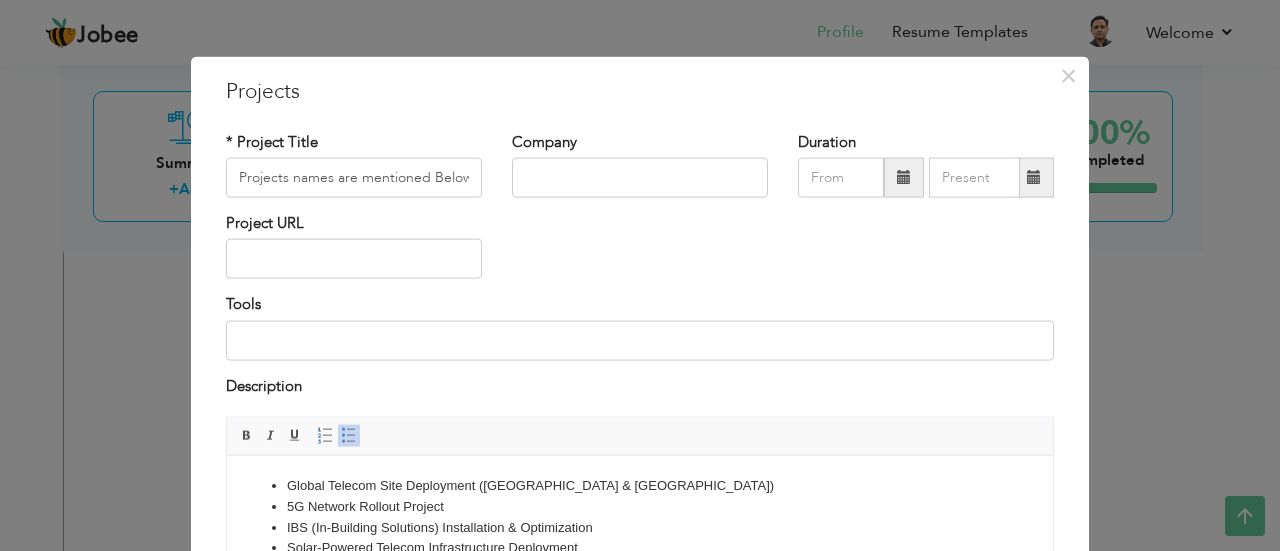 click on "Project URL" at bounding box center [640, 253] 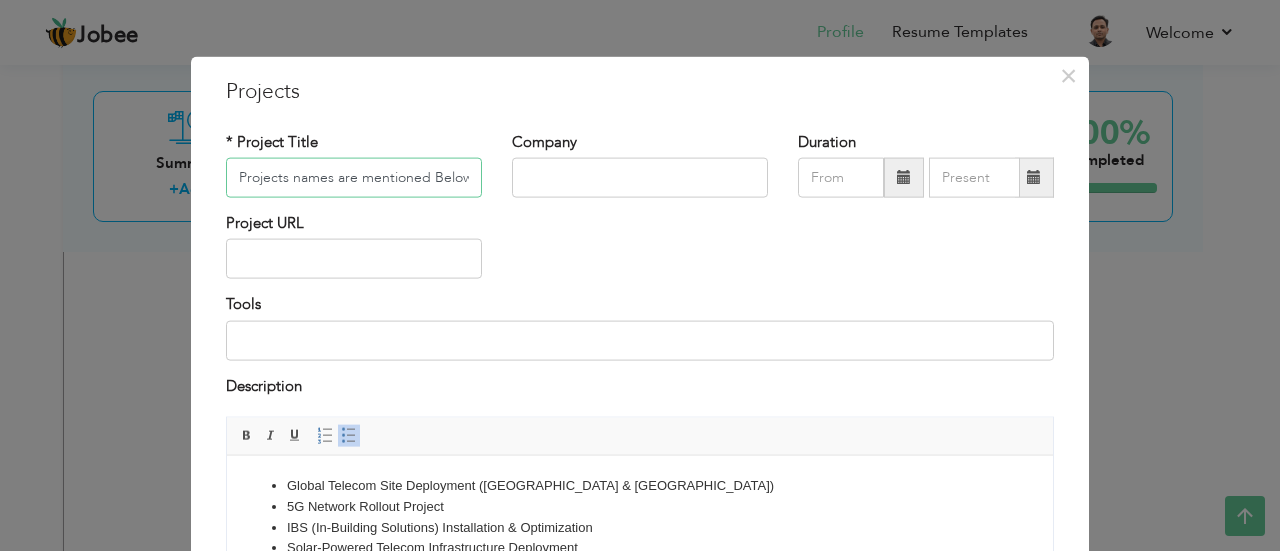 click on "Projects names are mentioned Below." at bounding box center (354, 178) 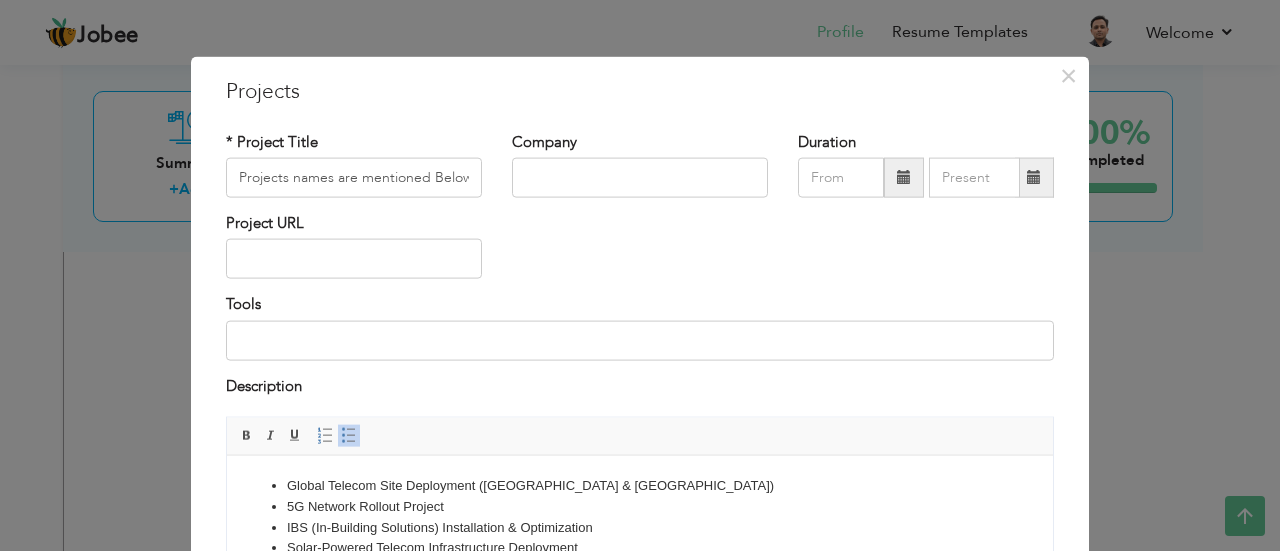 click on "Tools" at bounding box center (640, 327) 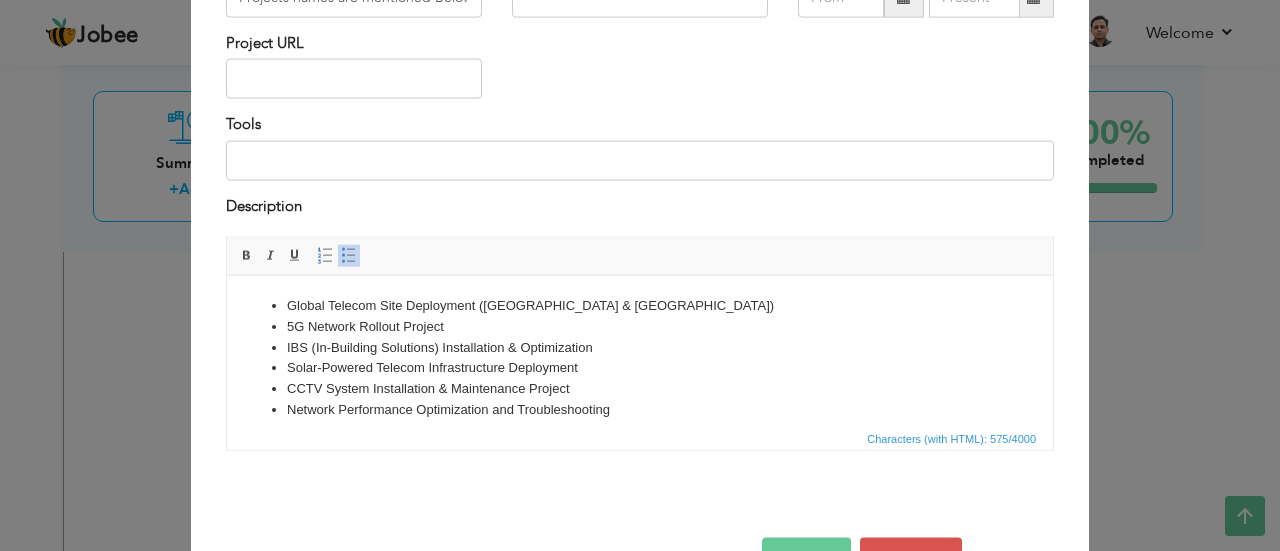 scroll, scrollTop: 240, scrollLeft: 0, axis: vertical 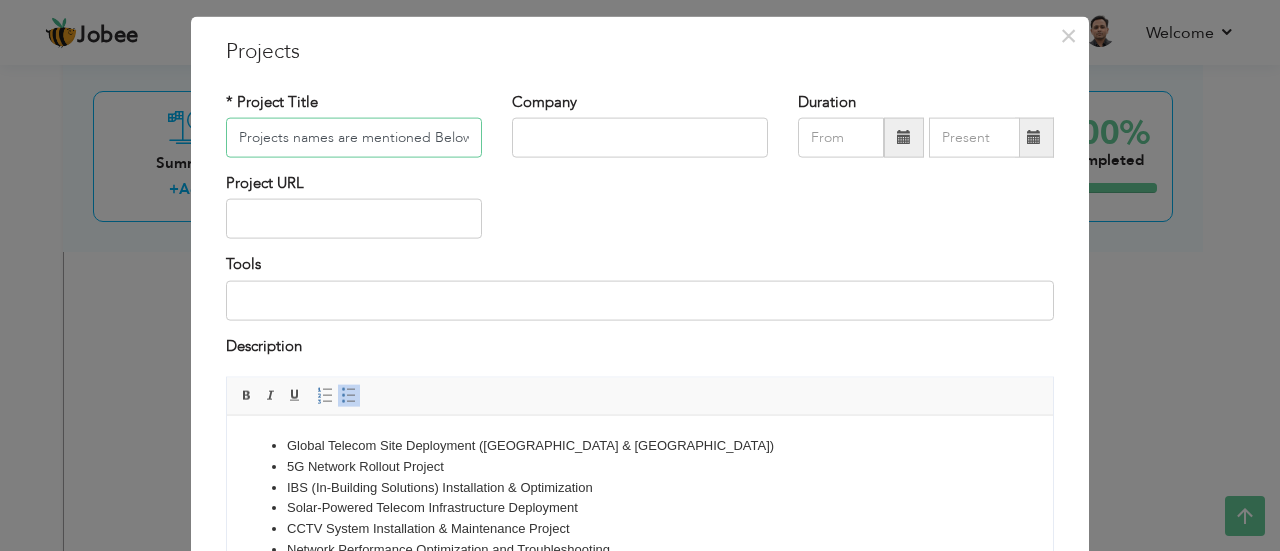 type 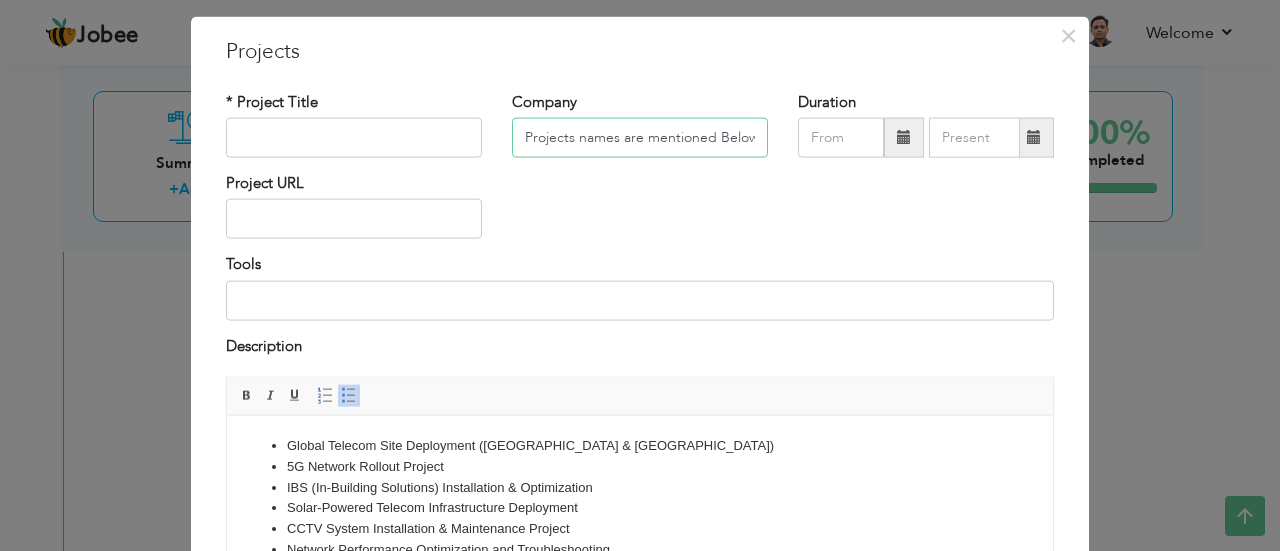 type on "Projects names are mentioned Below." 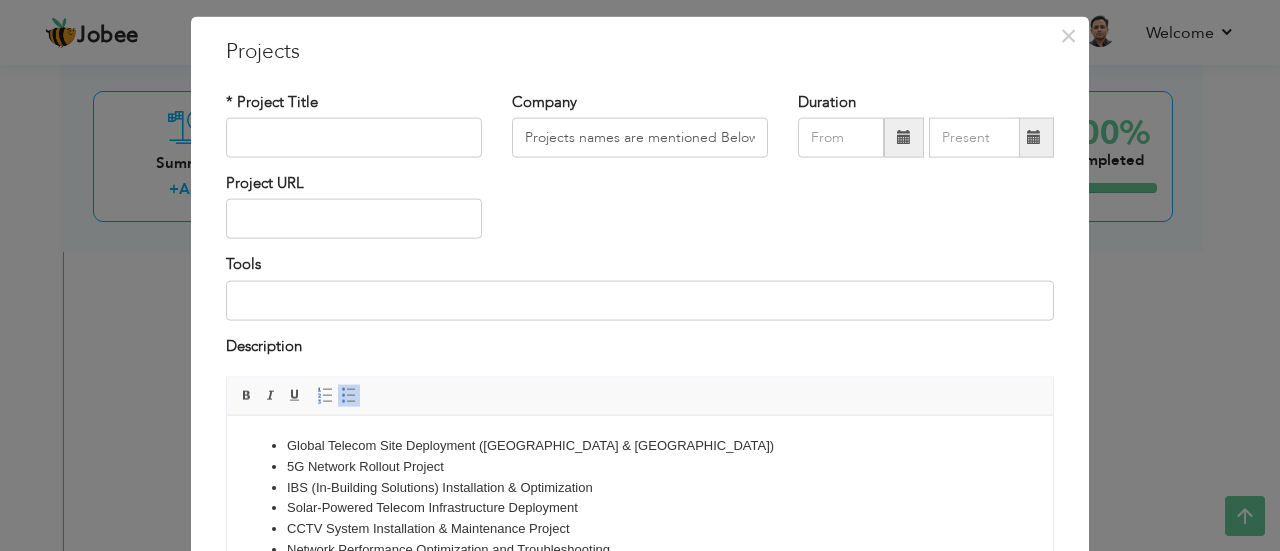click on "Project URL" at bounding box center (640, 213) 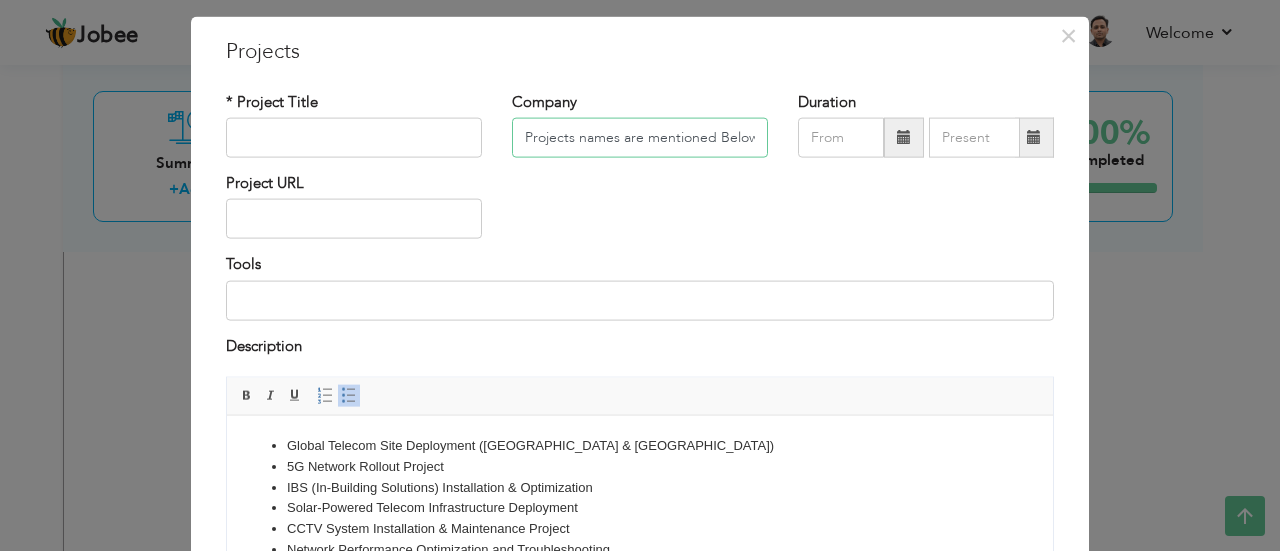 type 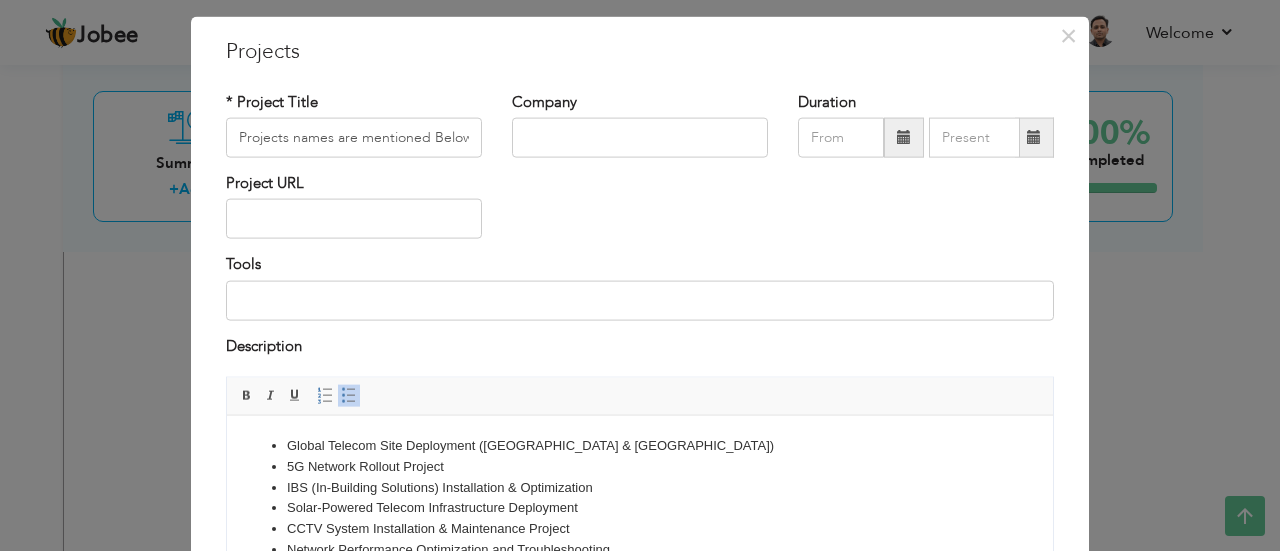 click on "Project URL" at bounding box center [640, 213] 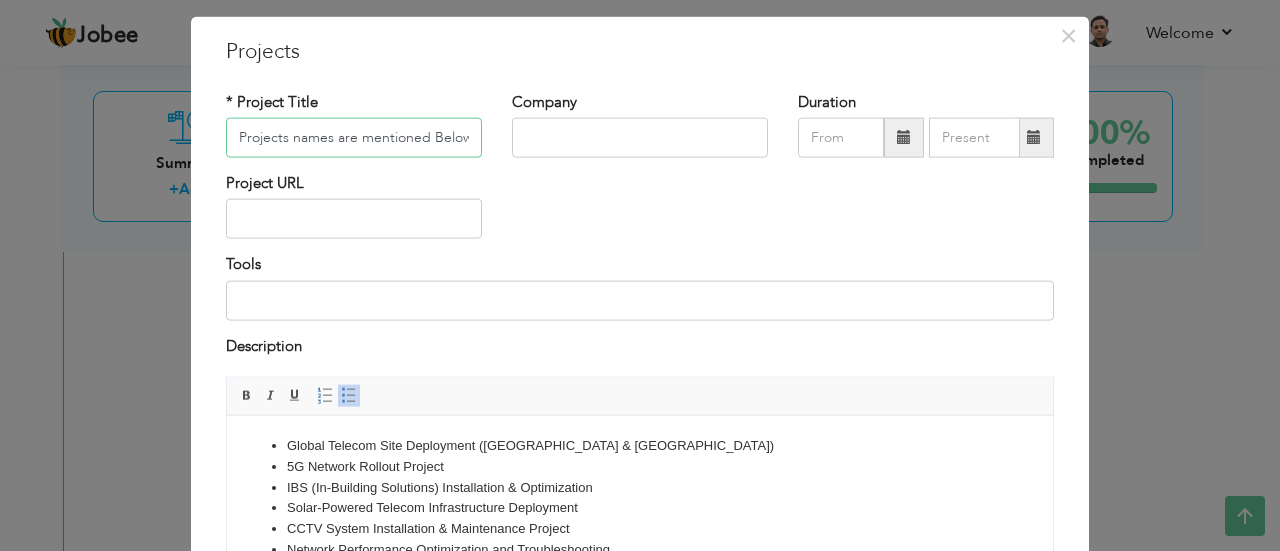 click on "Projects names are mentioned Below." at bounding box center [354, 138] 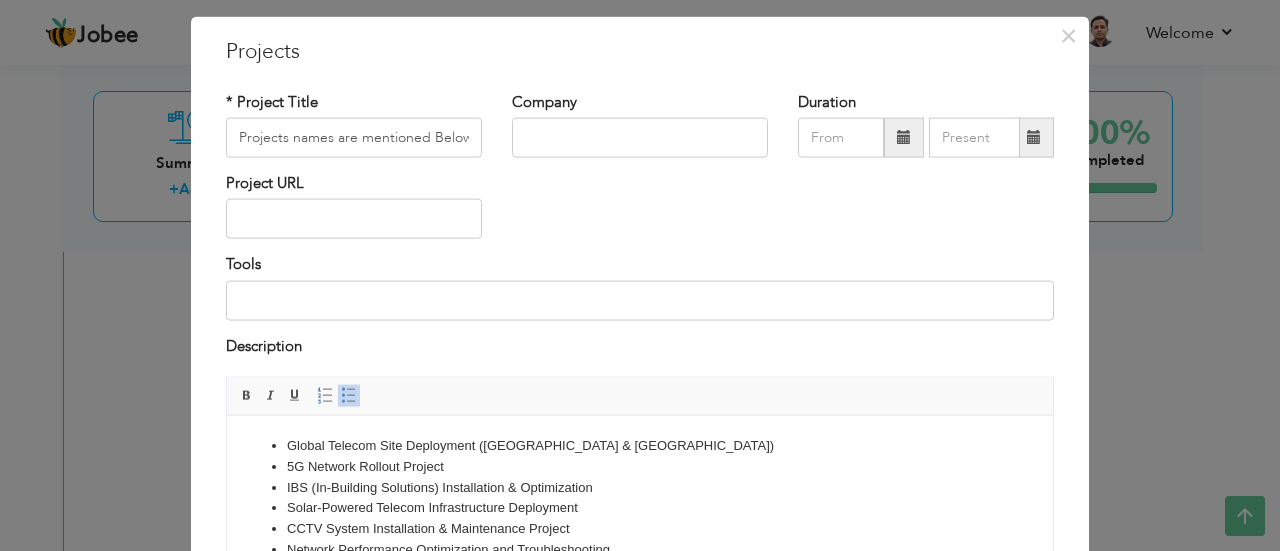 click on "Project URL" at bounding box center (640, 213) 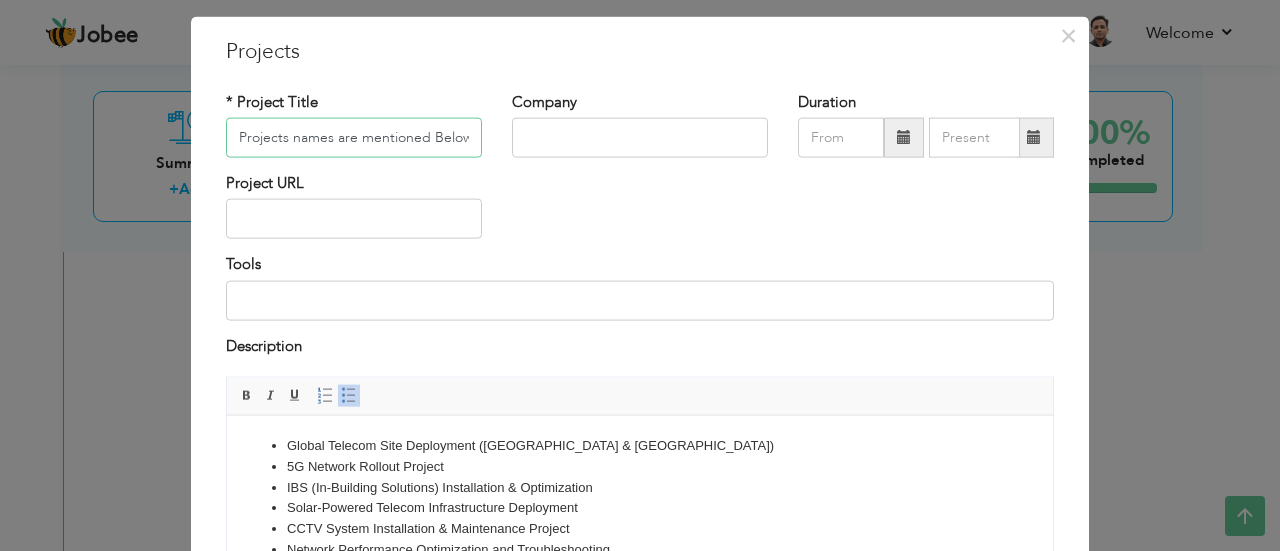 click on "Projects names are mentioned Below." at bounding box center [354, 138] 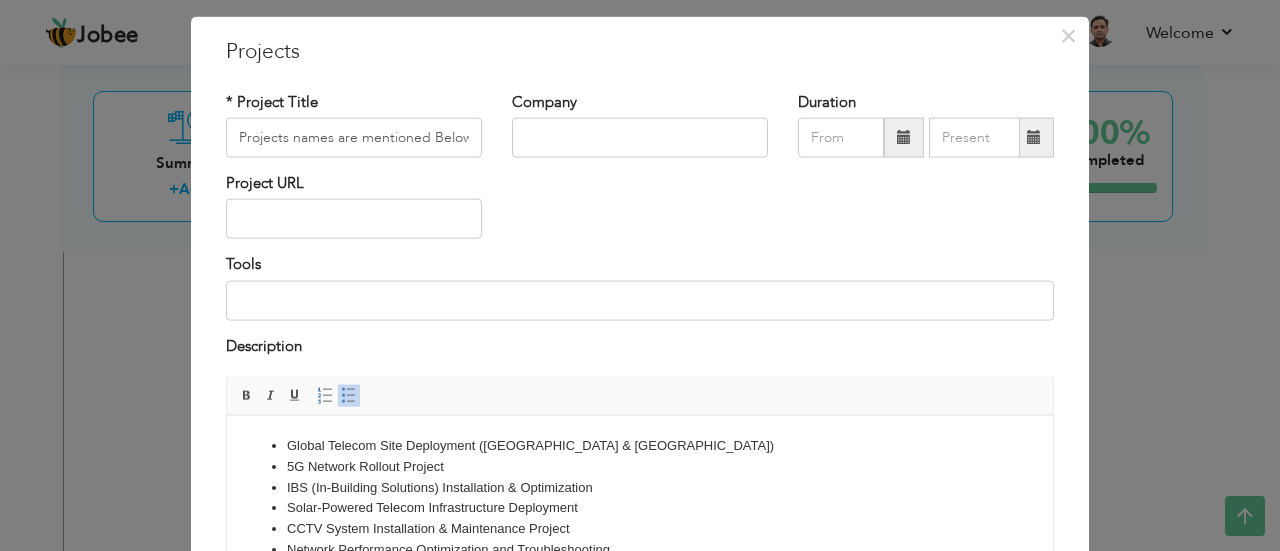 click on "Project URL" at bounding box center (640, 213) 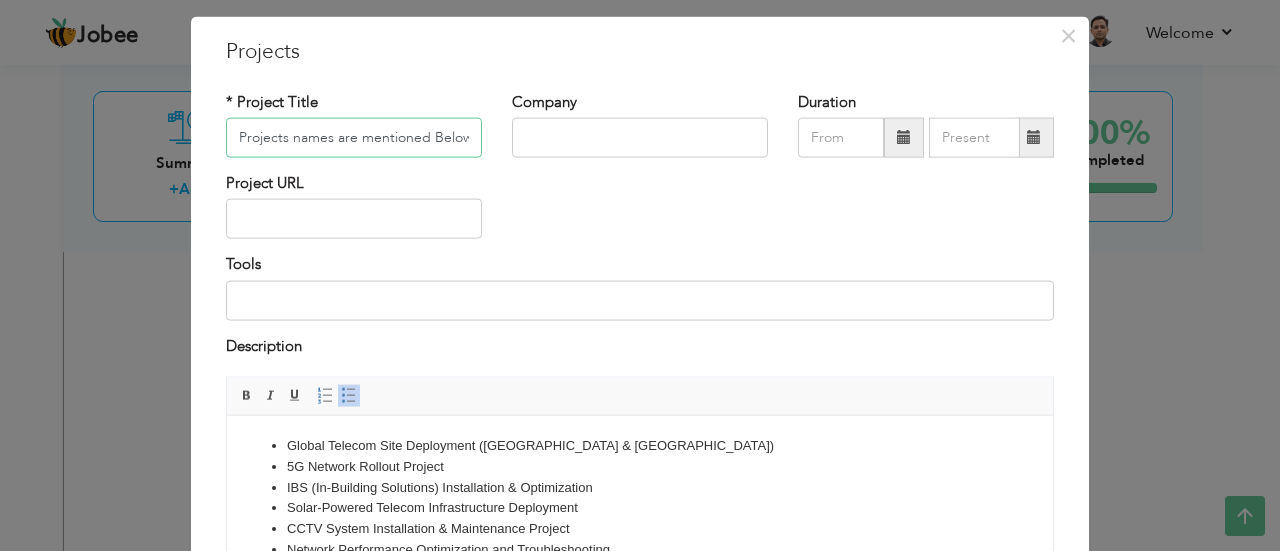 click on "Projects names are mentioned Below." at bounding box center [354, 138] 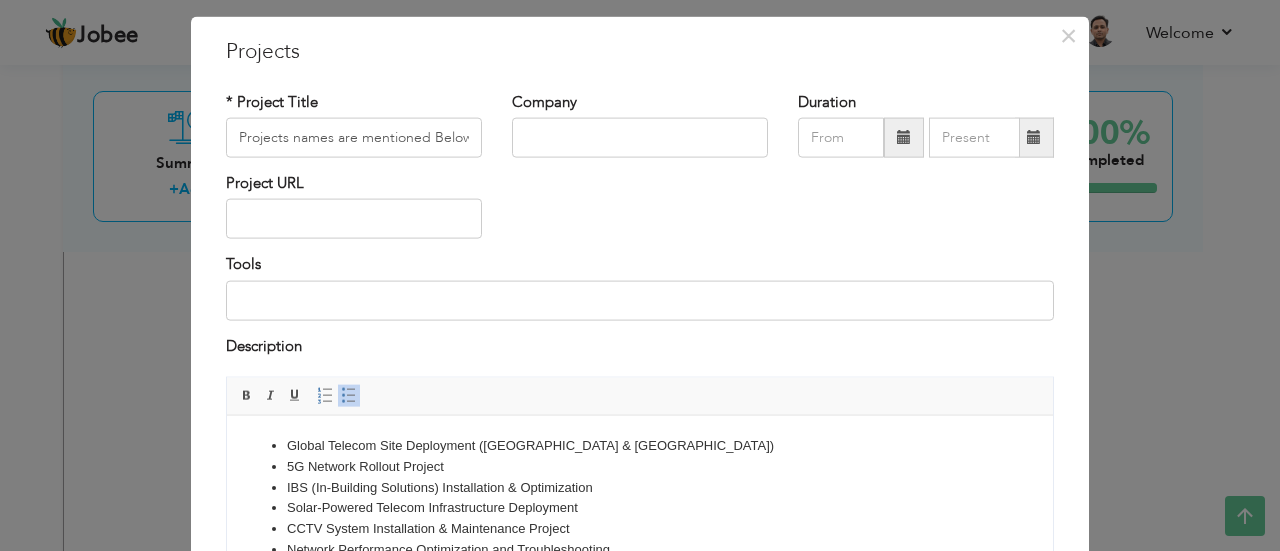 click on "Project URL" at bounding box center (640, 213) 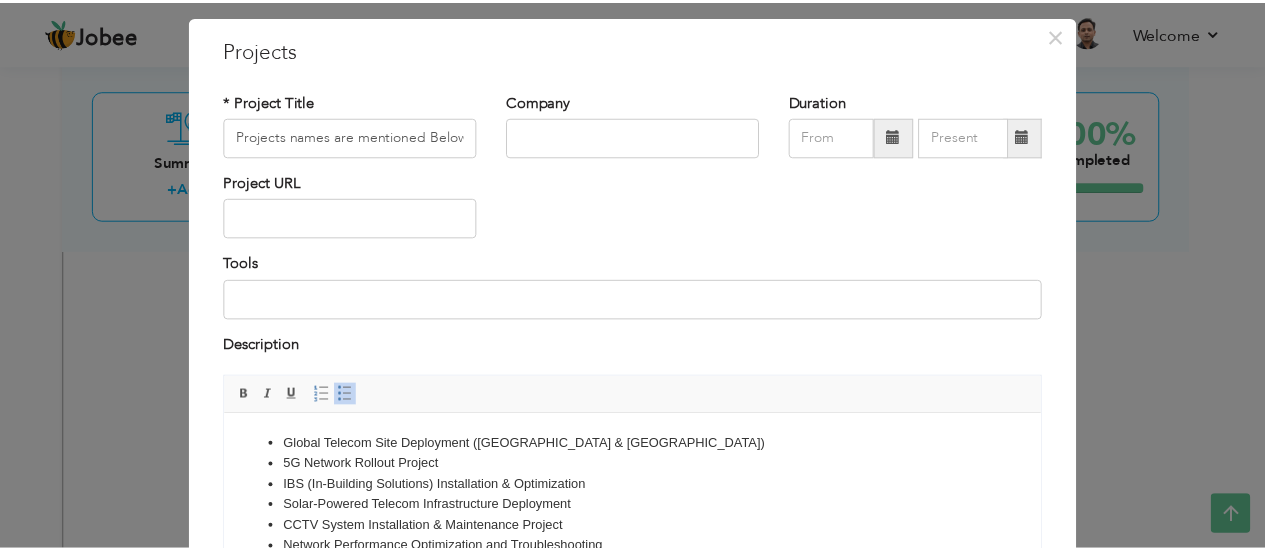 scroll, scrollTop: 240, scrollLeft: 0, axis: vertical 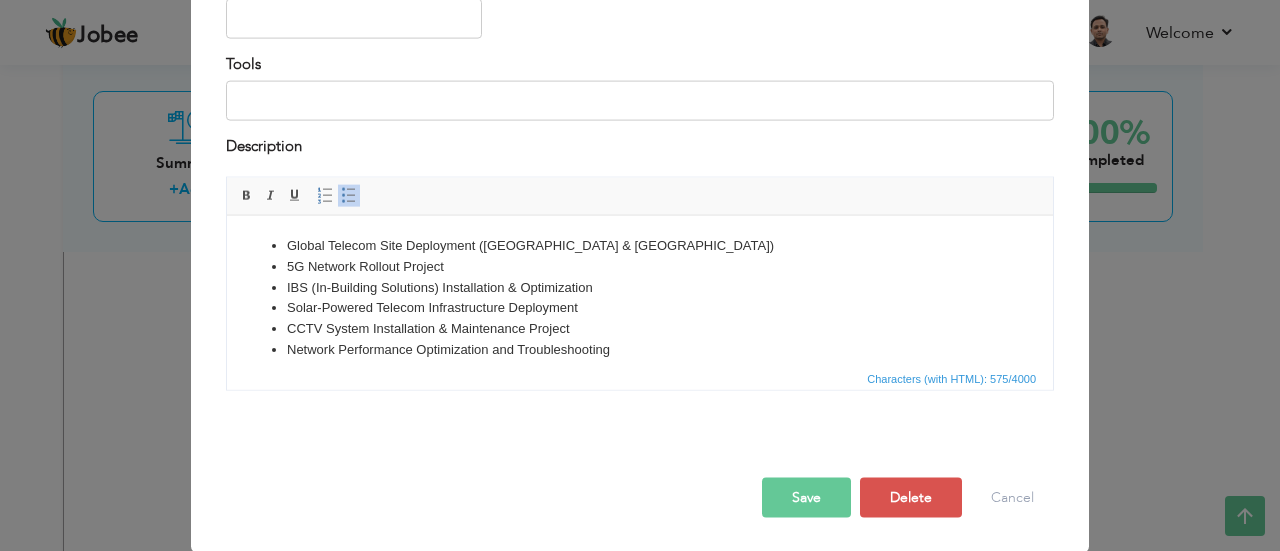 click on "Save" at bounding box center [806, 498] 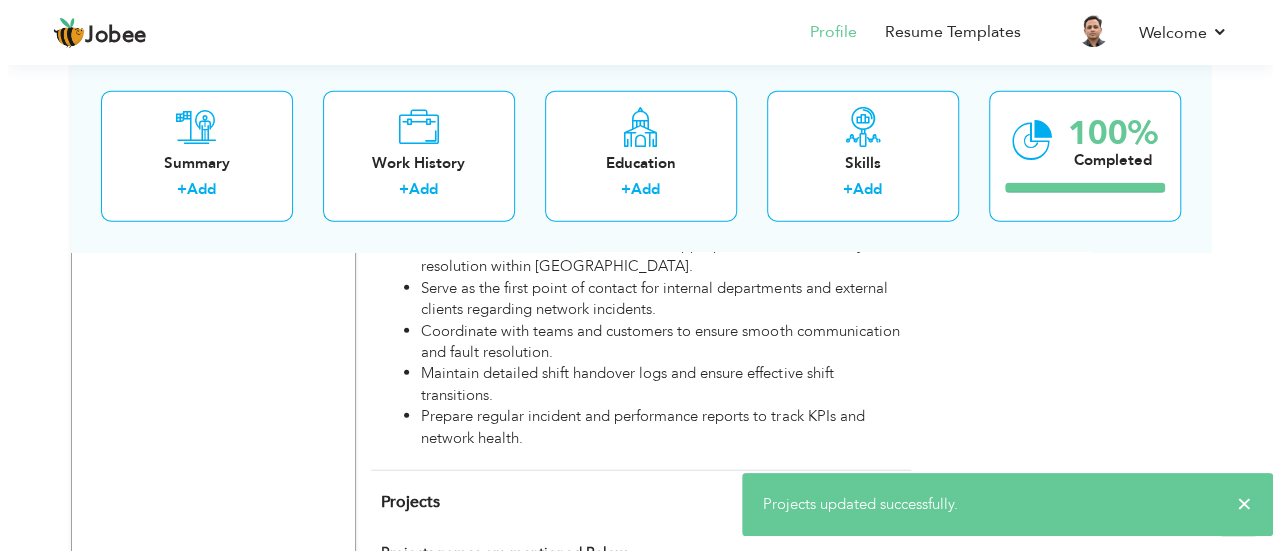 scroll, scrollTop: 2536, scrollLeft: 0, axis: vertical 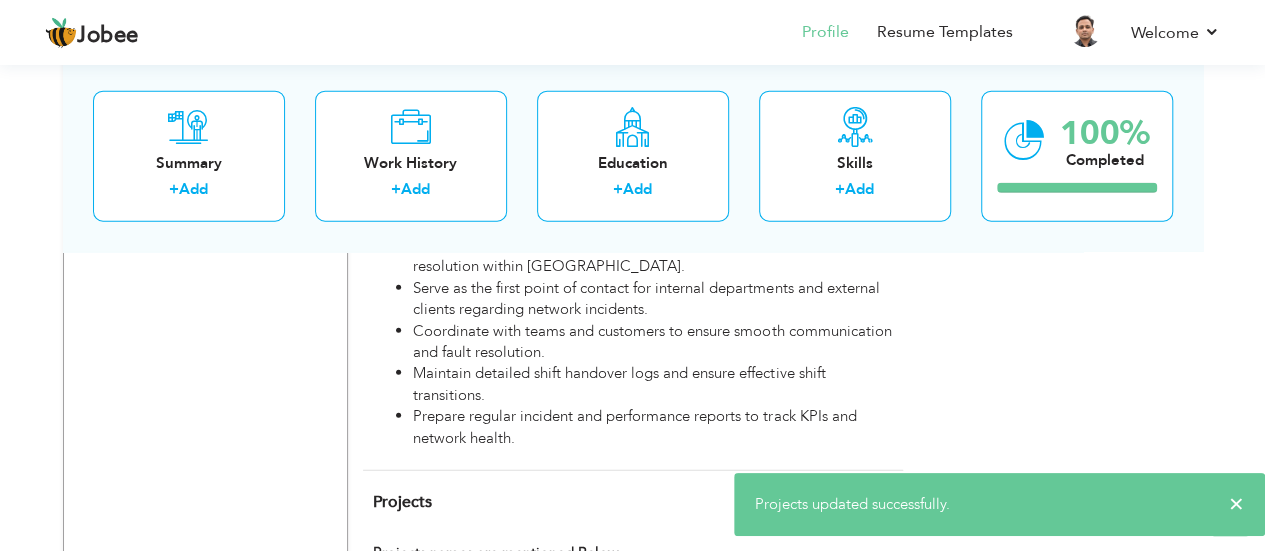 click on "Projects
+ Add Project
Projects names are mentioned Below.
Projects names are mentioned Below." at bounding box center [633, 654] 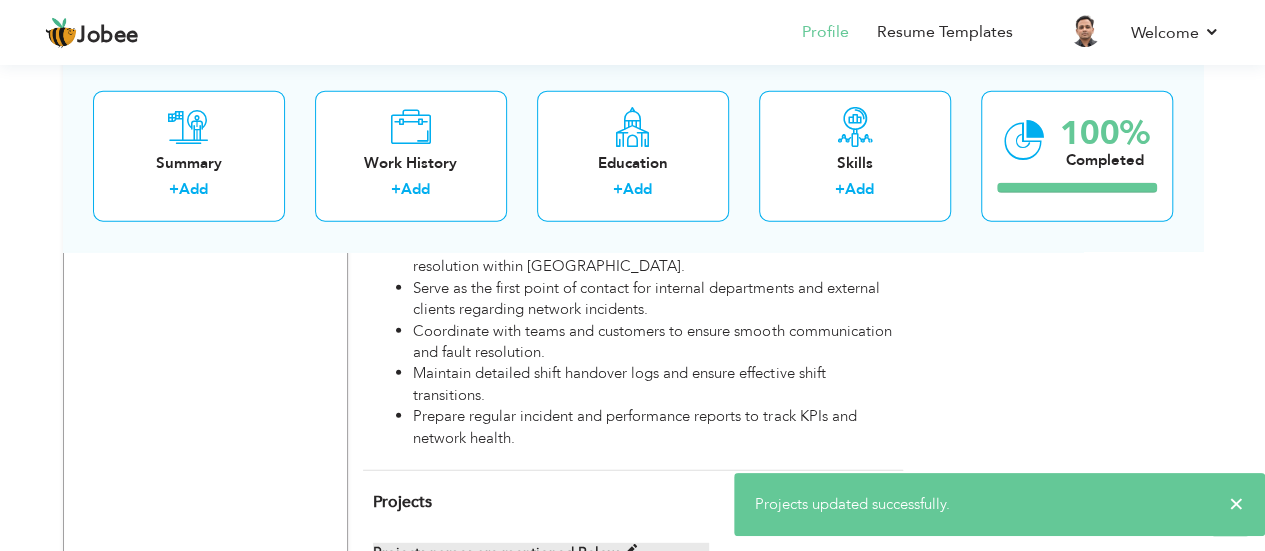 click on "Projects names are mentioned Below." at bounding box center [541, 553] 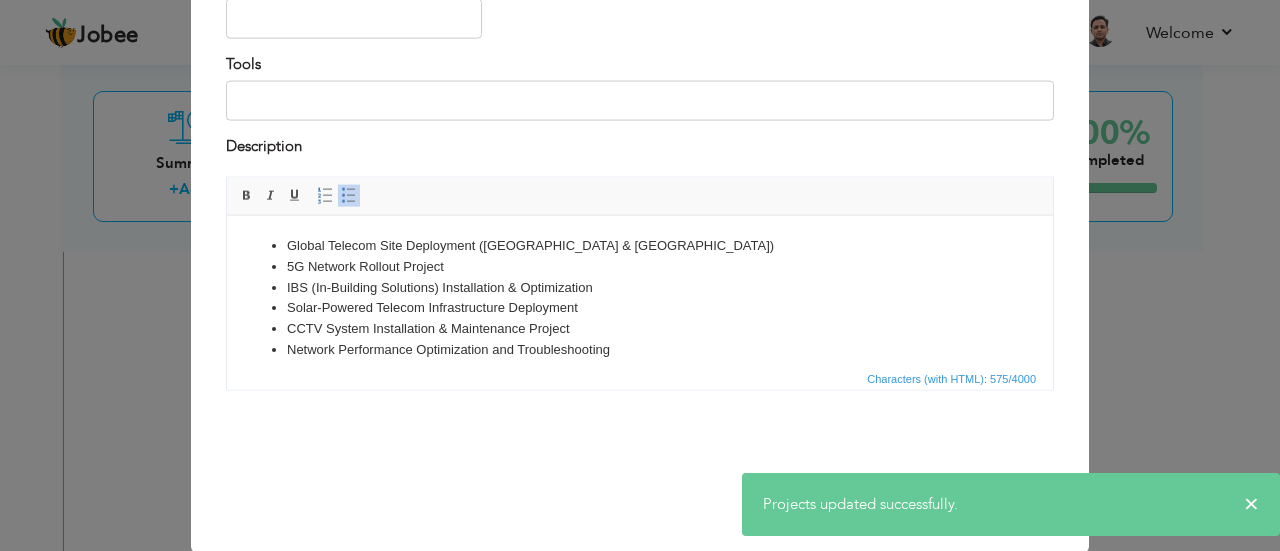 scroll, scrollTop: 0, scrollLeft: 0, axis: both 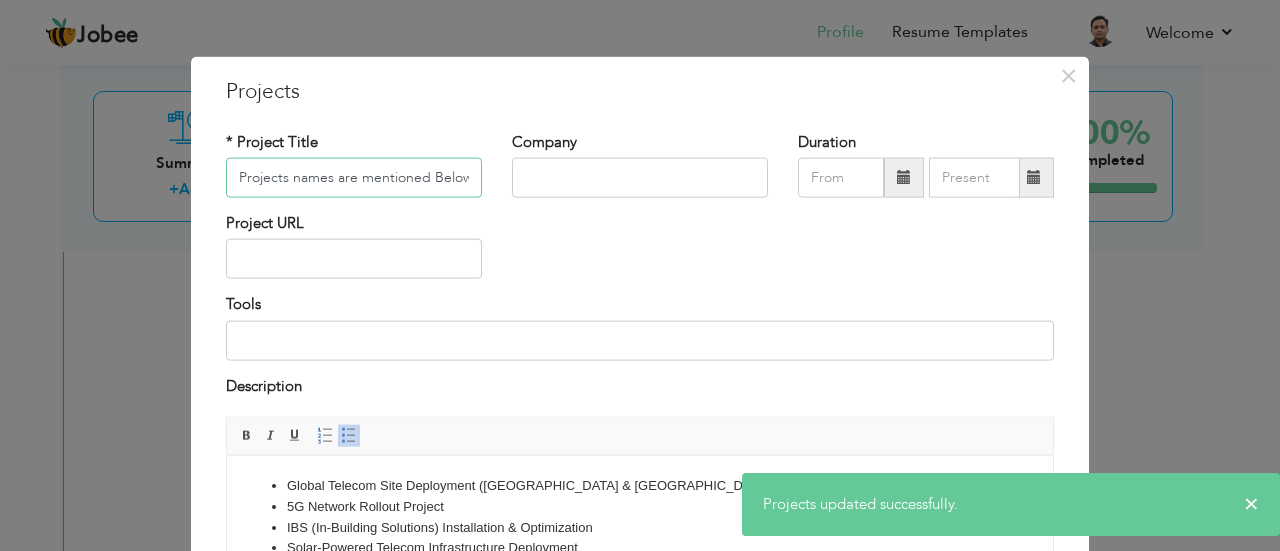 click on "Projects names are mentioned Below." at bounding box center [354, 178] 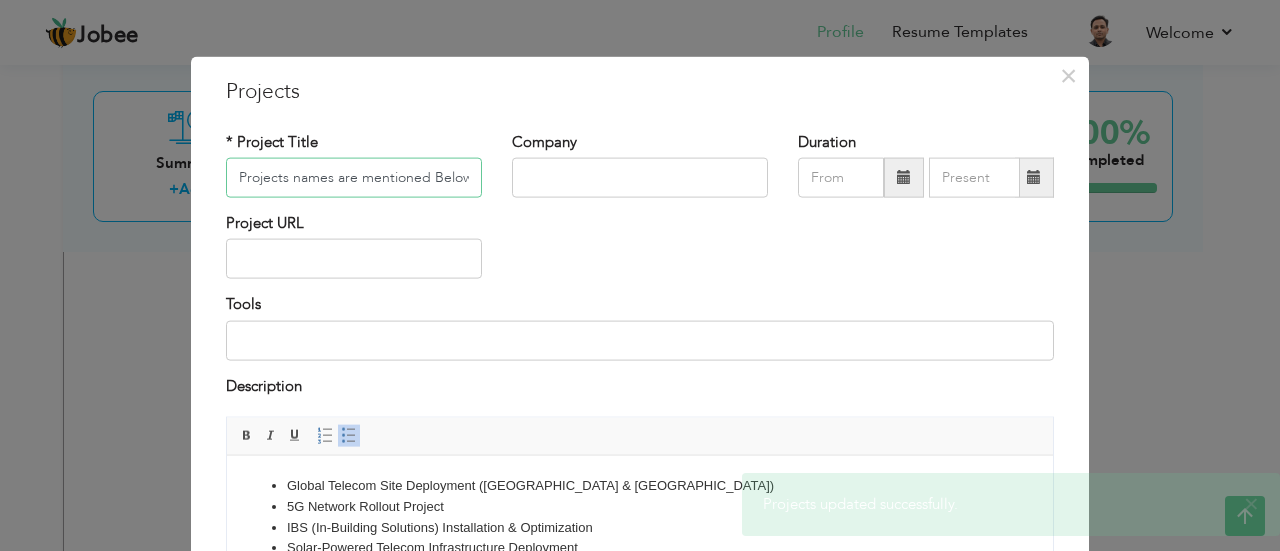 click on "Projects names are mentioned Below." at bounding box center [354, 178] 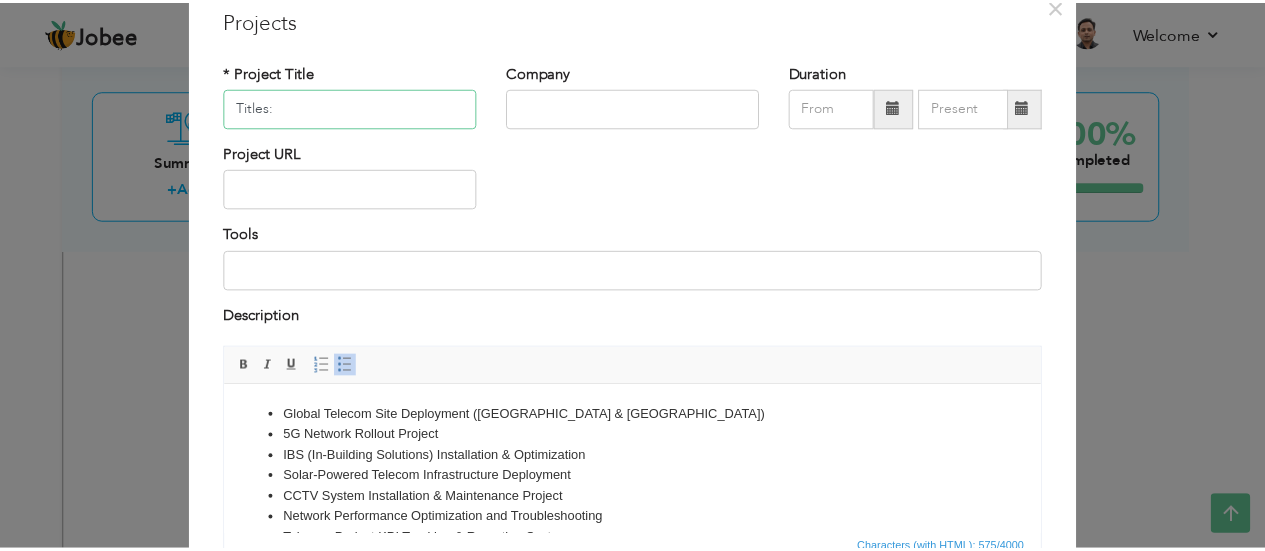 scroll, scrollTop: 240, scrollLeft: 0, axis: vertical 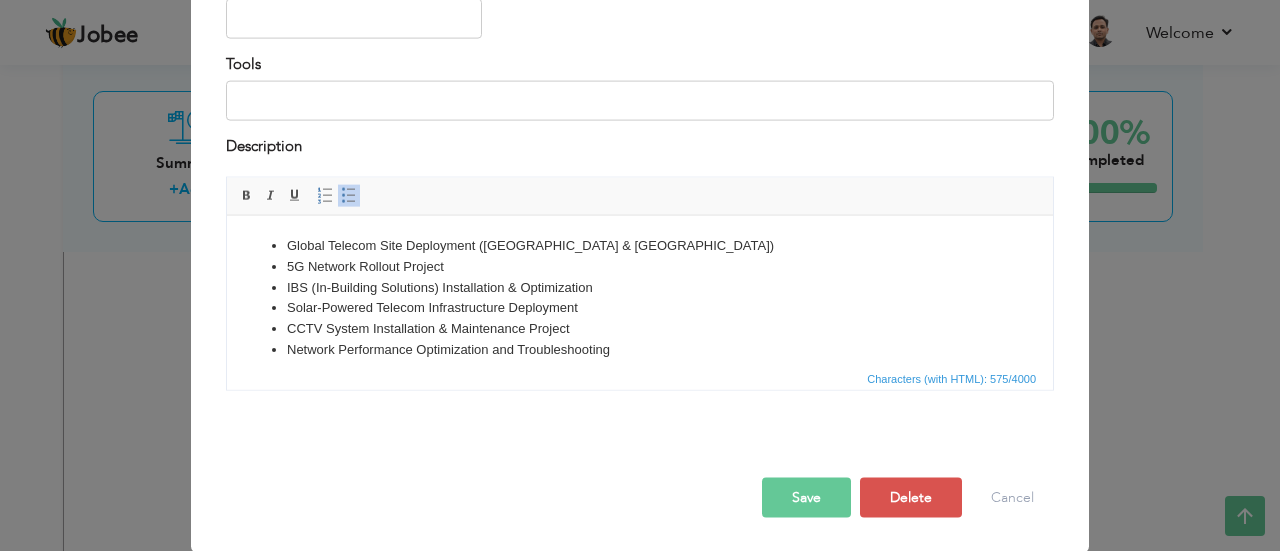 type on "Titles:" 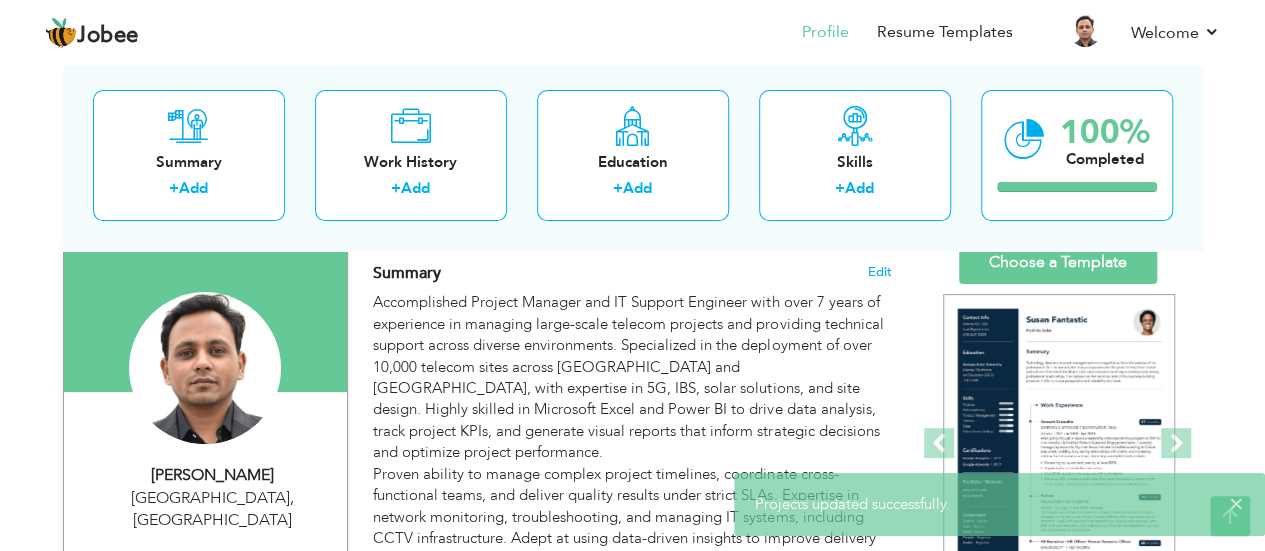 scroll, scrollTop: 0, scrollLeft: 0, axis: both 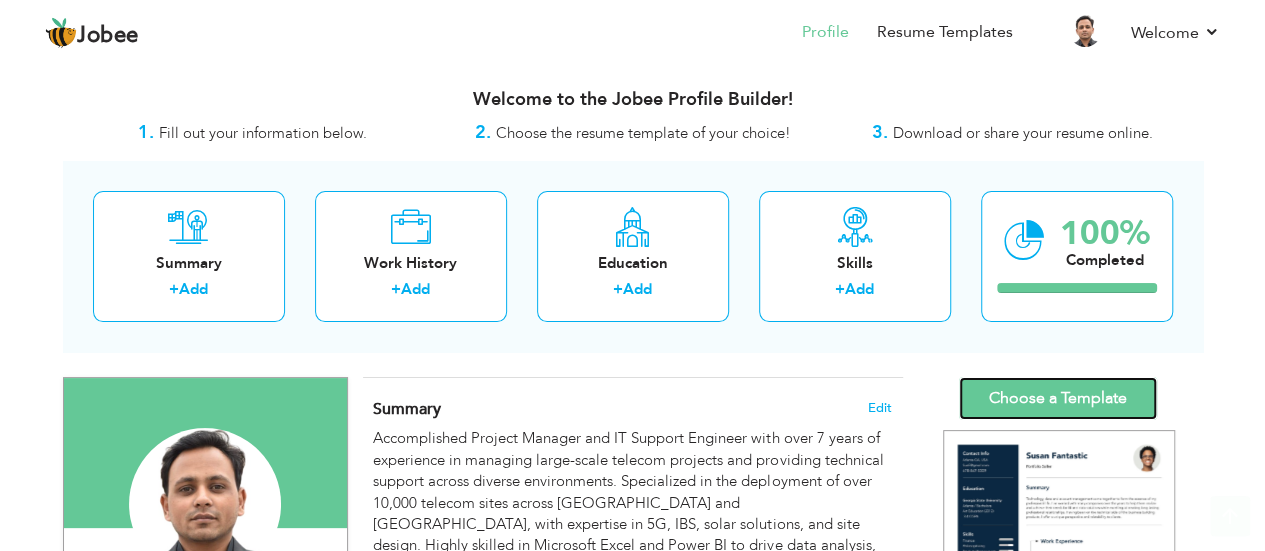 click on "Choose a Template" at bounding box center (1058, 398) 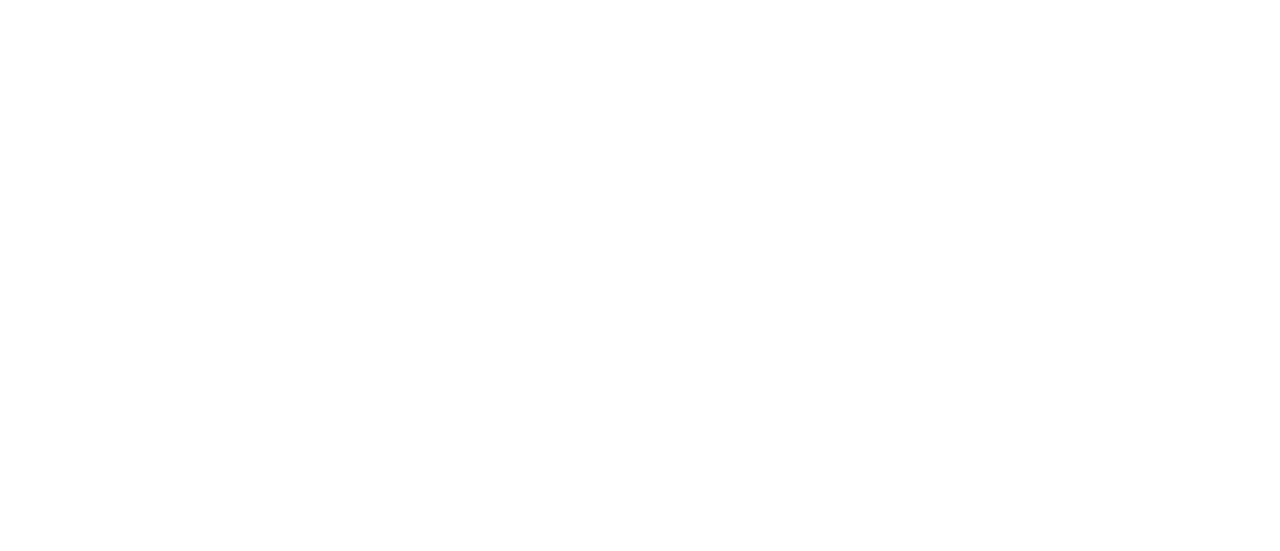 scroll, scrollTop: 0, scrollLeft: 0, axis: both 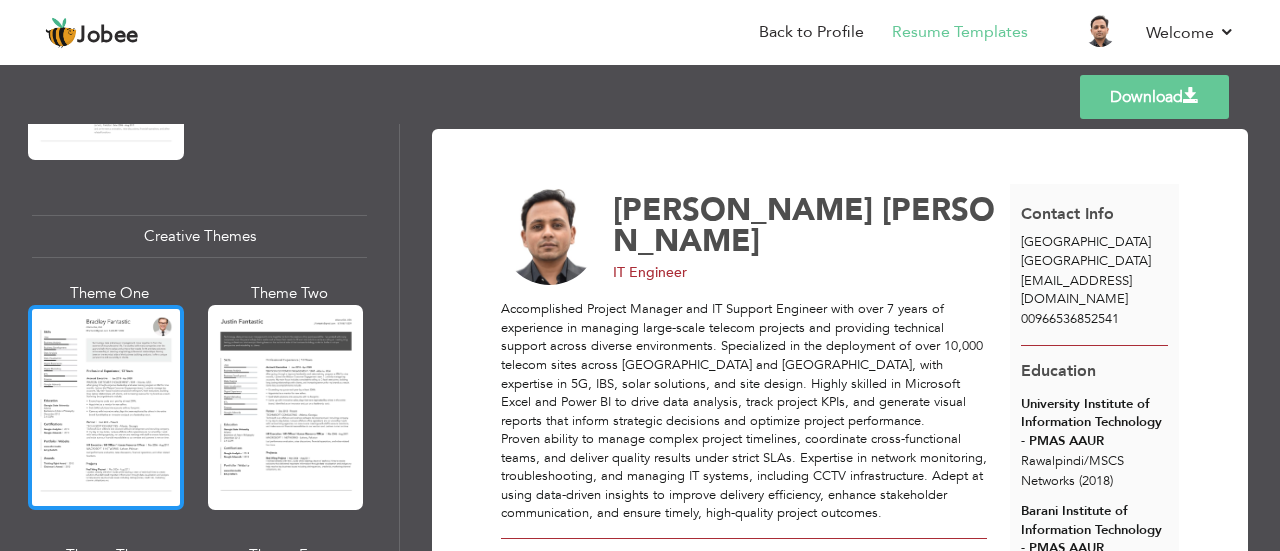 click at bounding box center [106, 407] 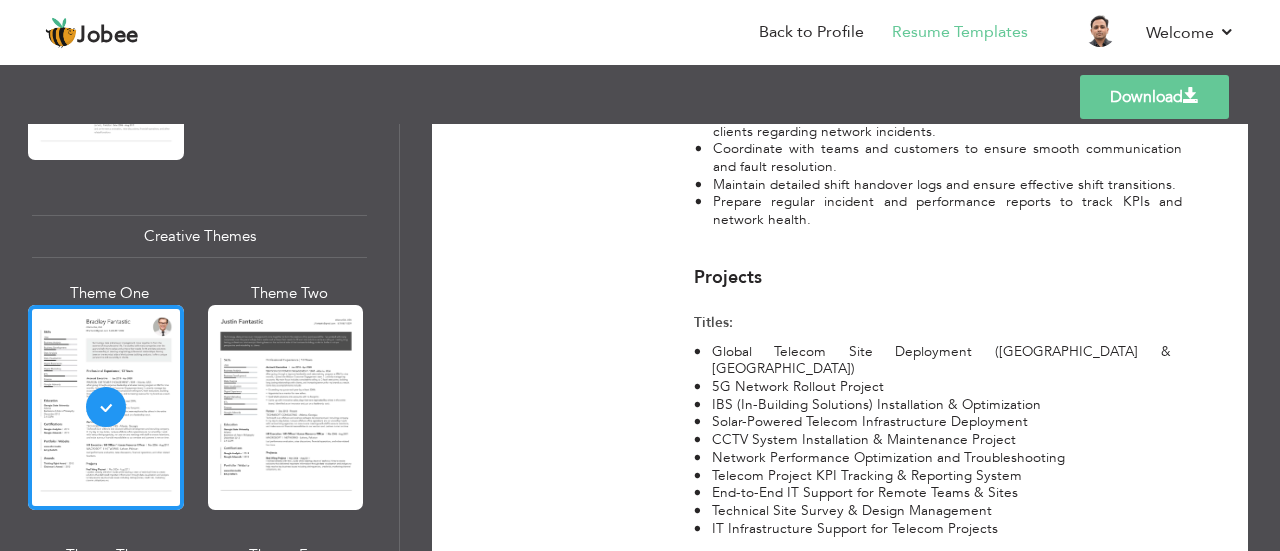 scroll, scrollTop: 1960, scrollLeft: 0, axis: vertical 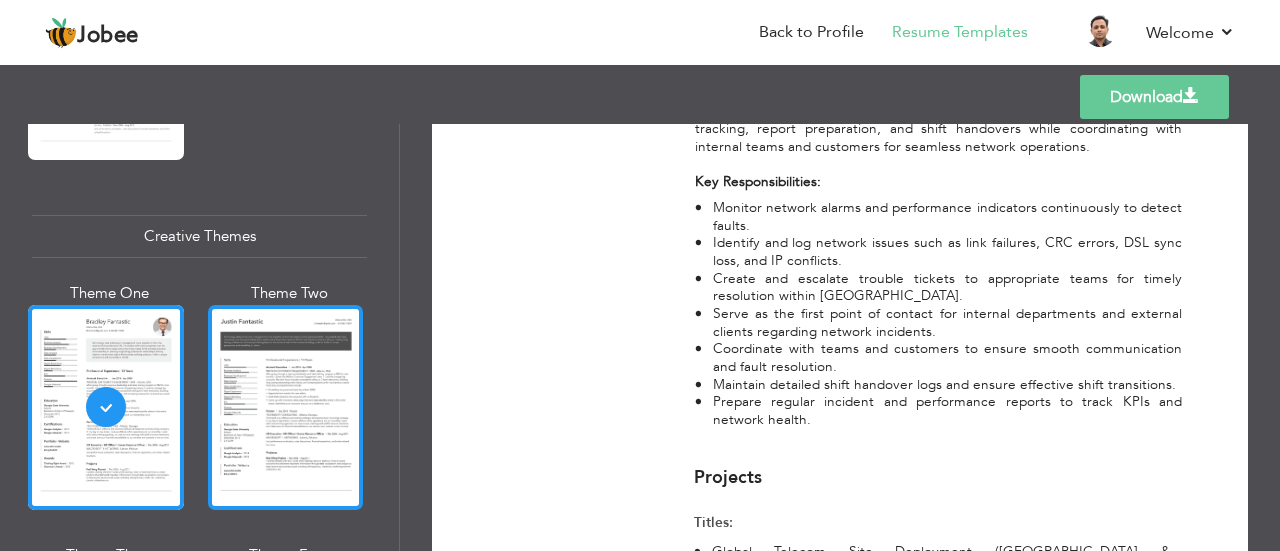 click at bounding box center [286, 407] 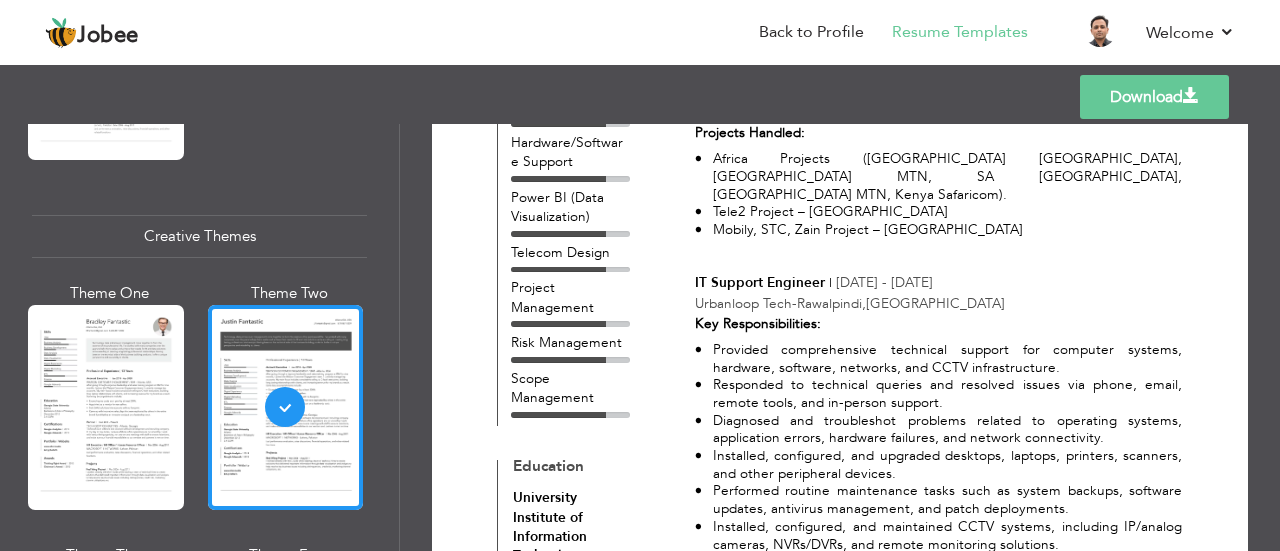 scroll, scrollTop: 1200, scrollLeft: 0, axis: vertical 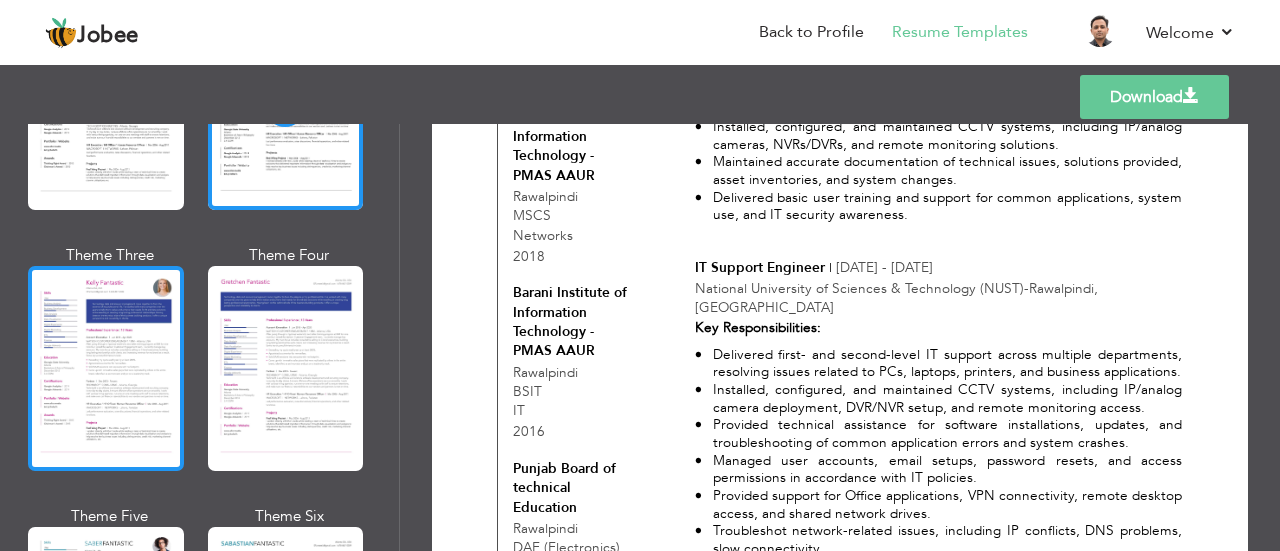 click at bounding box center (106, 368) 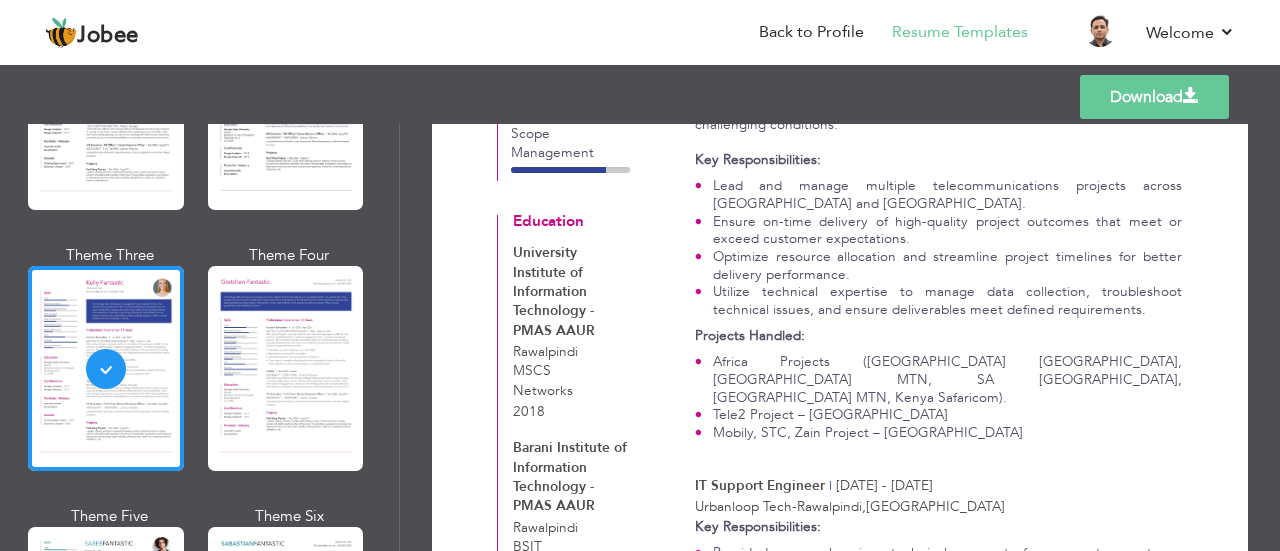 scroll, scrollTop: 400, scrollLeft: 0, axis: vertical 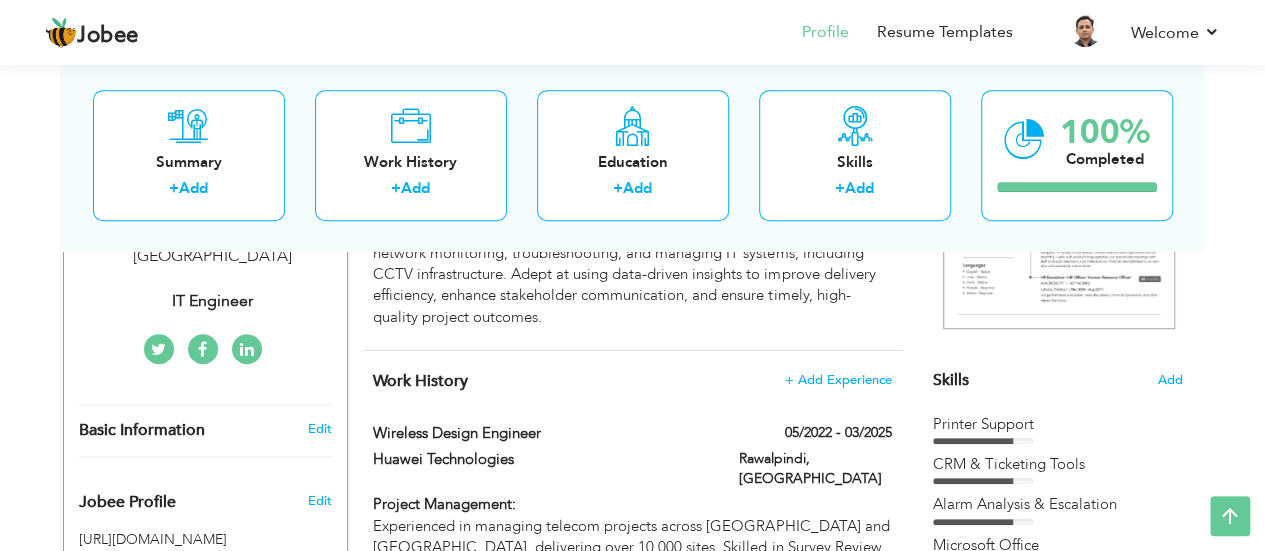 drag, startPoint x: 1163, startPoint y: 379, endPoint x: 977, endPoint y: 396, distance: 186.77527 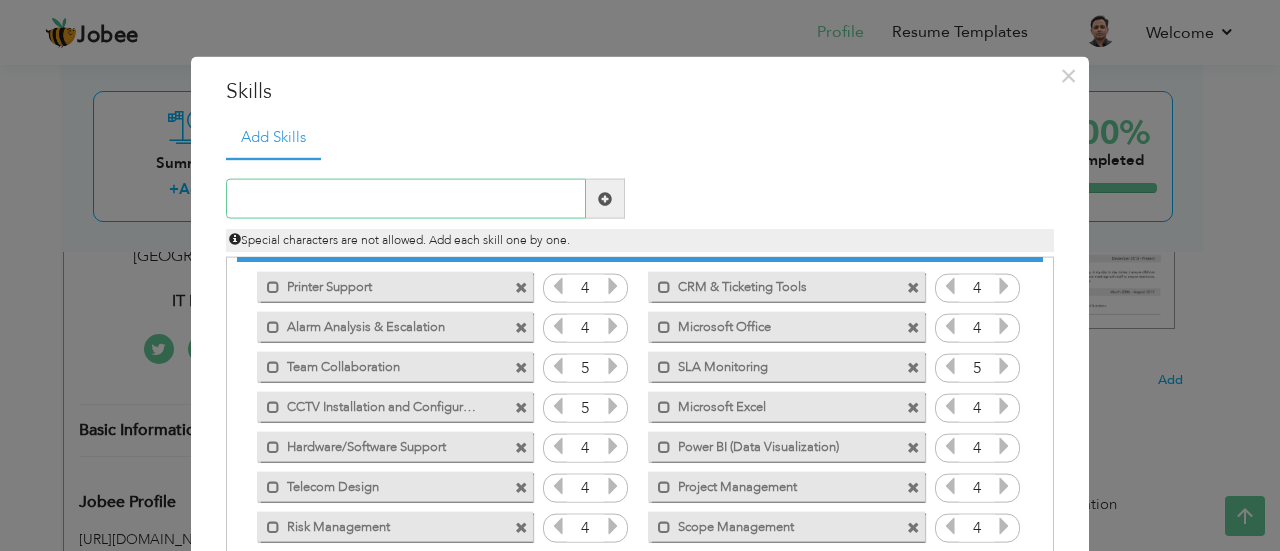 scroll, scrollTop: 44, scrollLeft: 0, axis: vertical 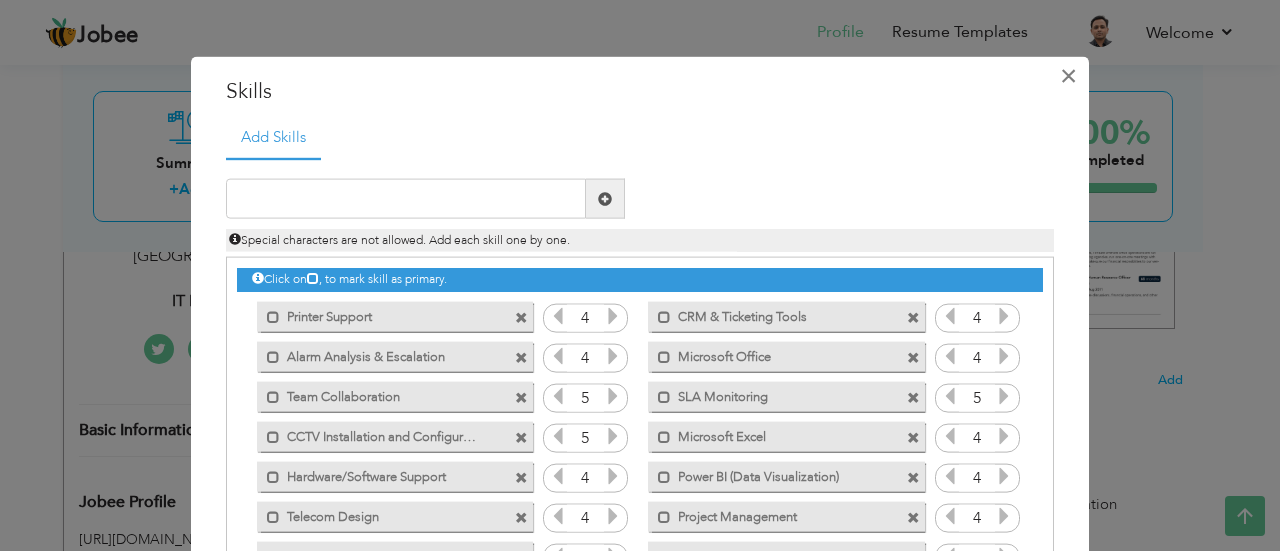 click on "×" at bounding box center (1068, 75) 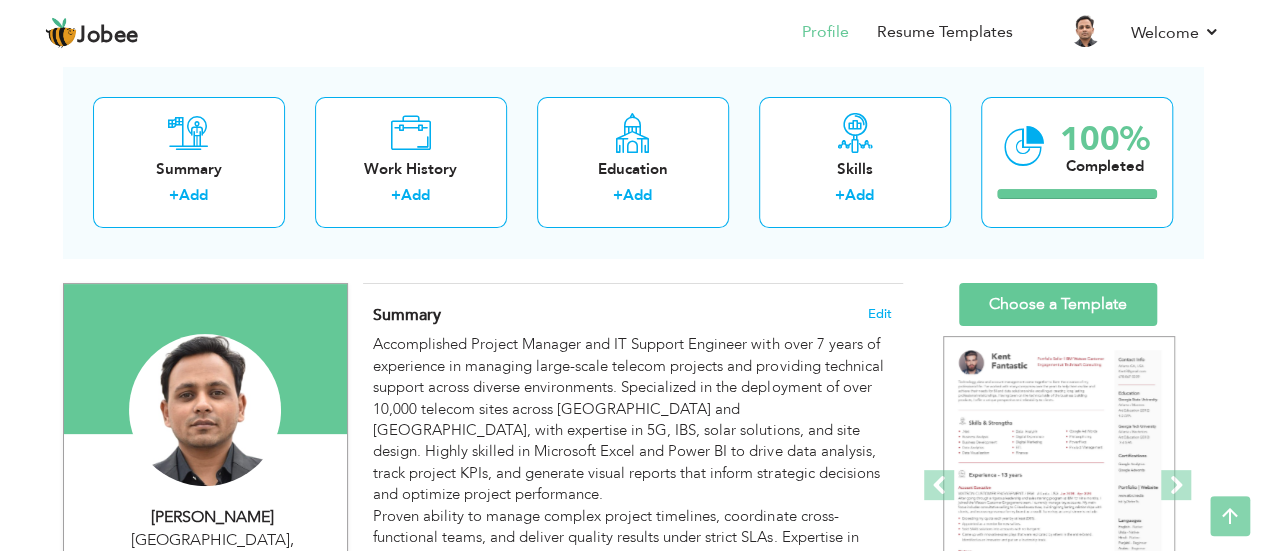 scroll, scrollTop: 0, scrollLeft: 0, axis: both 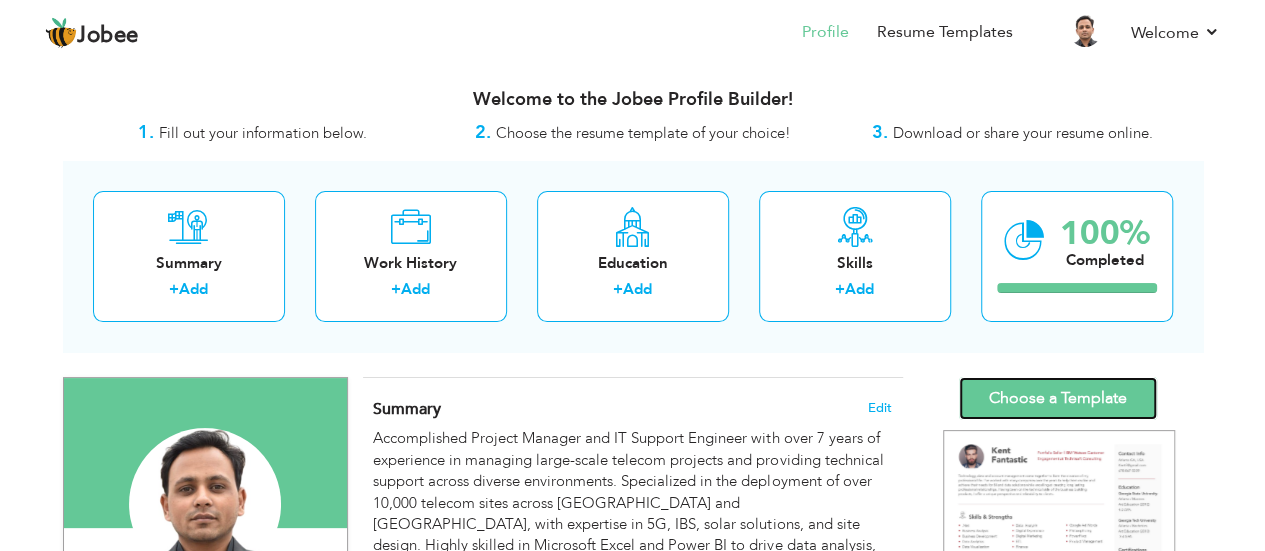 click on "Choose a Template" at bounding box center [1058, 398] 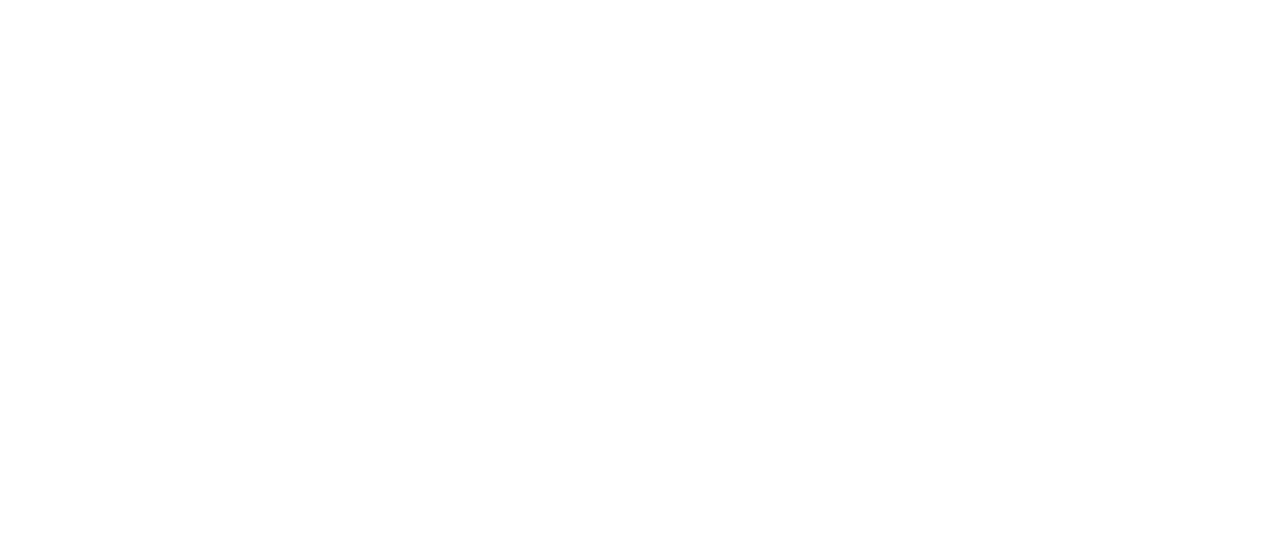 scroll, scrollTop: 0, scrollLeft: 0, axis: both 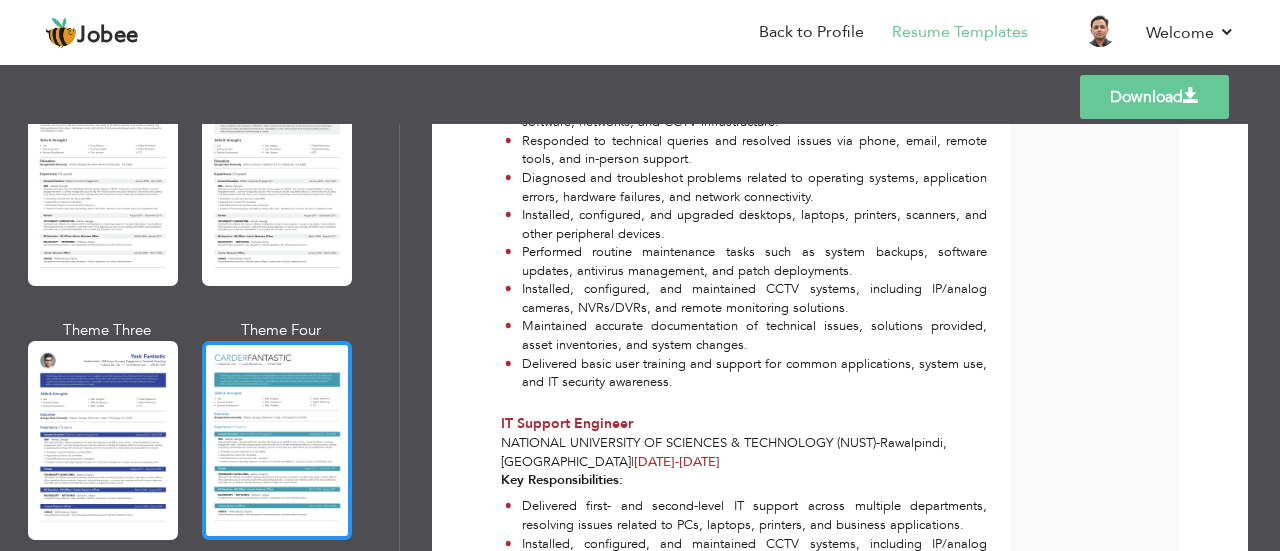 click at bounding box center (277, 440) 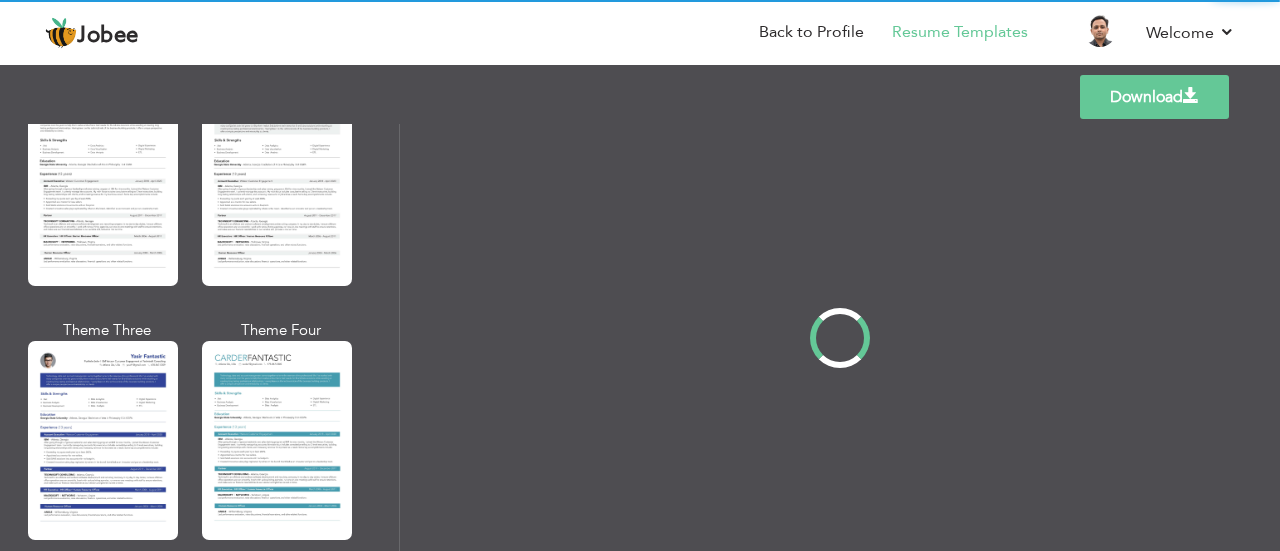 scroll, scrollTop: 0, scrollLeft: 0, axis: both 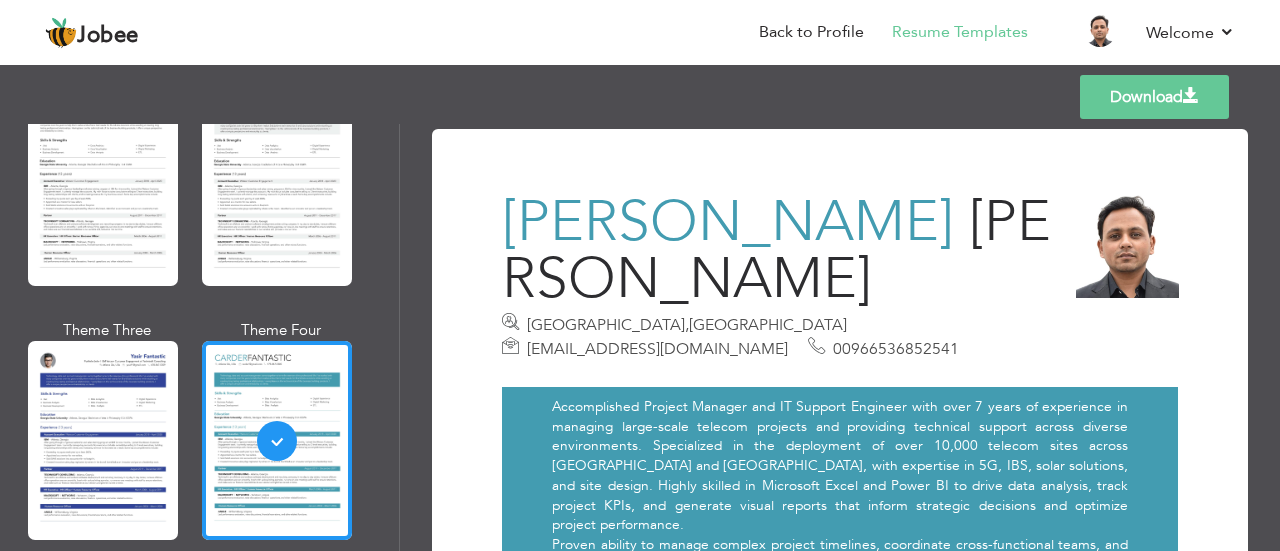 click at bounding box center [103, 440] 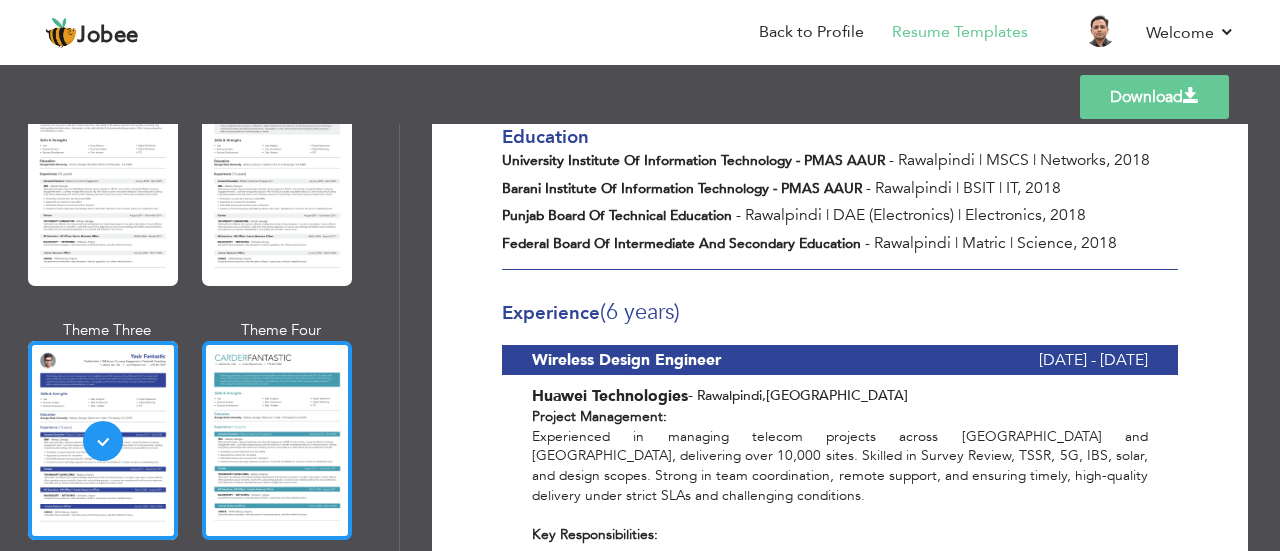 scroll, scrollTop: 800, scrollLeft: 0, axis: vertical 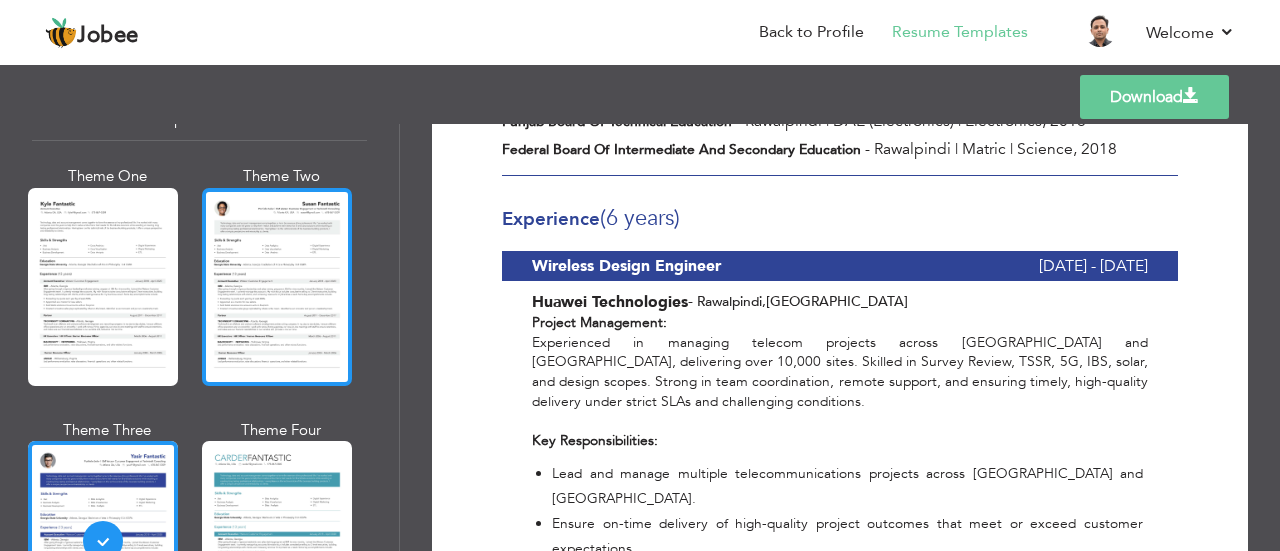 click at bounding box center [277, 287] 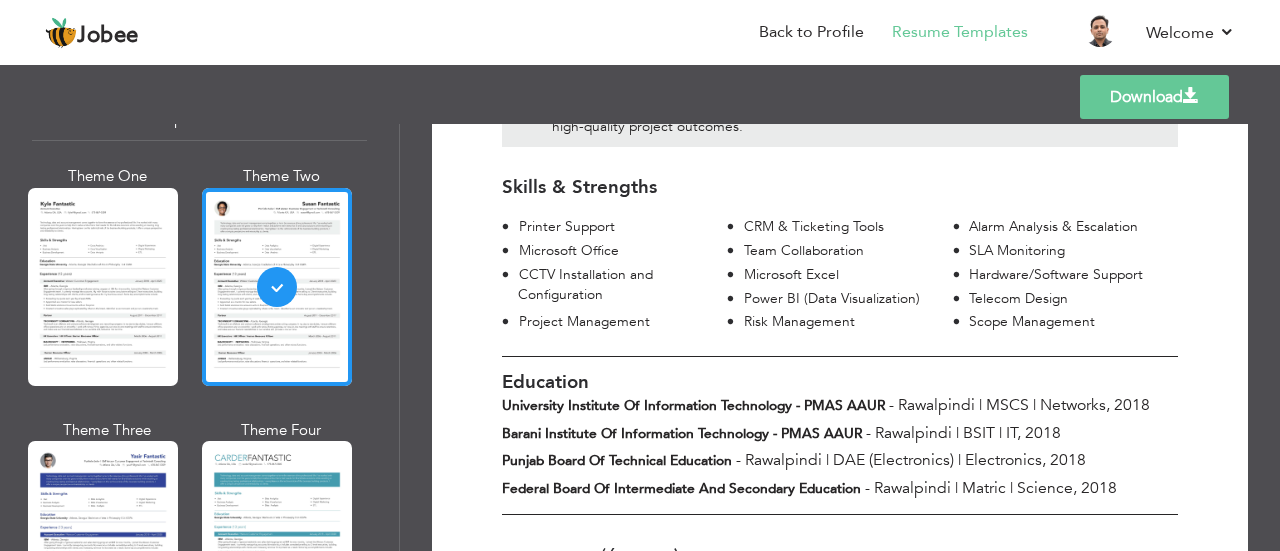 scroll, scrollTop: 600, scrollLeft: 0, axis: vertical 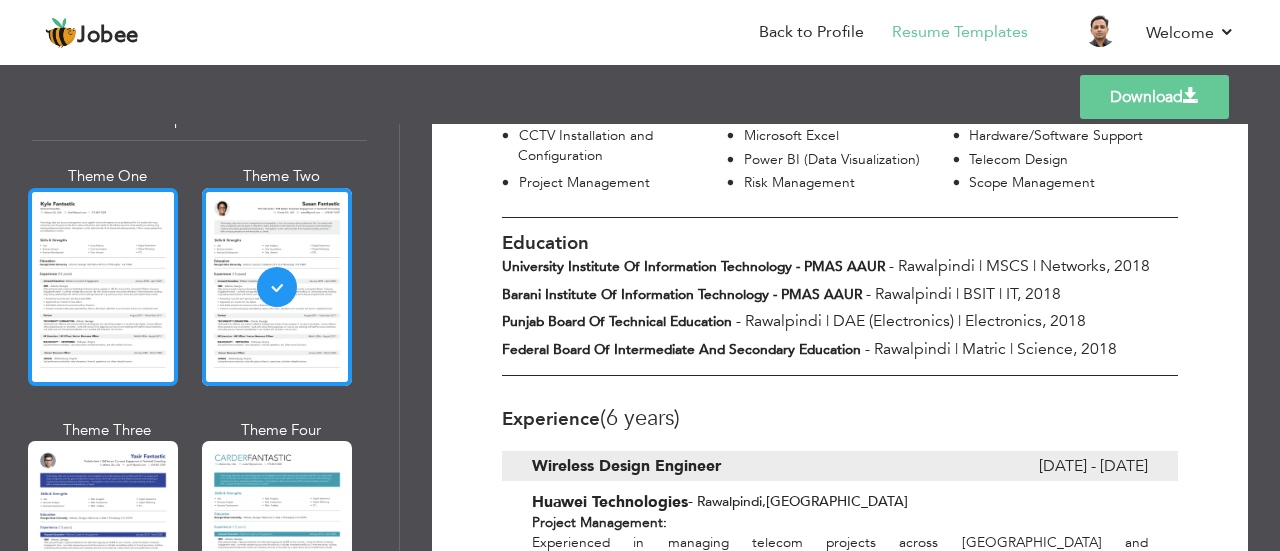 click at bounding box center [103, 287] 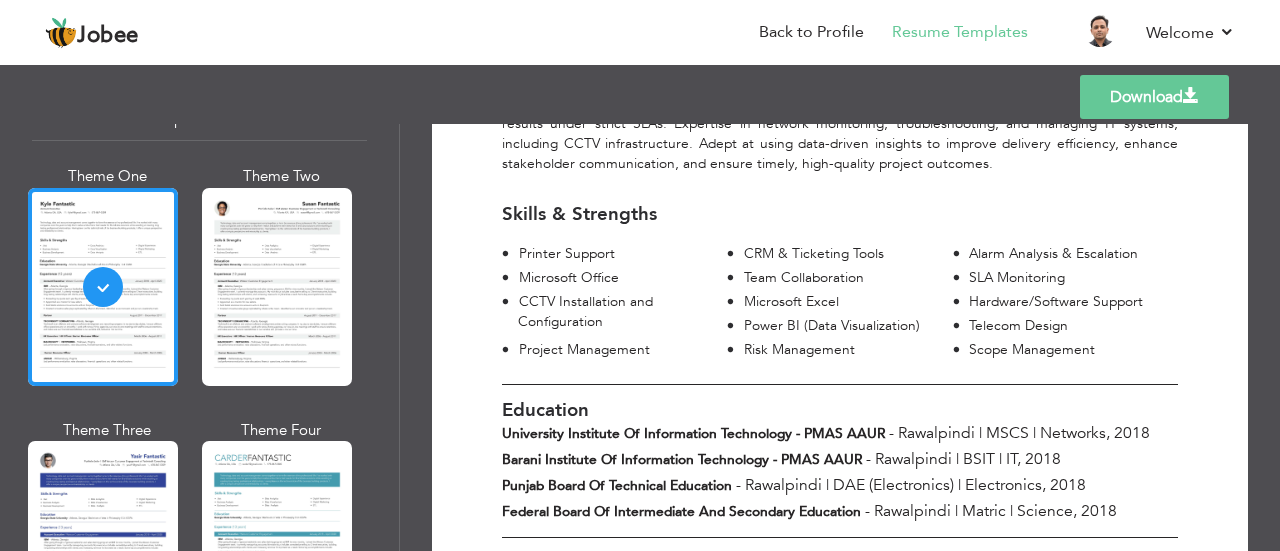 scroll, scrollTop: 0, scrollLeft: 0, axis: both 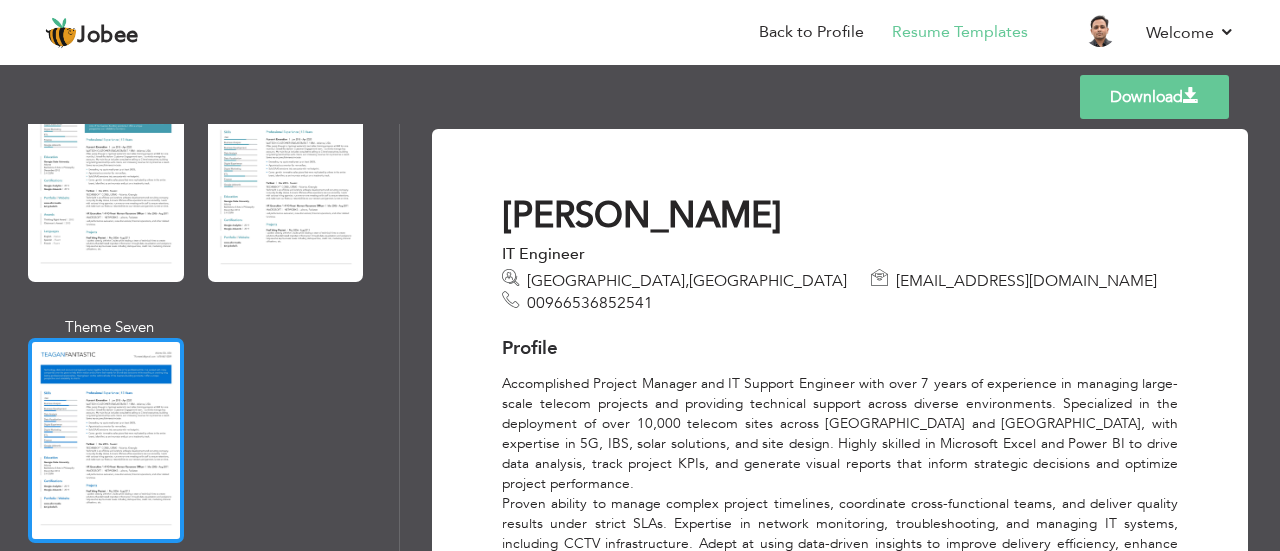 click at bounding box center (106, 440) 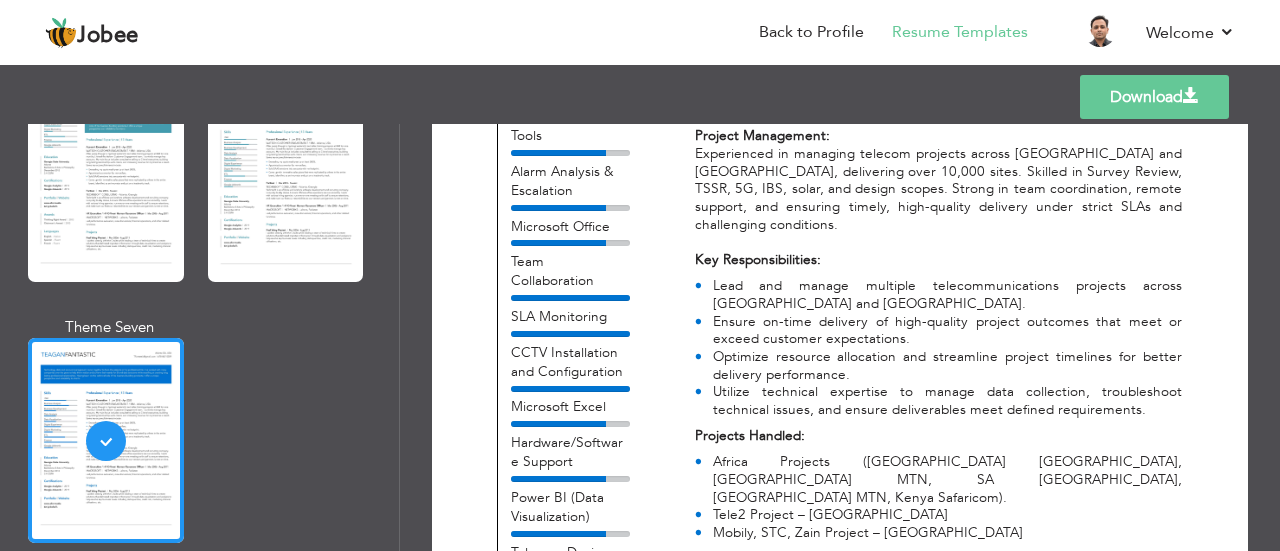 scroll, scrollTop: 700, scrollLeft: 0, axis: vertical 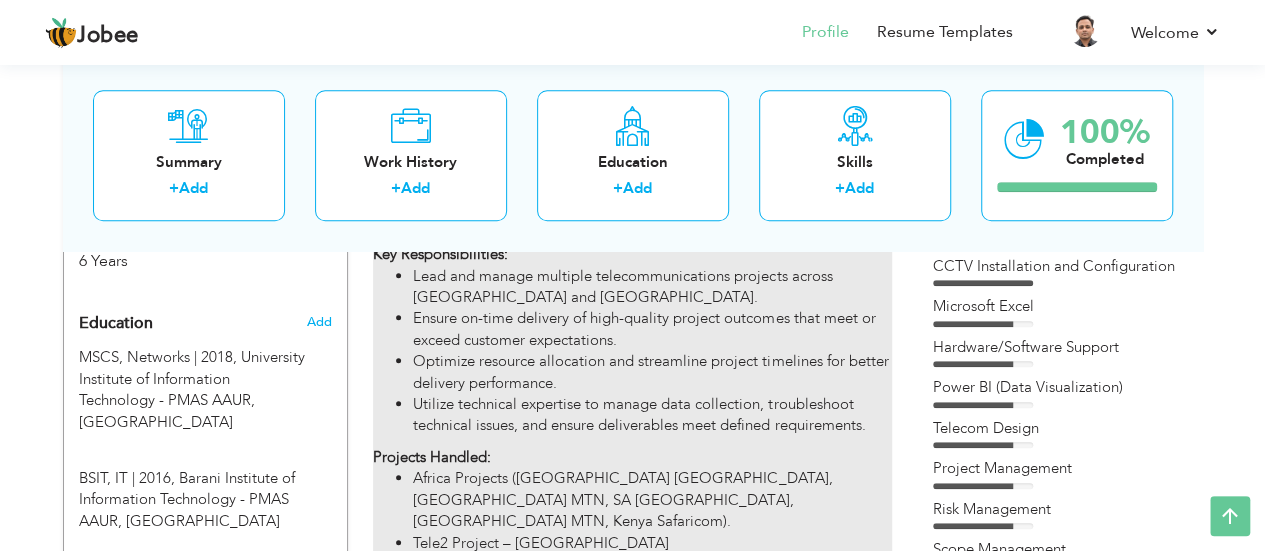 click on "Mobily, STC, Zain Project – Saudi Arabia" at bounding box center [652, 564] 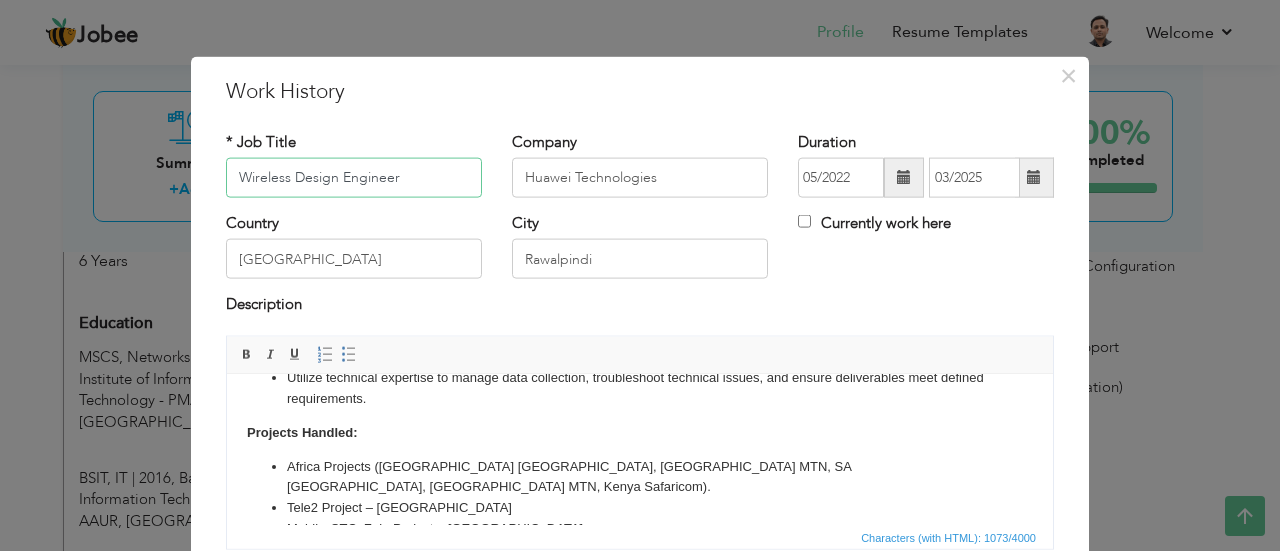 scroll, scrollTop: 240, scrollLeft: 0, axis: vertical 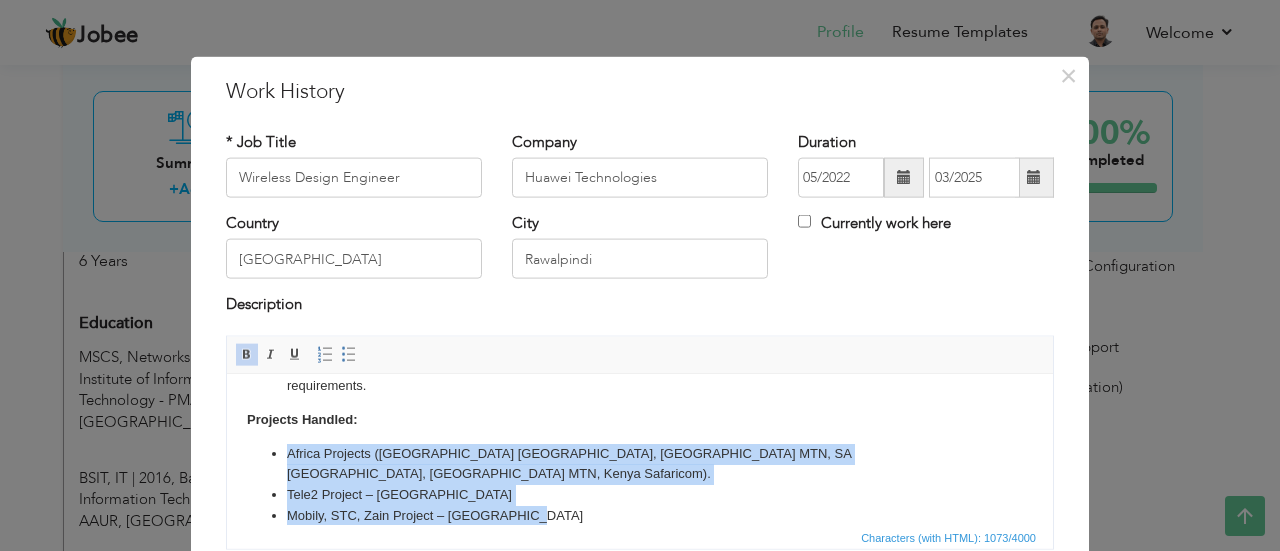 drag, startPoint x: 553, startPoint y: 498, endPoint x: 278, endPoint y: 453, distance: 278.6575 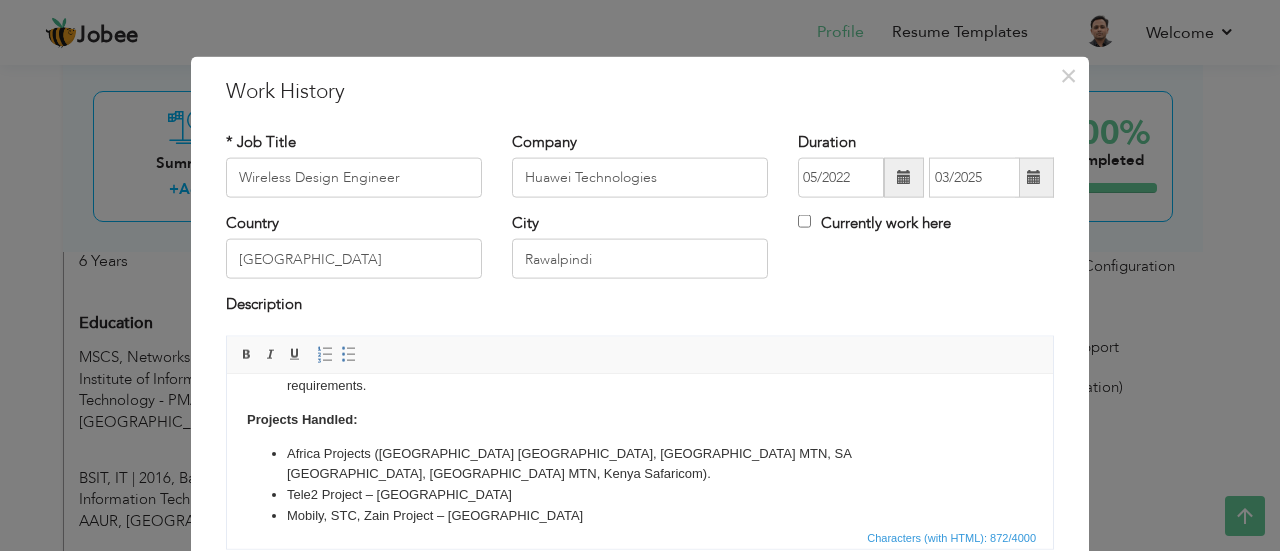 scroll, scrollTop: 165, scrollLeft: 0, axis: vertical 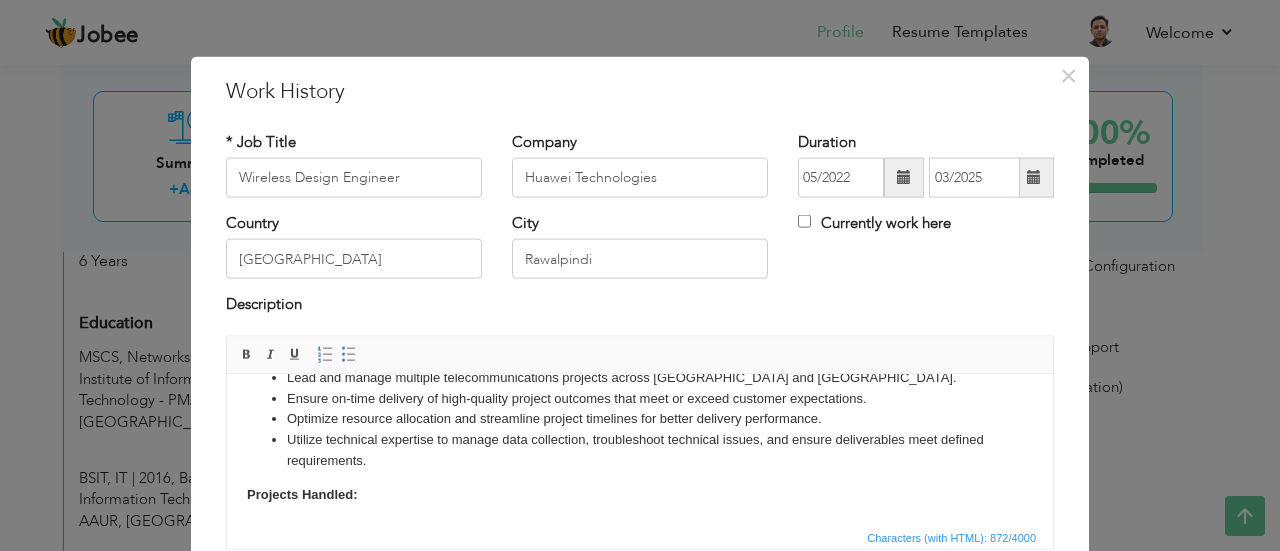 type 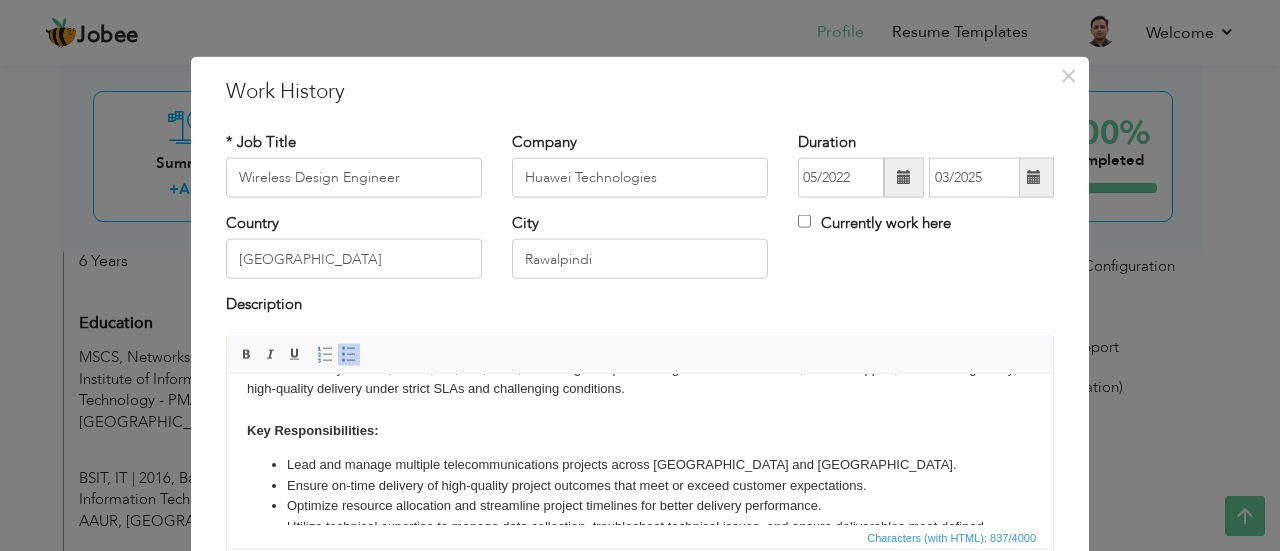 scroll, scrollTop: 132, scrollLeft: 0, axis: vertical 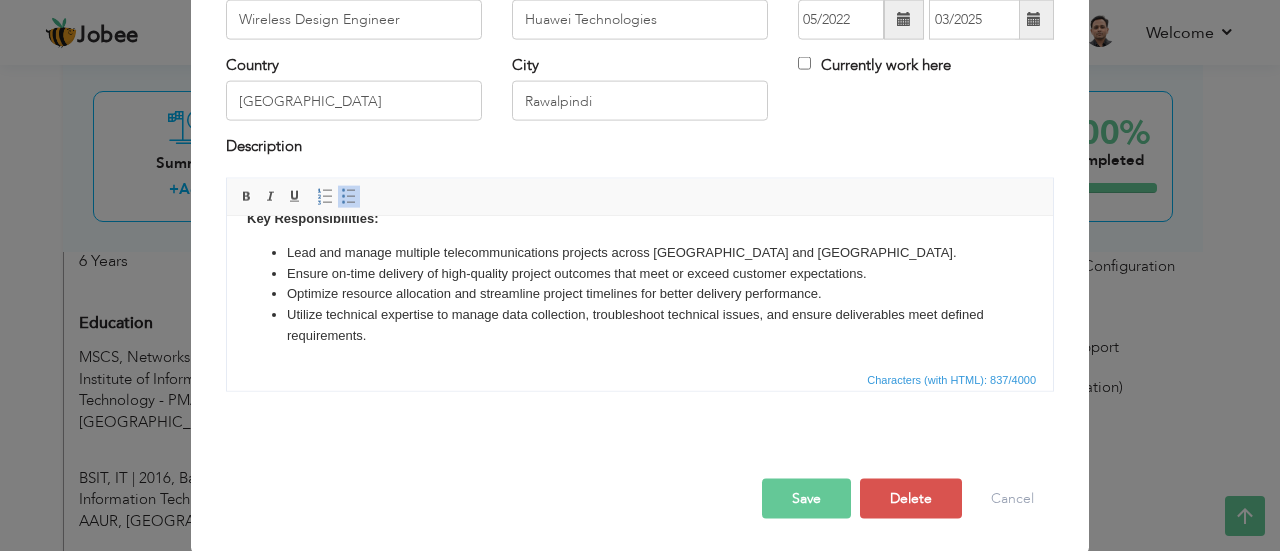 click on "Save" at bounding box center (806, 498) 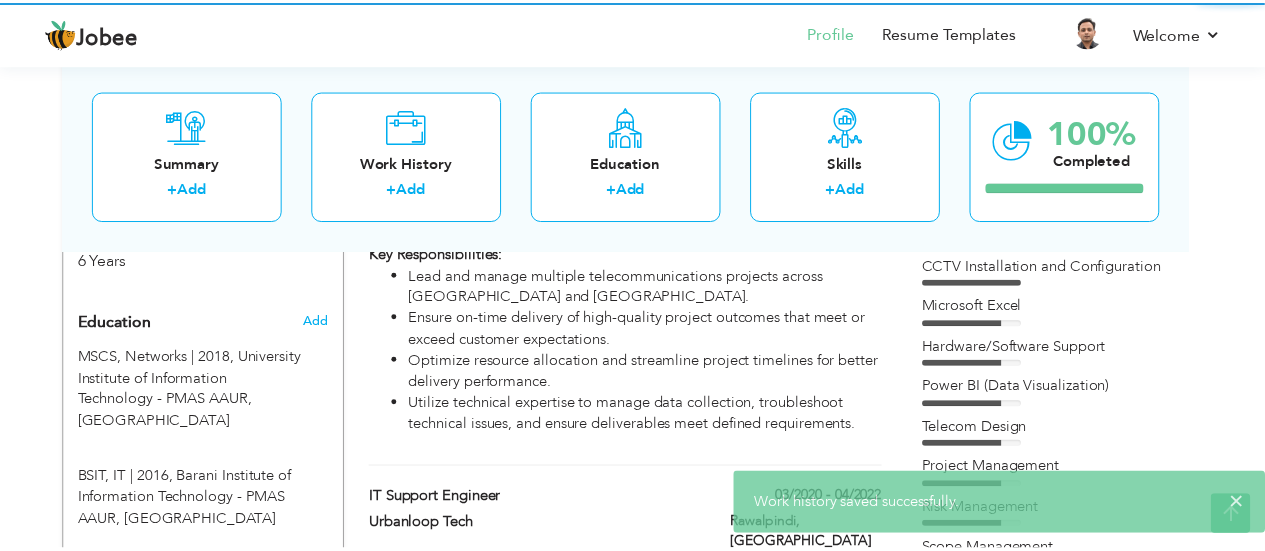 scroll, scrollTop: 0, scrollLeft: 0, axis: both 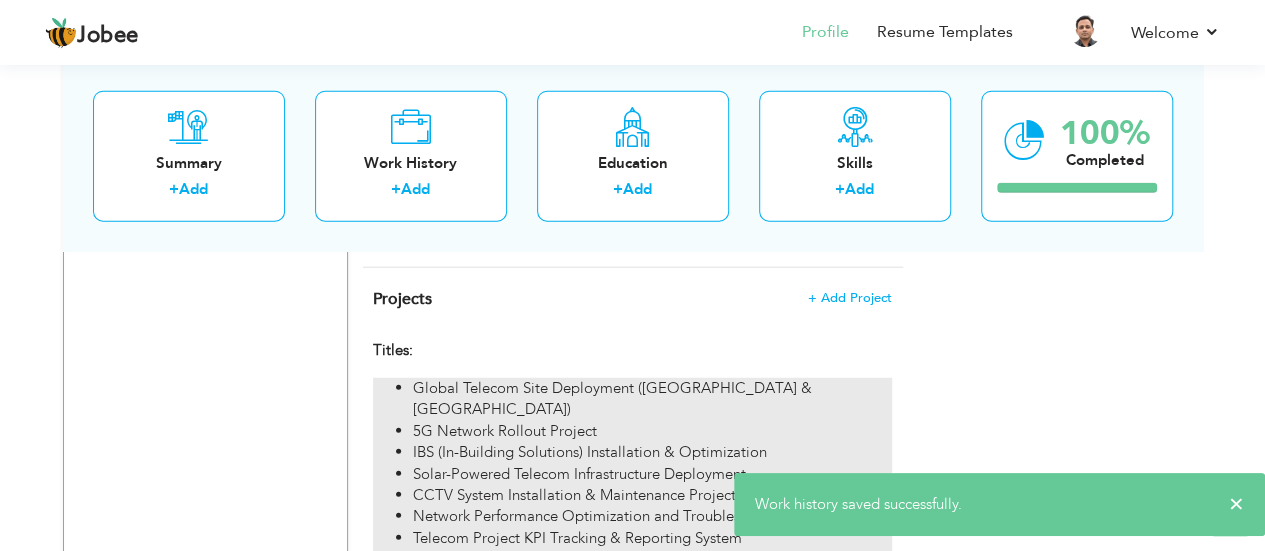 click on "CCTV System Installation & Maintenance Project" at bounding box center (652, 495) 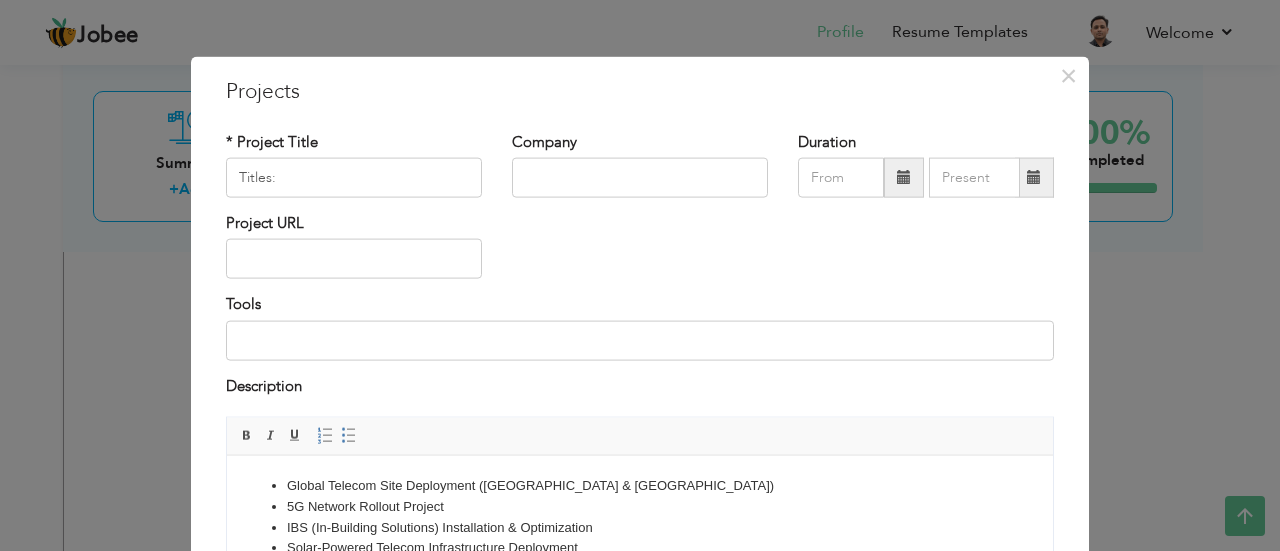 click on "Global Telecom Site Deployment (Africa & Asia)" at bounding box center [640, 485] 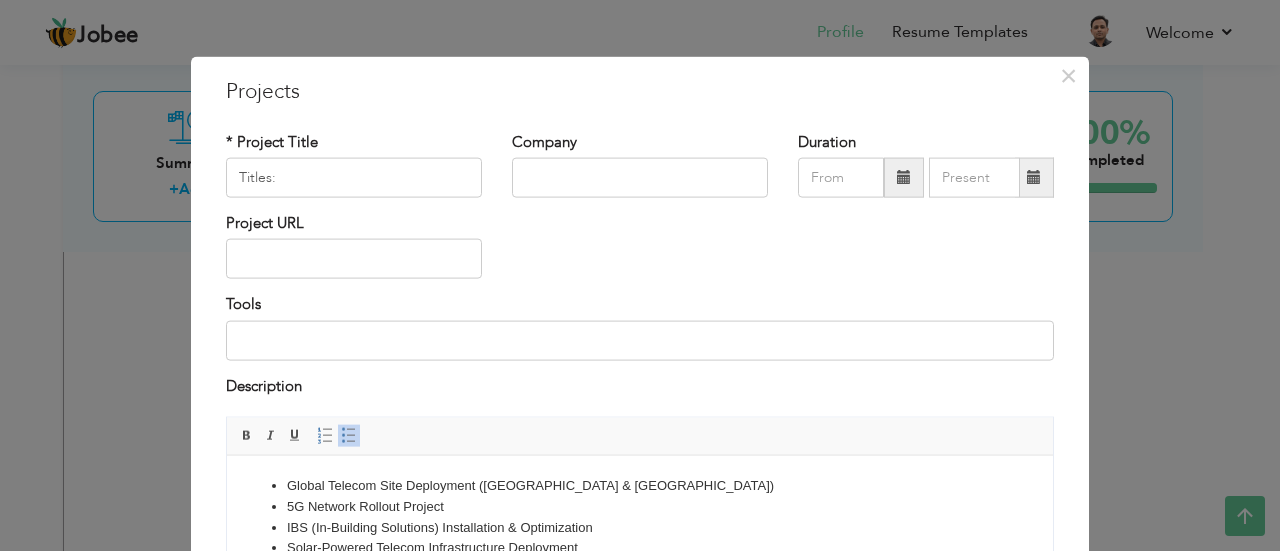 click on "Global Telecom Site Deployment (Africa & Asia)" at bounding box center (640, 485) 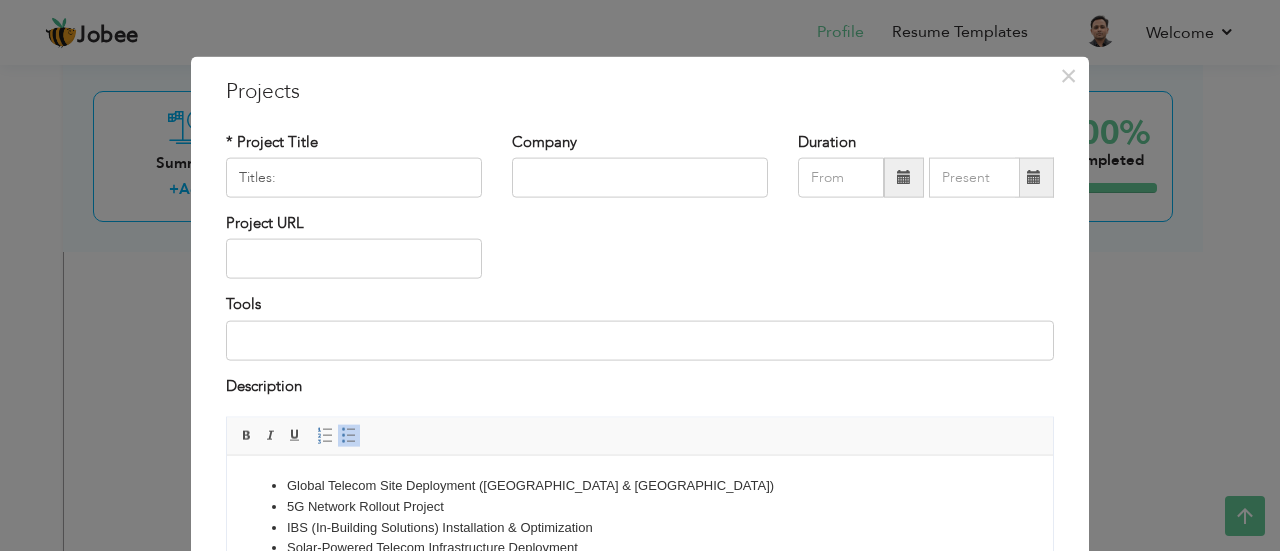 type 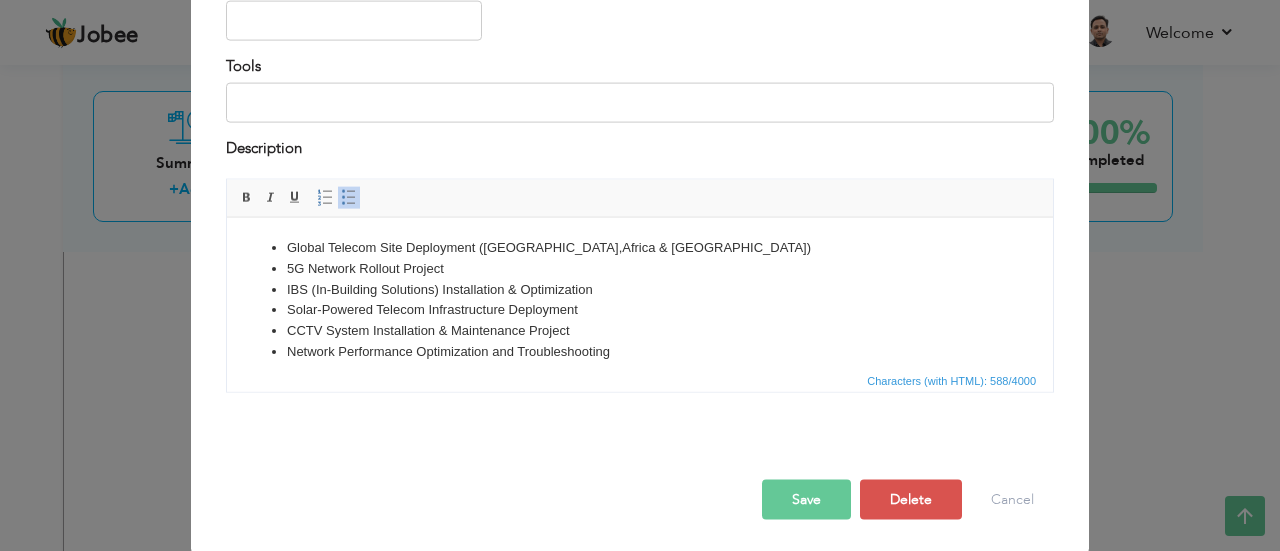 scroll, scrollTop: 240, scrollLeft: 0, axis: vertical 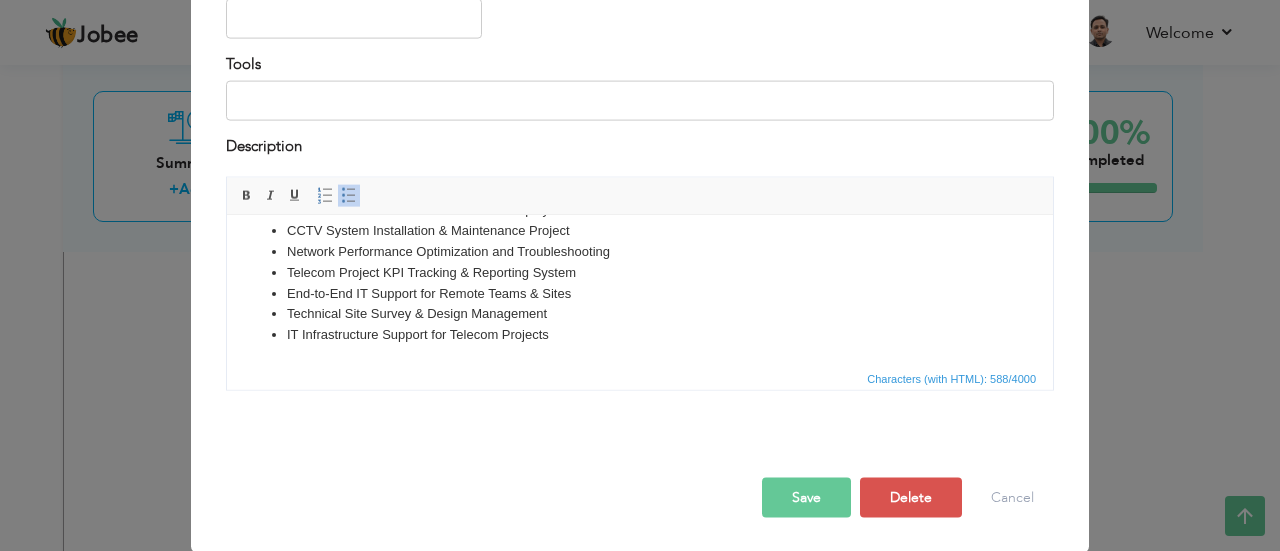 click on "IT Infrastructure Support for Telecom Projects" at bounding box center [640, 334] 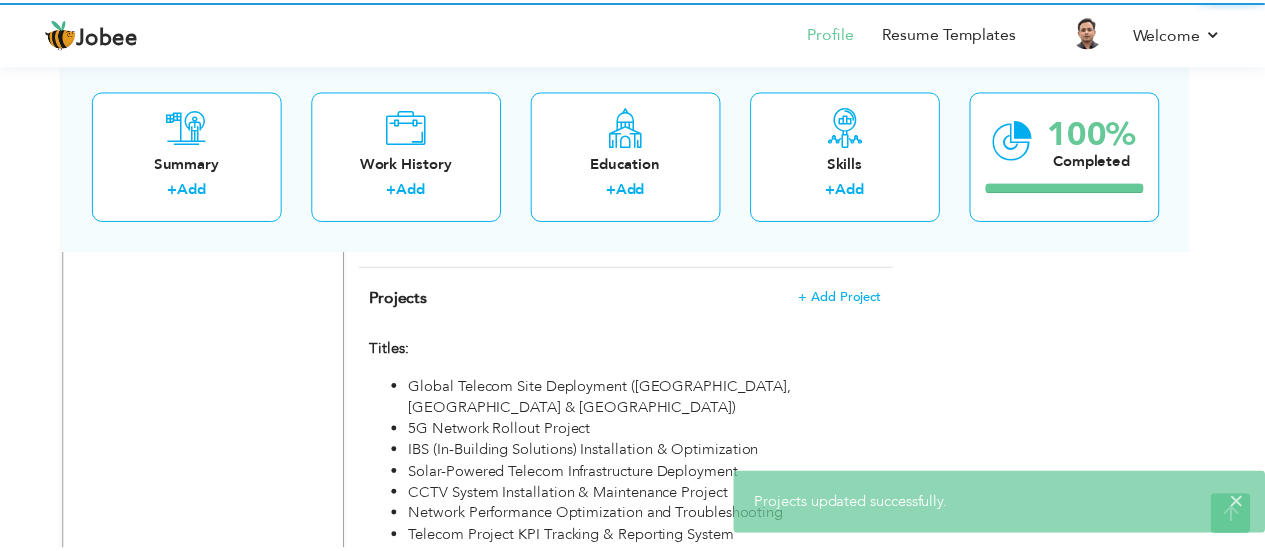 scroll, scrollTop: 0, scrollLeft: 0, axis: both 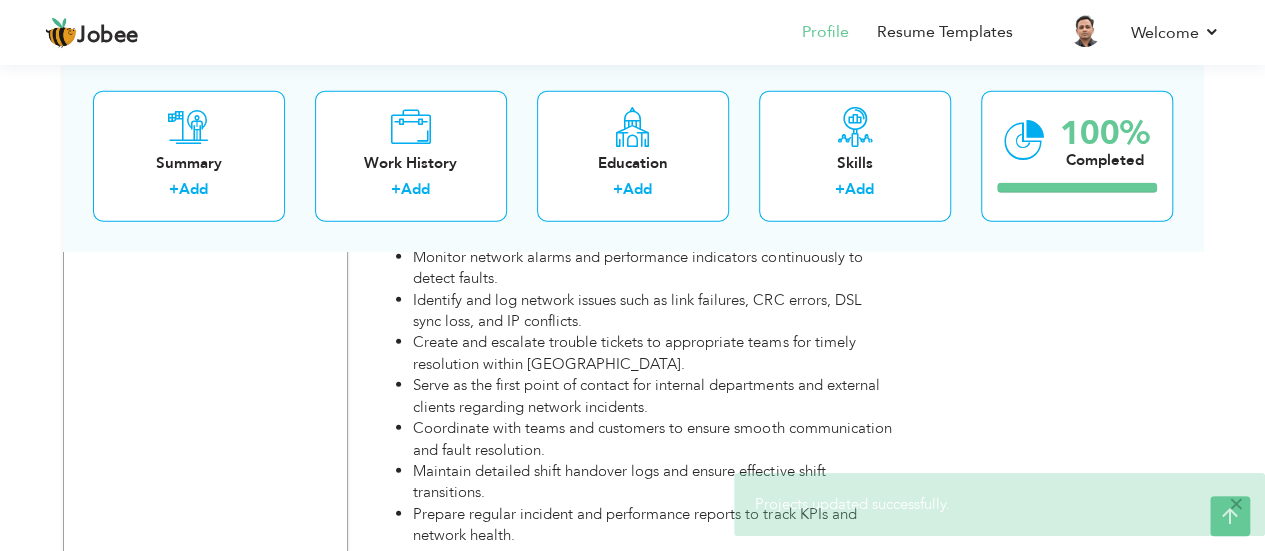 click on "×" at bounding box center [1236, 504] 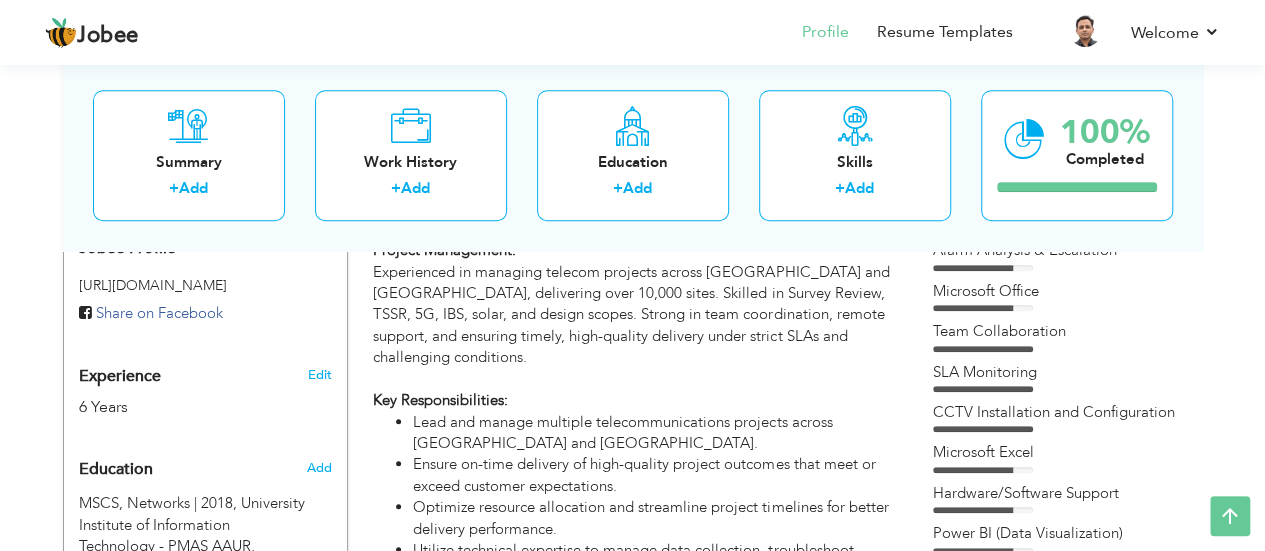 scroll, scrollTop: 500, scrollLeft: 0, axis: vertical 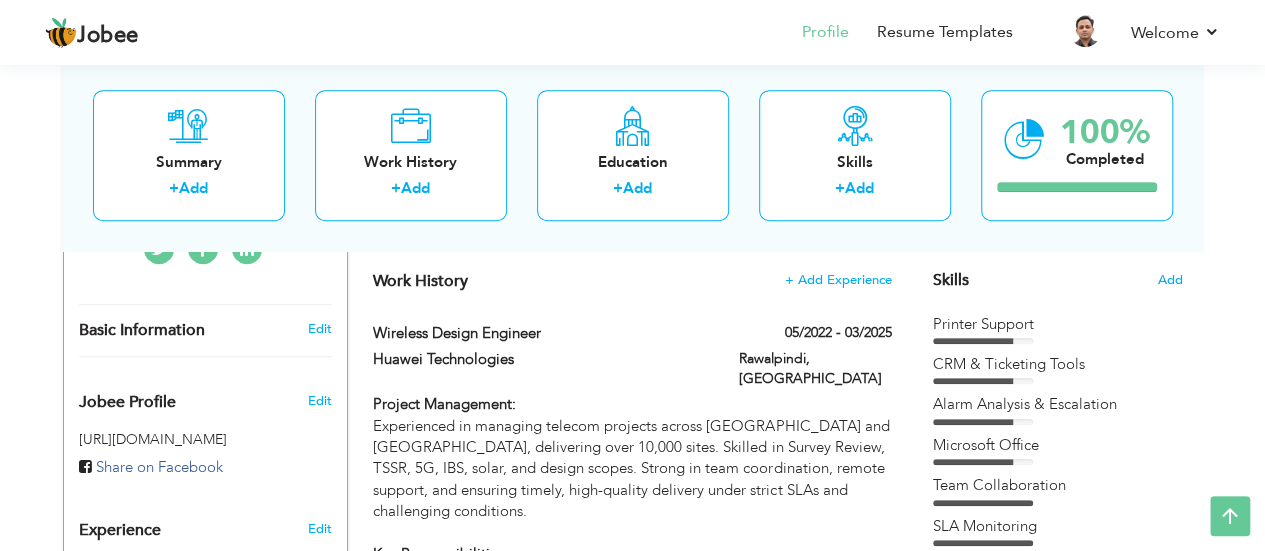 click at bounding box center (973, 341) 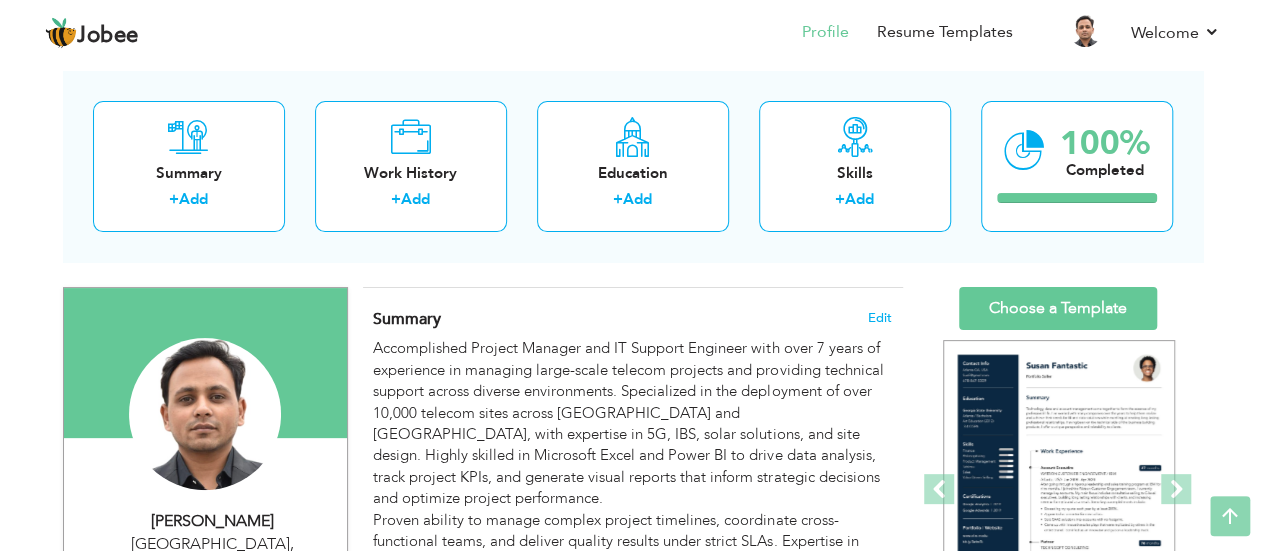 scroll, scrollTop: 0, scrollLeft: 0, axis: both 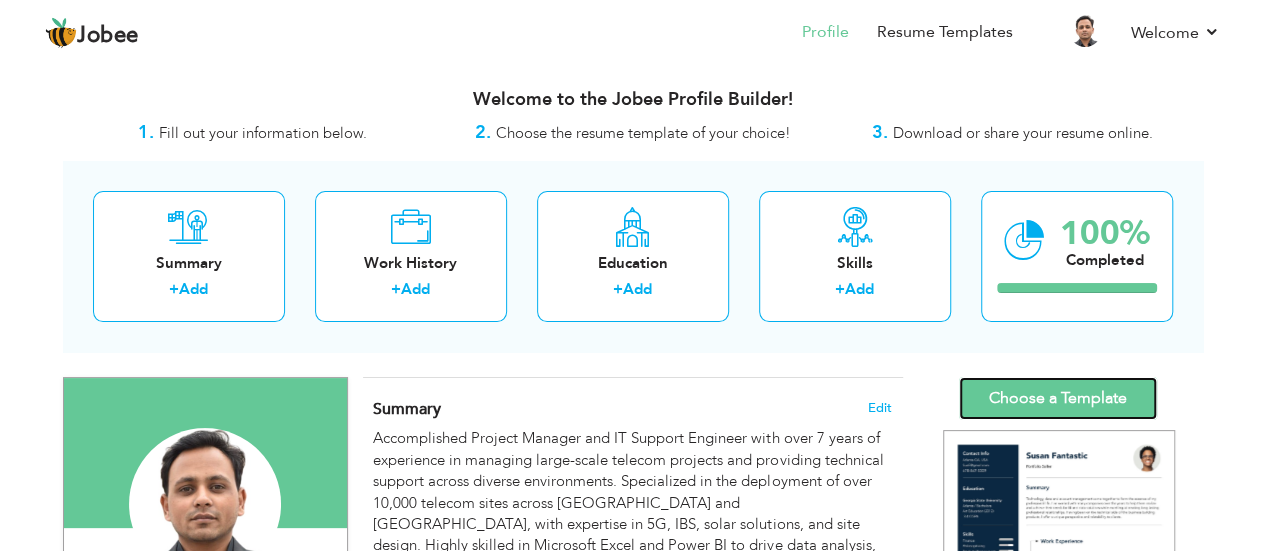 click on "Choose a Template" at bounding box center (1058, 398) 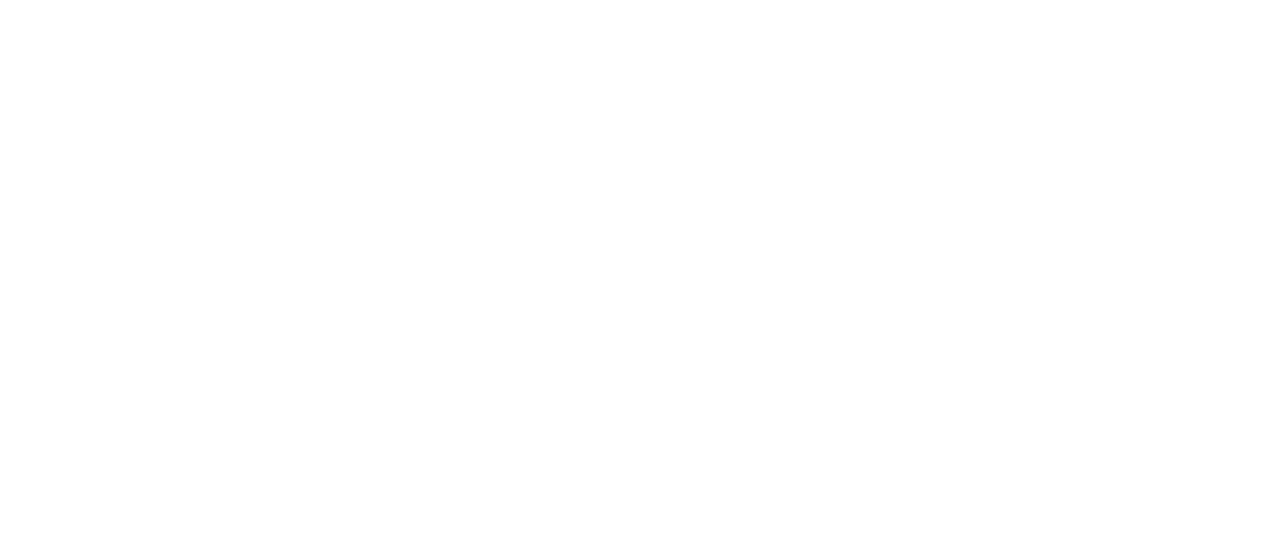 scroll, scrollTop: 0, scrollLeft: 0, axis: both 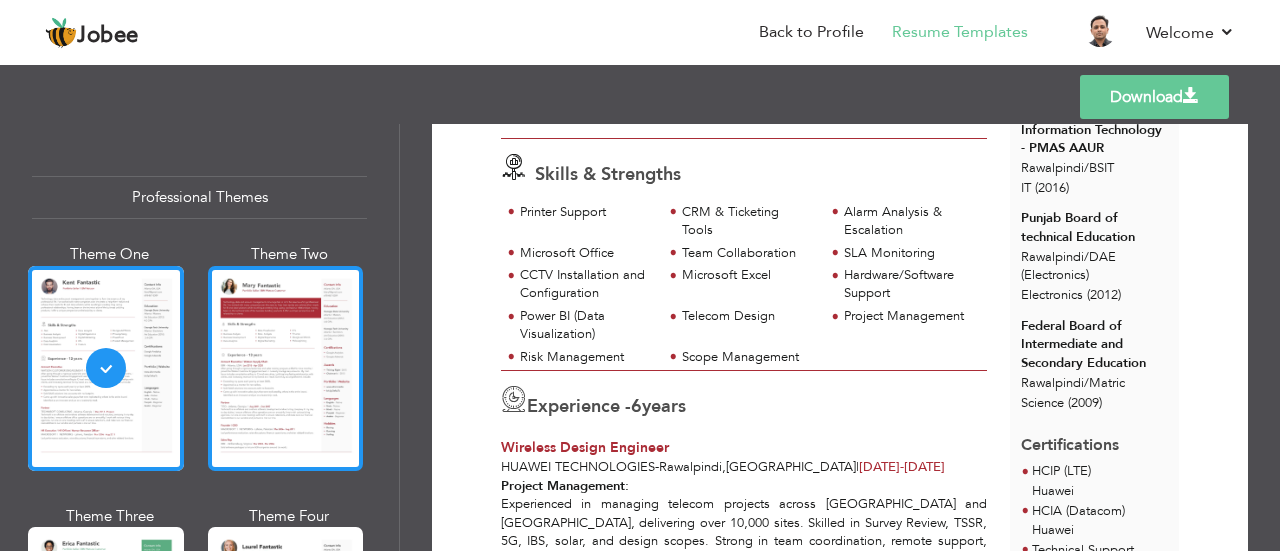 click at bounding box center (286, 368) 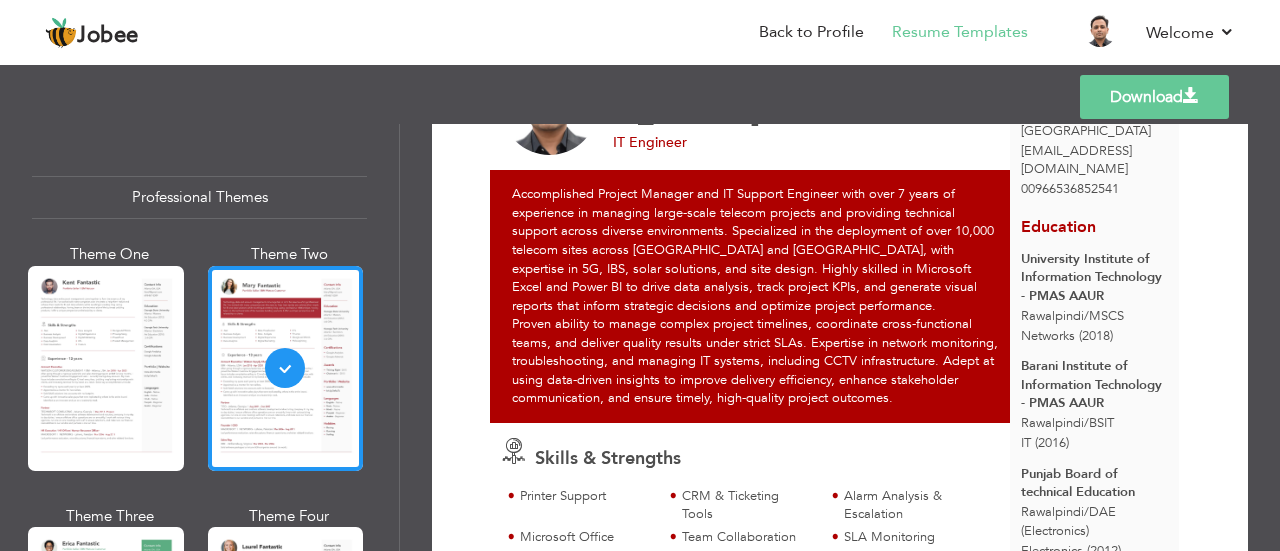 scroll, scrollTop: 100, scrollLeft: 0, axis: vertical 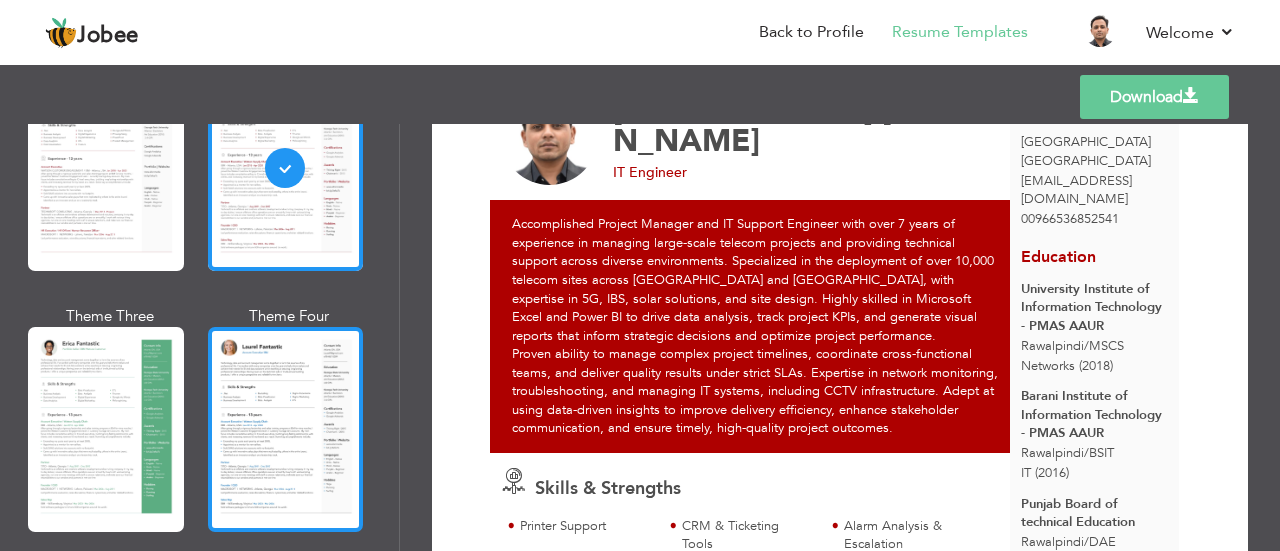 click at bounding box center [286, 429] 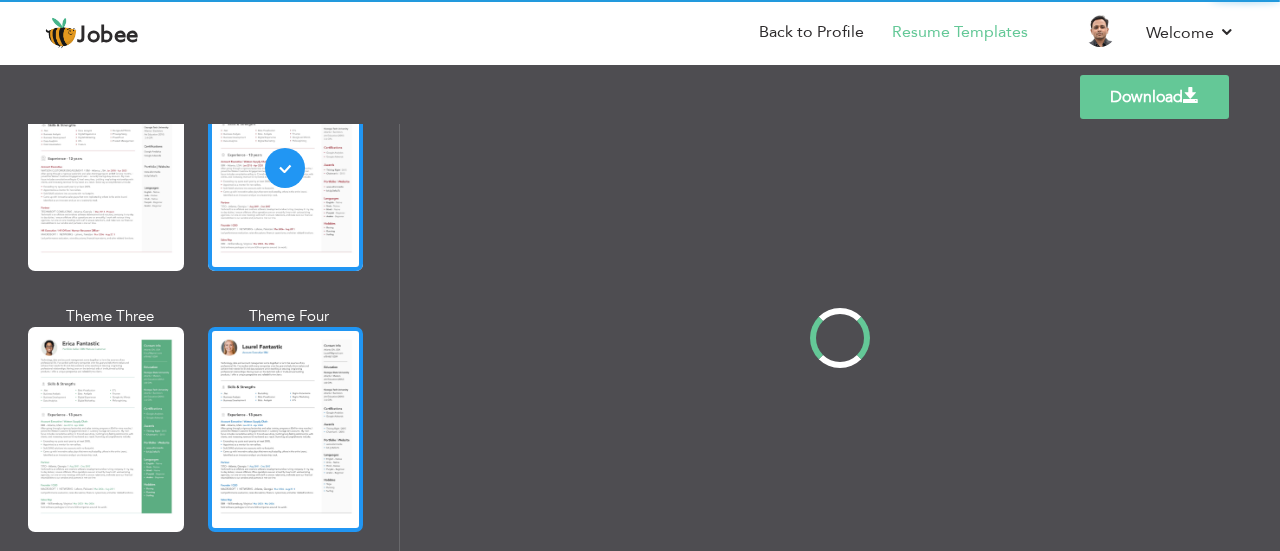 scroll, scrollTop: 0, scrollLeft: 0, axis: both 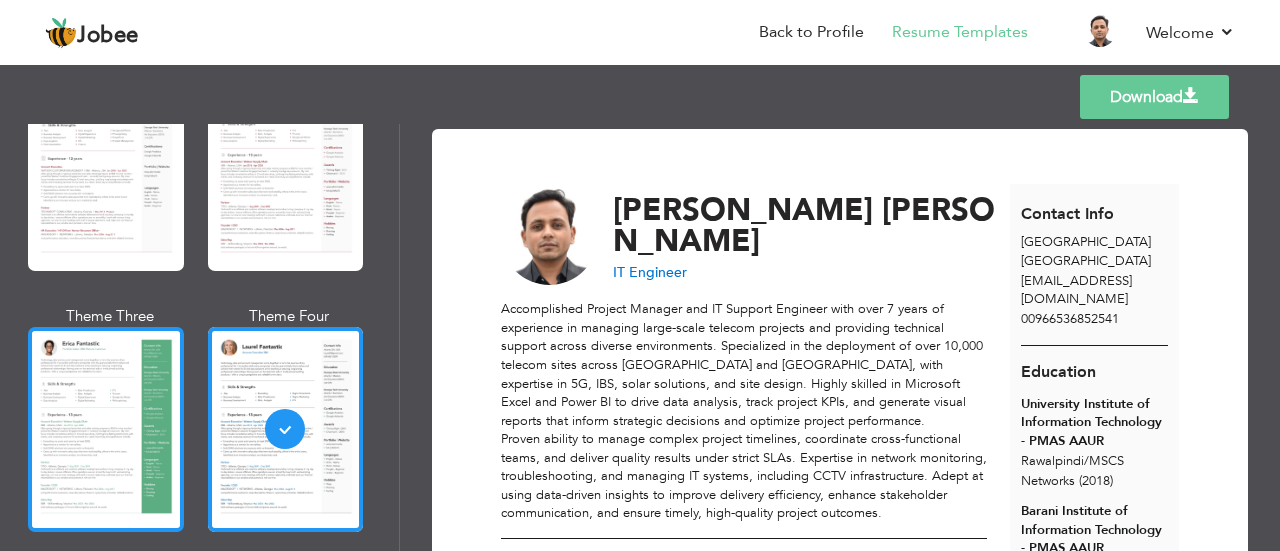 click at bounding box center [106, 429] 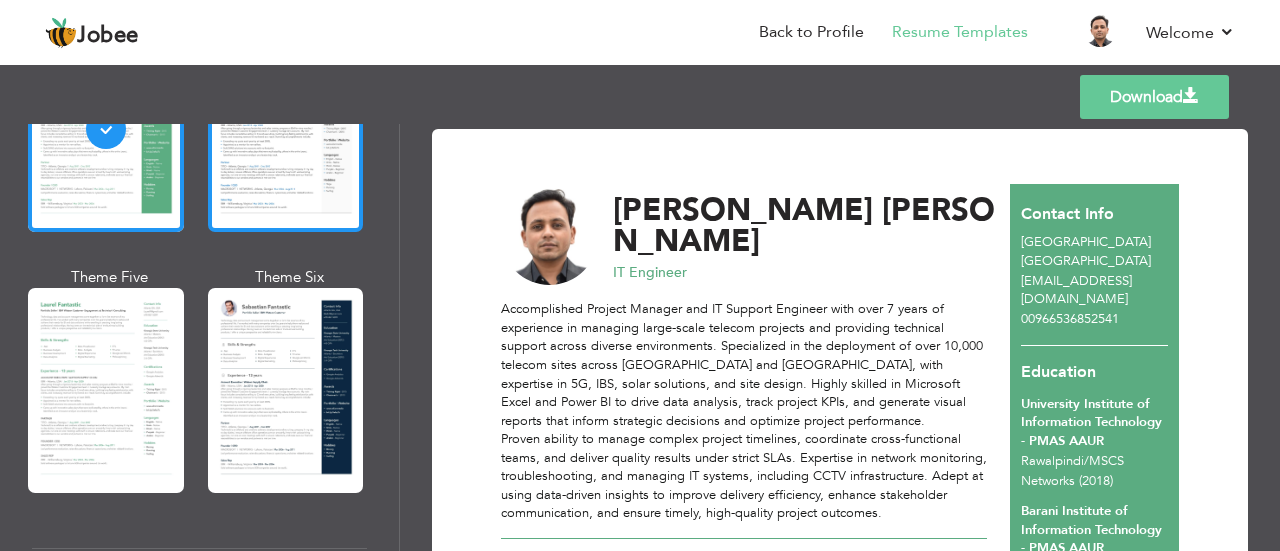 scroll, scrollTop: 700, scrollLeft: 0, axis: vertical 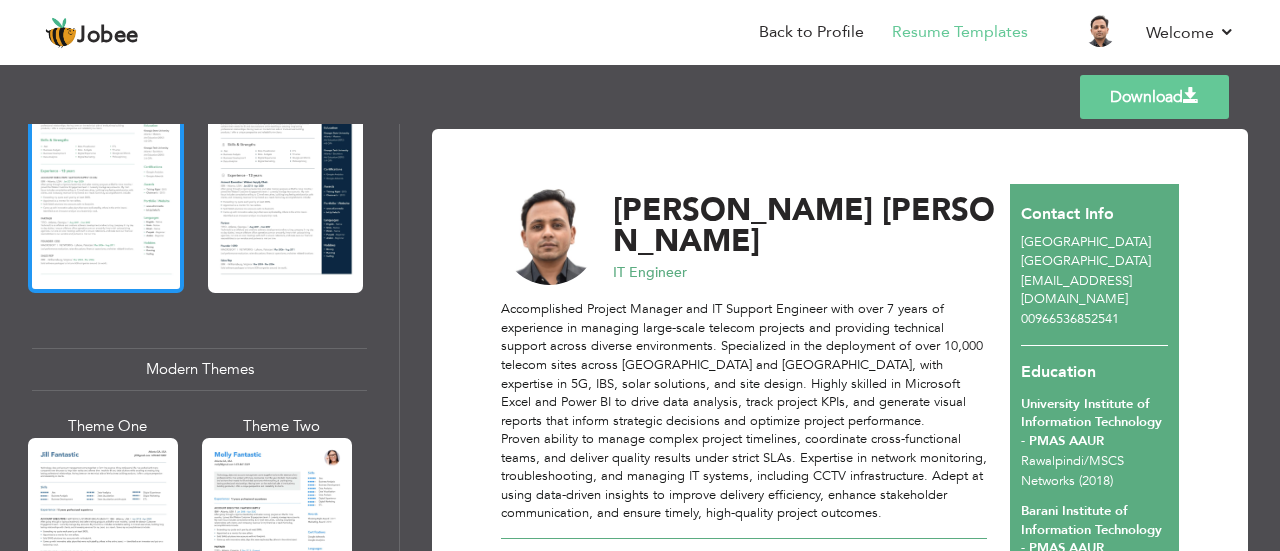 click at bounding box center (106, 190) 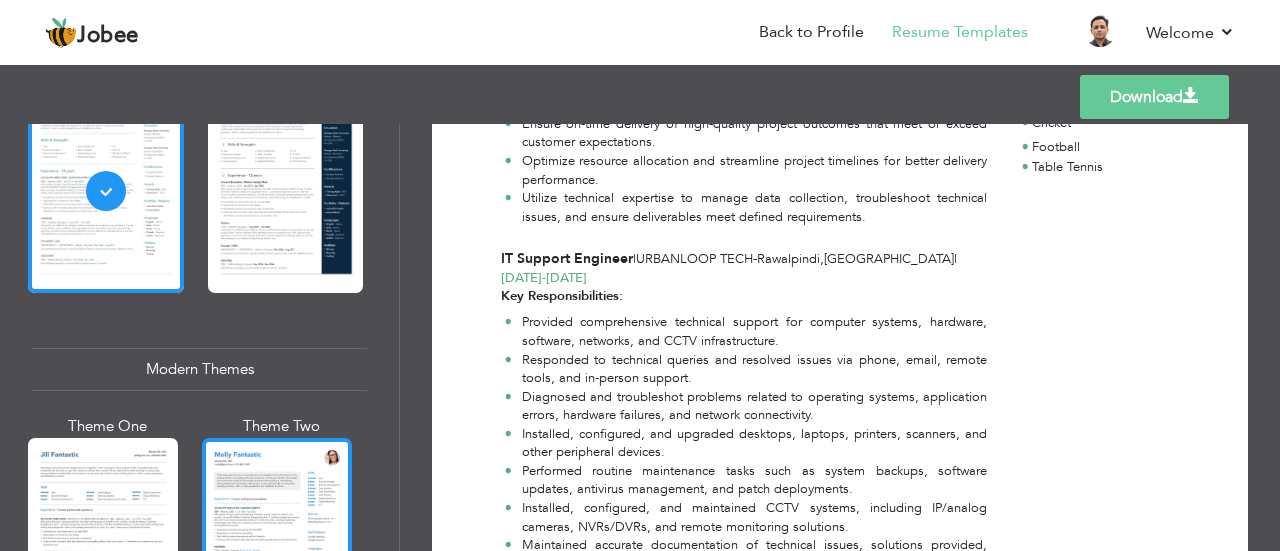 scroll, scrollTop: 1100, scrollLeft: 0, axis: vertical 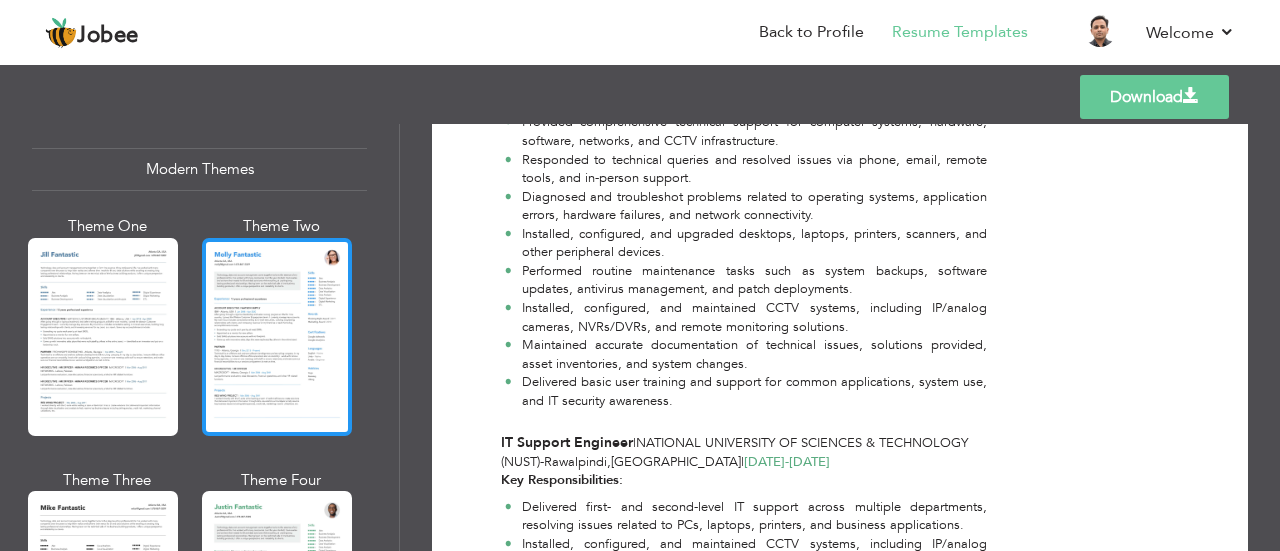 click at bounding box center [277, 337] 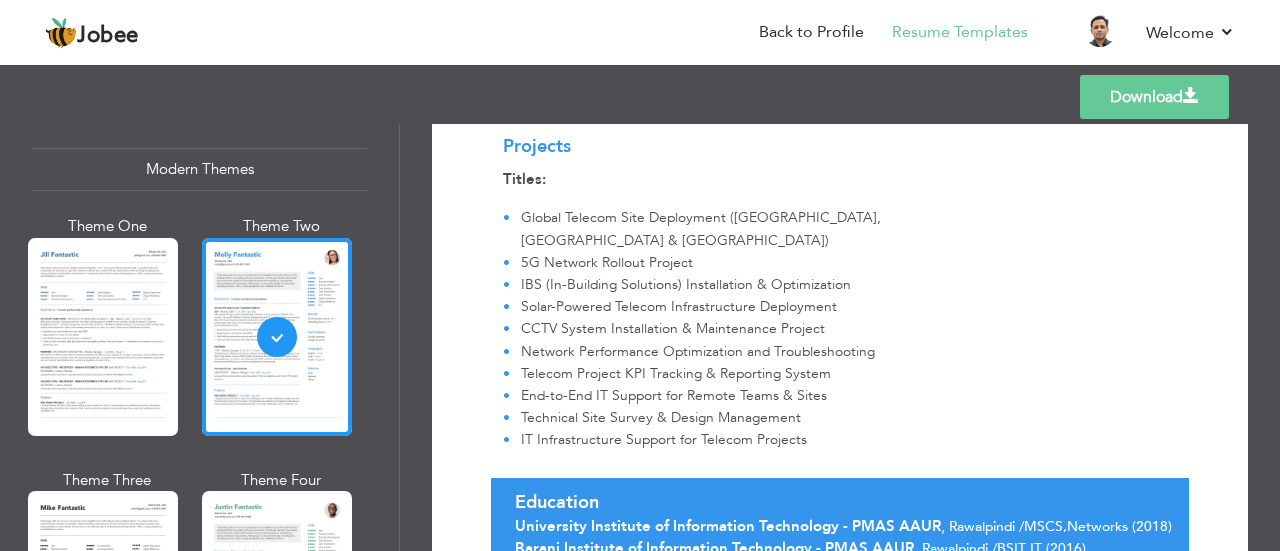 scroll, scrollTop: 2582, scrollLeft: 0, axis: vertical 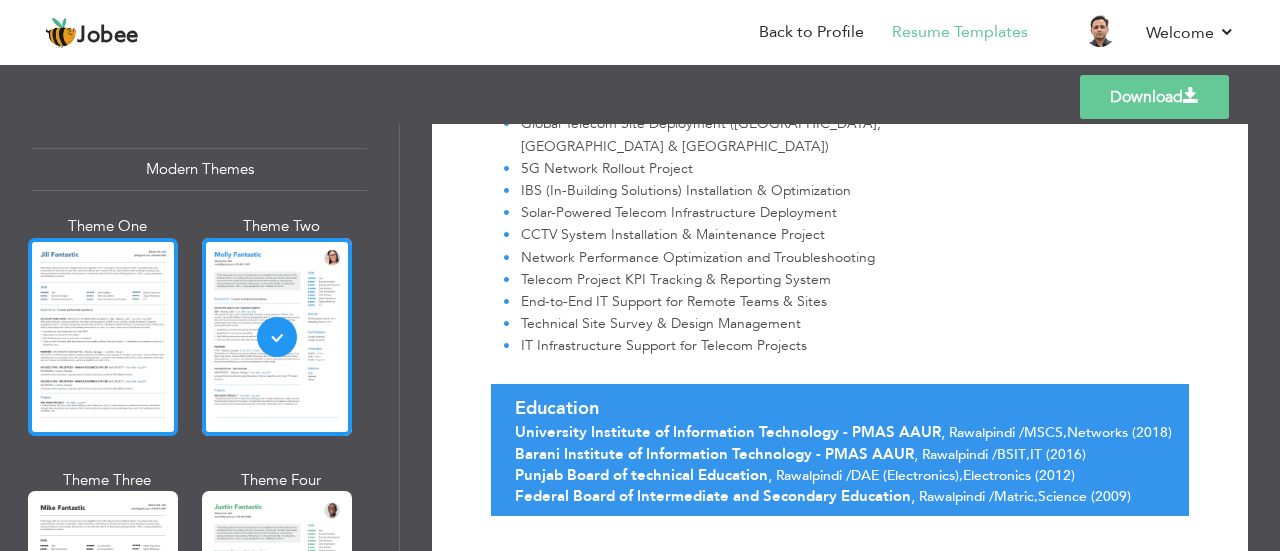 click at bounding box center (103, 337) 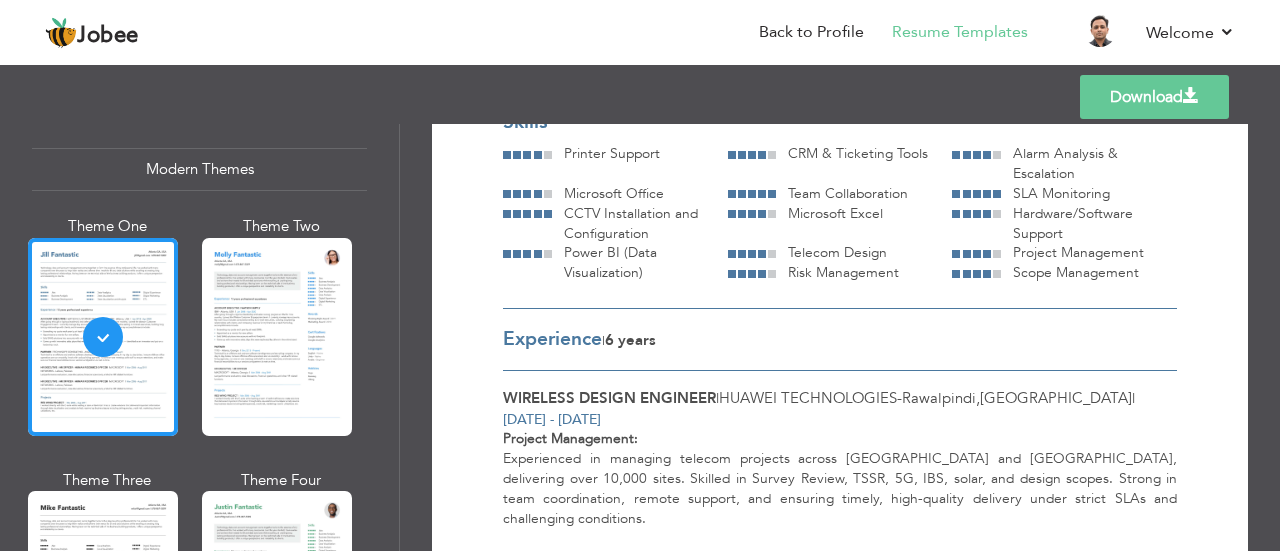 scroll, scrollTop: 500, scrollLeft: 0, axis: vertical 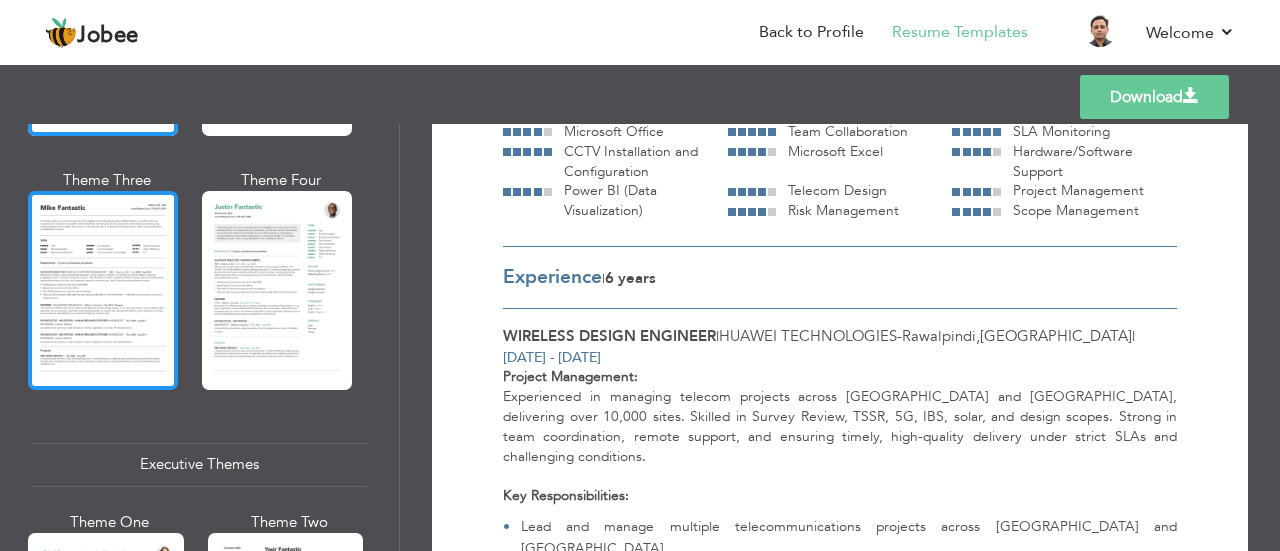 click at bounding box center [103, 290] 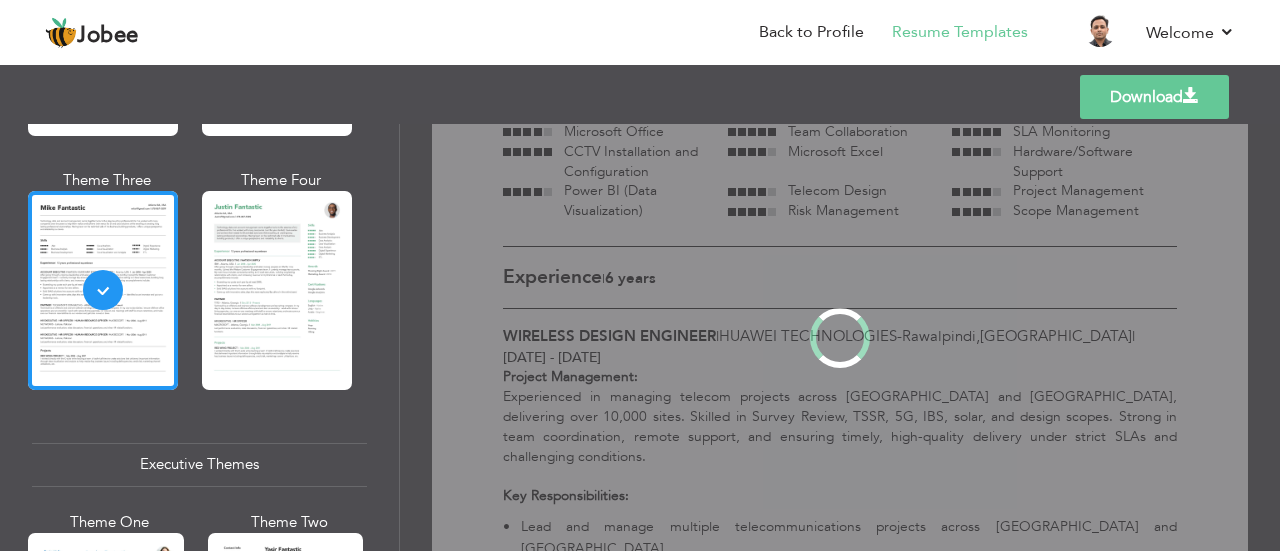 scroll, scrollTop: 0, scrollLeft: 0, axis: both 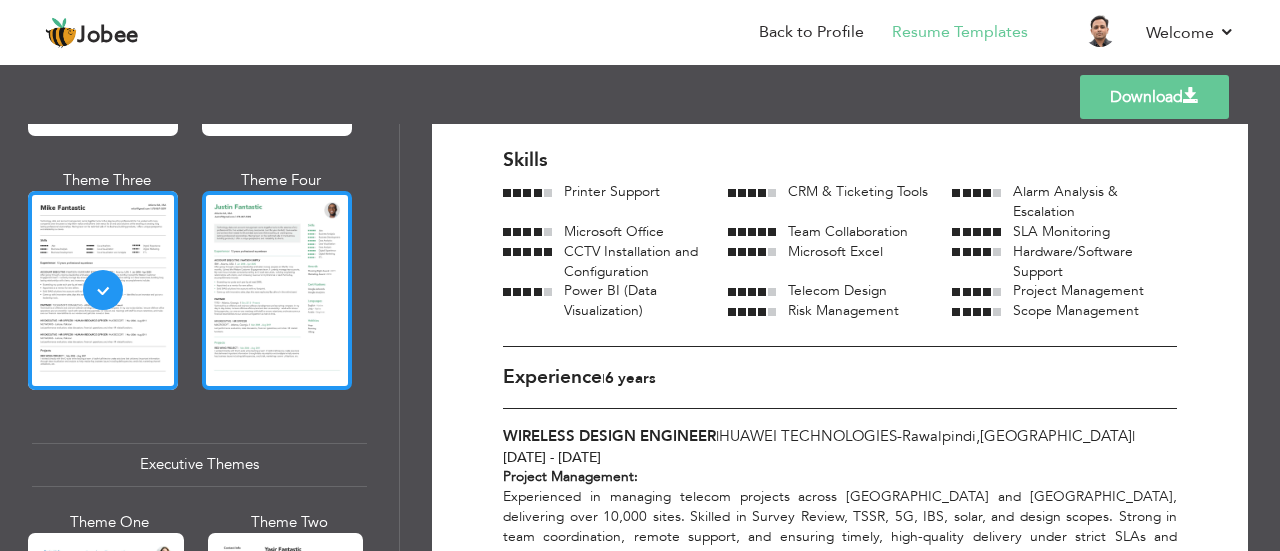 click at bounding box center (277, 290) 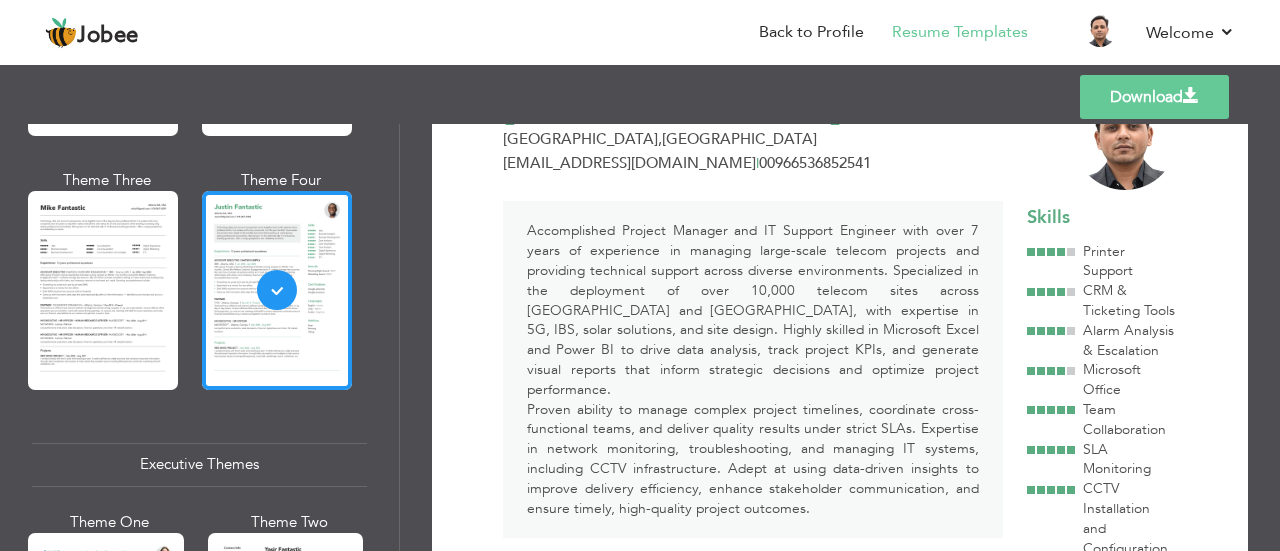 scroll, scrollTop: 0, scrollLeft: 0, axis: both 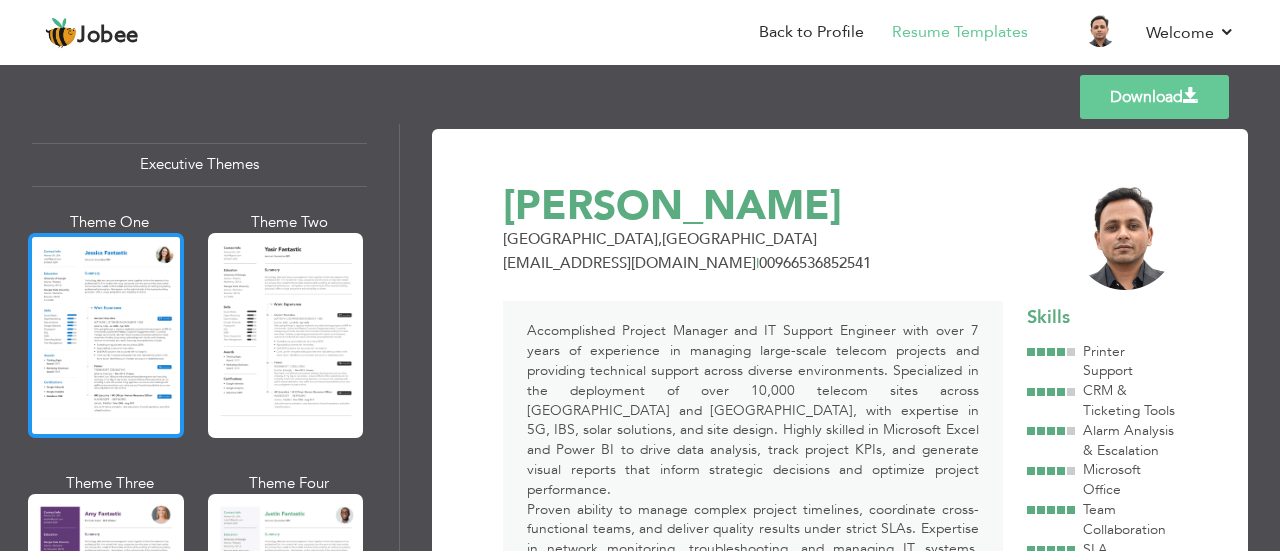 click at bounding box center (106, 335) 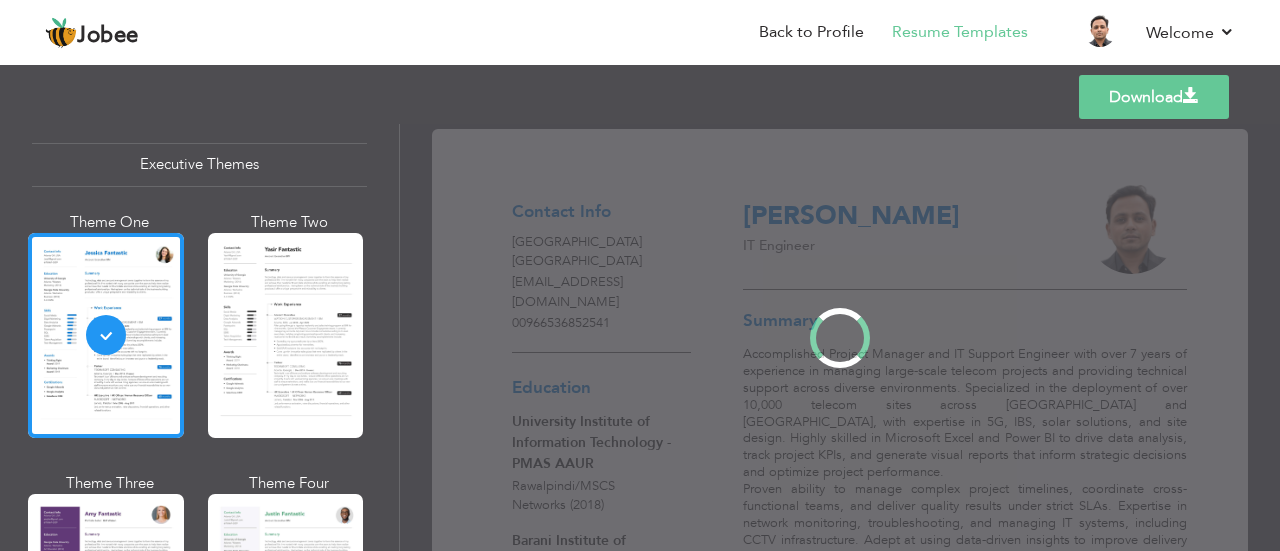 scroll, scrollTop: 1498, scrollLeft: 0, axis: vertical 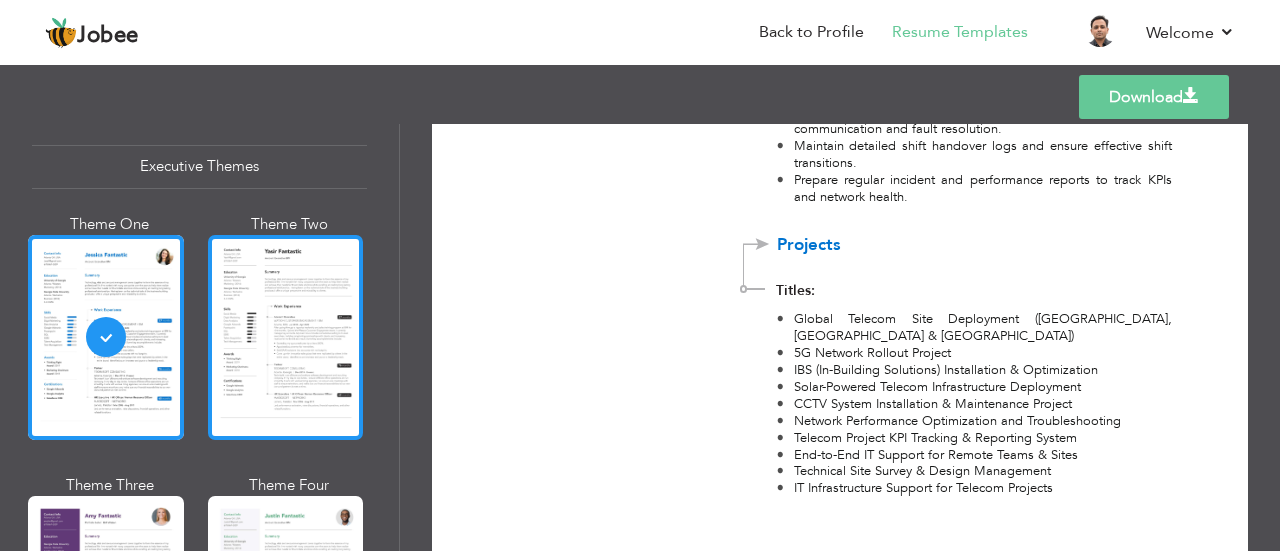click at bounding box center [286, 337] 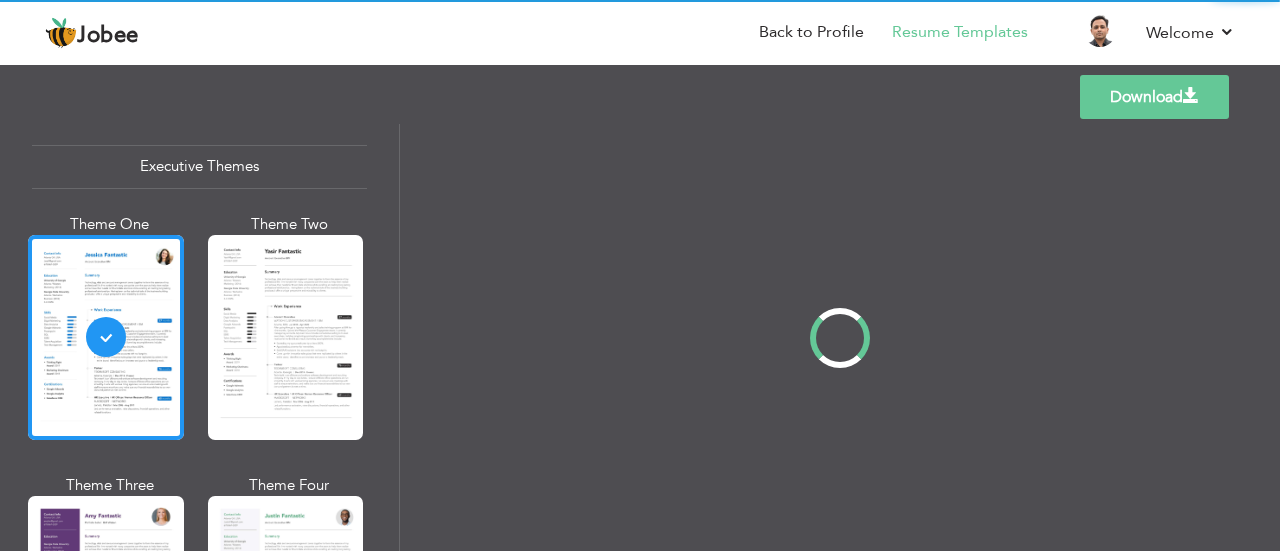 scroll, scrollTop: 2205, scrollLeft: 0, axis: vertical 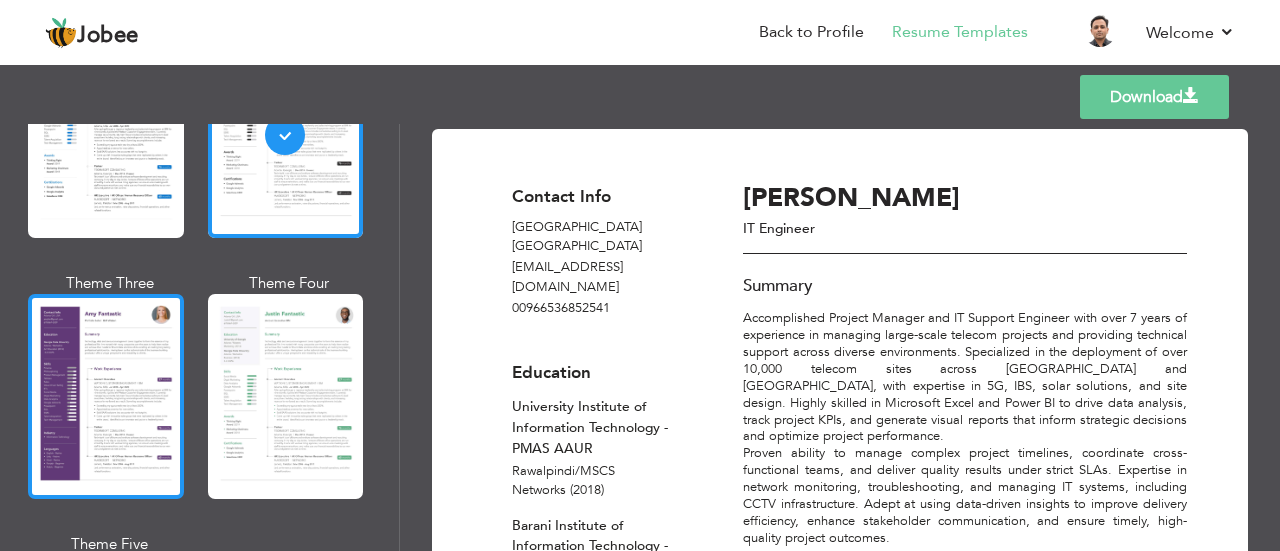 click at bounding box center (106, 396) 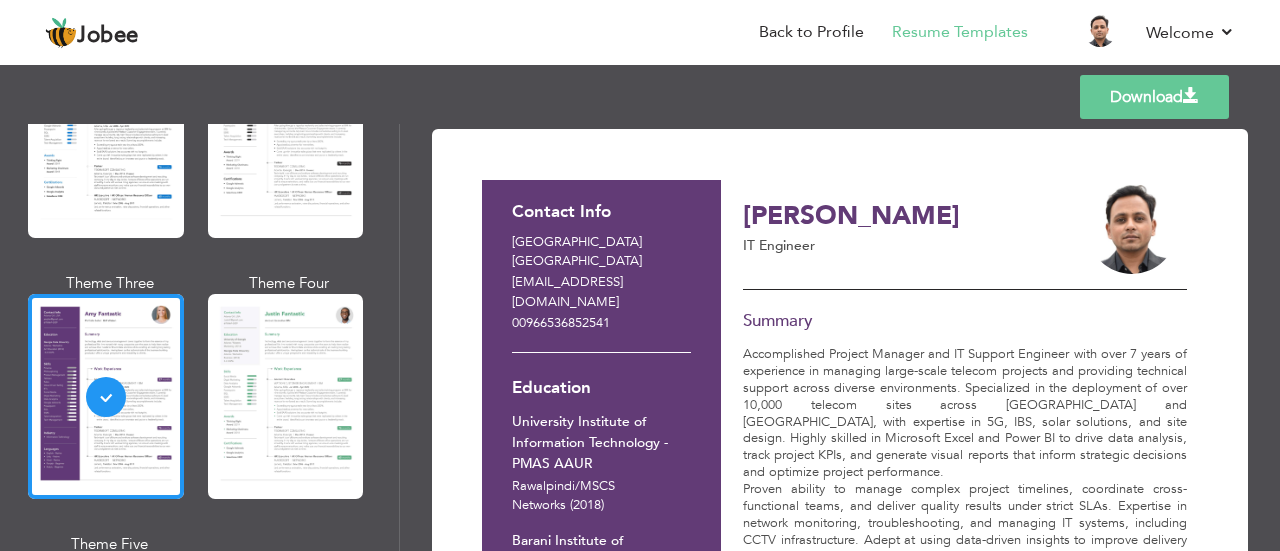 click at bounding box center [286, 396] 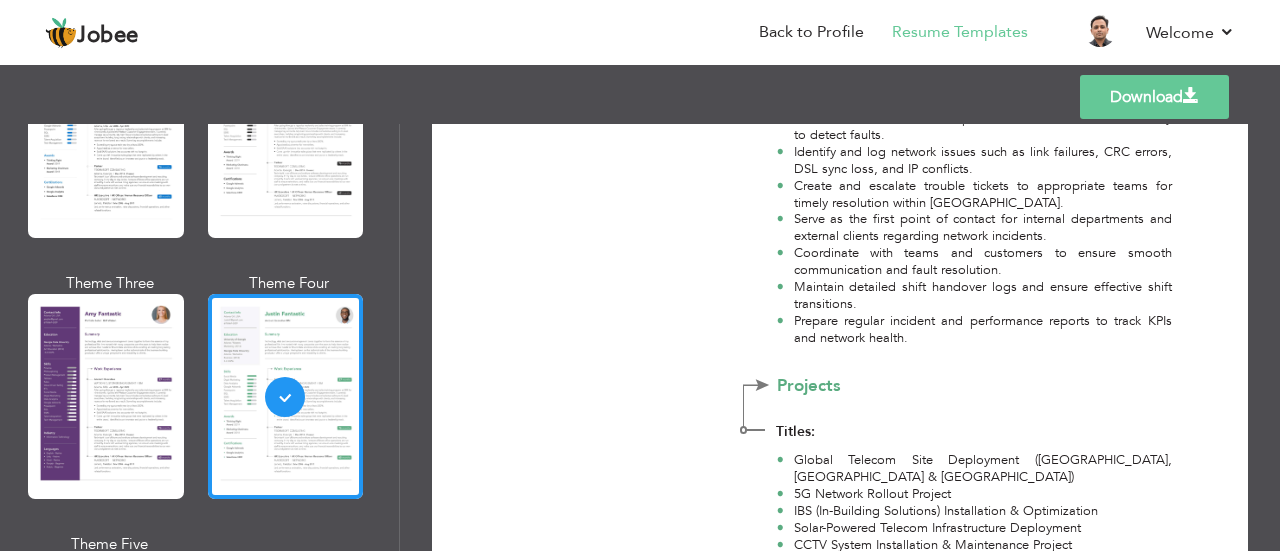 scroll, scrollTop: 2241, scrollLeft: 0, axis: vertical 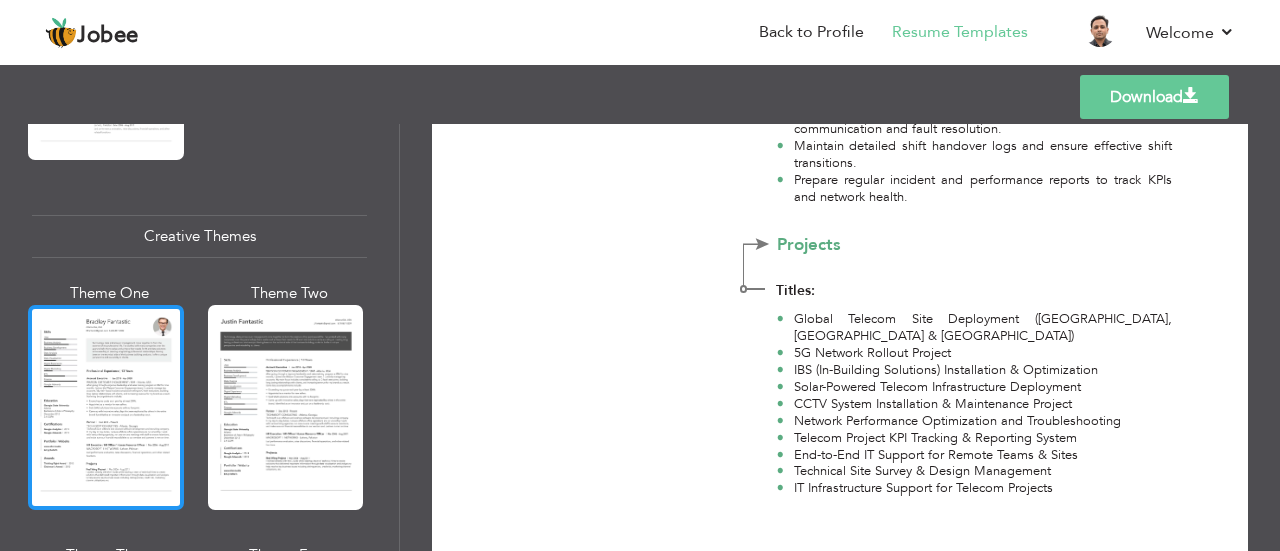 click at bounding box center [106, 407] 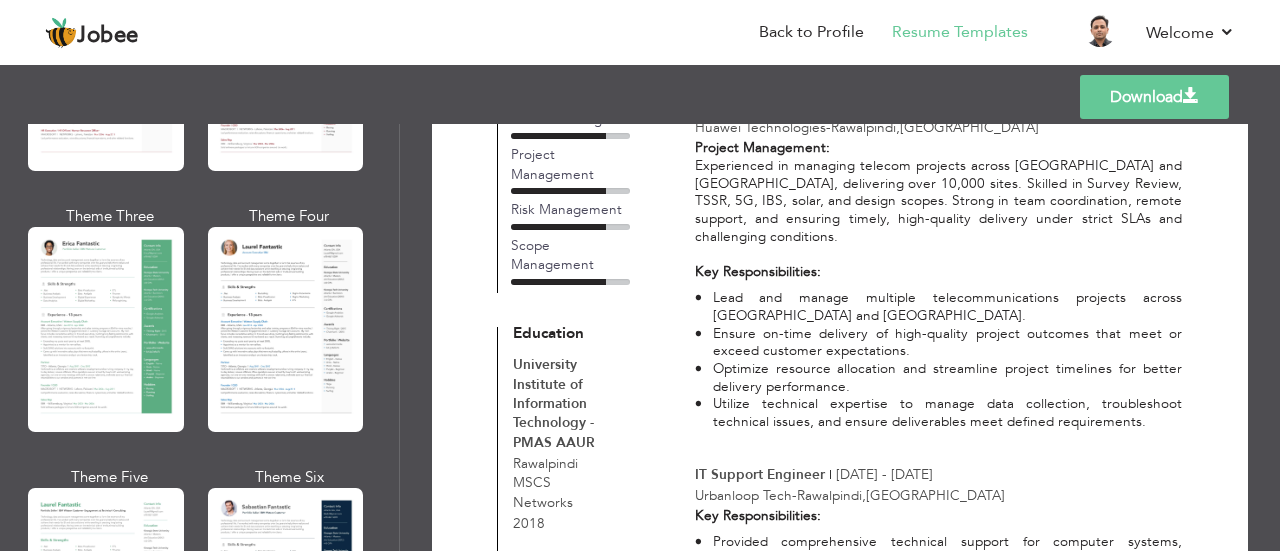 scroll, scrollTop: 455, scrollLeft: 0, axis: vertical 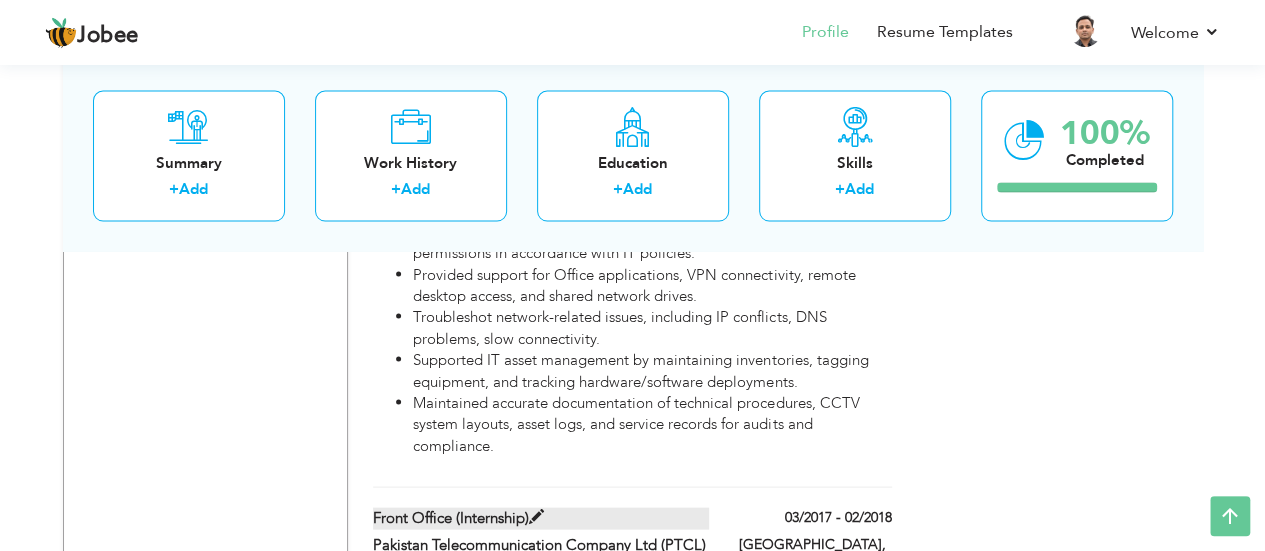 click on "Front Office (Internship)" at bounding box center (541, 517) 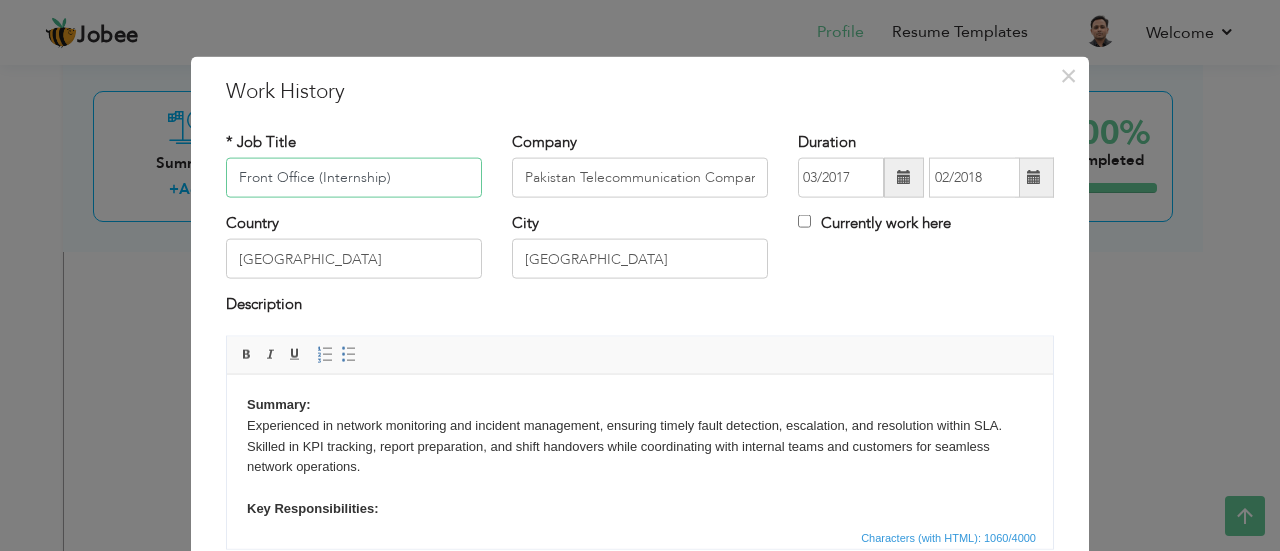drag, startPoint x: 390, startPoint y: 175, endPoint x: 144, endPoint y: 161, distance: 246.39806 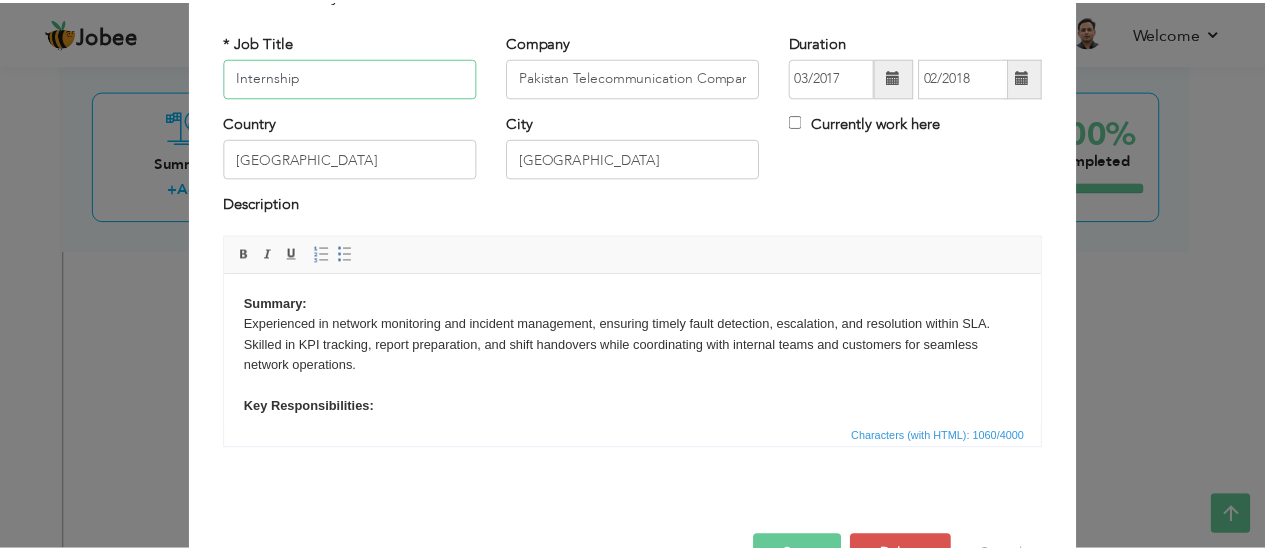 scroll, scrollTop: 158, scrollLeft: 0, axis: vertical 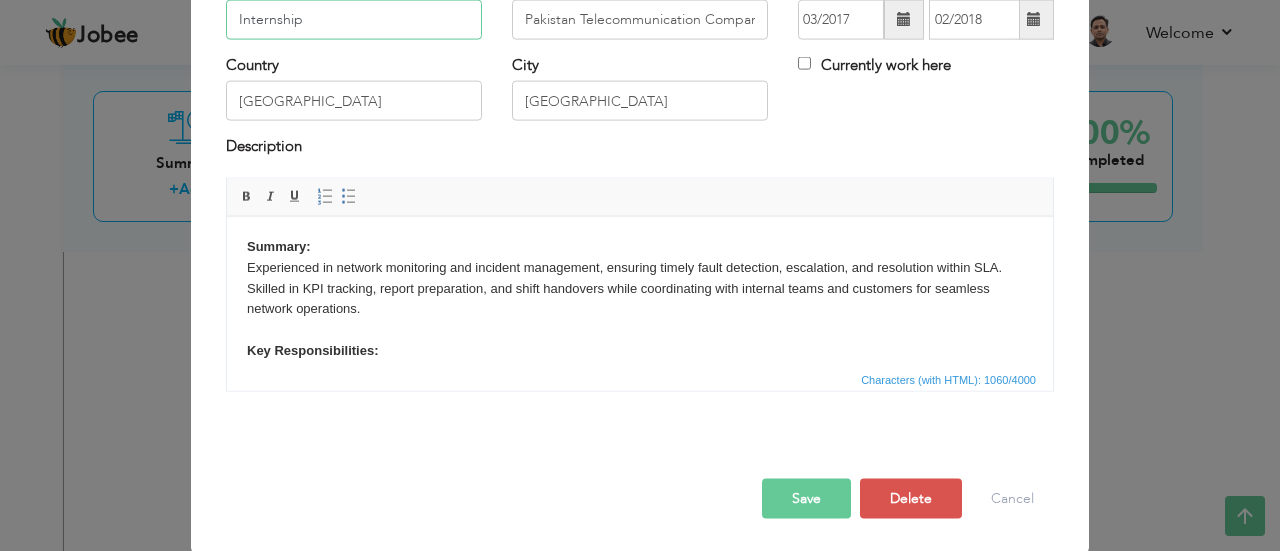 type on "Internship" 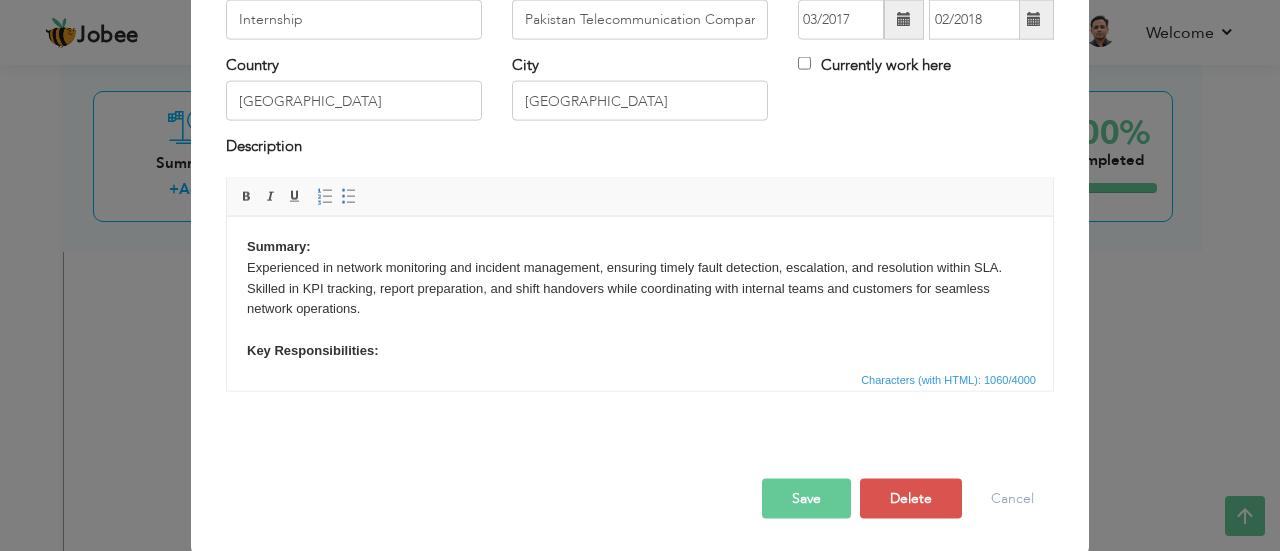 click on "Save" at bounding box center (806, 498) 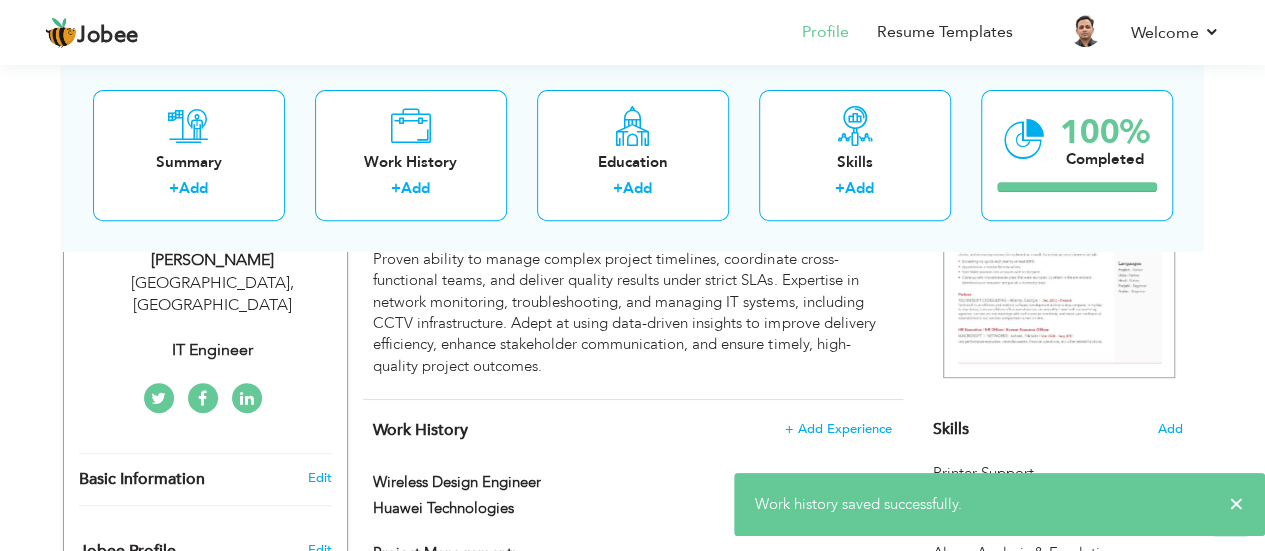 scroll, scrollTop: 118, scrollLeft: 0, axis: vertical 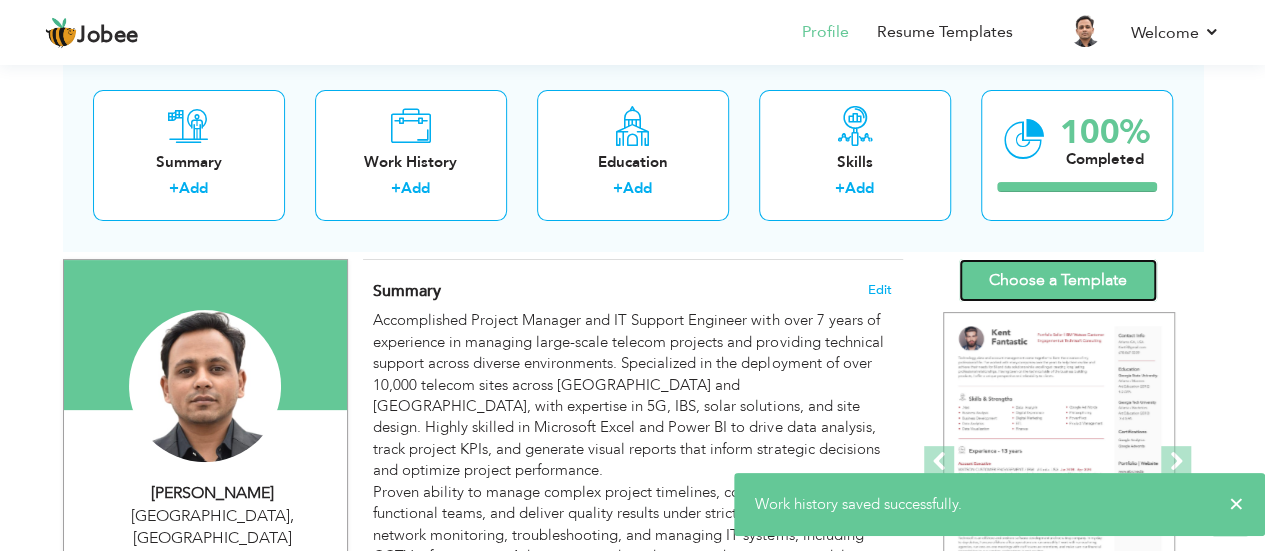 click on "Choose a Template" at bounding box center (1058, 280) 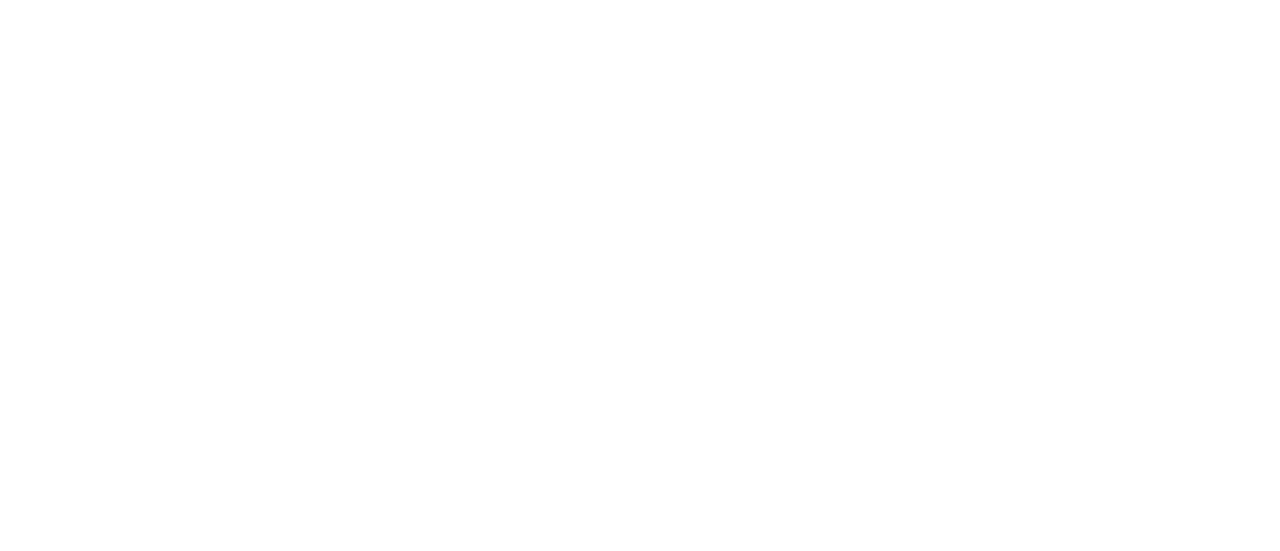 scroll, scrollTop: 0, scrollLeft: 0, axis: both 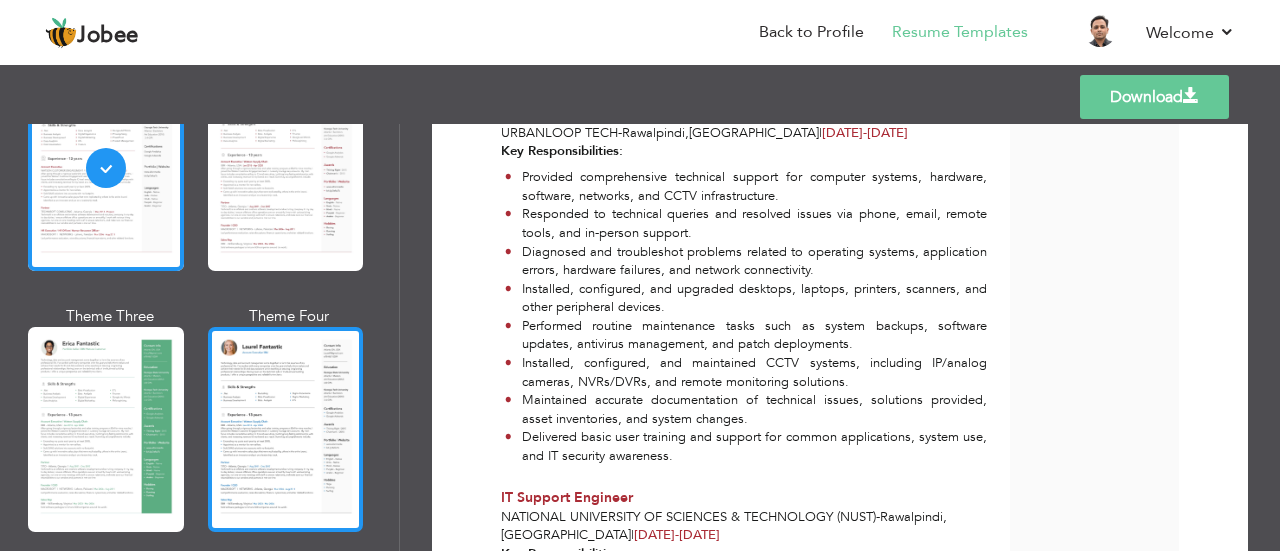click at bounding box center [286, 429] 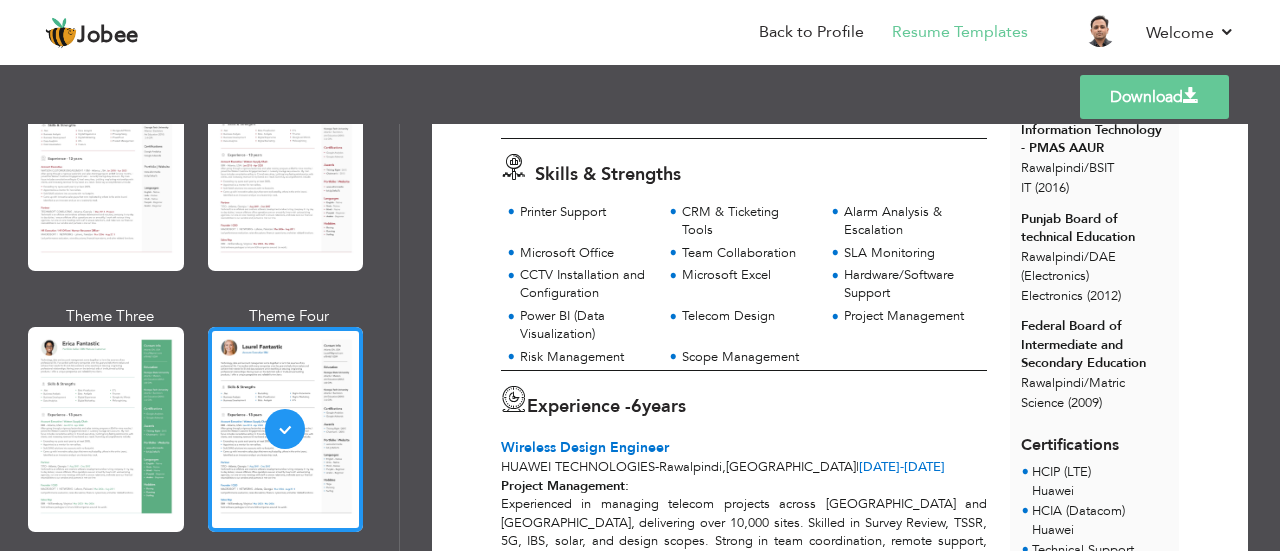 scroll, scrollTop: 800, scrollLeft: 0, axis: vertical 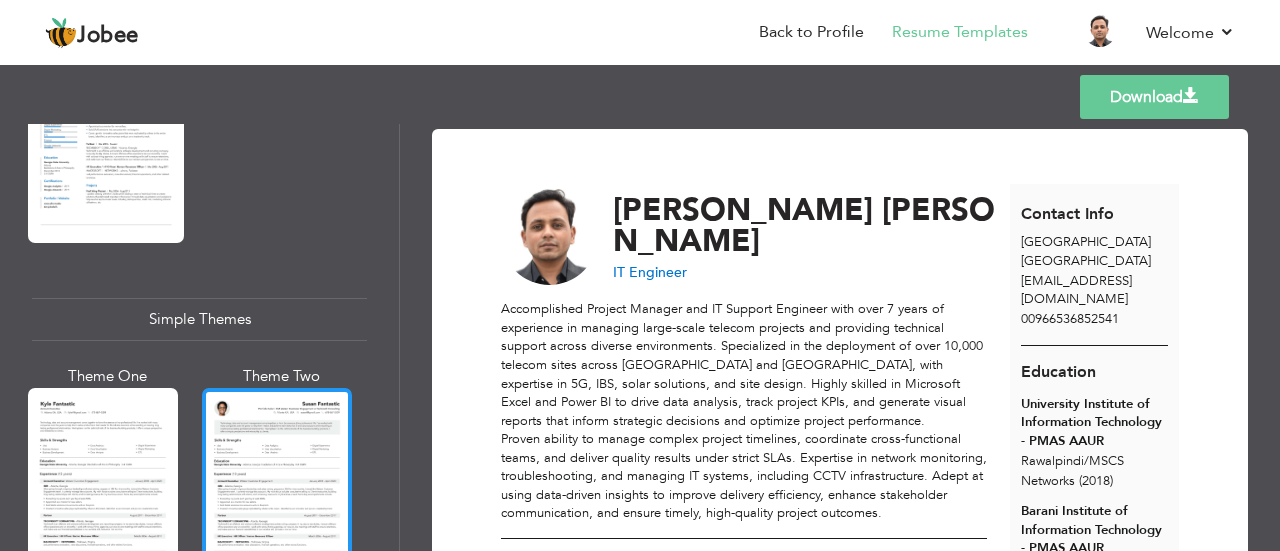 click at bounding box center (277, 487) 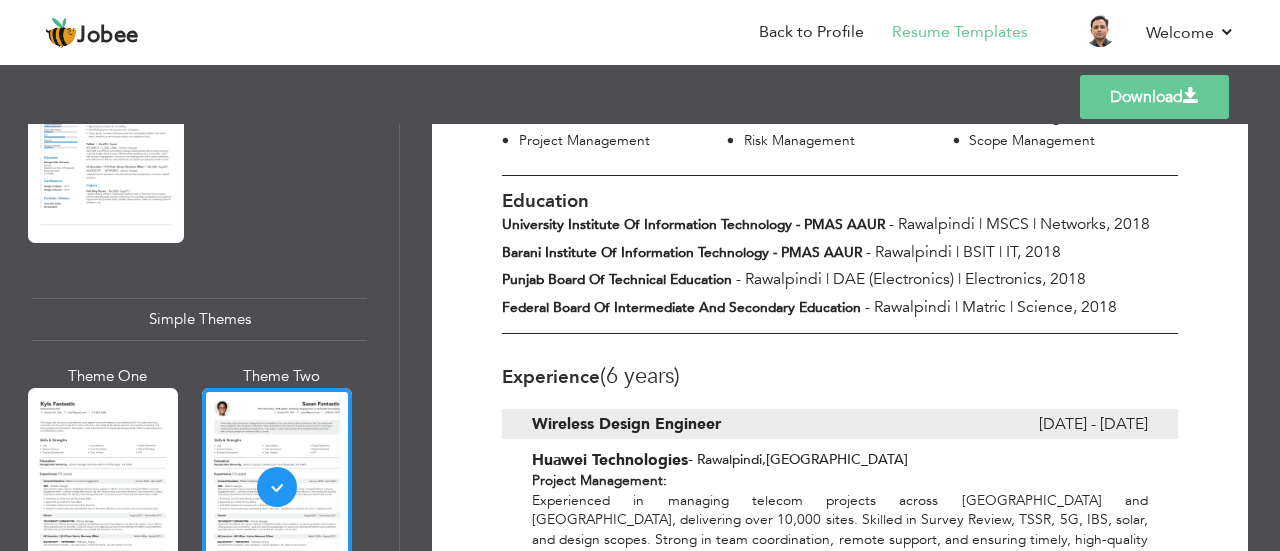 scroll, scrollTop: 600, scrollLeft: 0, axis: vertical 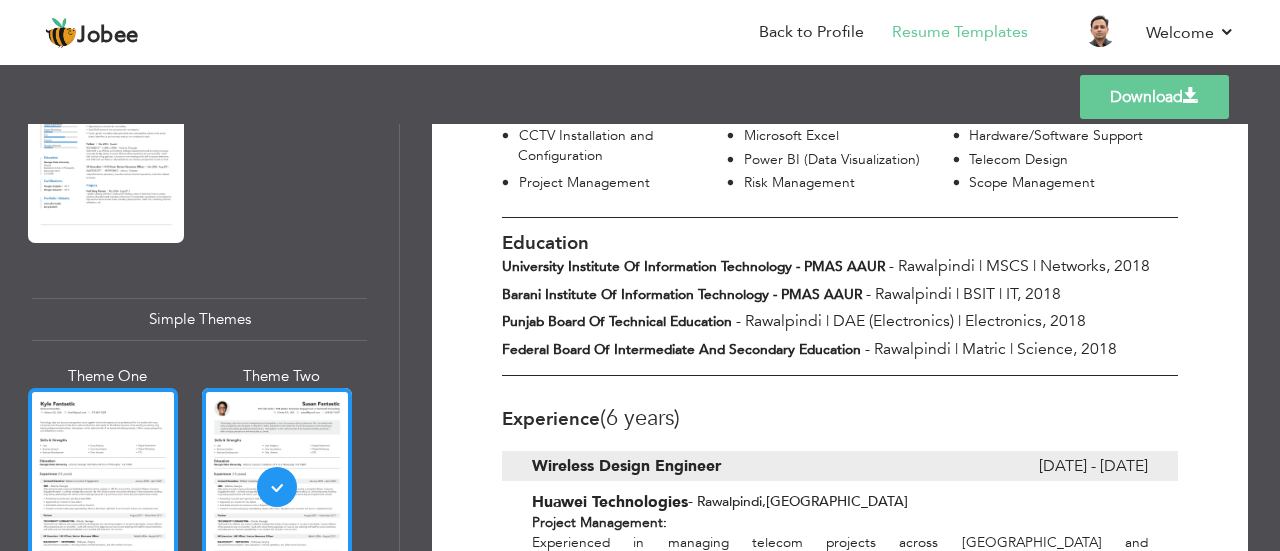 click at bounding box center (103, 487) 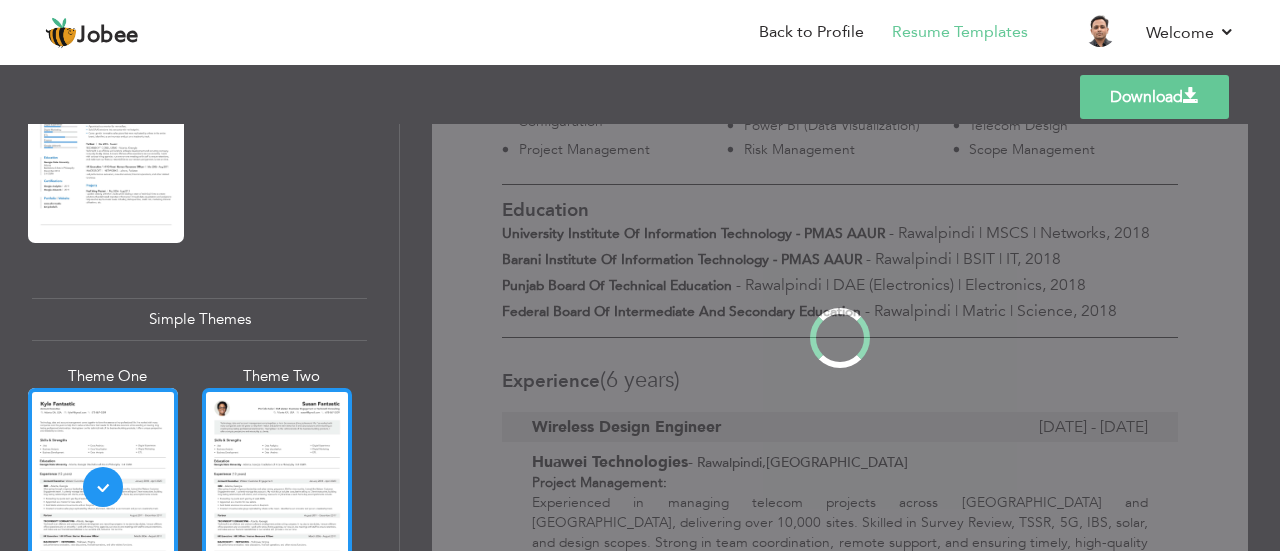 scroll, scrollTop: 0, scrollLeft: 0, axis: both 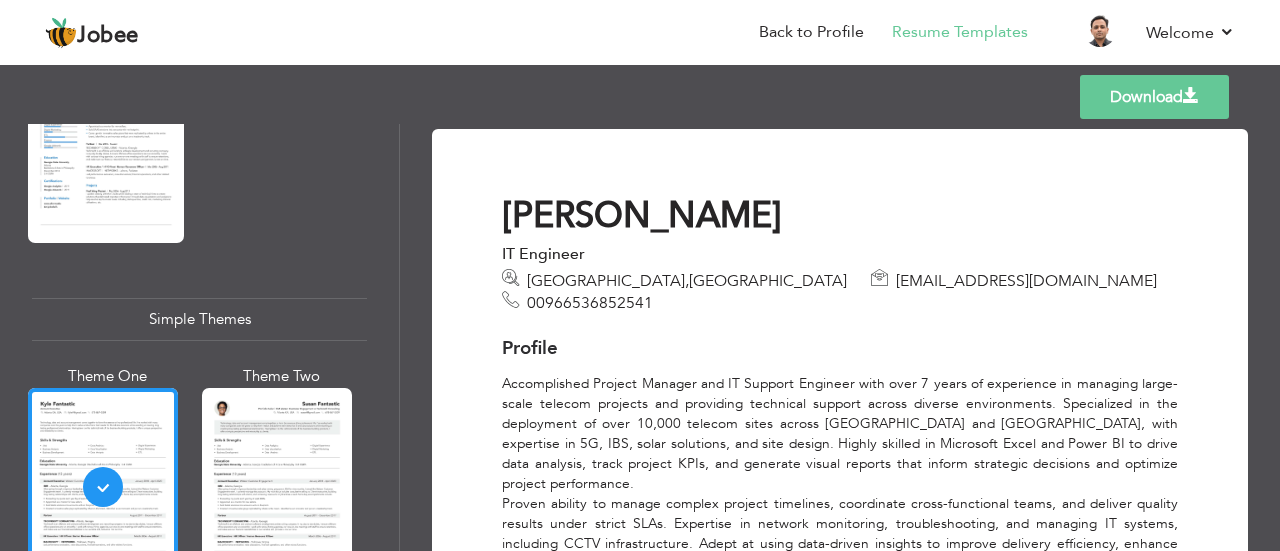 click at bounding box center (277, 487) 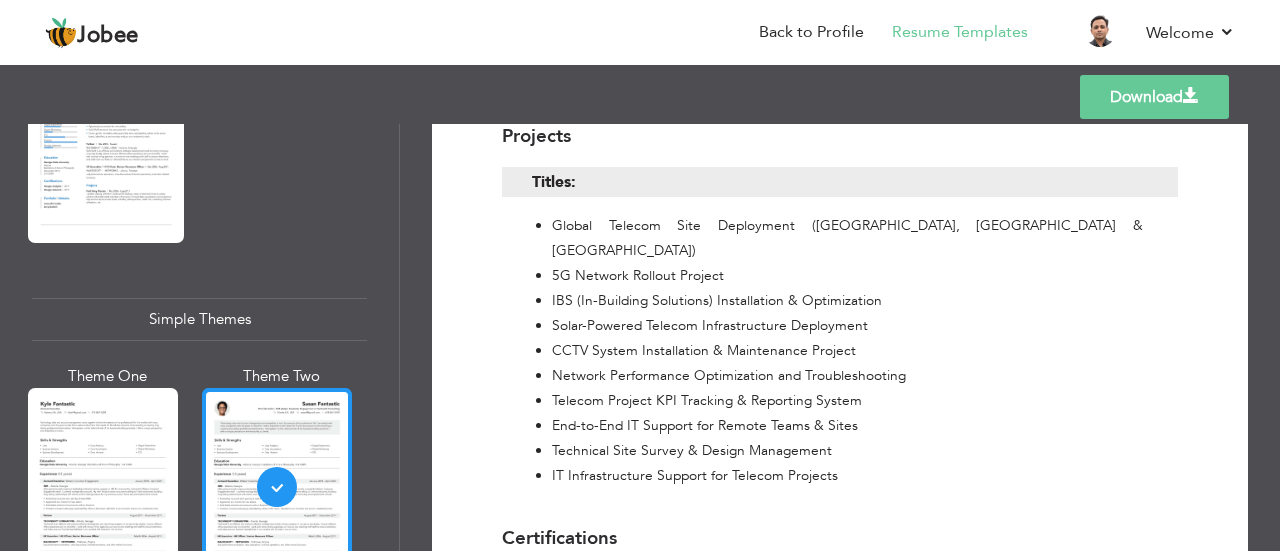 scroll, scrollTop: 2900, scrollLeft: 0, axis: vertical 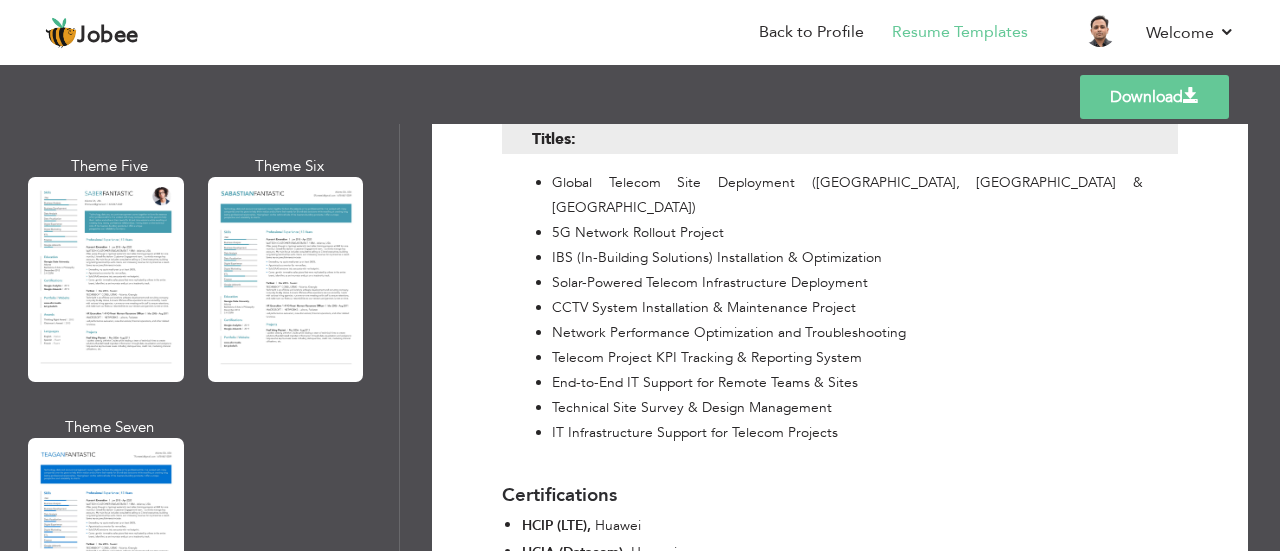 click at bounding box center (106, 540) 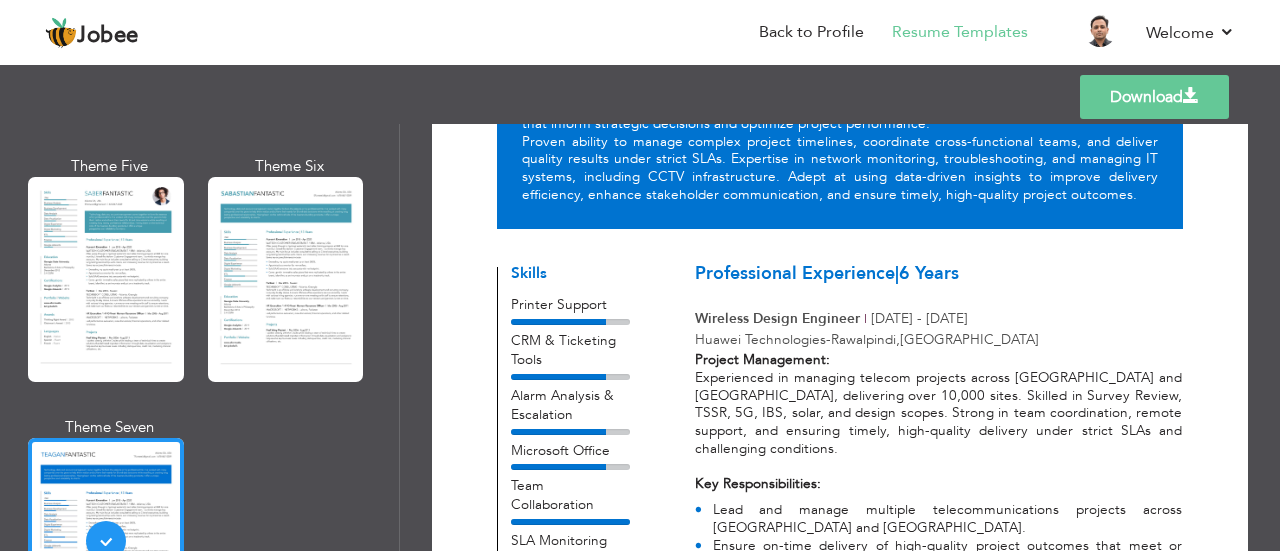 scroll, scrollTop: 400, scrollLeft: 0, axis: vertical 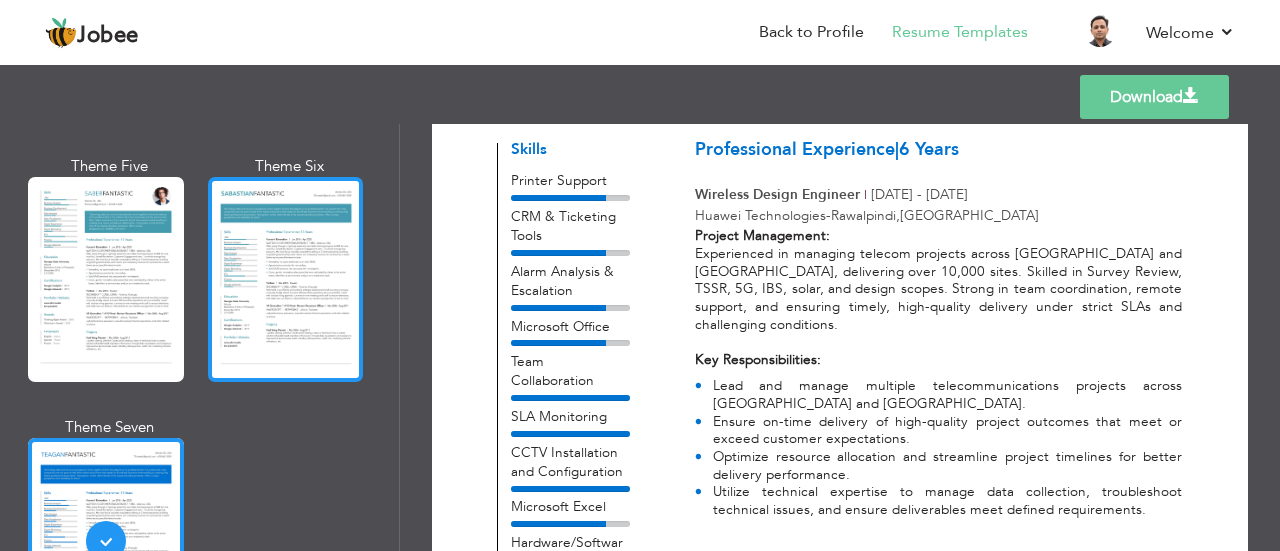 click at bounding box center [286, 279] 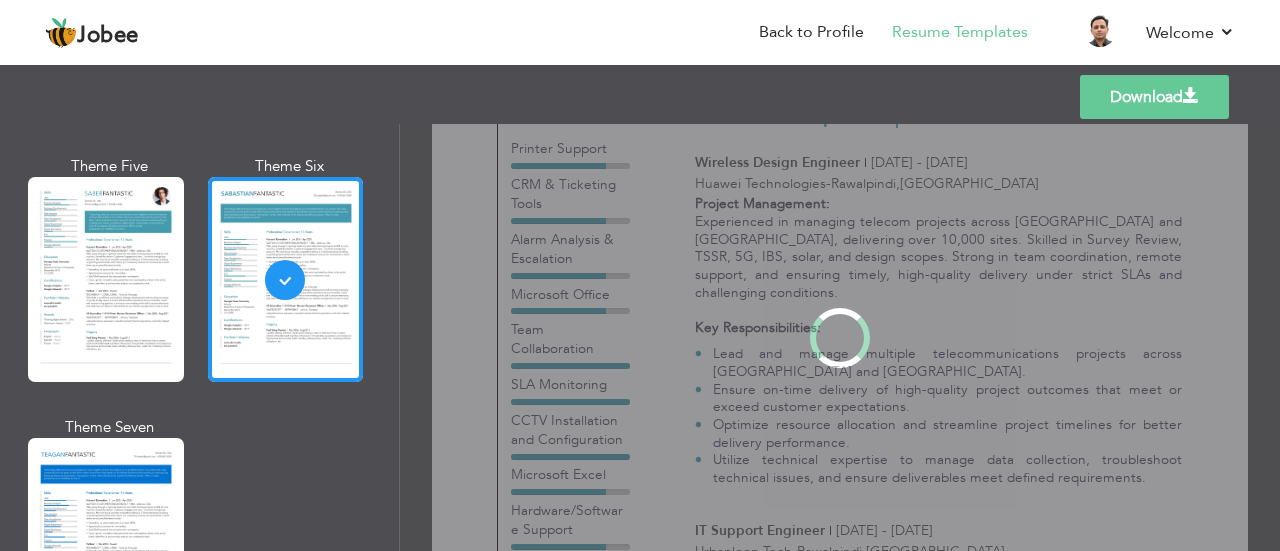scroll, scrollTop: 0, scrollLeft: 0, axis: both 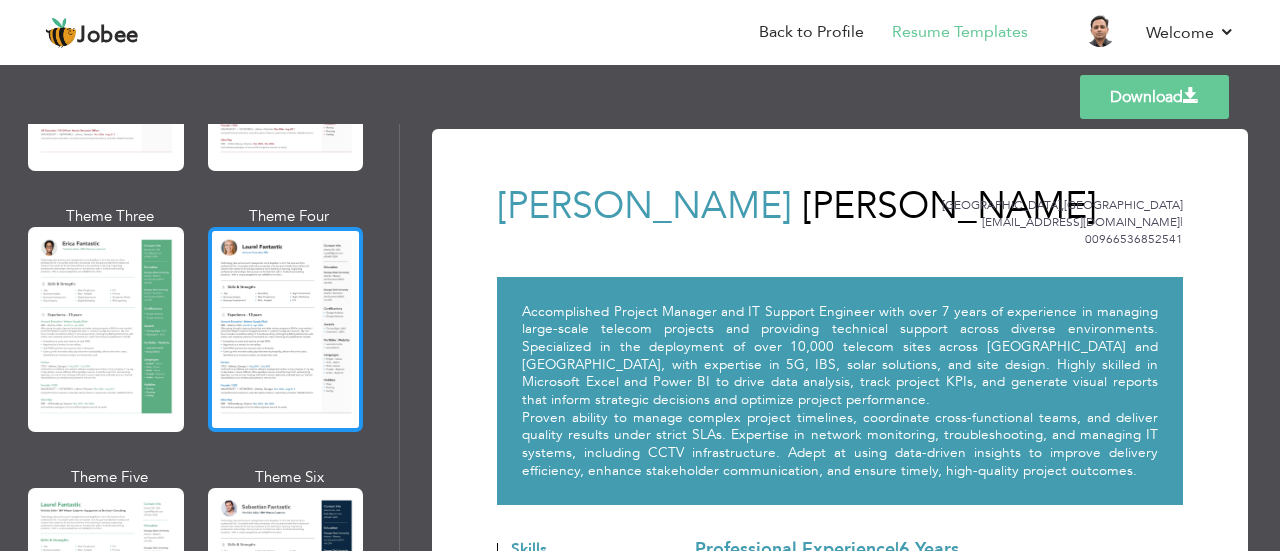 click at bounding box center (286, 329) 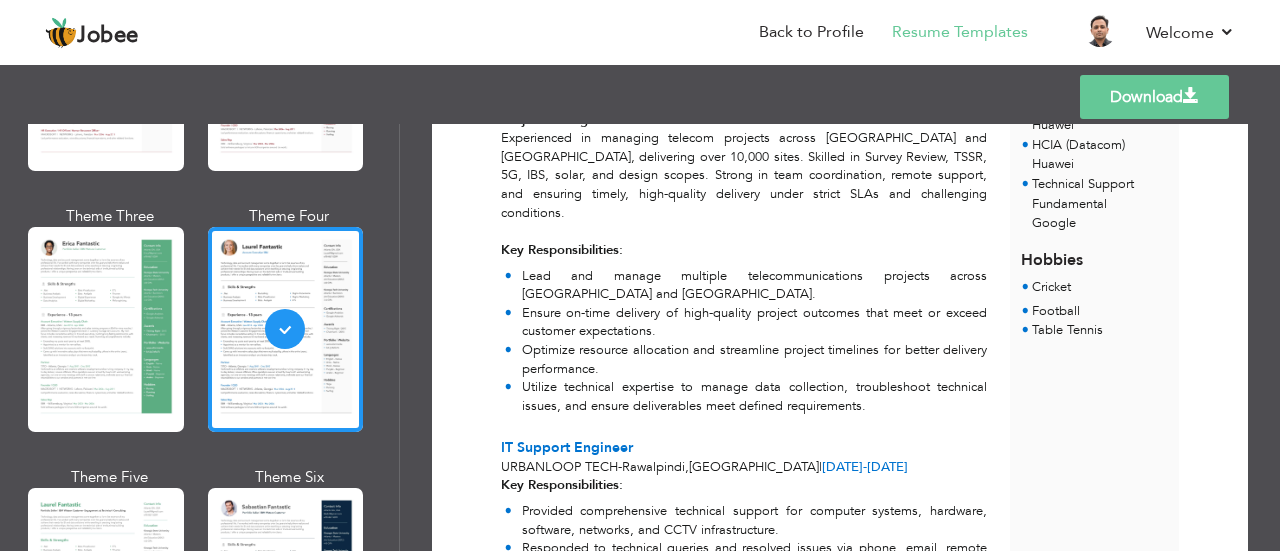 scroll, scrollTop: 900, scrollLeft: 0, axis: vertical 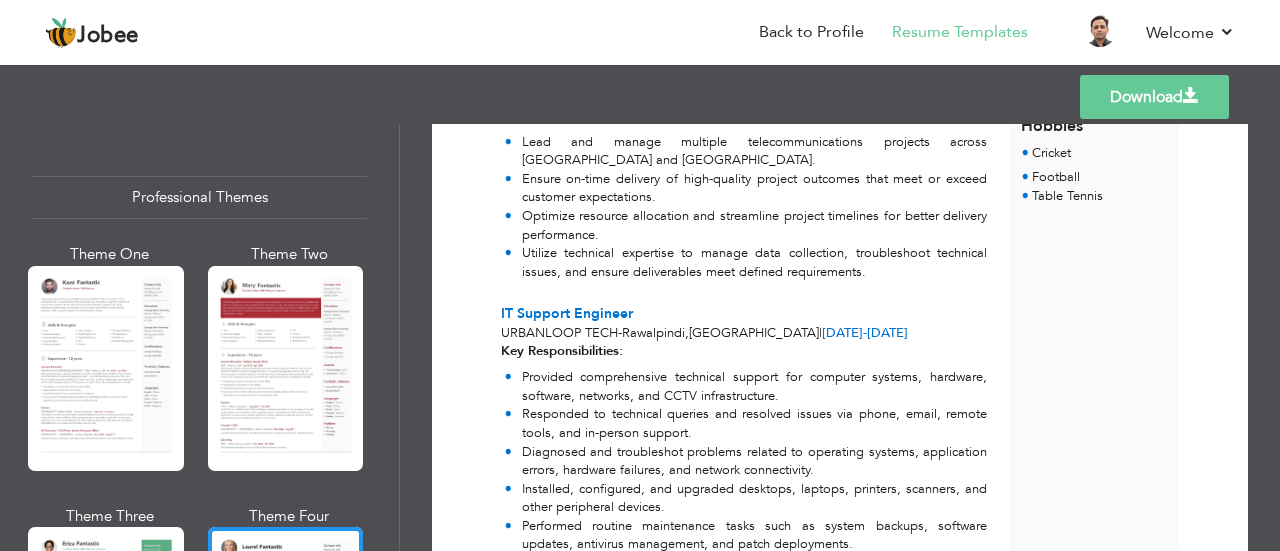 click at bounding box center [106, 368] 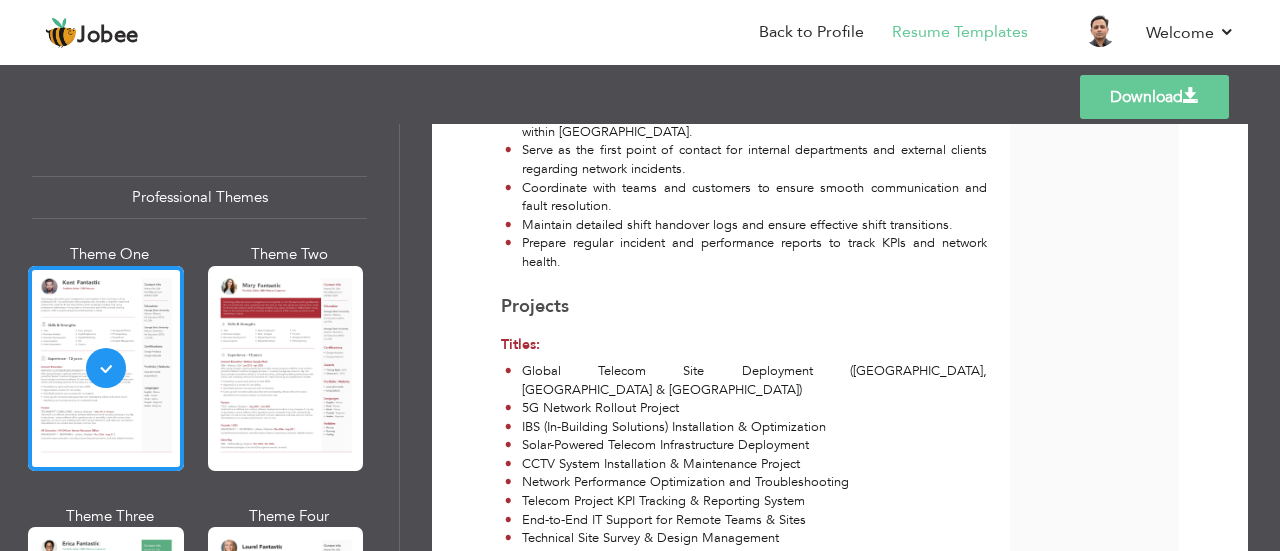 scroll, scrollTop: 2236, scrollLeft: 0, axis: vertical 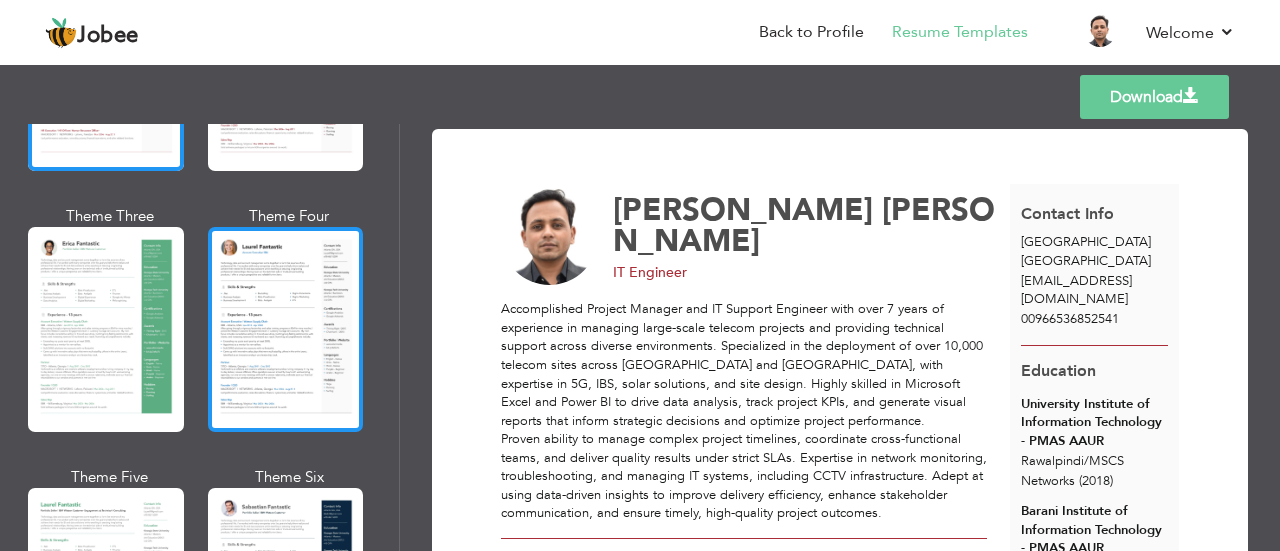 click at bounding box center (286, 329) 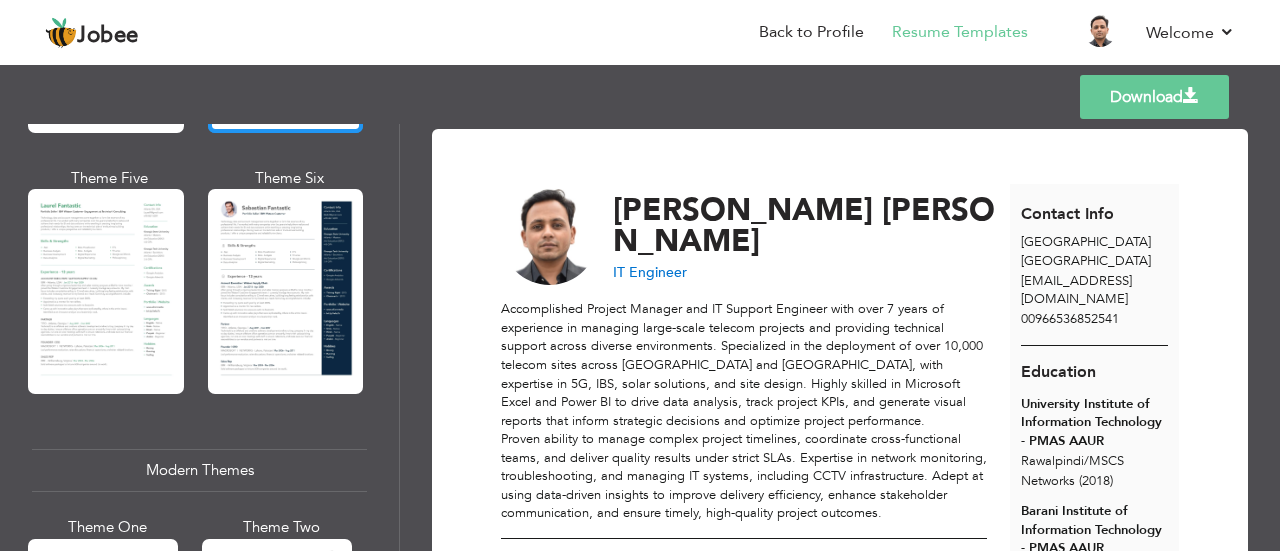 scroll, scrollTop: 600, scrollLeft: 0, axis: vertical 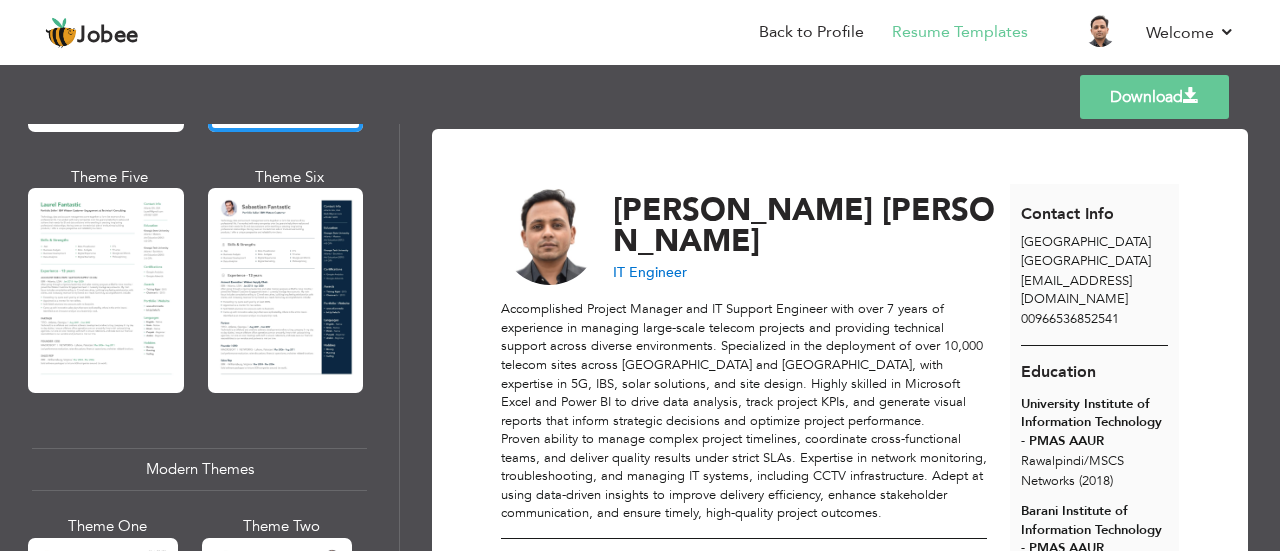 drag, startPoint x: 1270, startPoint y: 152, endPoint x: 1272, endPoint y: 225, distance: 73.02739 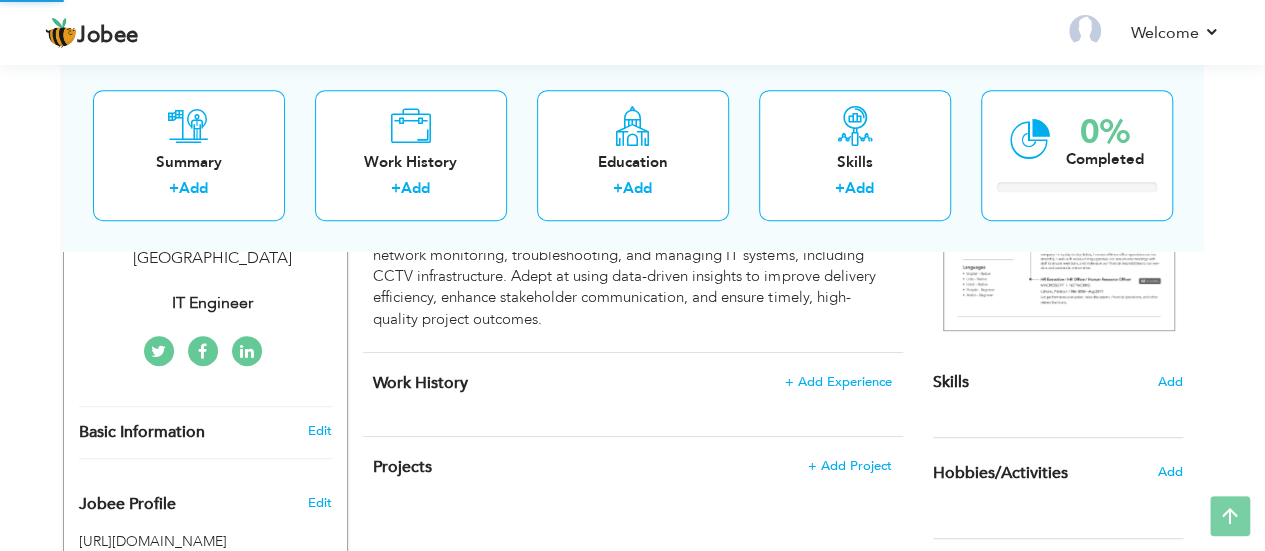 scroll, scrollTop: 398, scrollLeft: 0, axis: vertical 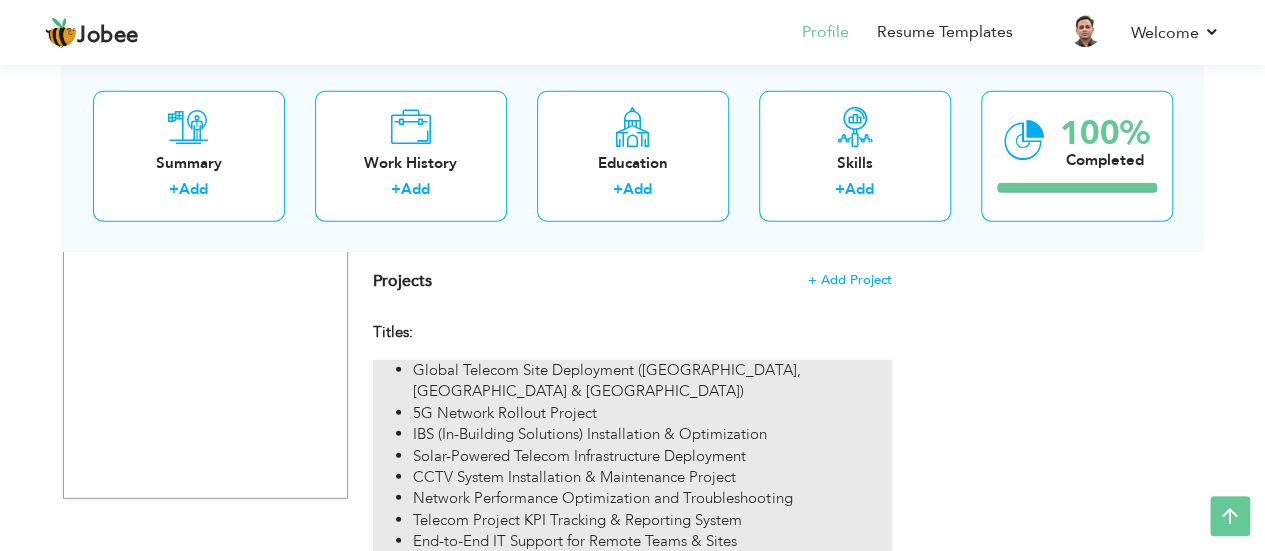 click on "Telecom Project KPI Tracking & Reporting System" at bounding box center (652, 520) 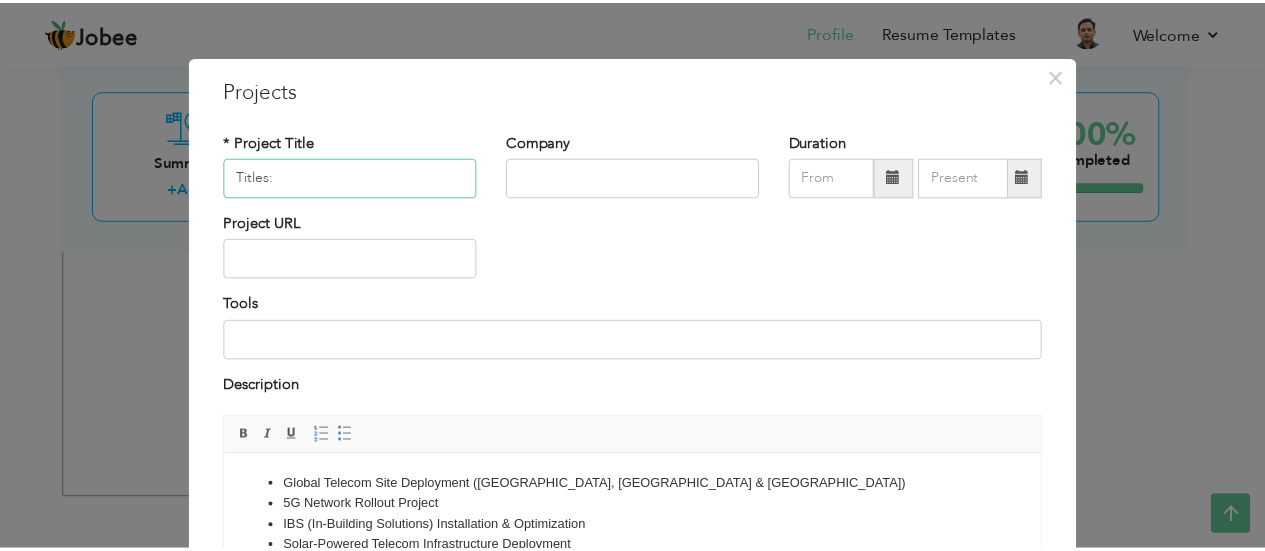 scroll, scrollTop: 240, scrollLeft: 0, axis: vertical 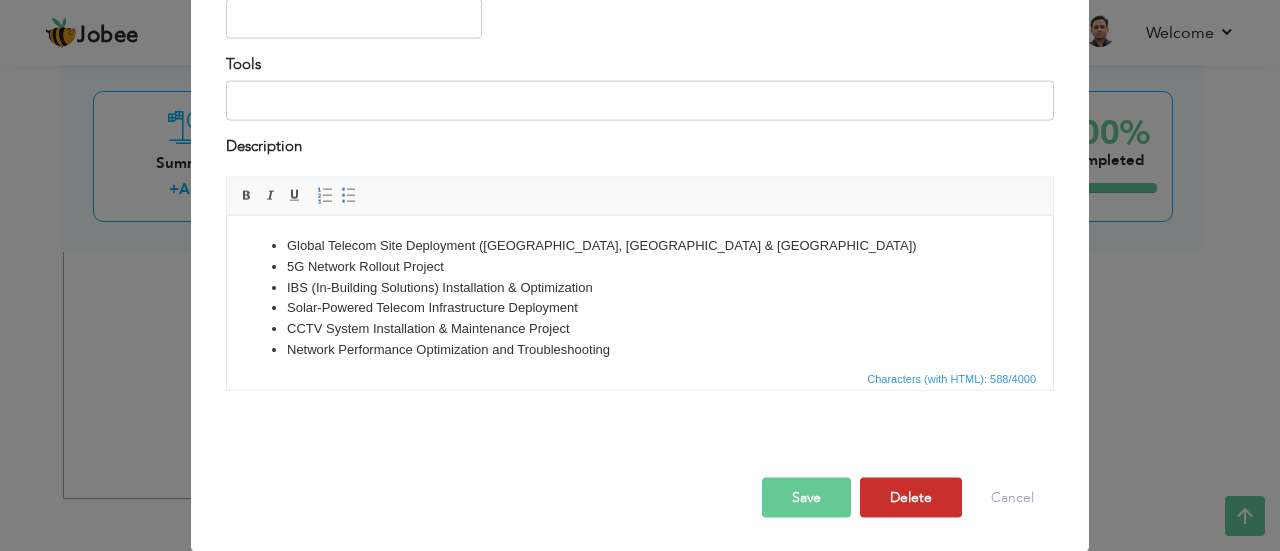 click on "Delete" at bounding box center [911, 498] 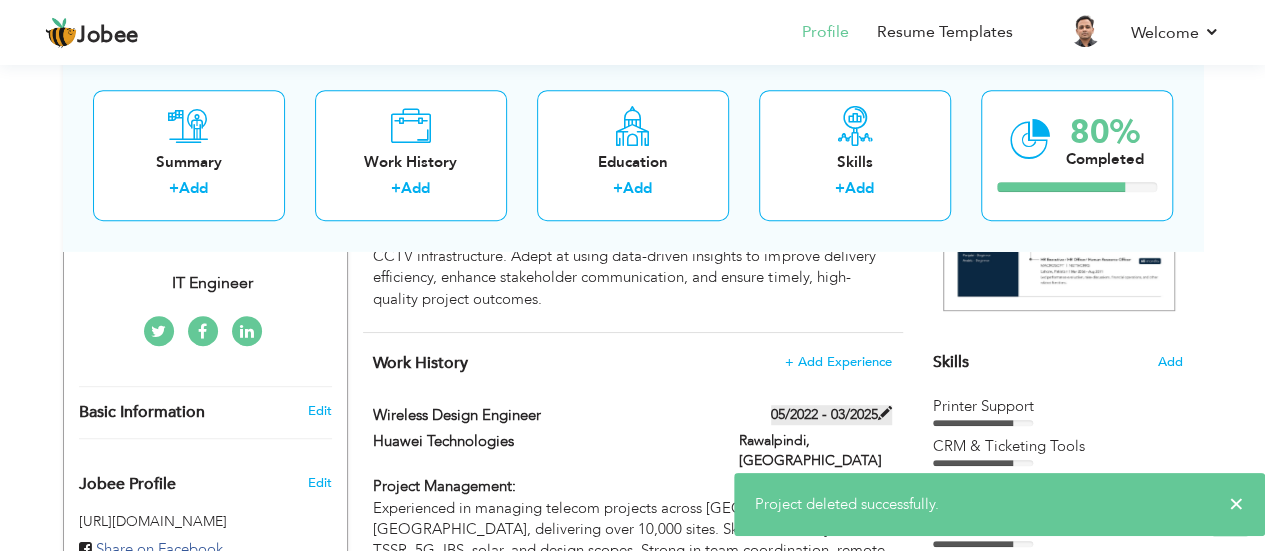 scroll, scrollTop: 18, scrollLeft: 0, axis: vertical 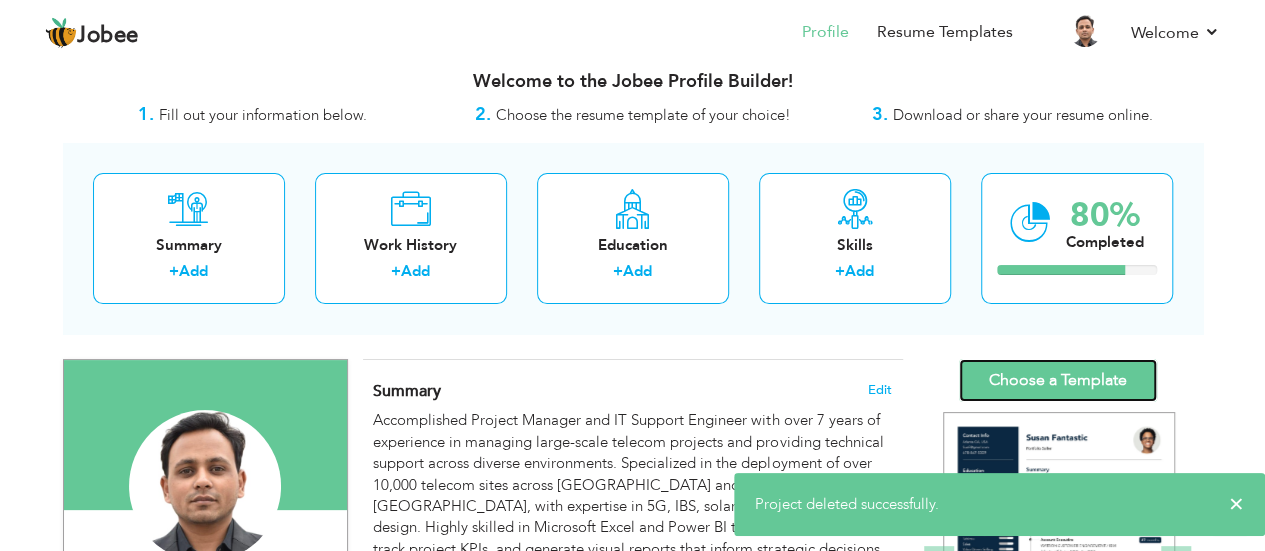 click on "Choose a Template" at bounding box center (1058, 380) 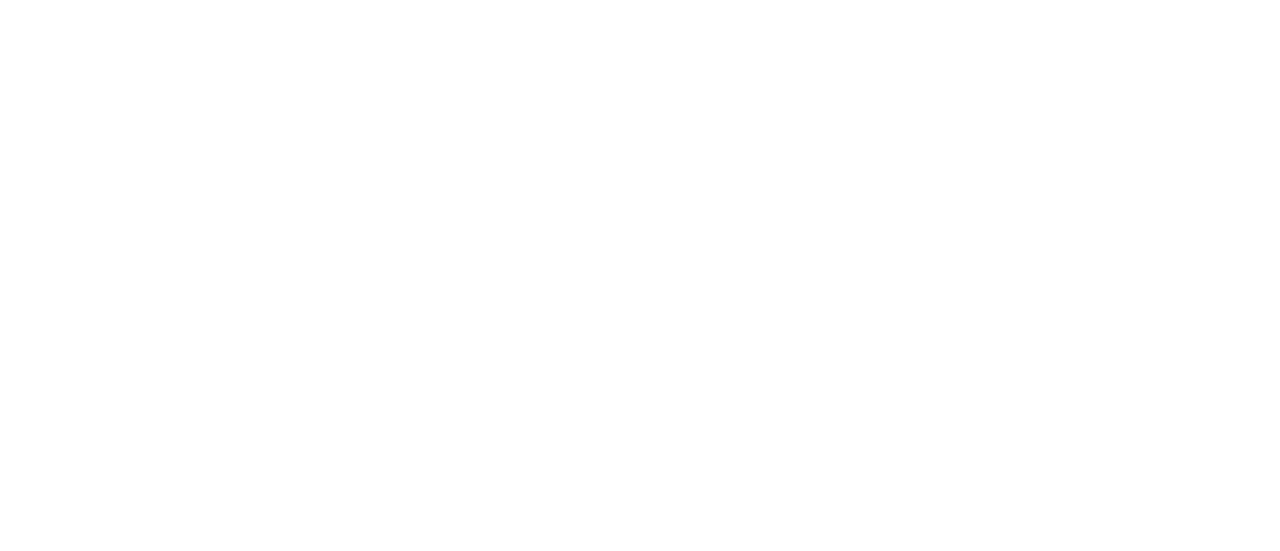 scroll, scrollTop: 0, scrollLeft: 0, axis: both 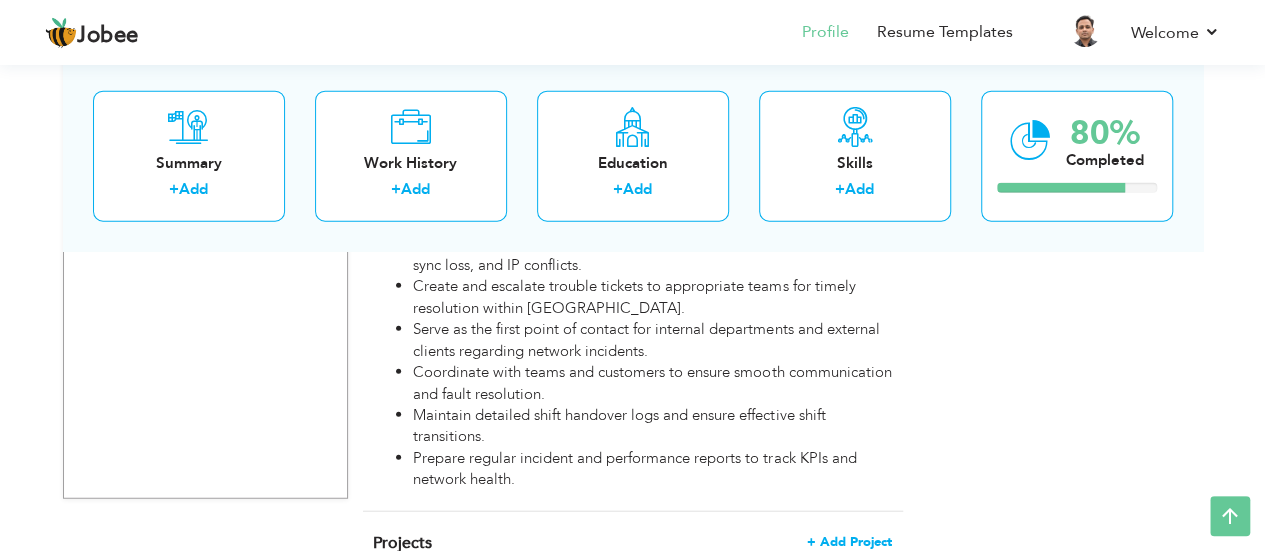 click on "+ Add Project" at bounding box center [849, 542] 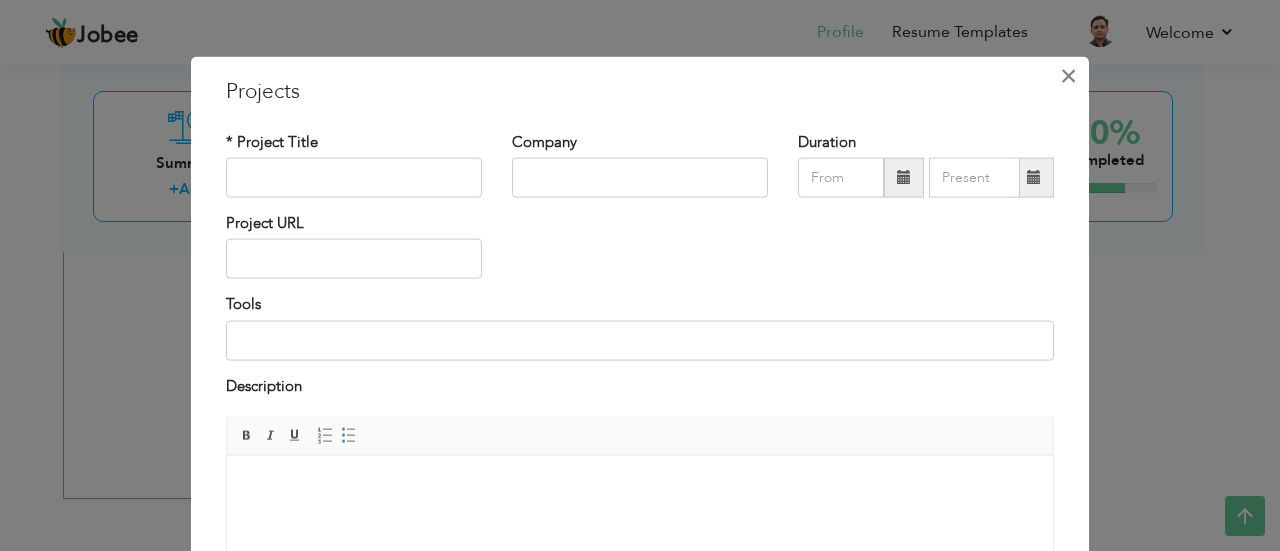 click on "×" at bounding box center (1068, 75) 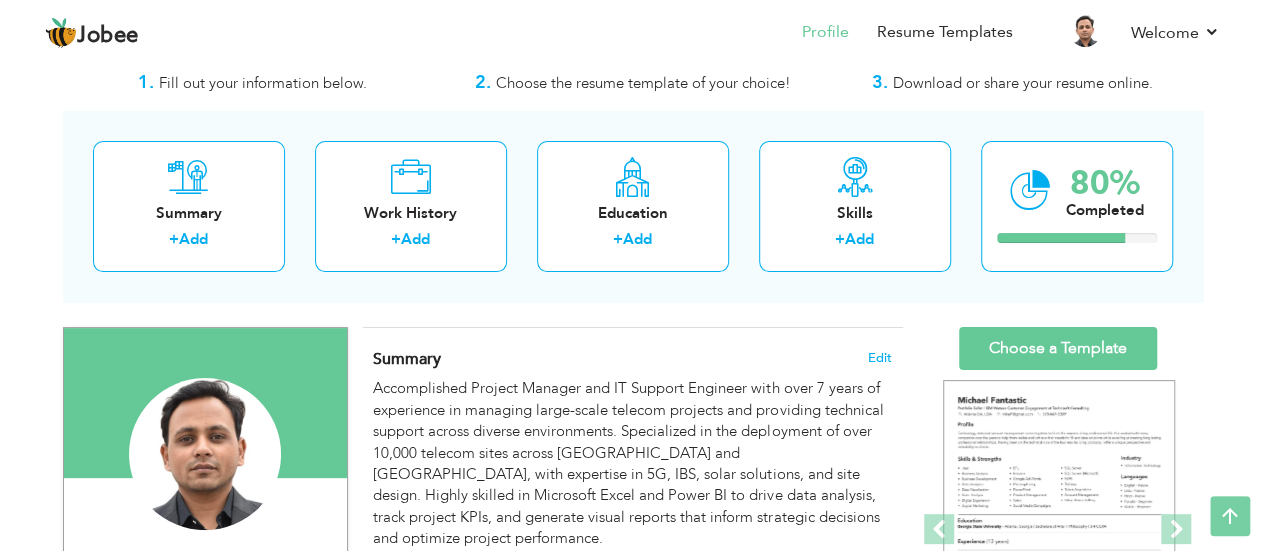 scroll, scrollTop: 0, scrollLeft: 0, axis: both 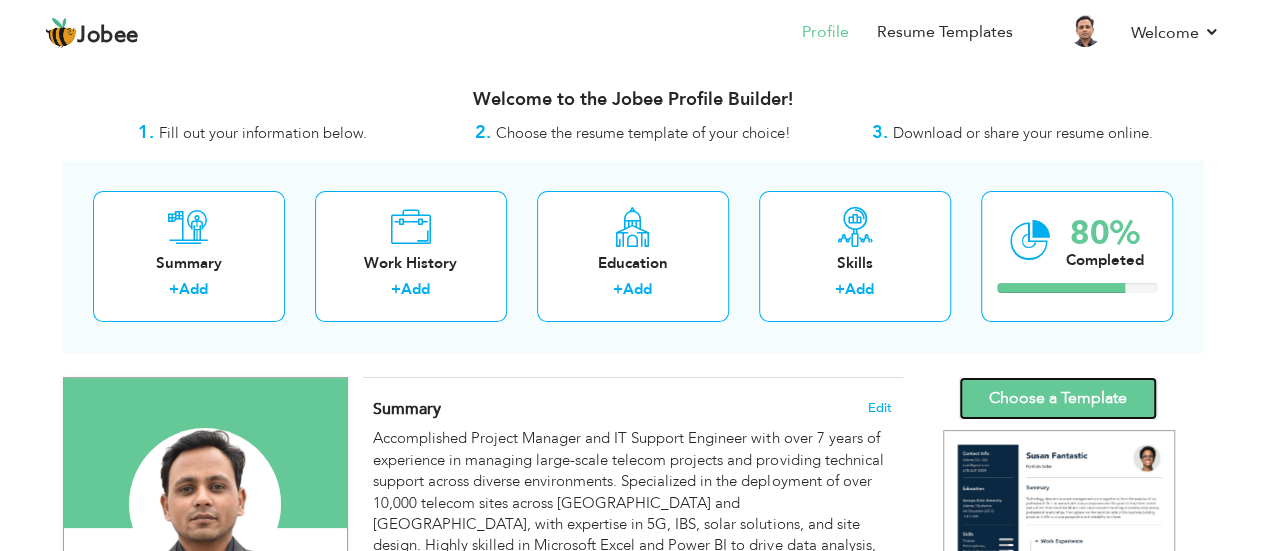click on "Choose a Template" at bounding box center [1058, 398] 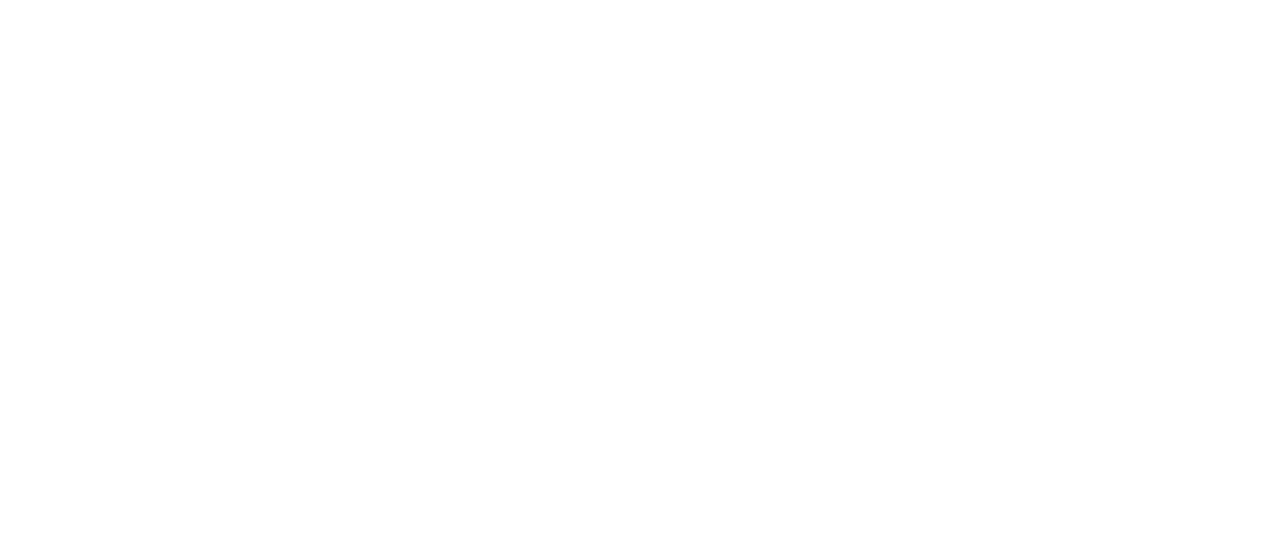 scroll, scrollTop: 0, scrollLeft: 0, axis: both 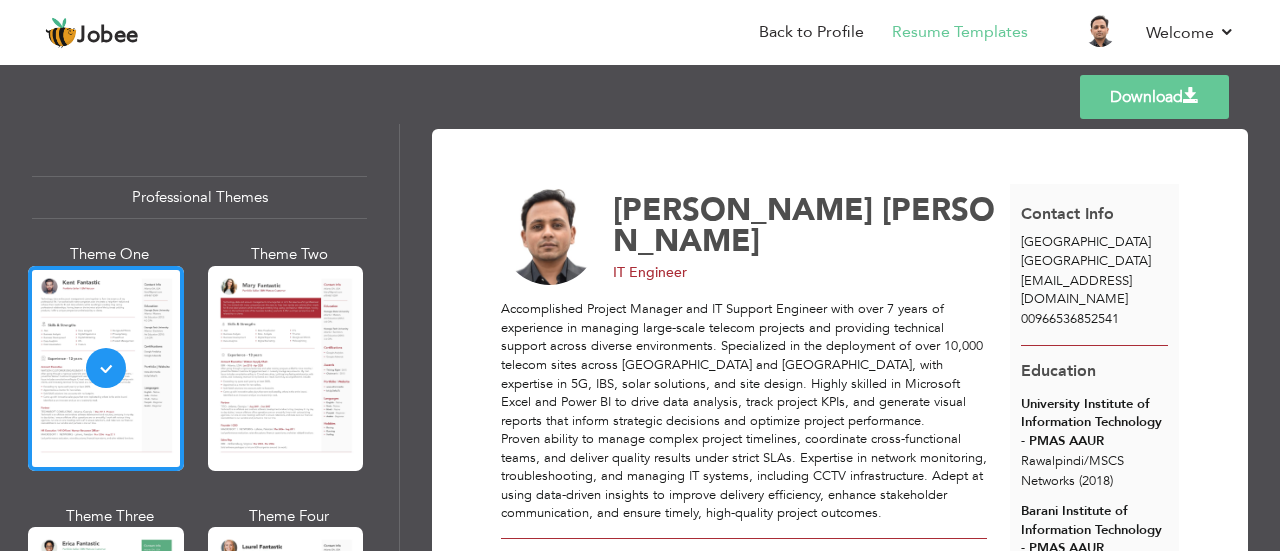 click on "Download" at bounding box center (1154, 97) 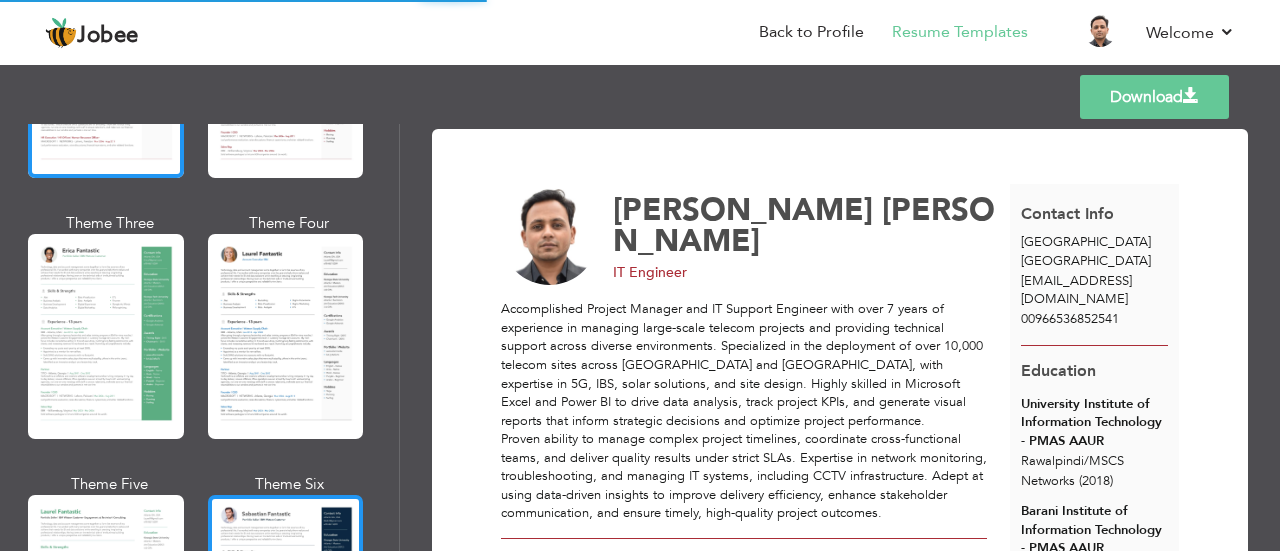 scroll, scrollTop: 200, scrollLeft: 0, axis: vertical 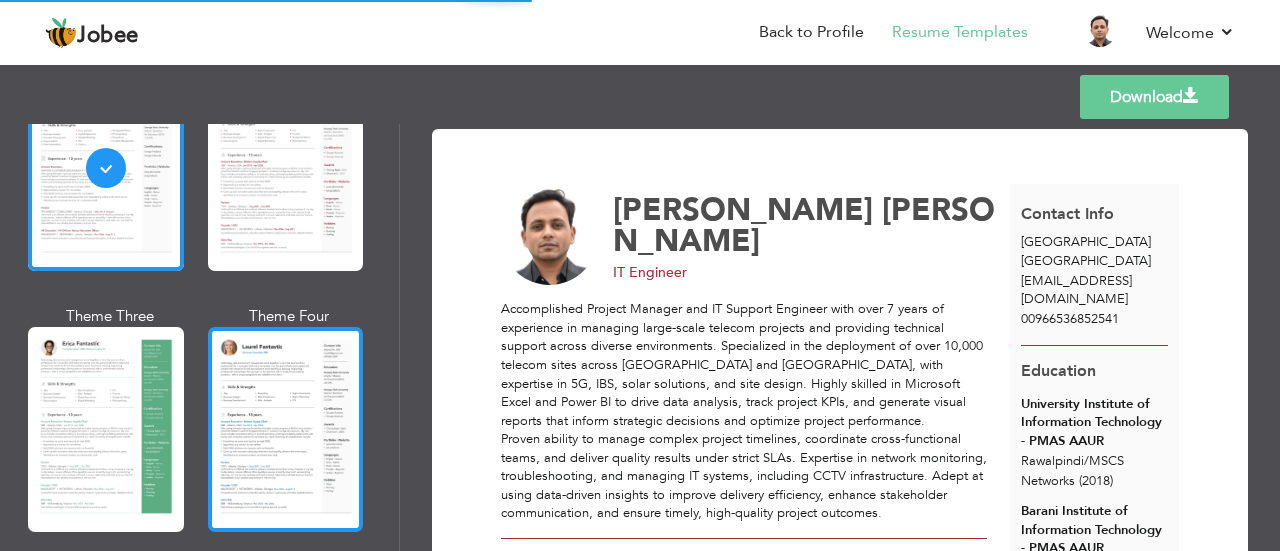 click at bounding box center (286, 429) 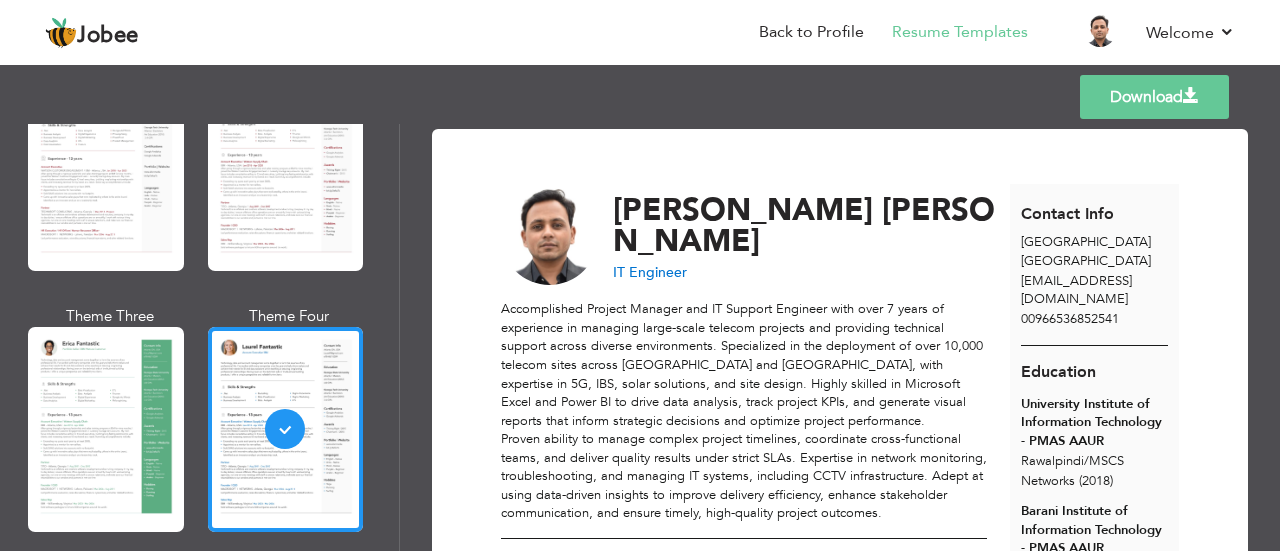 click on "Templates
Download" at bounding box center [640, 97] 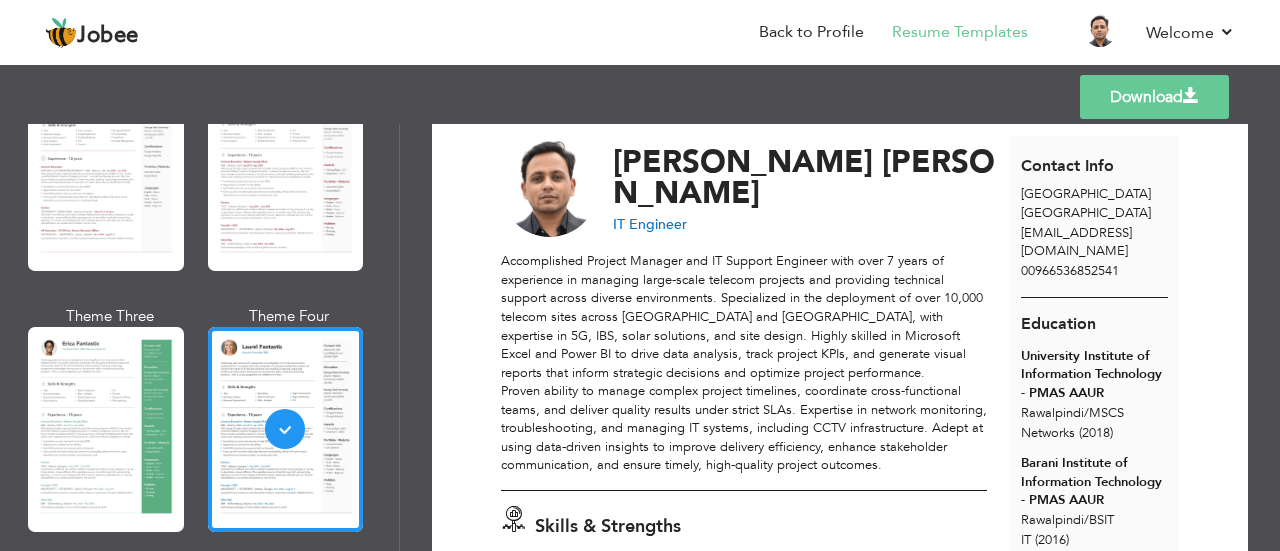 scroll, scrollTop: 0, scrollLeft: 0, axis: both 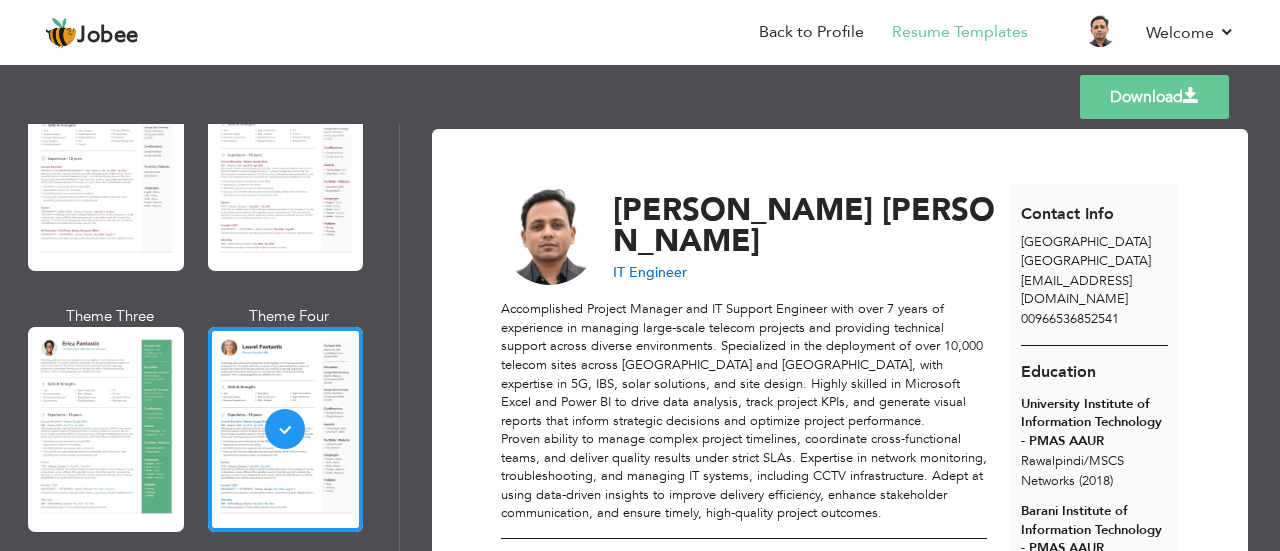 click on "Download" at bounding box center [1154, 97] 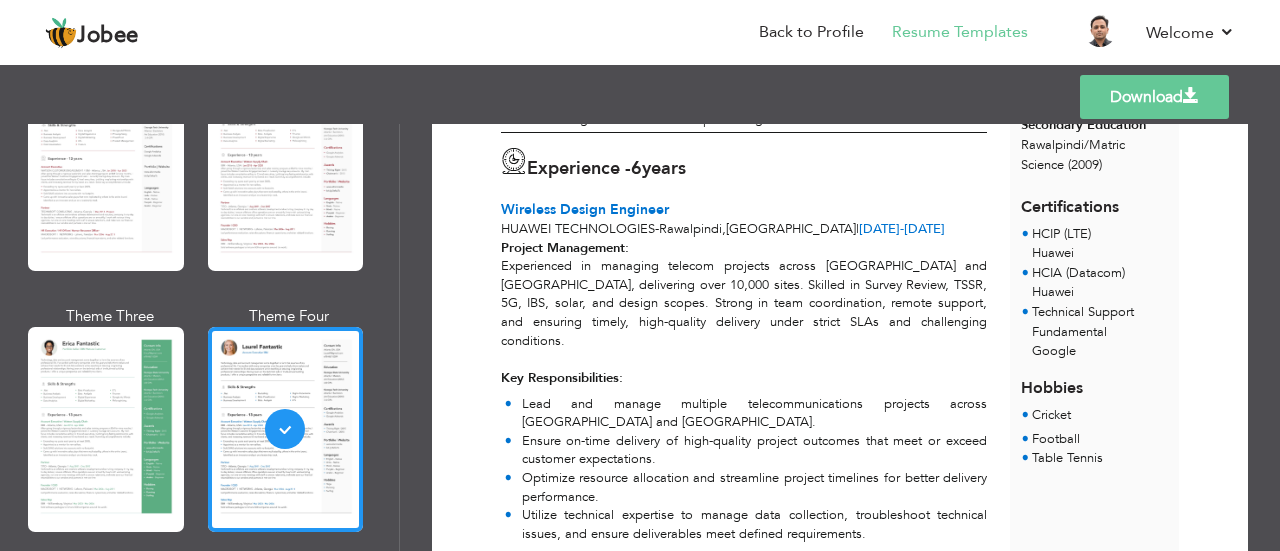 scroll, scrollTop: 600, scrollLeft: 0, axis: vertical 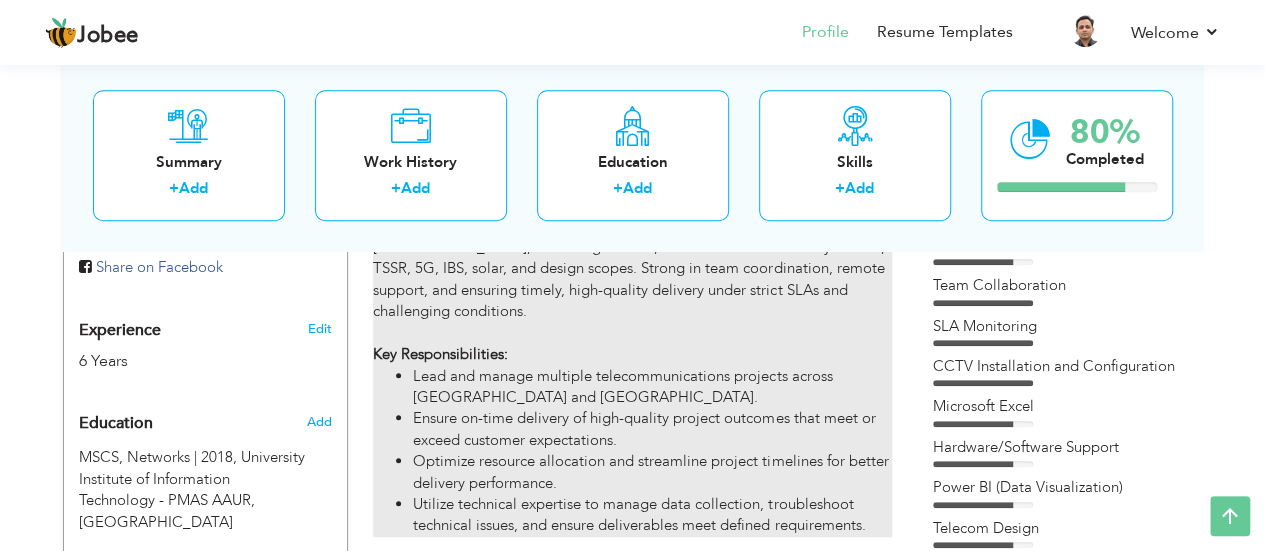 click on "Ensure on-time delivery of high-quality project outcomes that meet or exceed customer expectations." at bounding box center [652, 429] 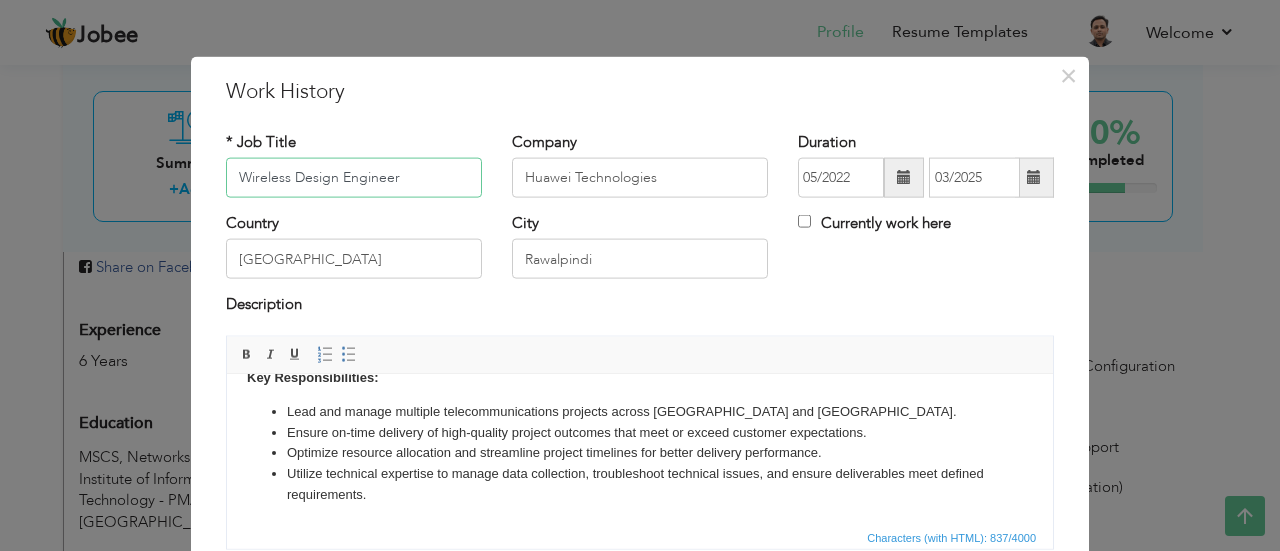 scroll, scrollTop: 132, scrollLeft: 0, axis: vertical 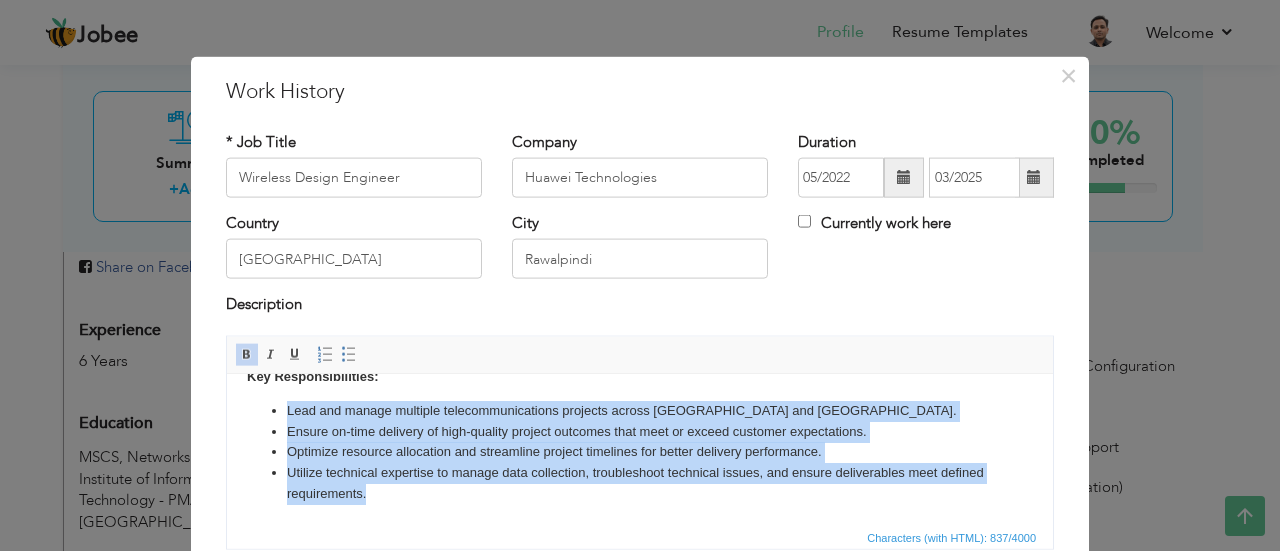 drag, startPoint x: 285, startPoint y: 416, endPoint x: 479, endPoint y: 498, distance: 210.61813 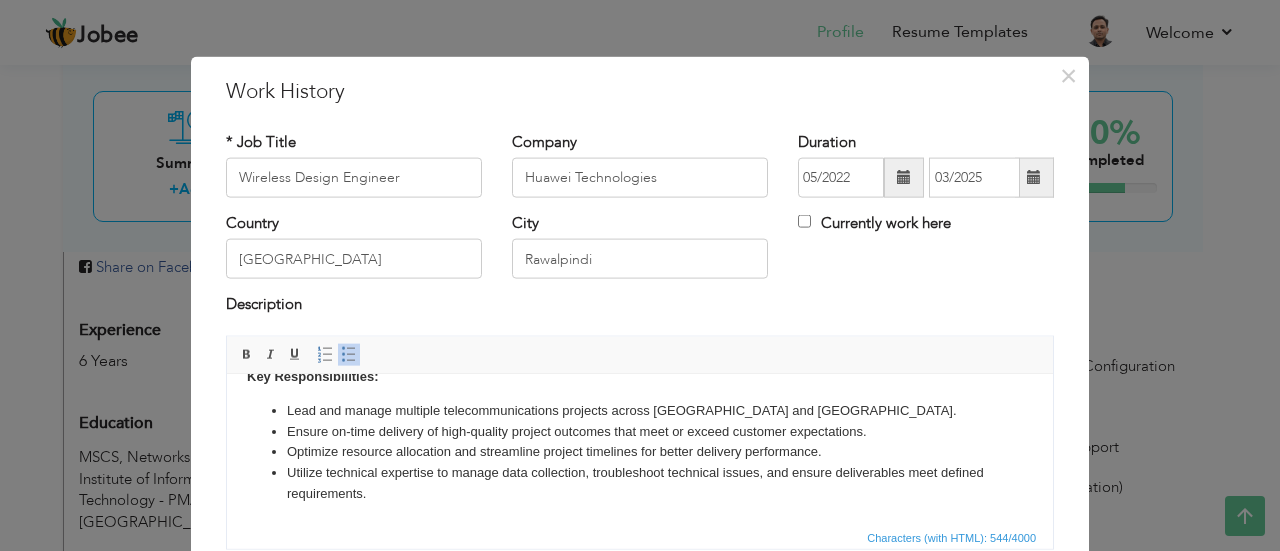 scroll, scrollTop: 69, scrollLeft: 0, axis: vertical 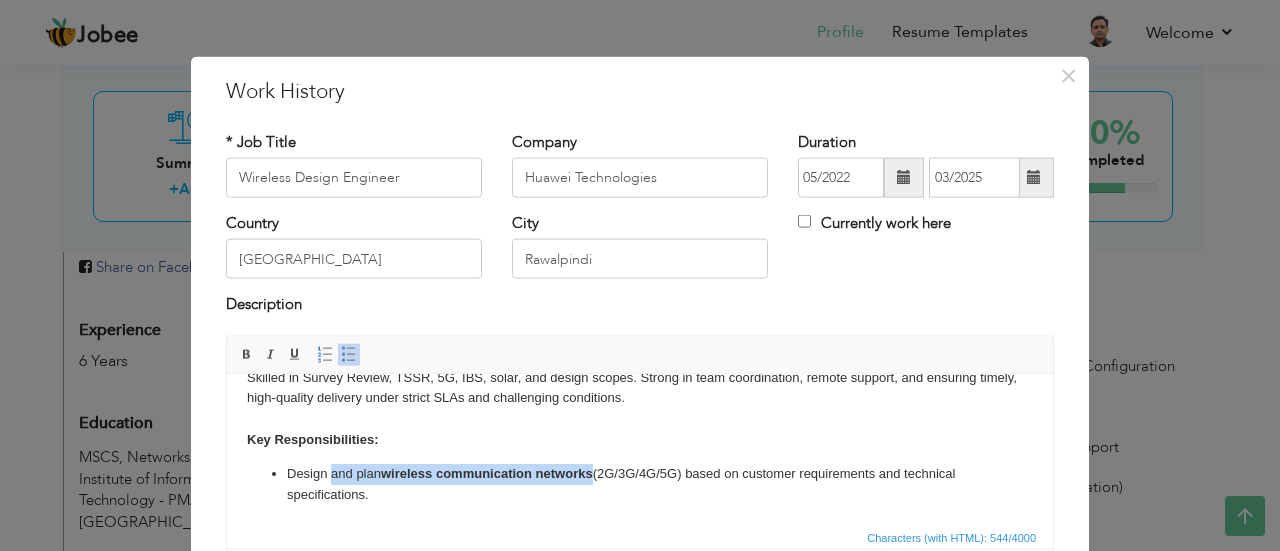 drag, startPoint x: 331, startPoint y: 474, endPoint x: 593, endPoint y: 474, distance: 262 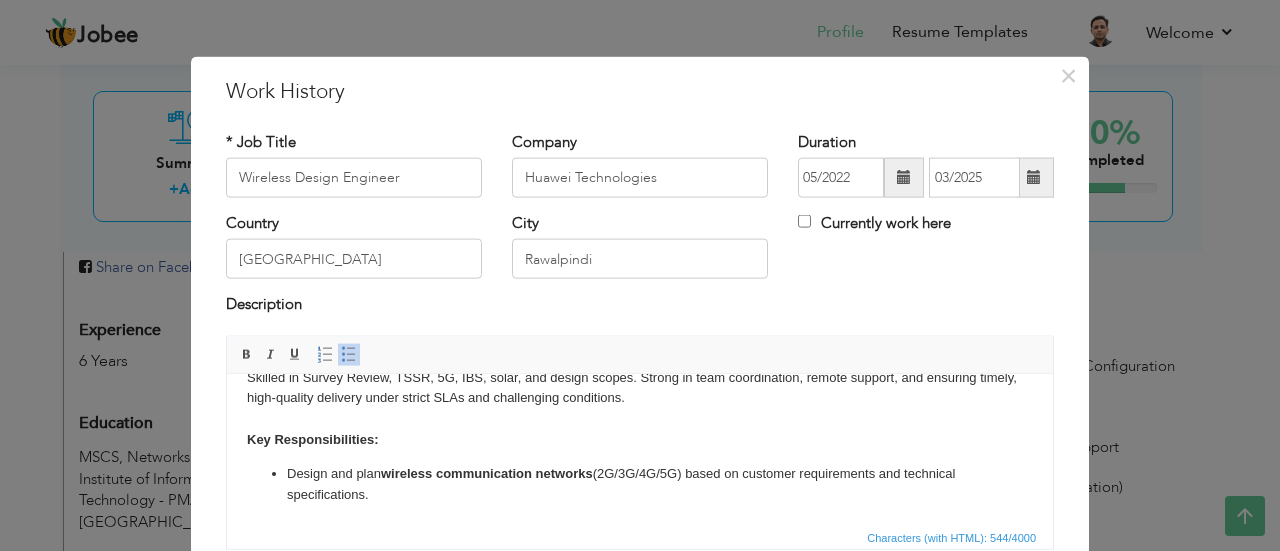 scroll, scrollTop: 48, scrollLeft: 0, axis: vertical 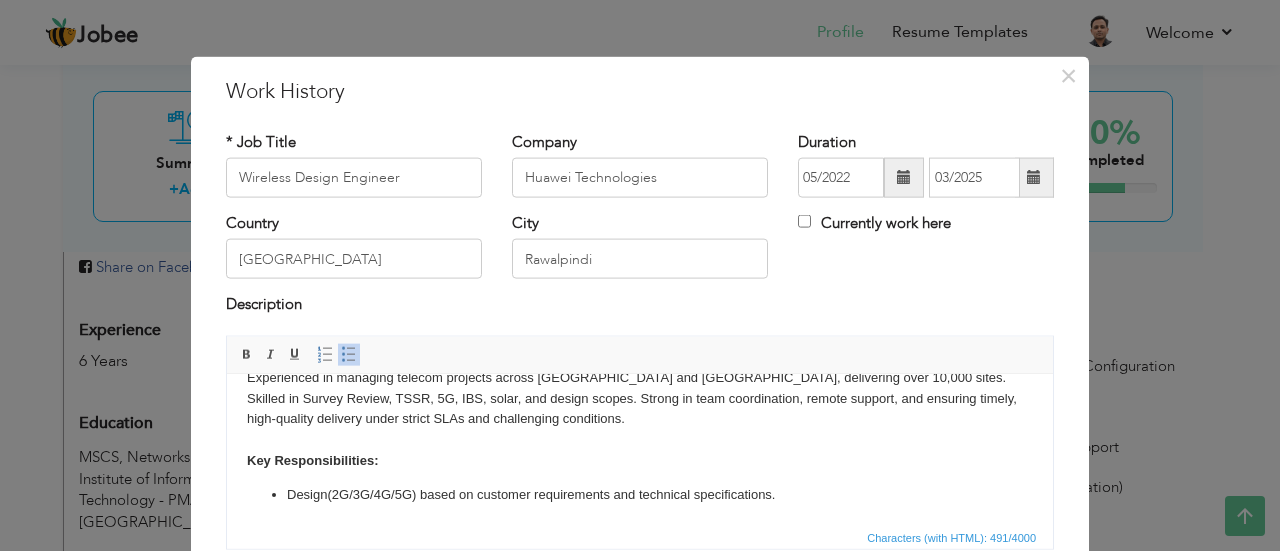 click on "Design  (2G/3G/4G/5G) based on customer requirements and technical specifications." at bounding box center [640, 494] 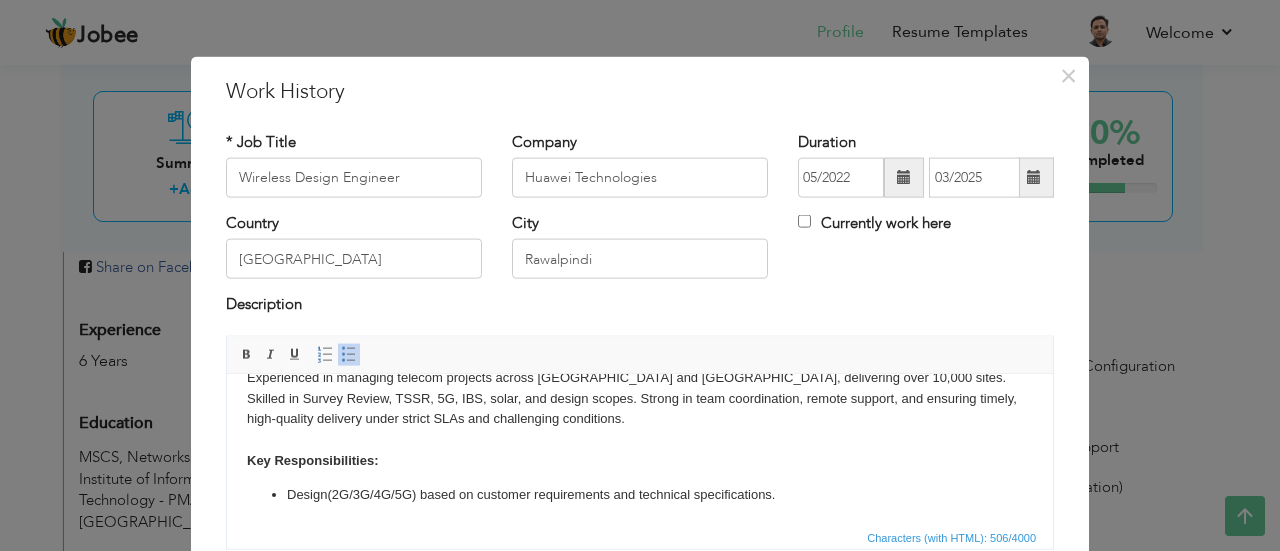 scroll, scrollTop: 69, scrollLeft: 0, axis: vertical 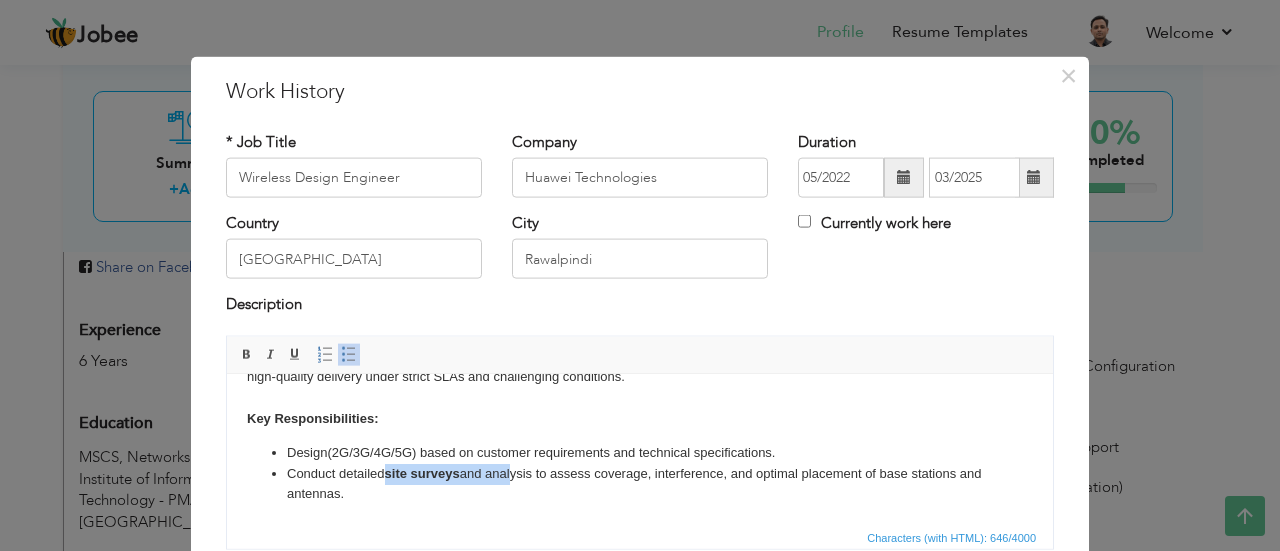 drag, startPoint x: 387, startPoint y: 475, endPoint x: 511, endPoint y: 474, distance: 124.004036 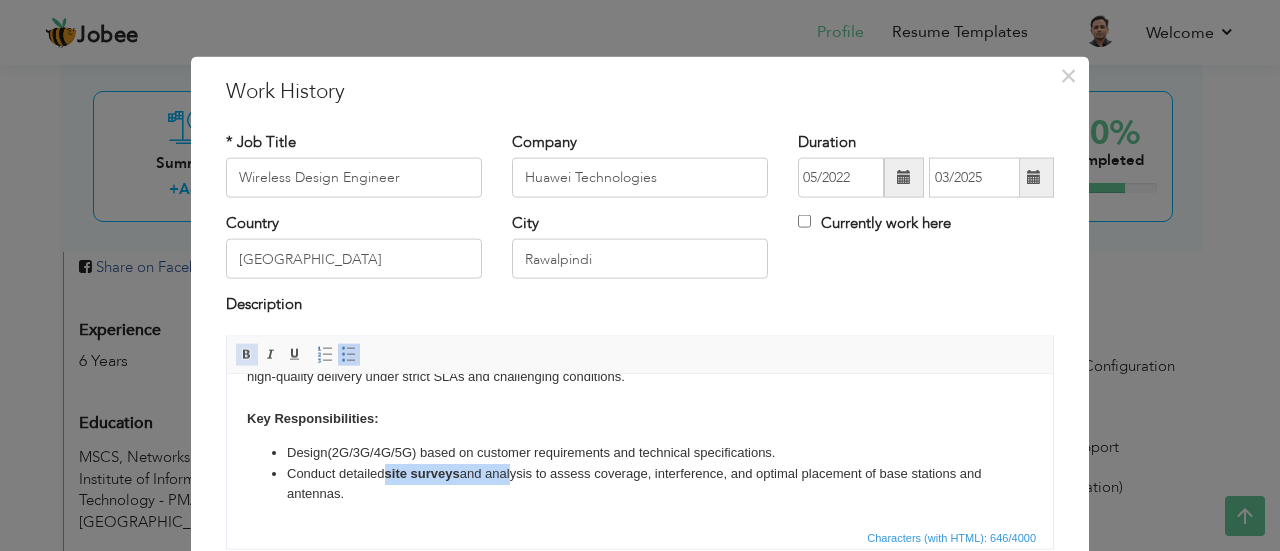 click at bounding box center [247, 354] 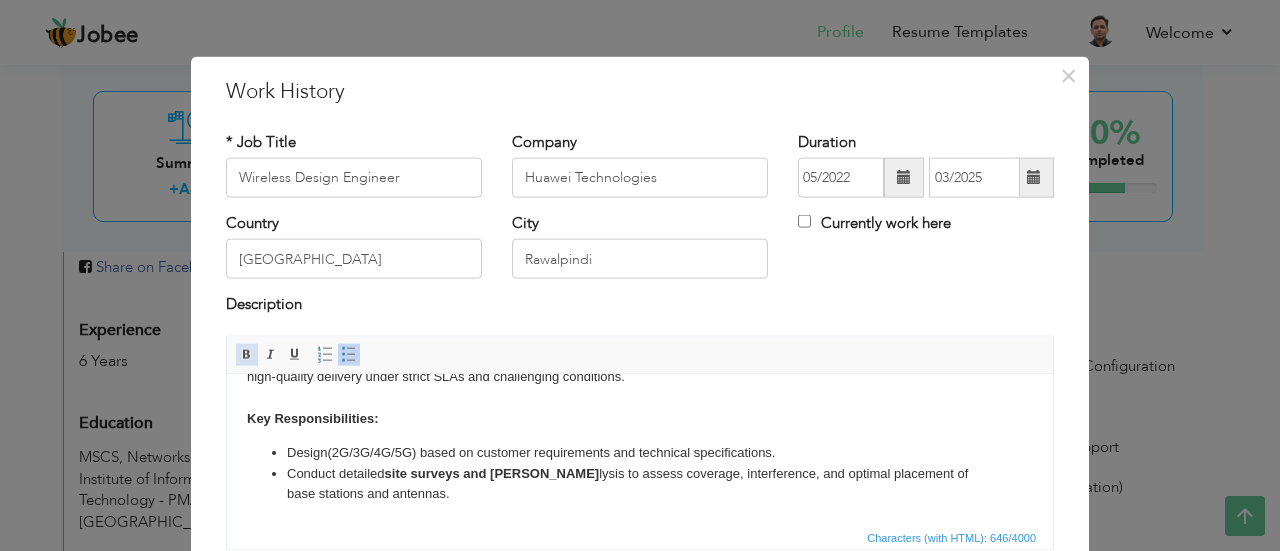 click at bounding box center (247, 354) 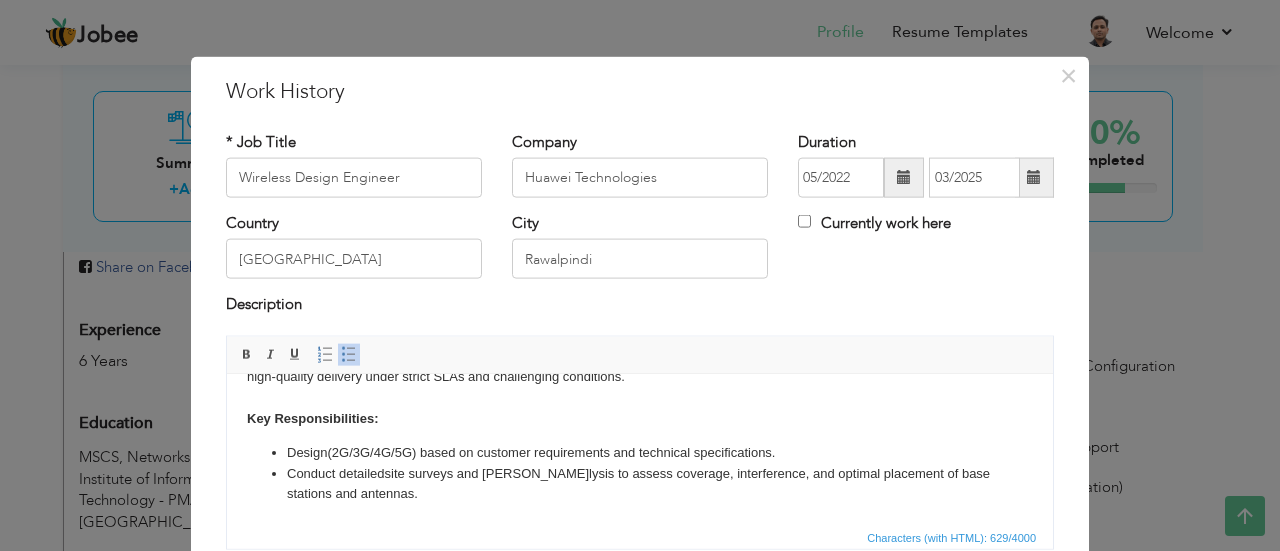 click on "Conduct detailed  site surveys and ana lysis to assess coverage, interference, and optimal placement of base stations and antennas." at bounding box center [640, 484] 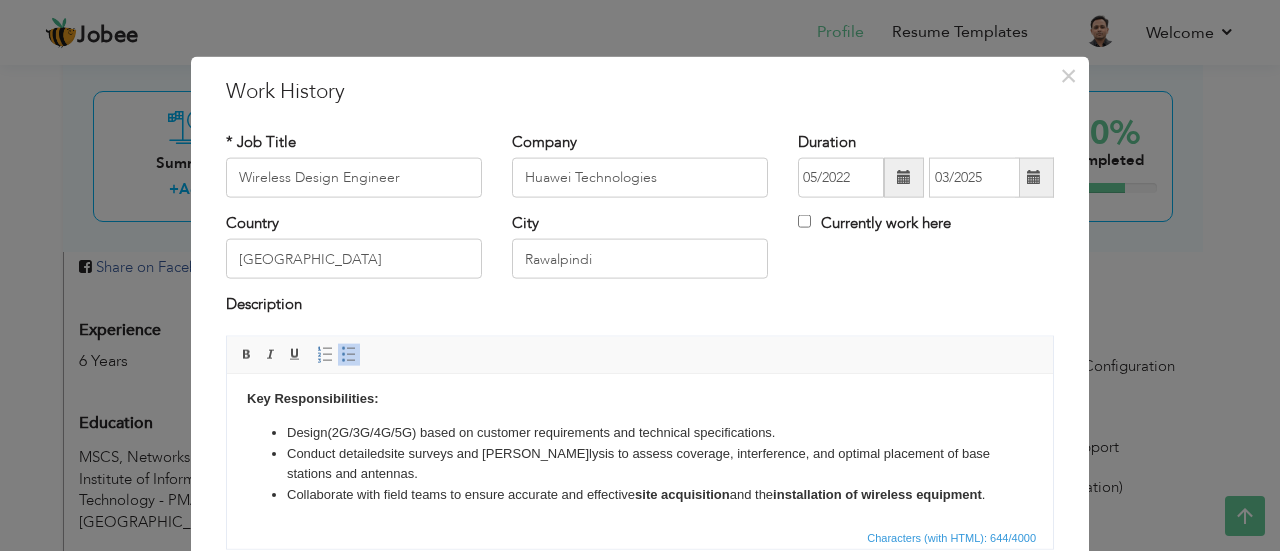 scroll, scrollTop: 132, scrollLeft: 0, axis: vertical 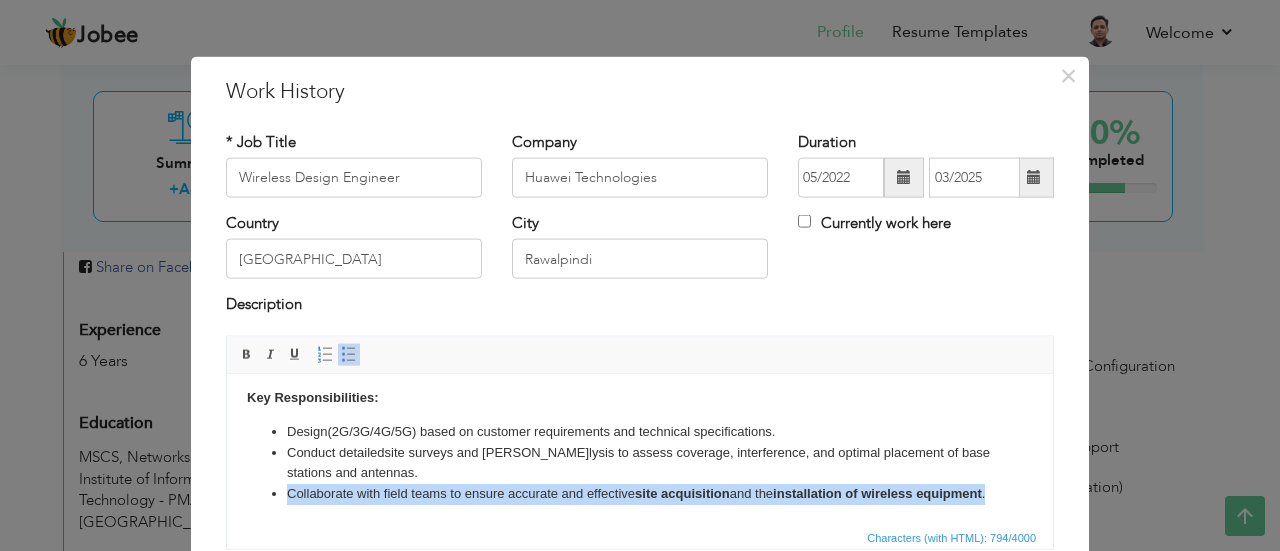 drag, startPoint x: 412, startPoint y: 489, endPoint x: 289, endPoint y: 471, distance: 124.3101 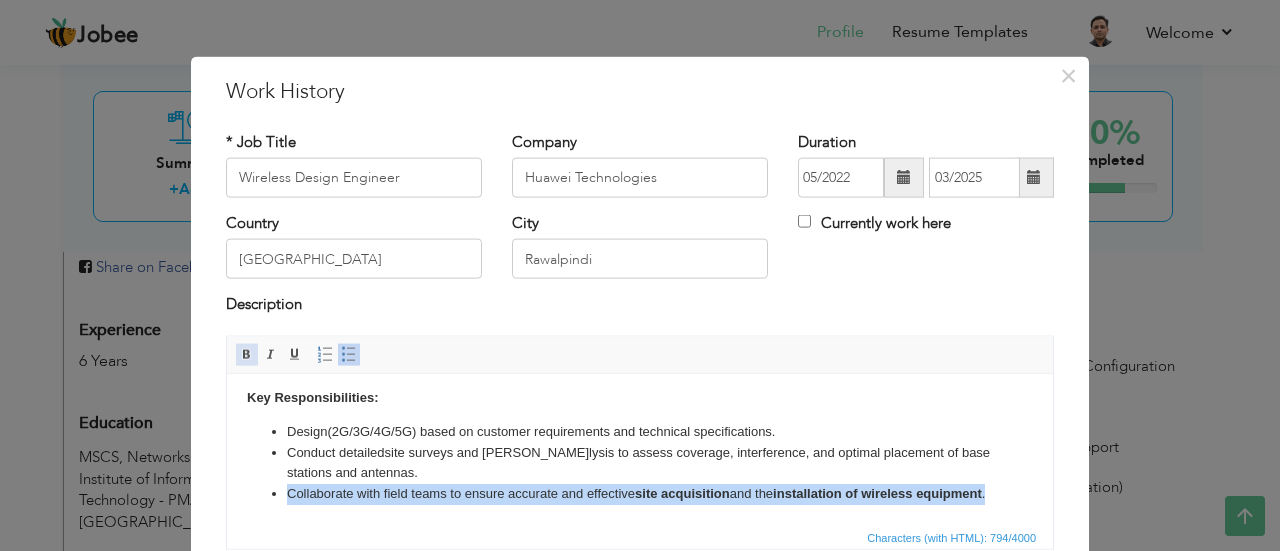 click at bounding box center [247, 354] 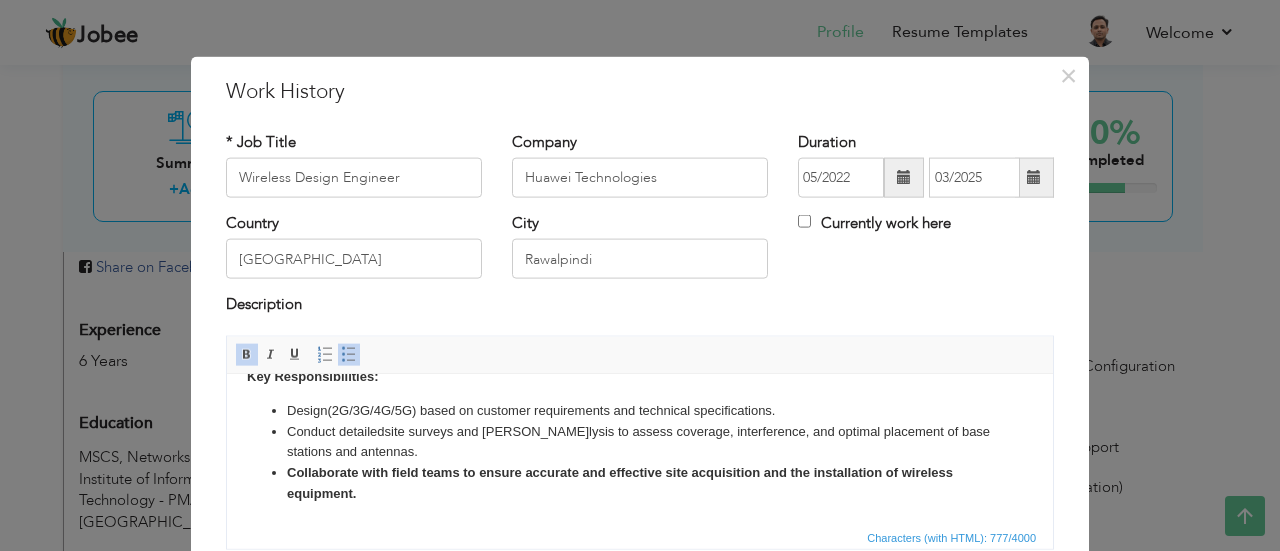 click at bounding box center (247, 354) 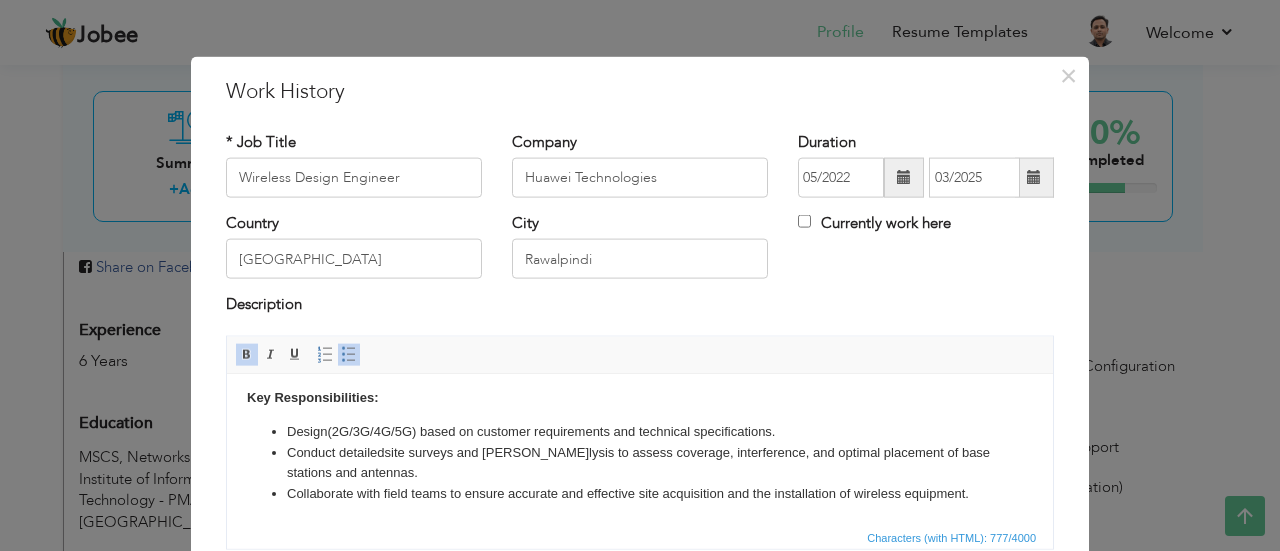 scroll, scrollTop: 110, scrollLeft: 0, axis: vertical 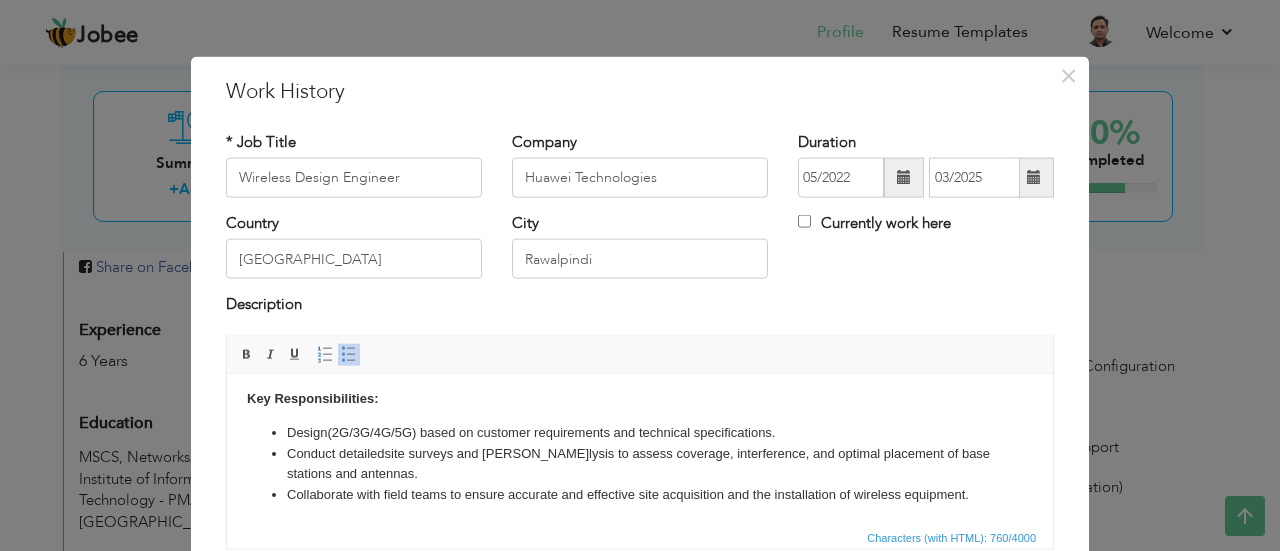 click on "Conduct detailed  site surveys and ana lysis to assess coverage, interference, and optimal placement of base stations and antennas." at bounding box center (640, 464) 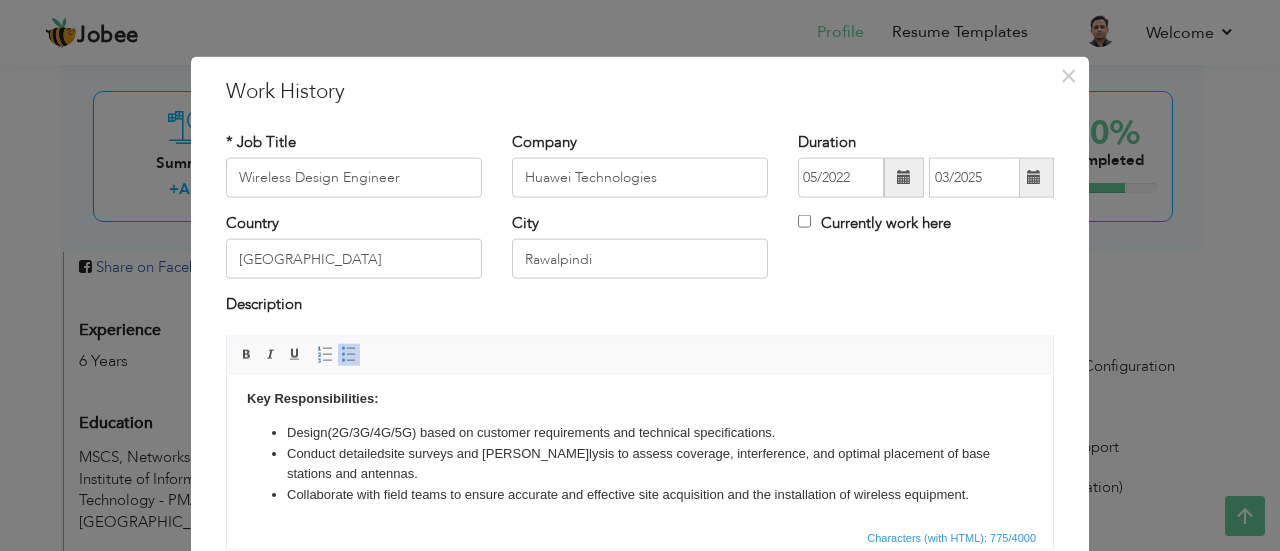scroll, scrollTop: 132, scrollLeft: 0, axis: vertical 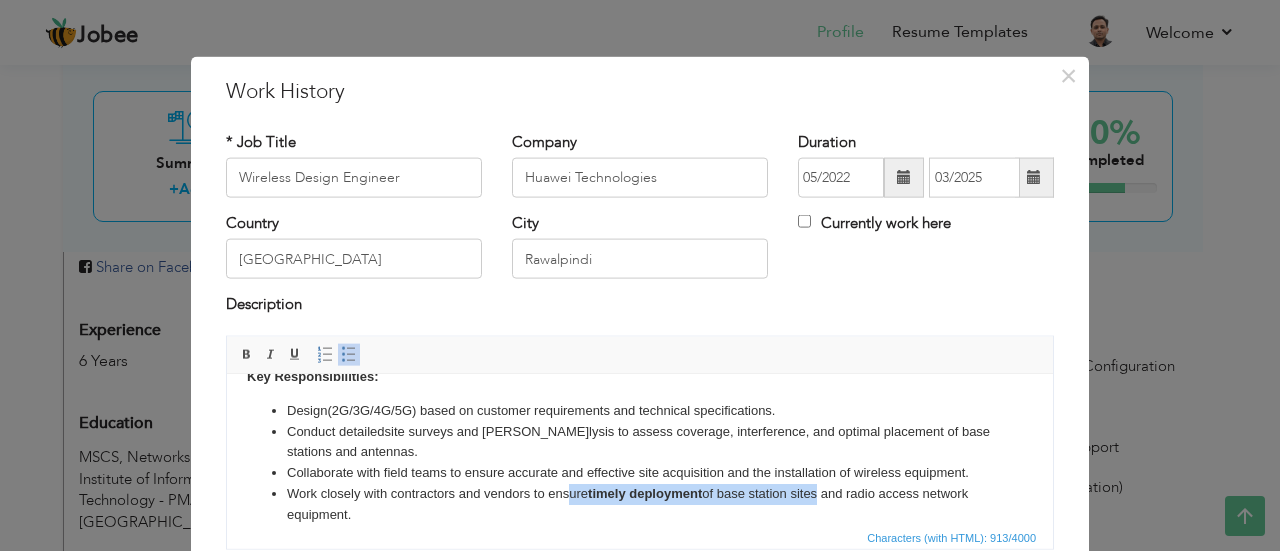 drag, startPoint x: 569, startPoint y: 488, endPoint x: 821, endPoint y: 485, distance: 252.01785 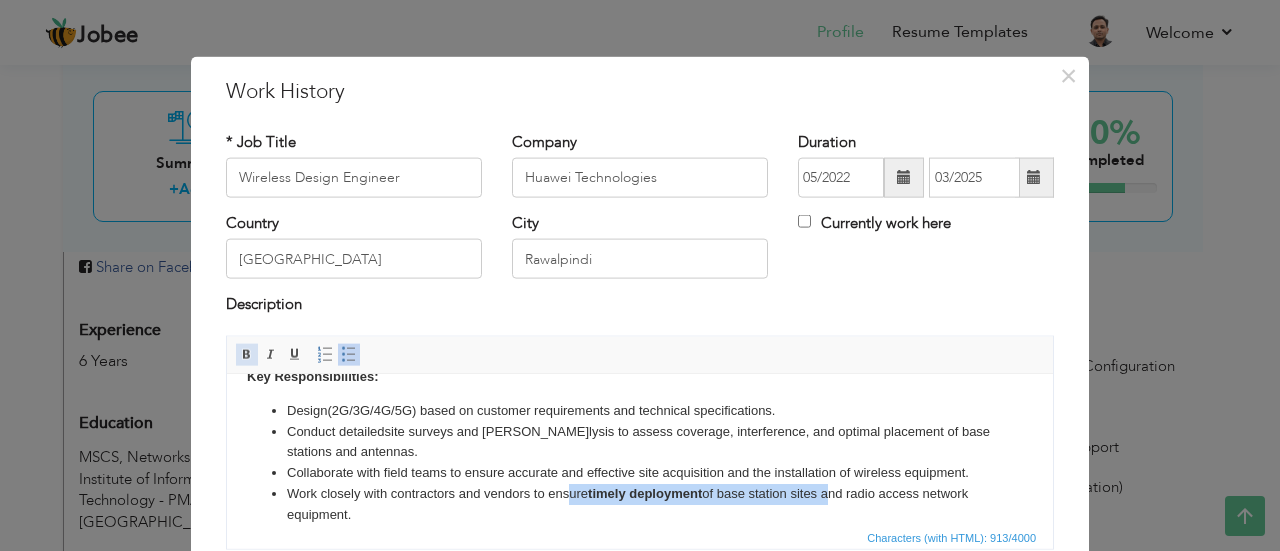 click on "Bold" at bounding box center (247, 354) 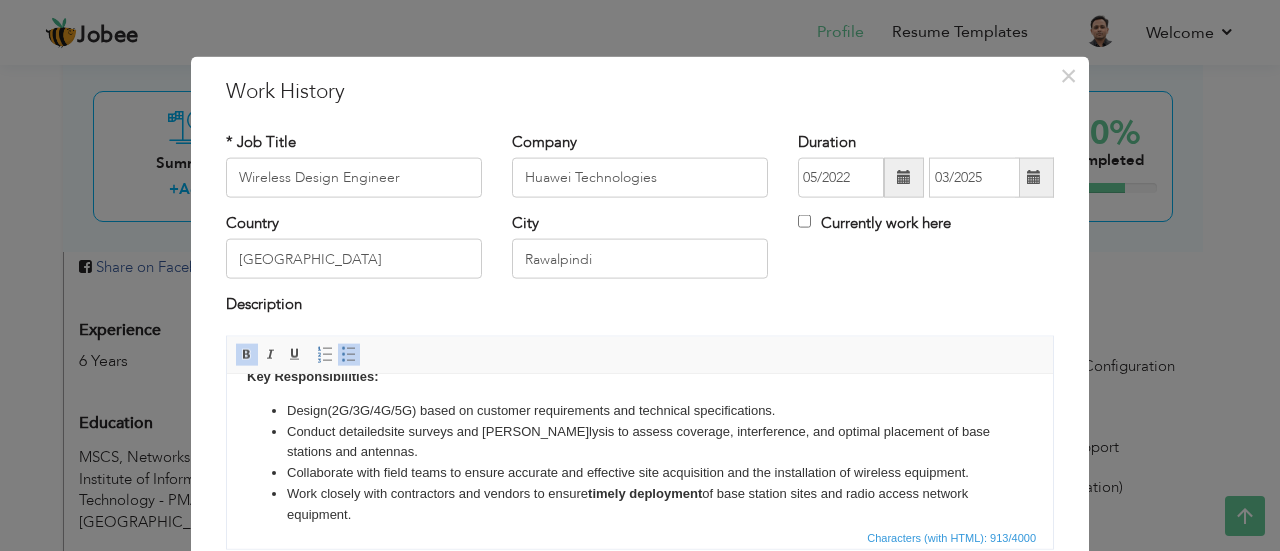 click on "Bold" at bounding box center [247, 354] 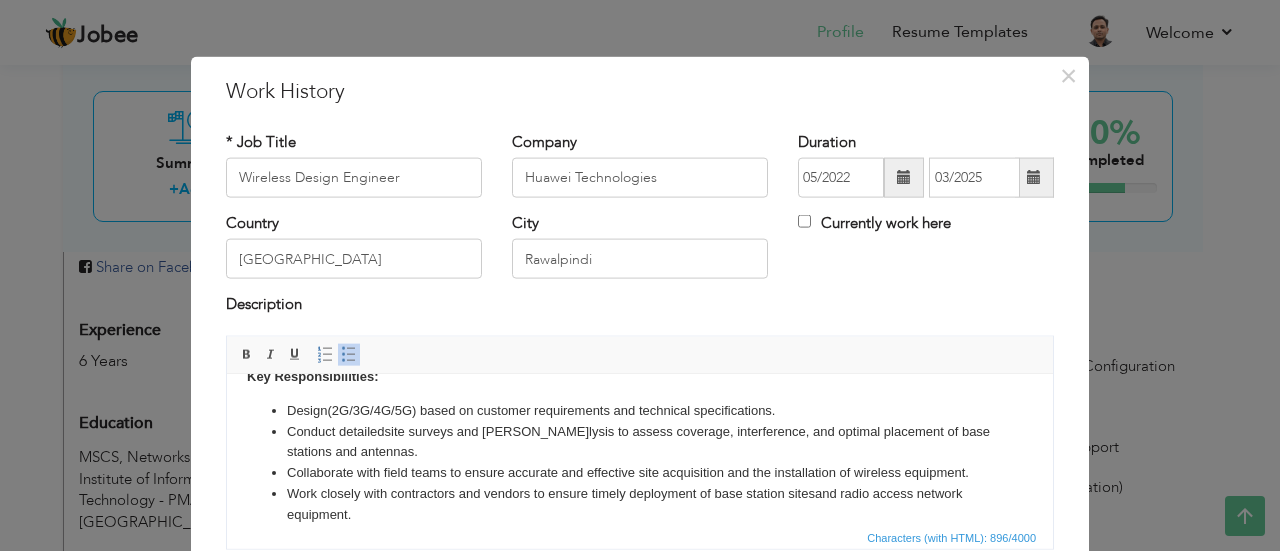 click on "Work closely with contractors and vendors to ens ure timely deployment of base station sites  and radio access network equipment." at bounding box center (640, 504) 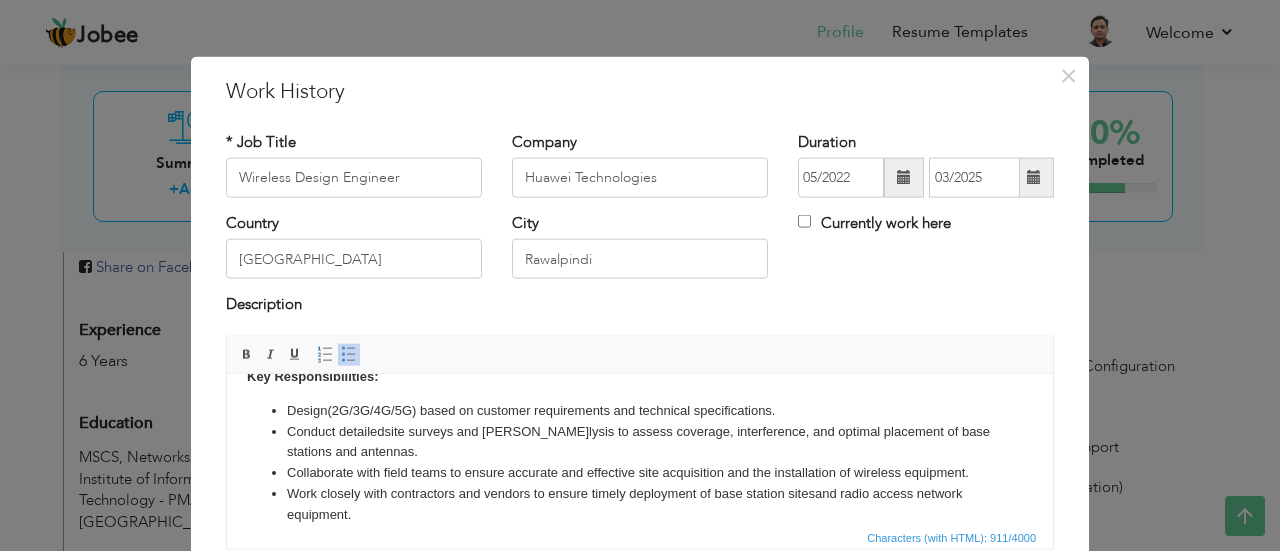 scroll, scrollTop: 150, scrollLeft: 0, axis: vertical 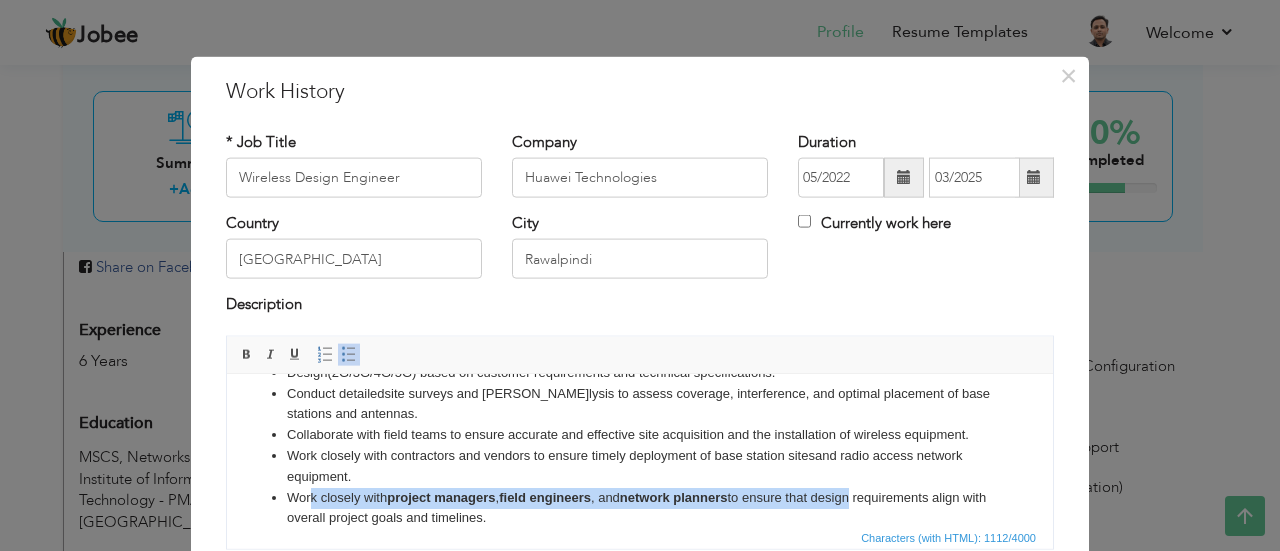 drag, startPoint x: 313, startPoint y: 498, endPoint x: 855, endPoint y: 505, distance: 542.0452 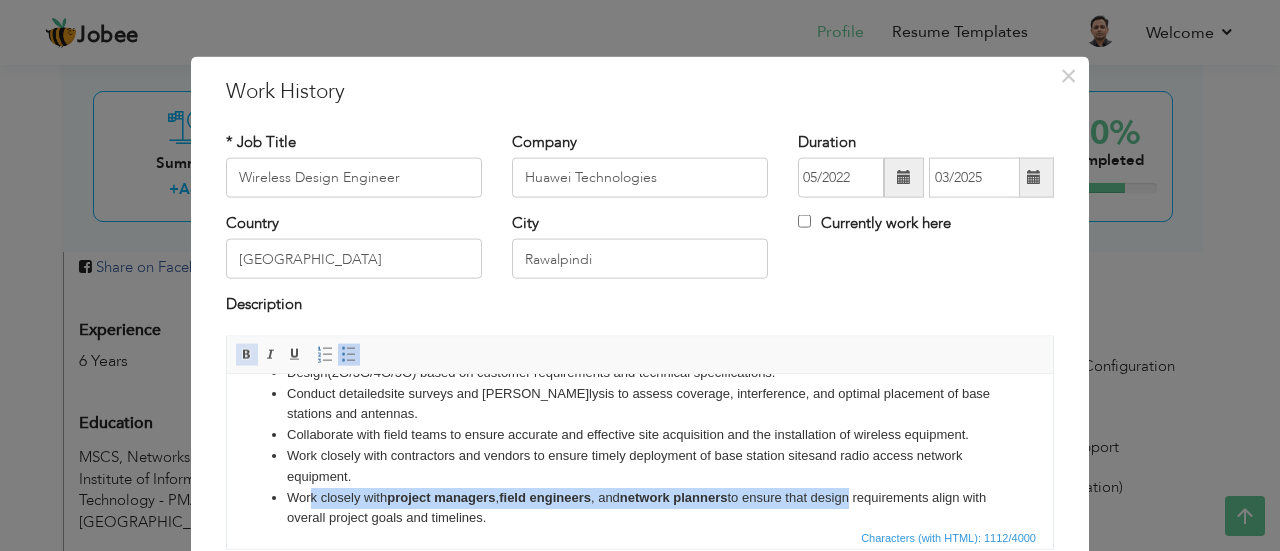 click on "Bold" at bounding box center [247, 354] 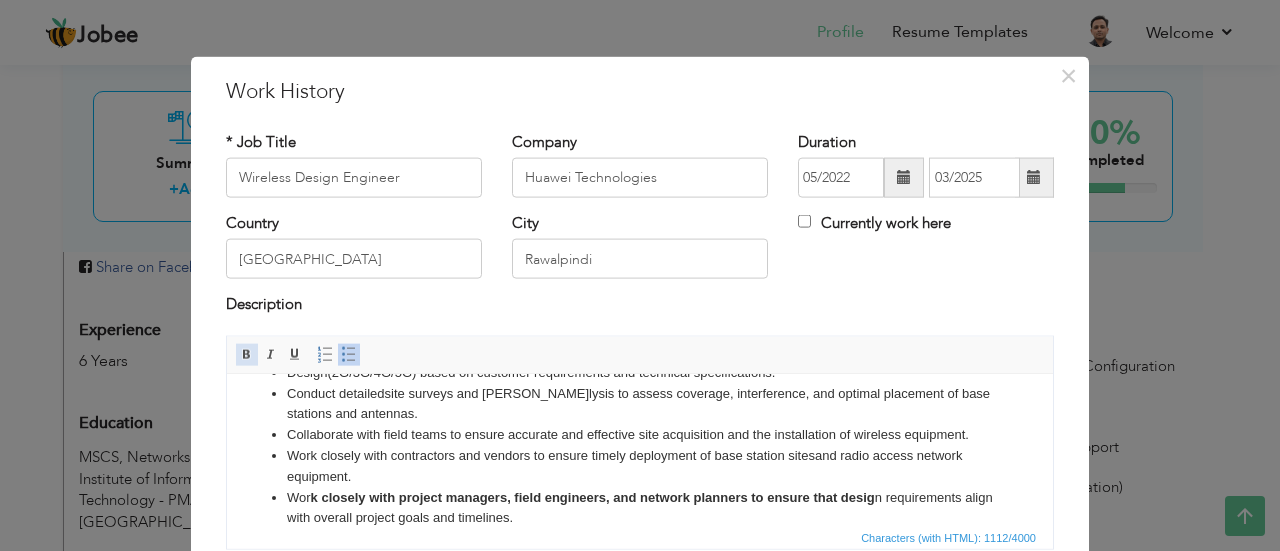 click on "Bold" at bounding box center [247, 354] 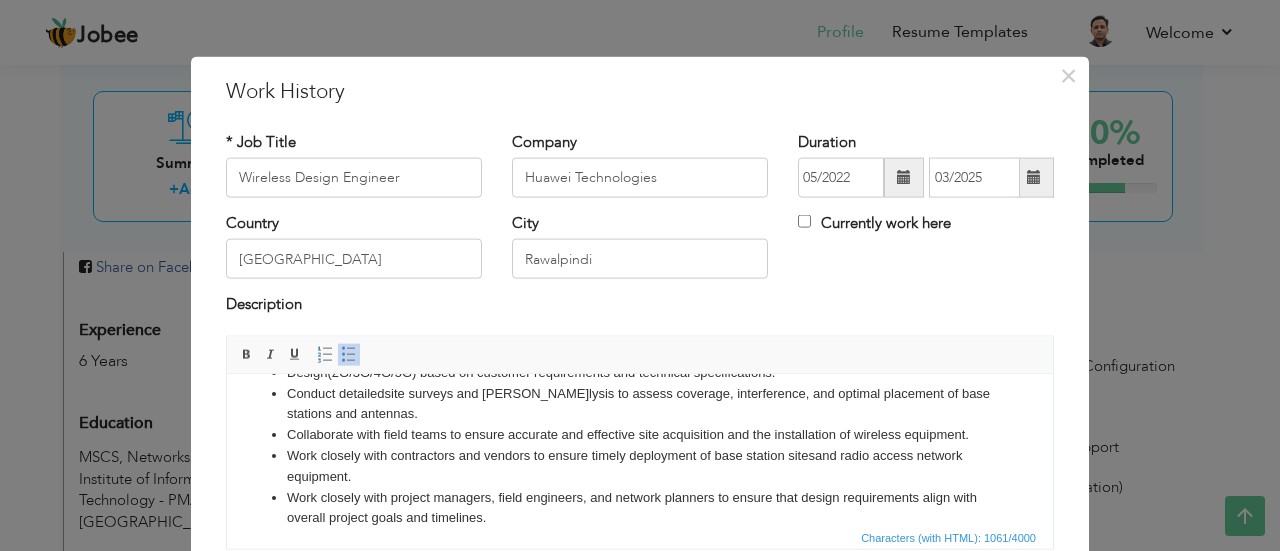 click on "Wor k closely with project managers, field engineers, and network planners to ensure that desig n requirements align with overall project goals and timelines." at bounding box center [640, 508] 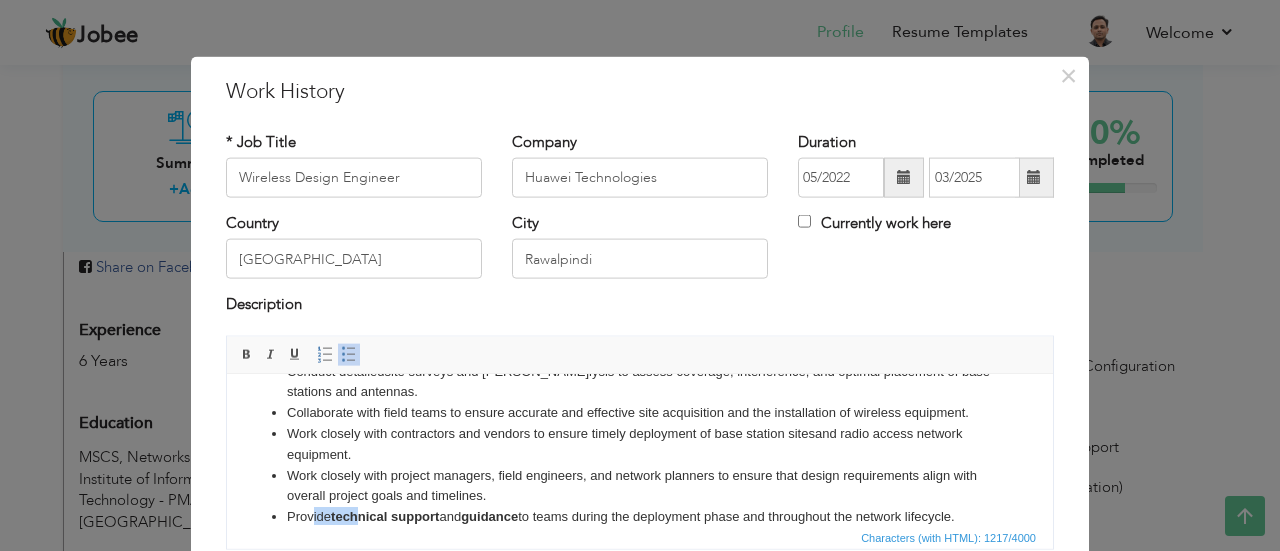 scroll, scrollTop: 214, scrollLeft: 0, axis: vertical 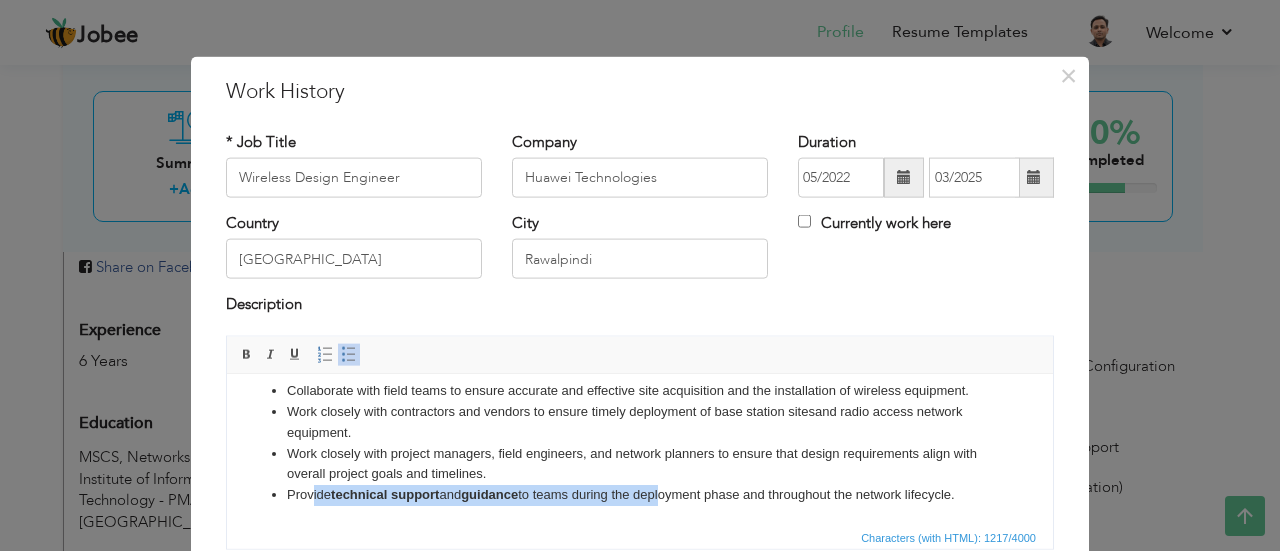 drag, startPoint x: 314, startPoint y: 516, endPoint x: 666, endPoint y: 491, distance: 352.88666 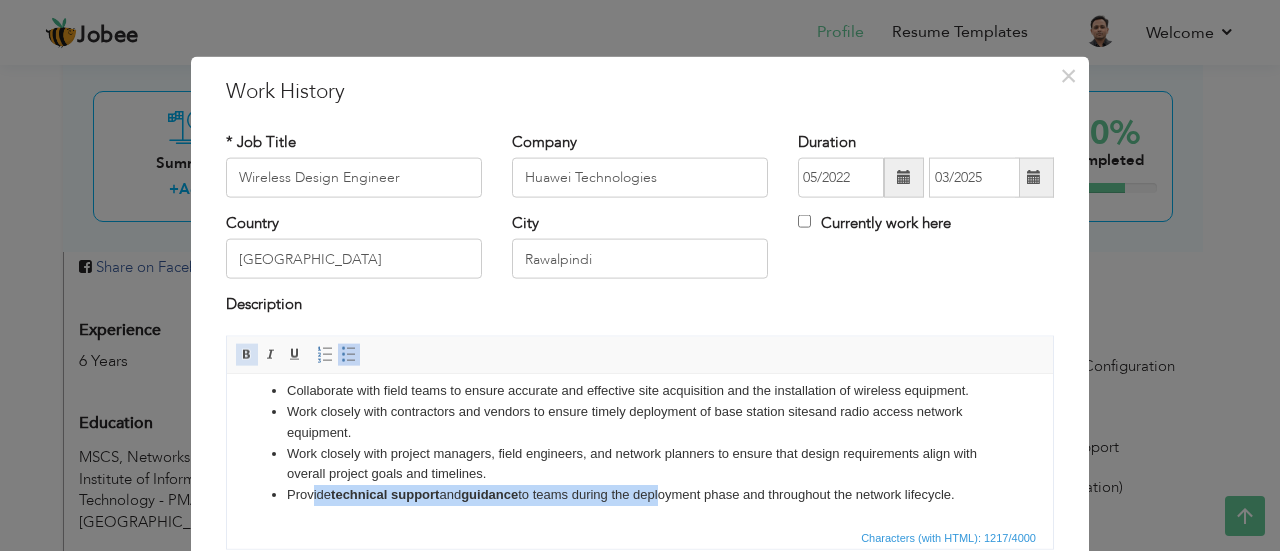 click at bounding box center (247, 354) 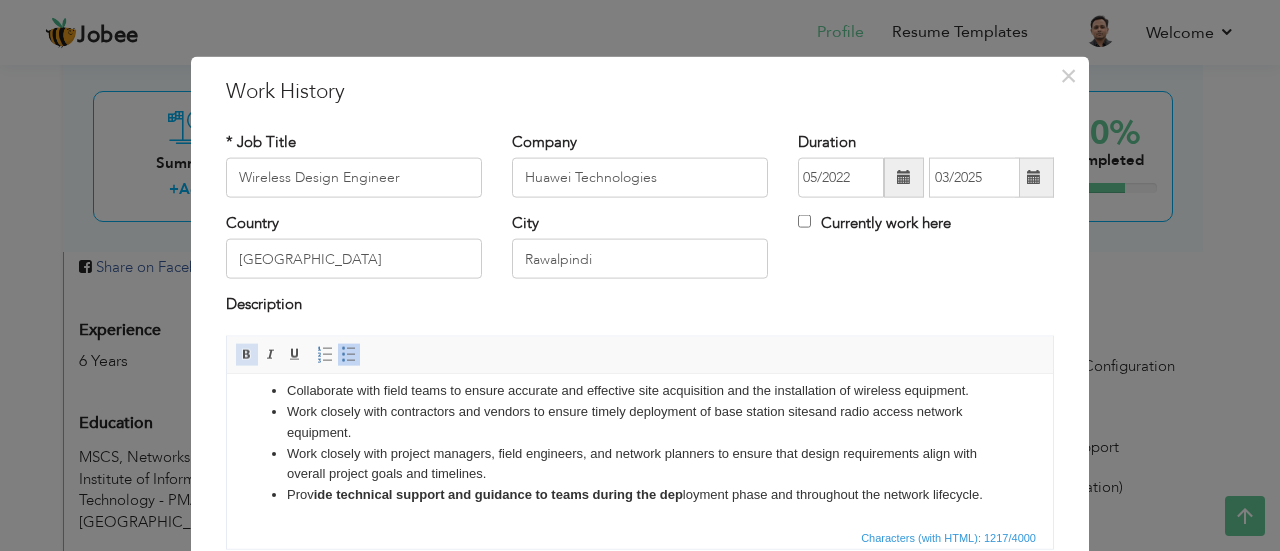 click at bounding box center [247, 354] 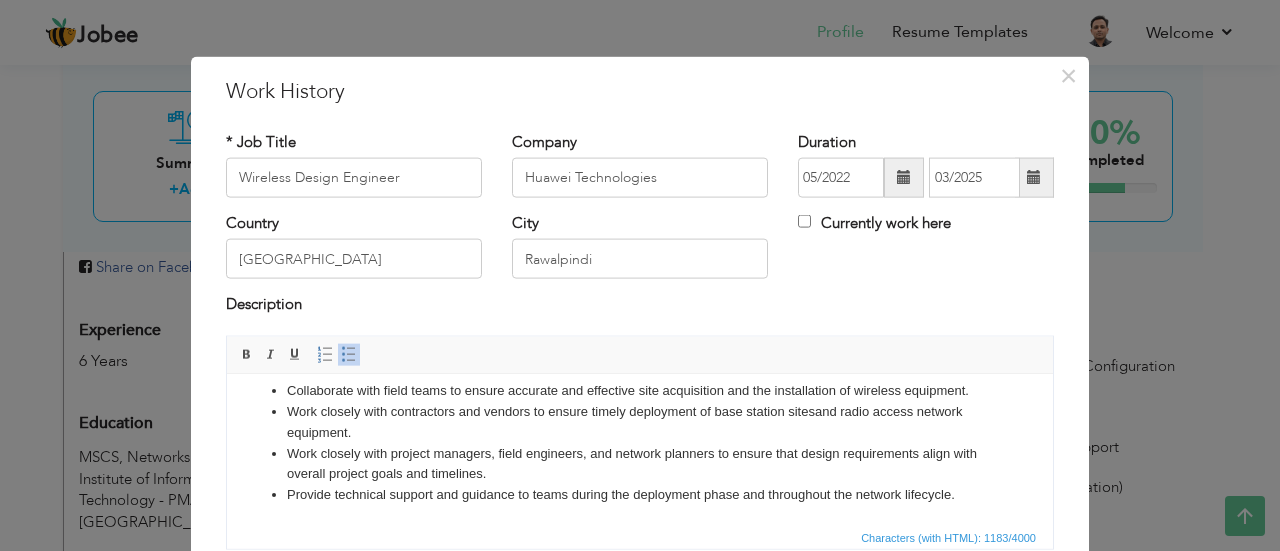 click on "Wor k closely with project managers, field engineers, and network planners to ensure that desig n requirements align with overall project goals and timelines." at bounding box center [640, 464] 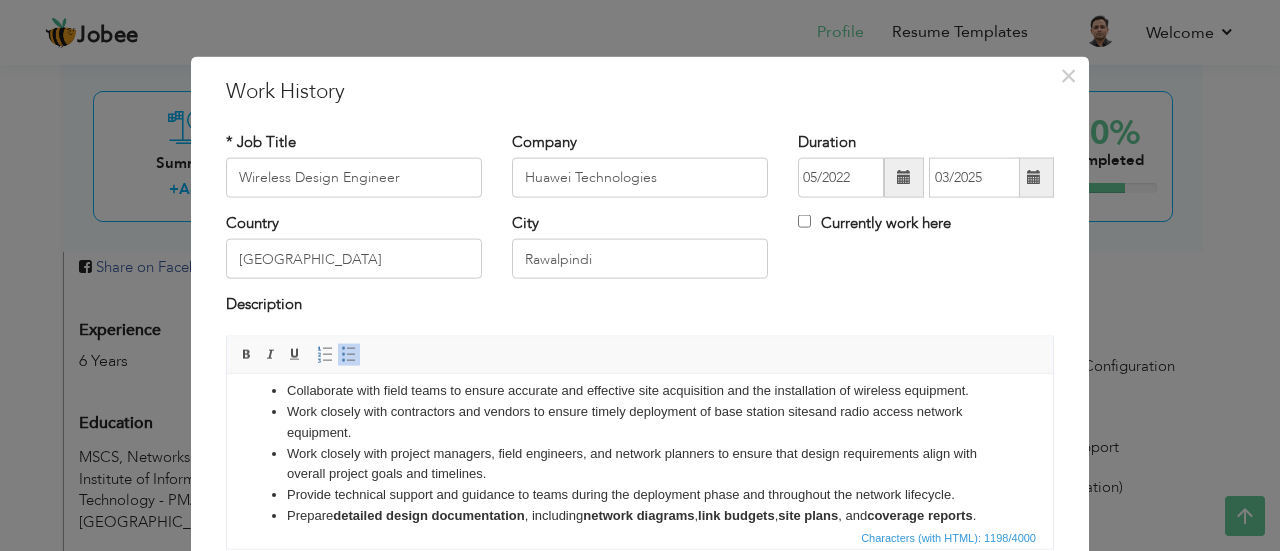 scroll, scrollTop: 233, scrollLeft: 0, axis: vertical 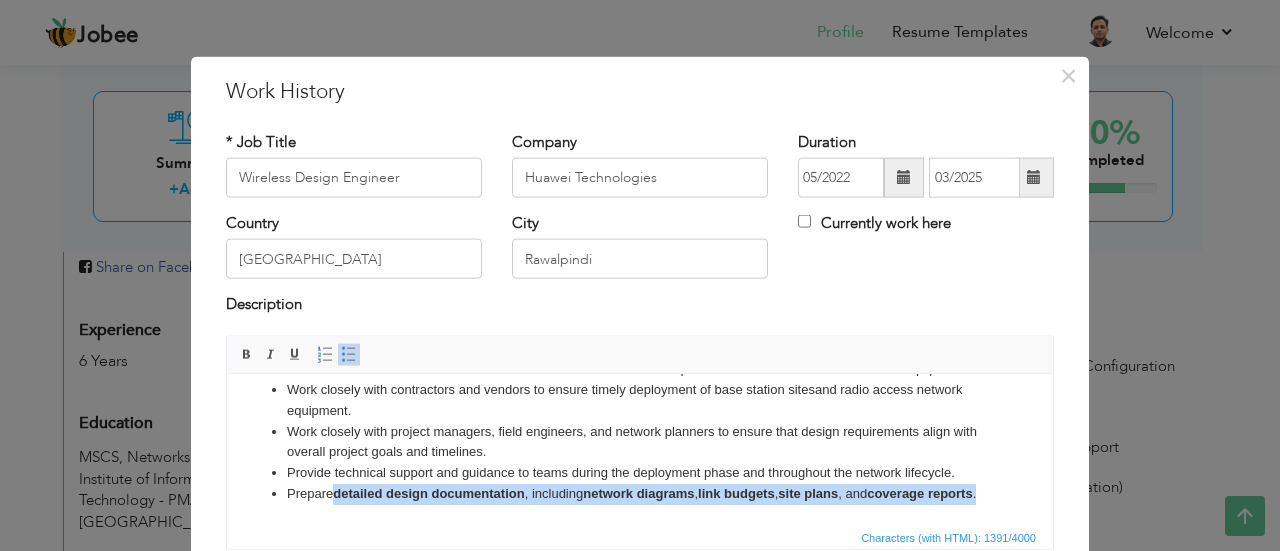 drag, startPoint x: 339, startPoint y: 496, endPoint x: 687, endPoint y: 516, distance: 348.57425 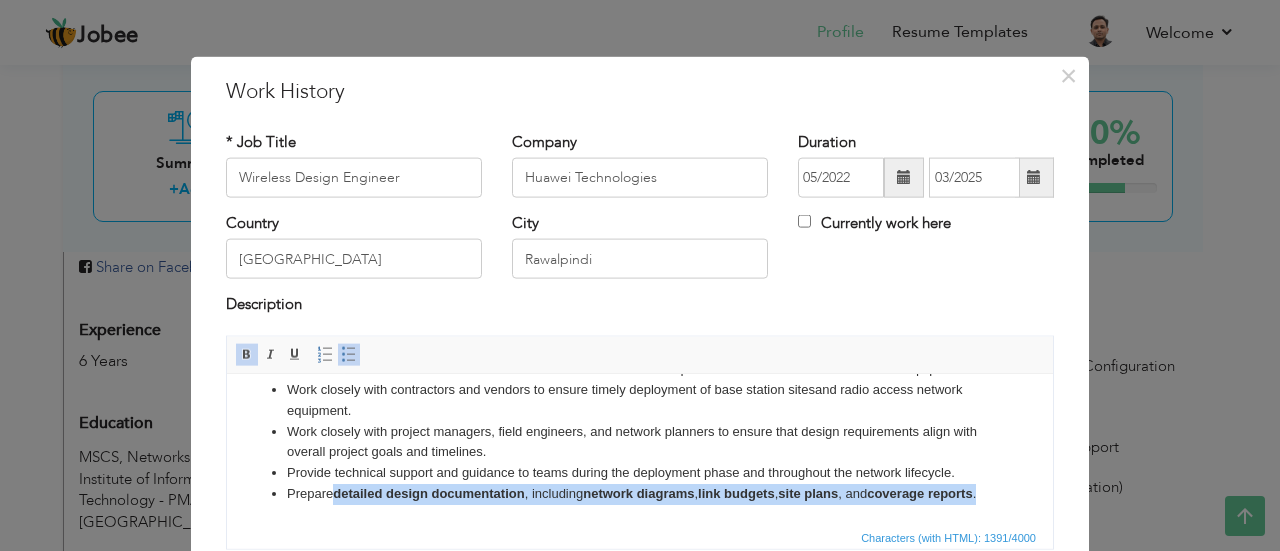 click at bounding box center (247, 354) 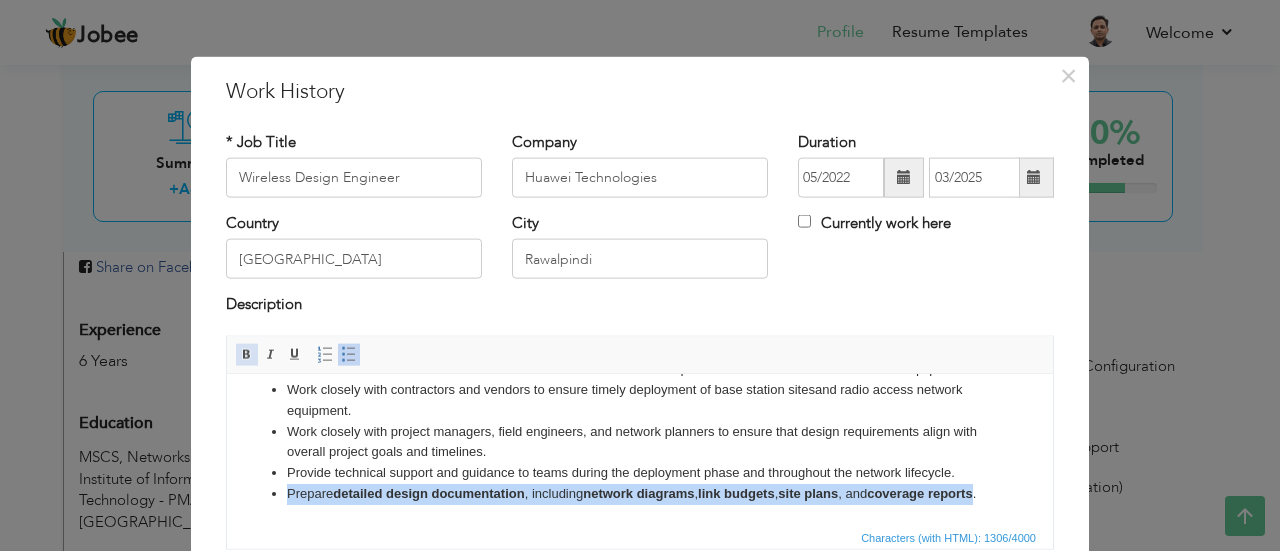 scroll, scrollTop: 236, scrollLeft: 0, axis: vertical 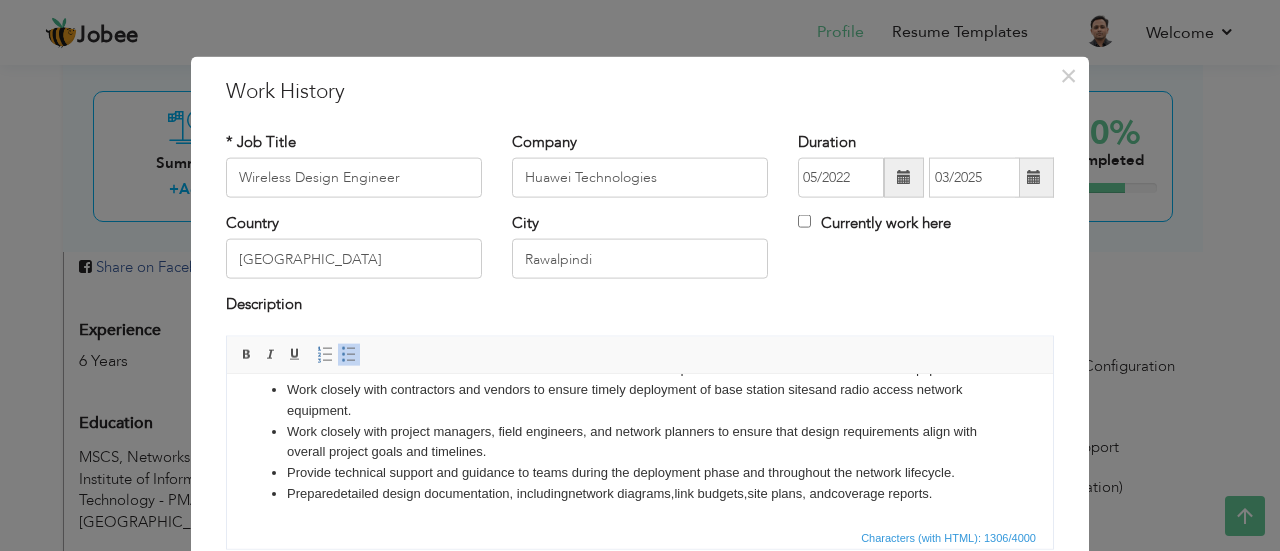 click on "Prov ide technical support and guidance to teams during the dep loyment phase and throughout the network lifecycle." at bounding box center (640, 472) 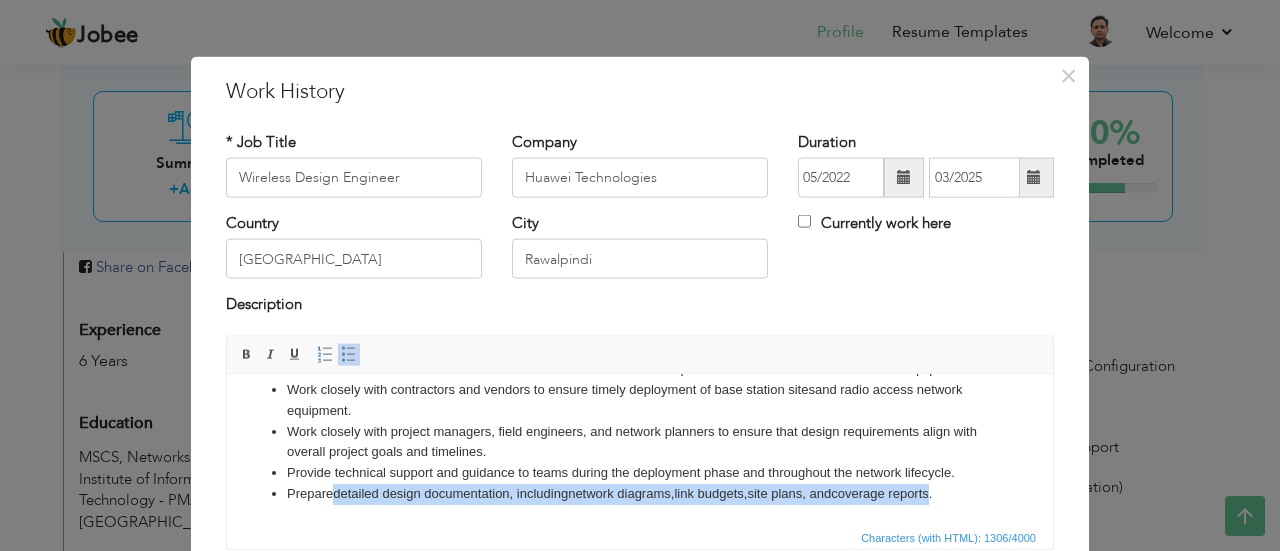 drag, startPoint x: 337, startPoint y: 494, endPoint x: 947, endPoint y: 494, distance: 610 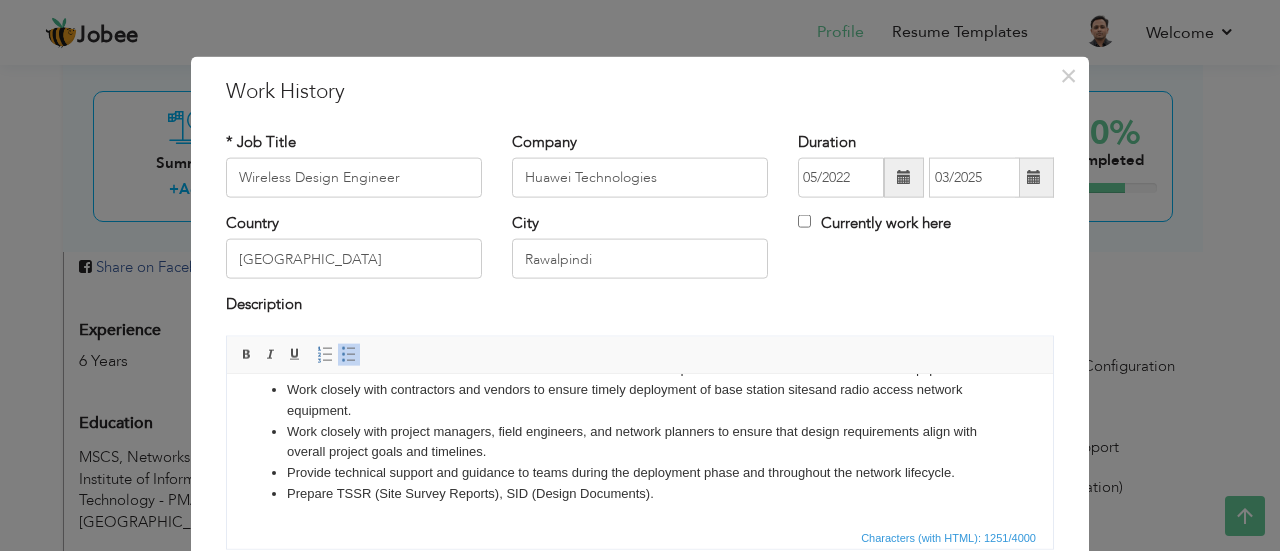 scroll, scrollTop: 256, scrollLeft: 0, axis: vertical 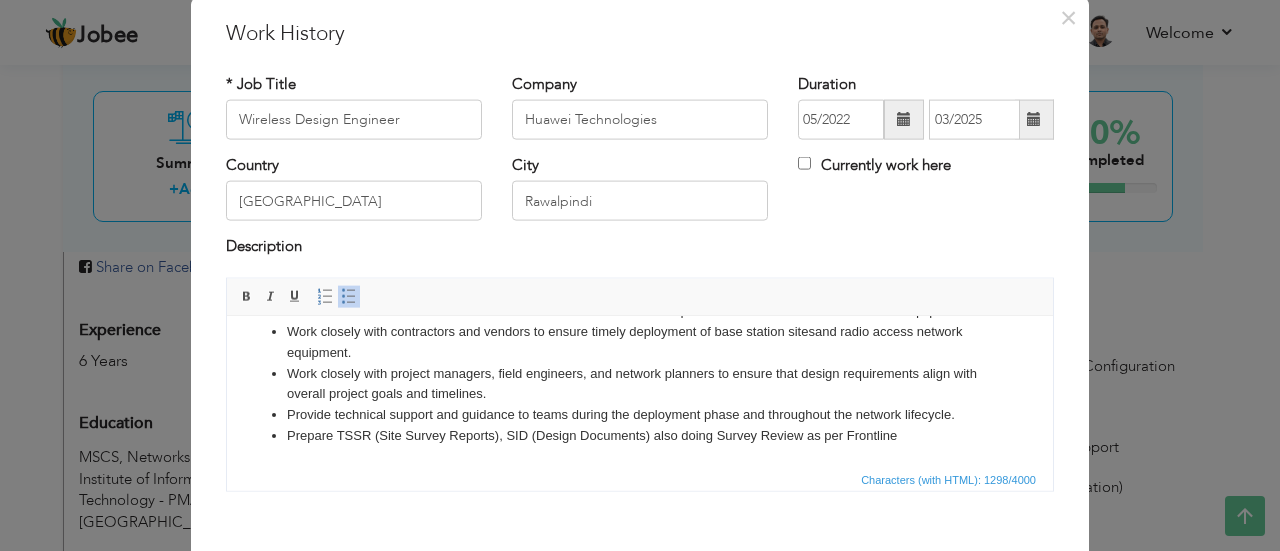click on "Prepare TSSR (Site Survey Reports), SID (Design Documents) also doing Survey Review as per Frontline" at bounding box center (640, 435) 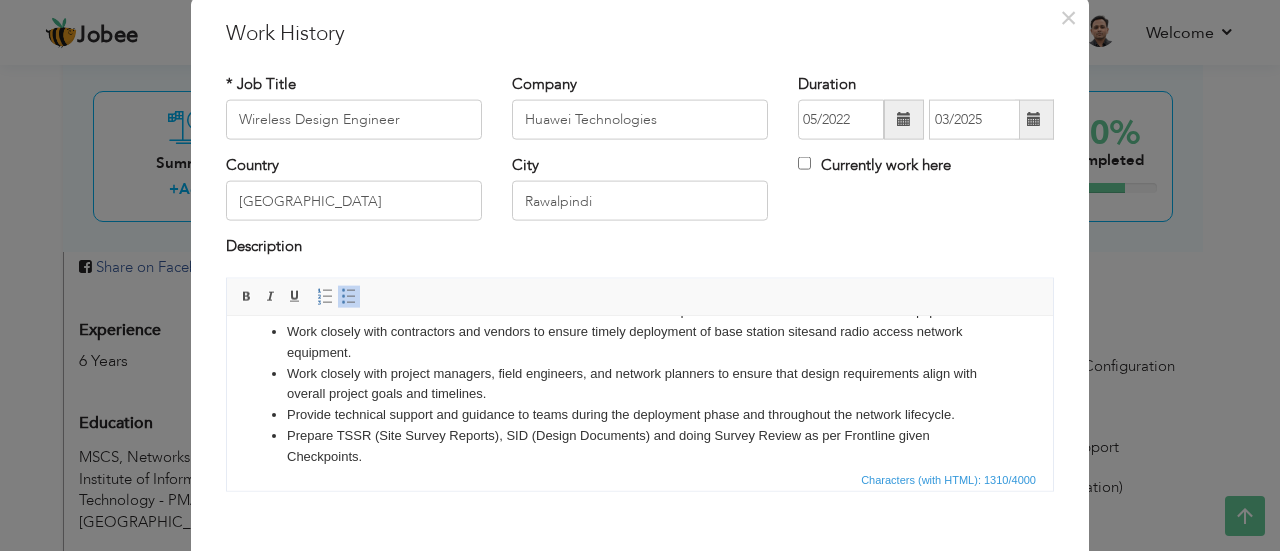 click on "Prepare TSSR (Site Survey Reports), SID (Design Documents) and doing Survey Review as per Frontline given Checkpoints." at bounding box center (640, 446) 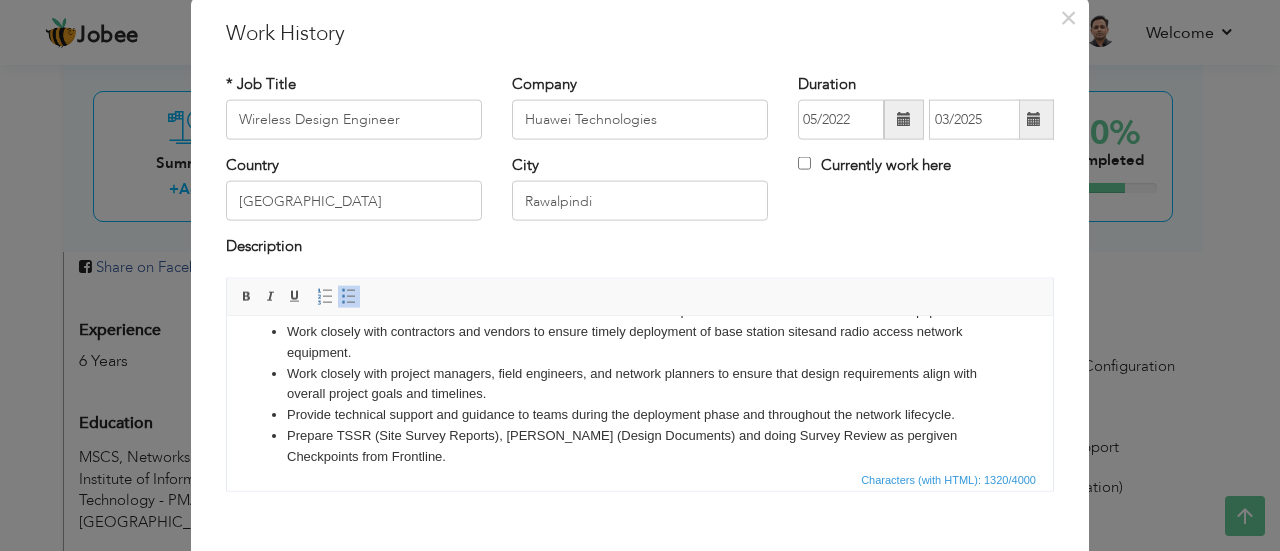 scroll, scrollTop: 256, scrollLeft: 0, axis: vertical 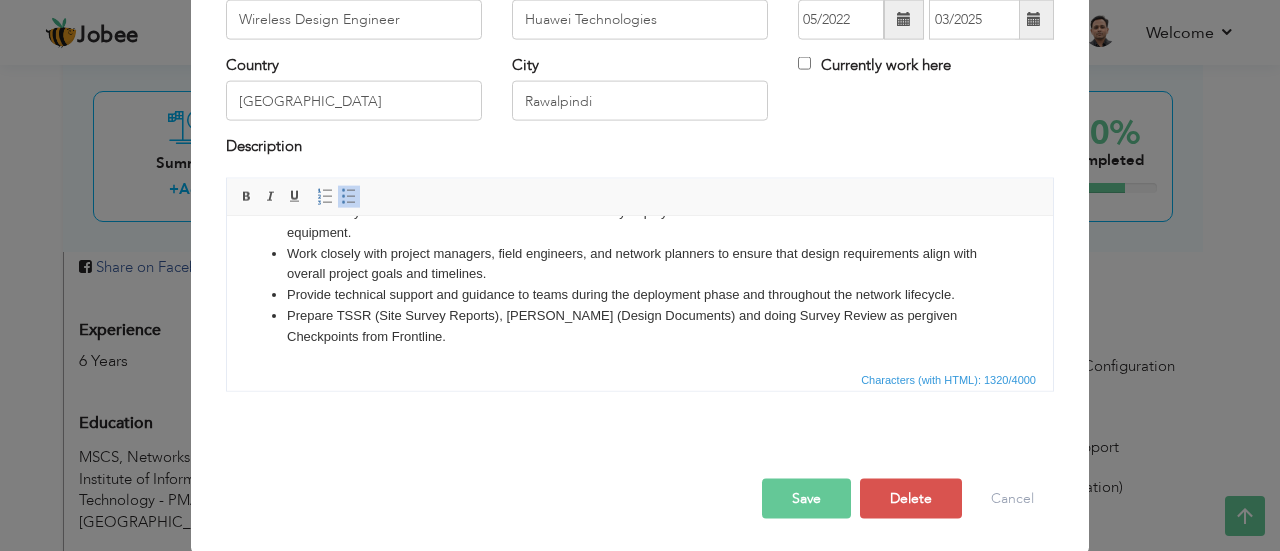 click on "Save" at bounding box center (806, 498) 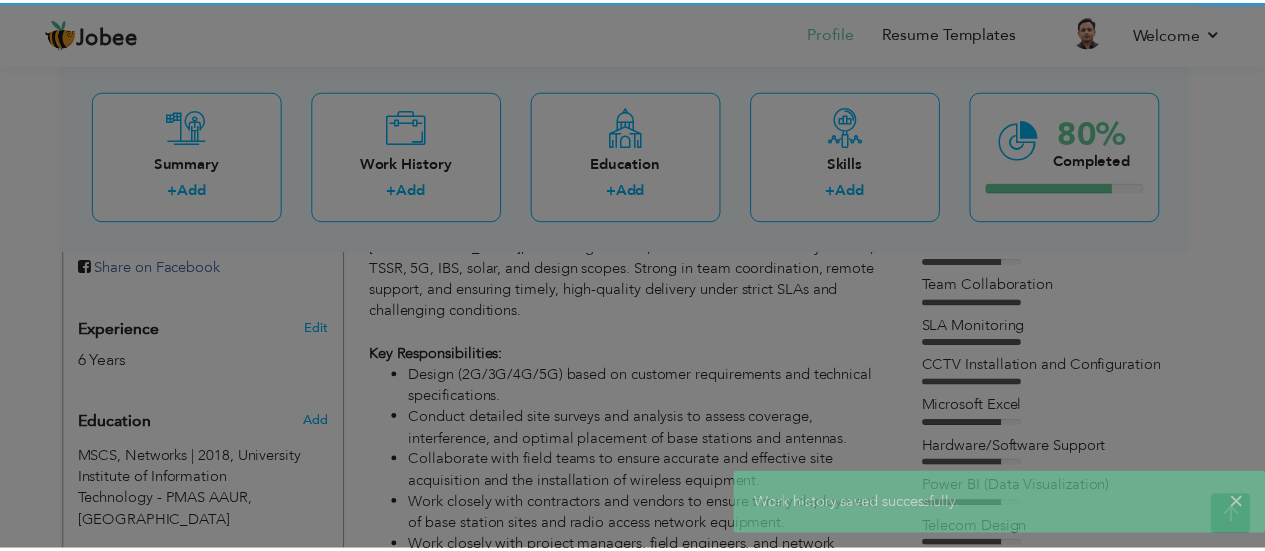 scroll, scrollTop: 0, scrollLeft: 0, axis: both 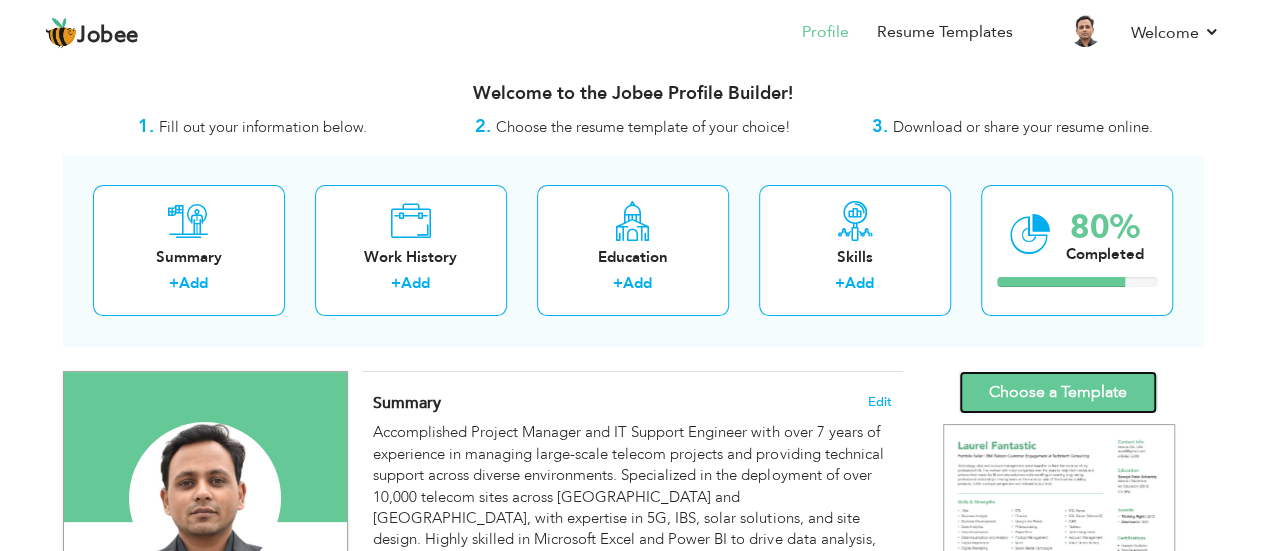 click on "Choose a Template" at bounding box center [1058, 392] 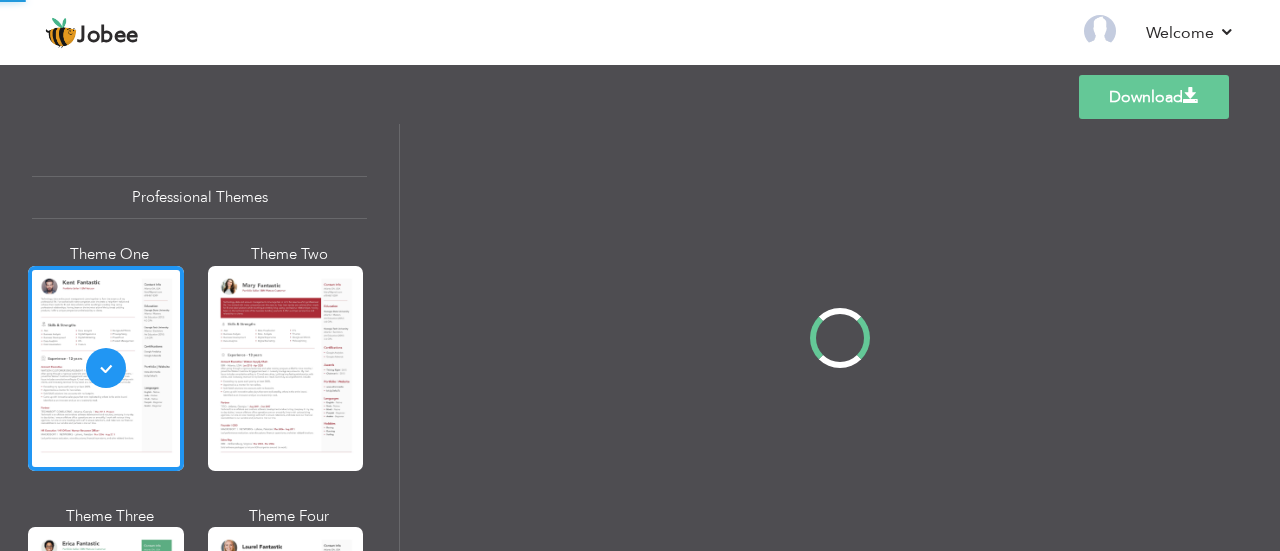 scroll, scrollTop: 0, scrollLeft: 0, axis: both 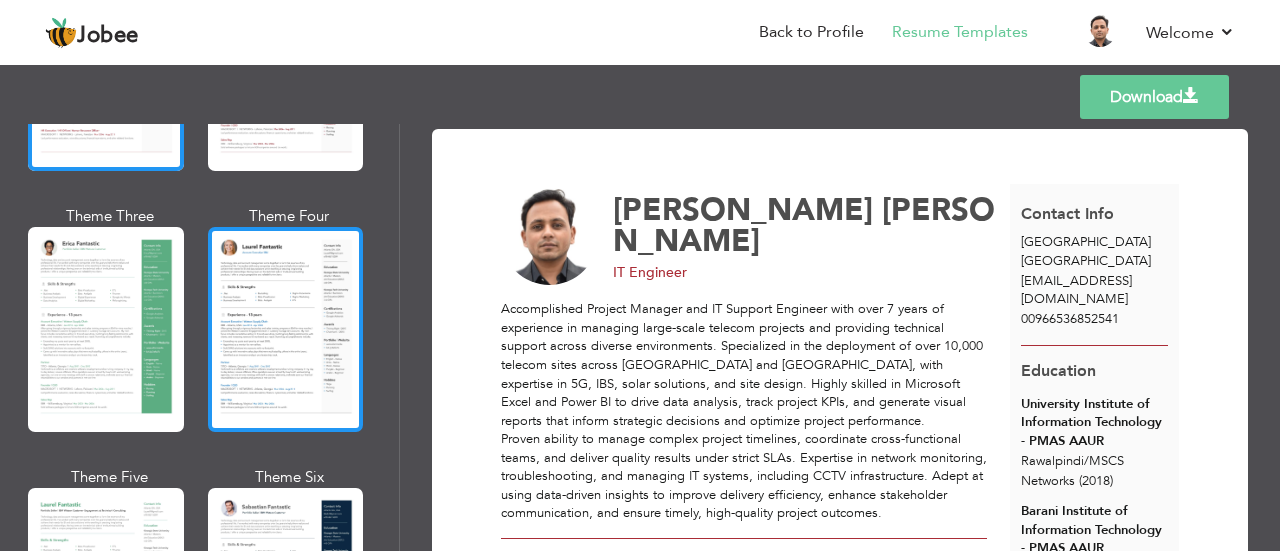 click at bounding box center (286, 329) 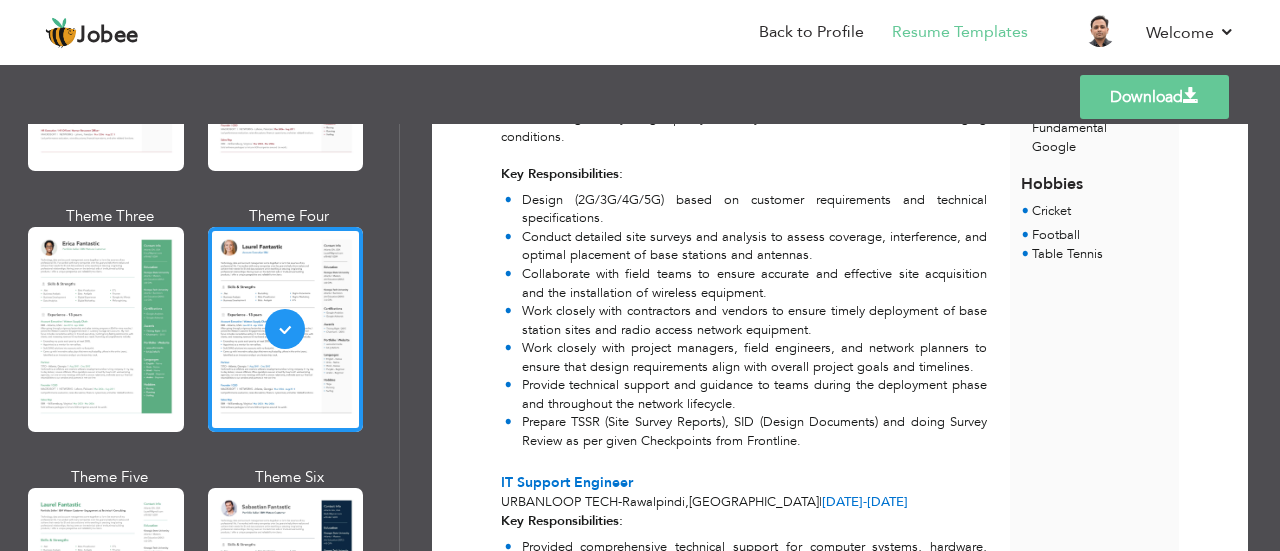 scroll, scrollTop: 800, scrollLeft: 0, axis: vertical 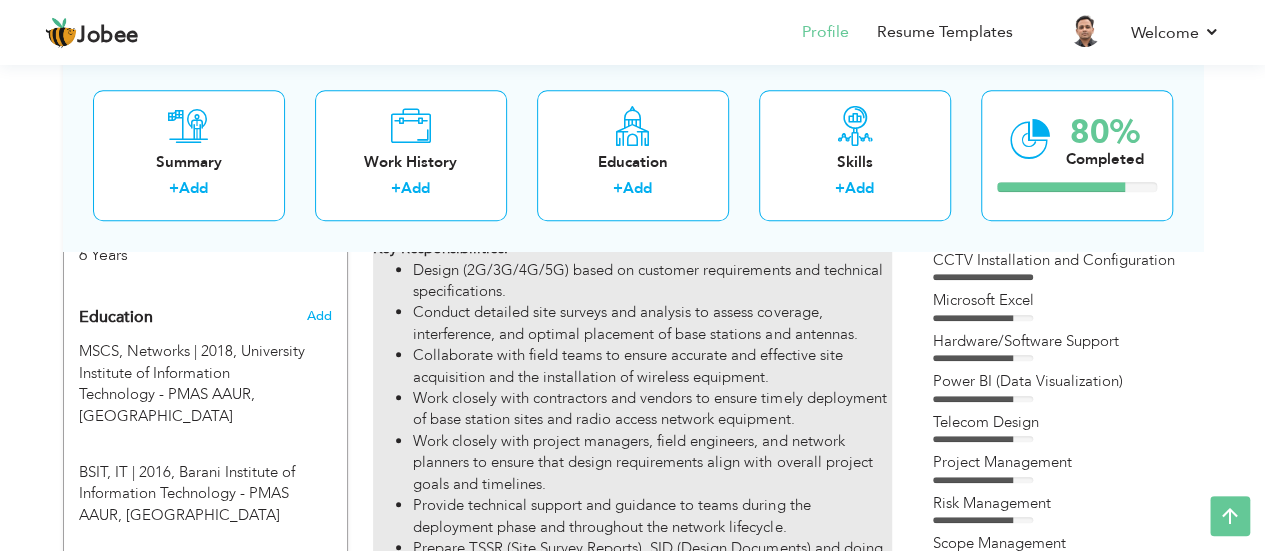 click on "Work closely with project managers, field engineers, and network planners to ensure that design requirements align with overall project goals and timelines." at bounding box center (652, 463) 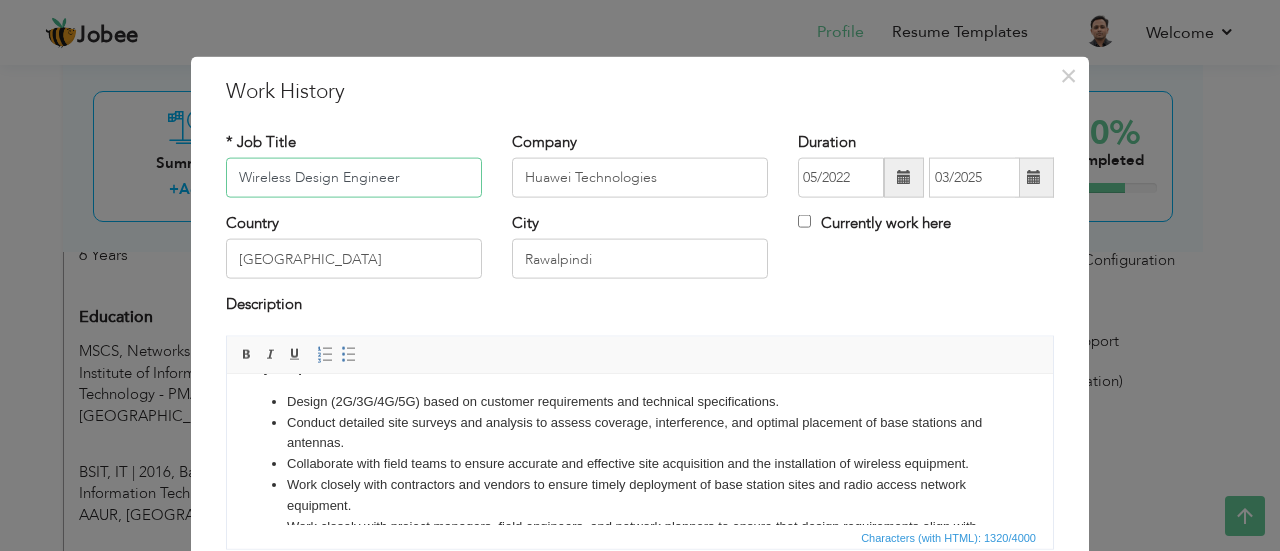 scroll, scrollTop: 100, scrollLeft: 0, axis: vertical 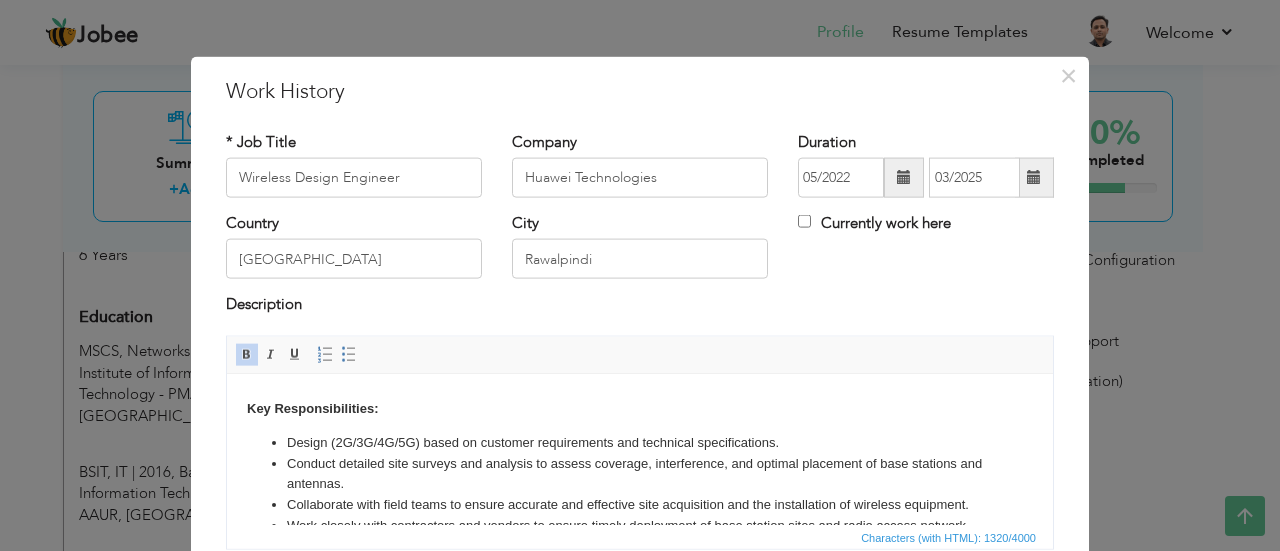click on "Design (2G/3G/4G/5G) based on customer requirements and technical specifications." at bounding box center [640, 442] 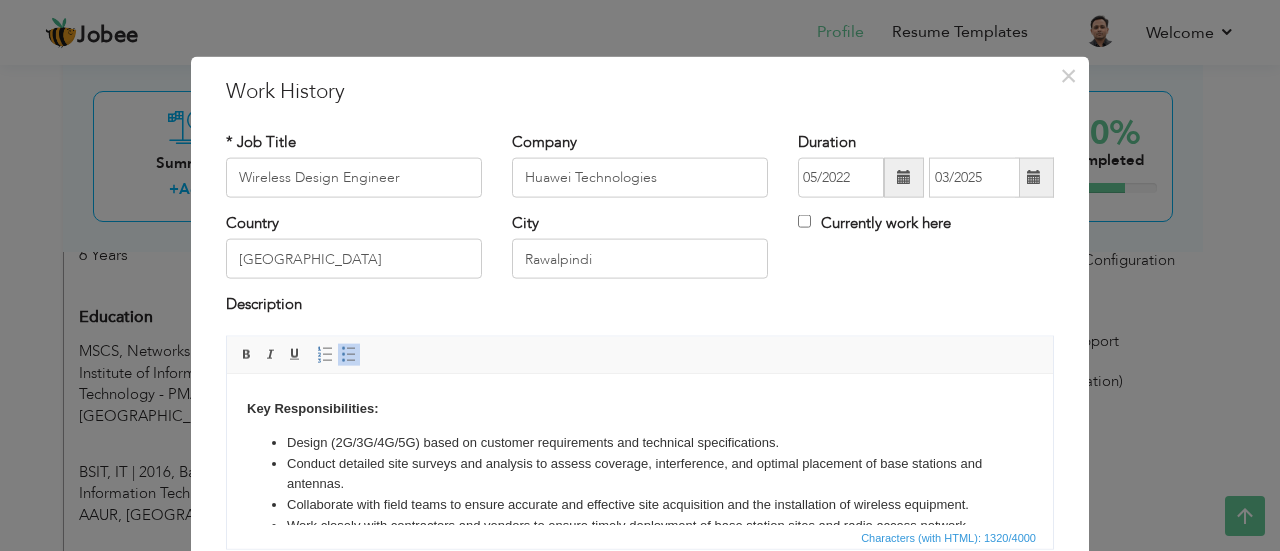 click on "Design (2G/3G/4G/5G) based on customer requirements and technical specifications." at bounding box center [640, 442] 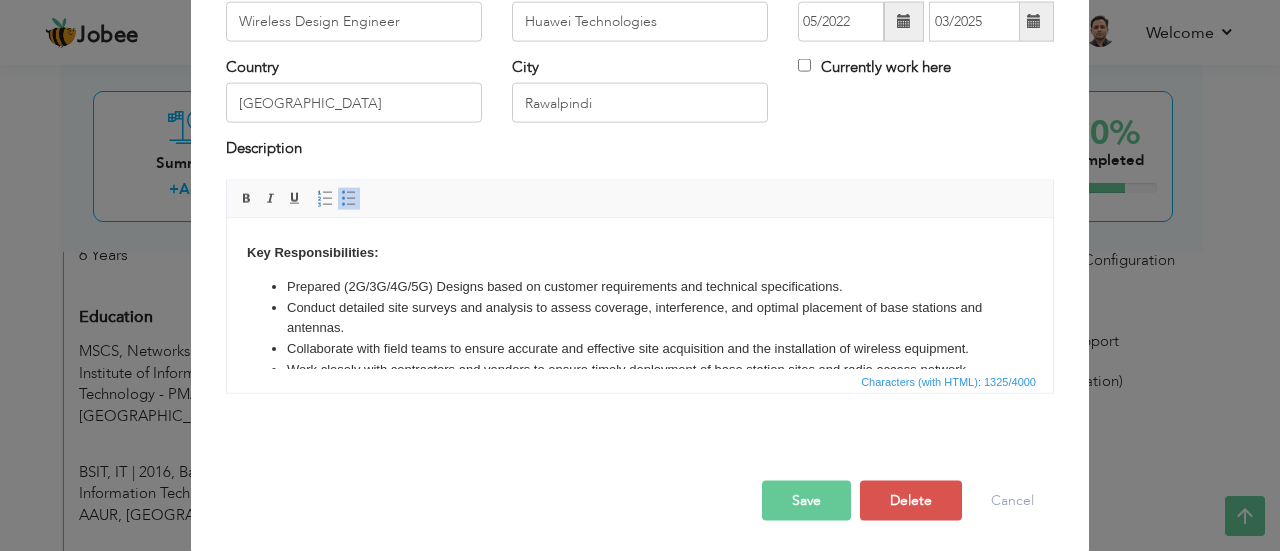 scroll, scrollTop: 158, scrollLeft: 0, axis: vertical 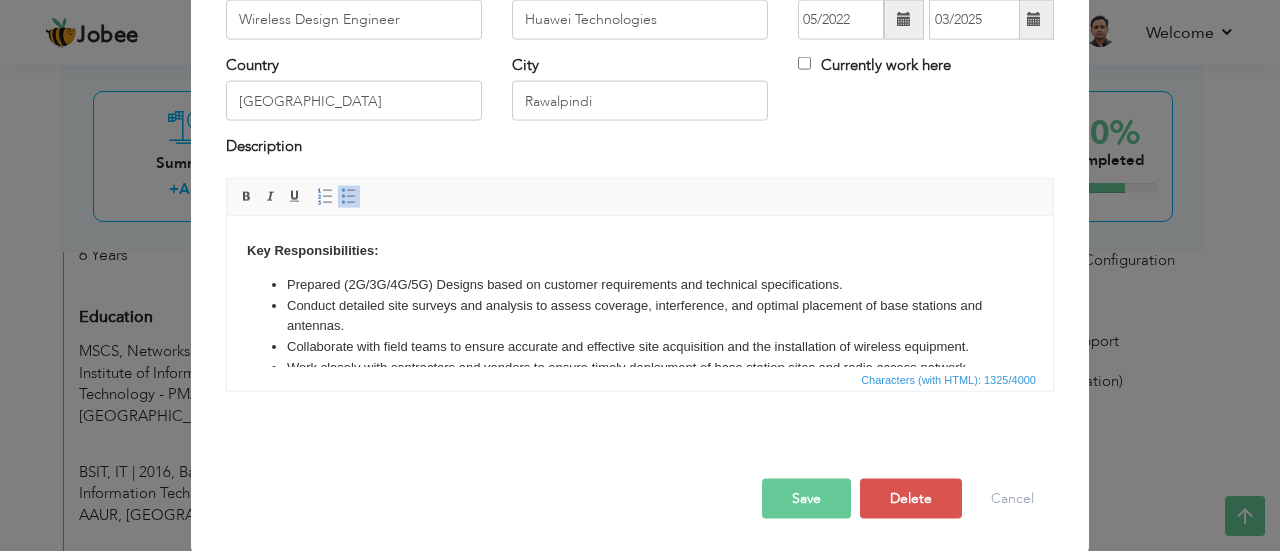 click on "Save" at bounding box center (806, 498) 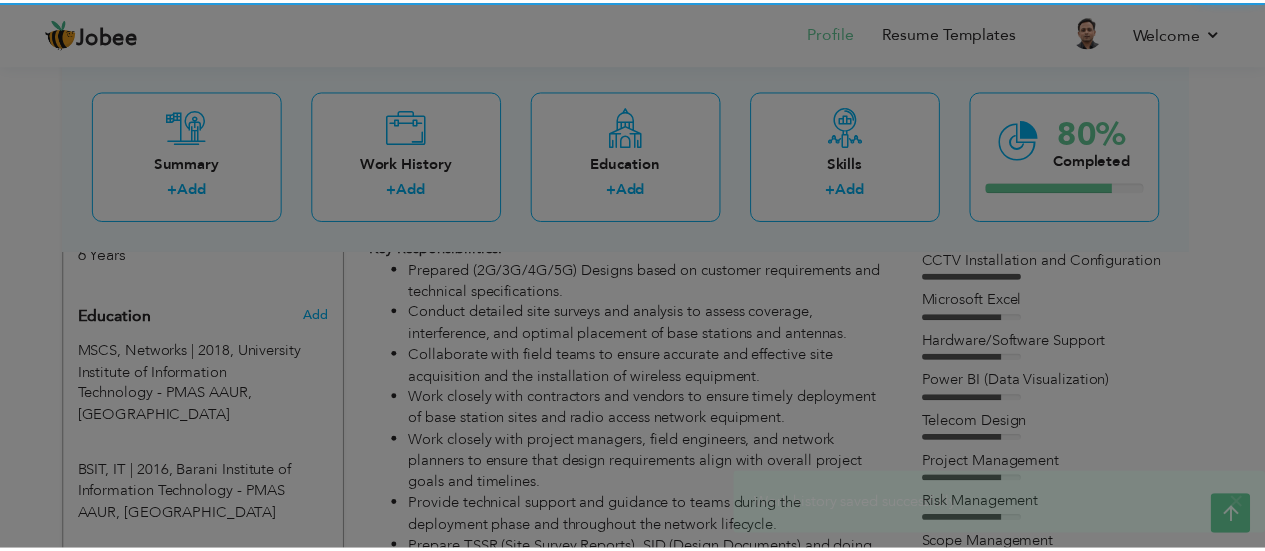 scroll, scrollTop: 0, scrollLeft: 0, axis: both 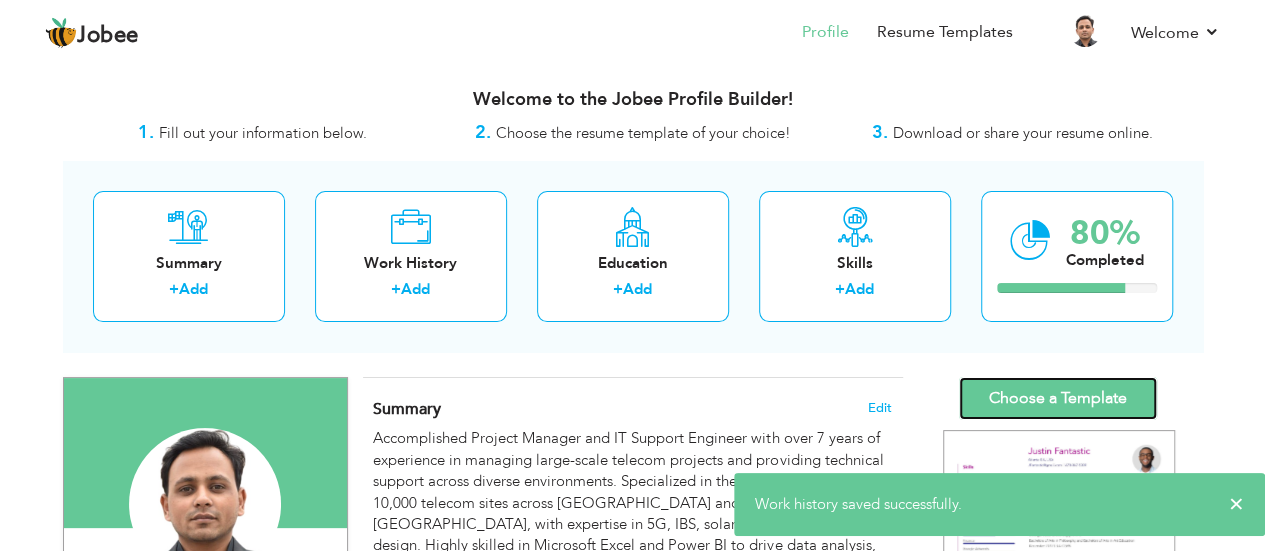 click on "Choose a Template" at bounding box center (1058, 398) 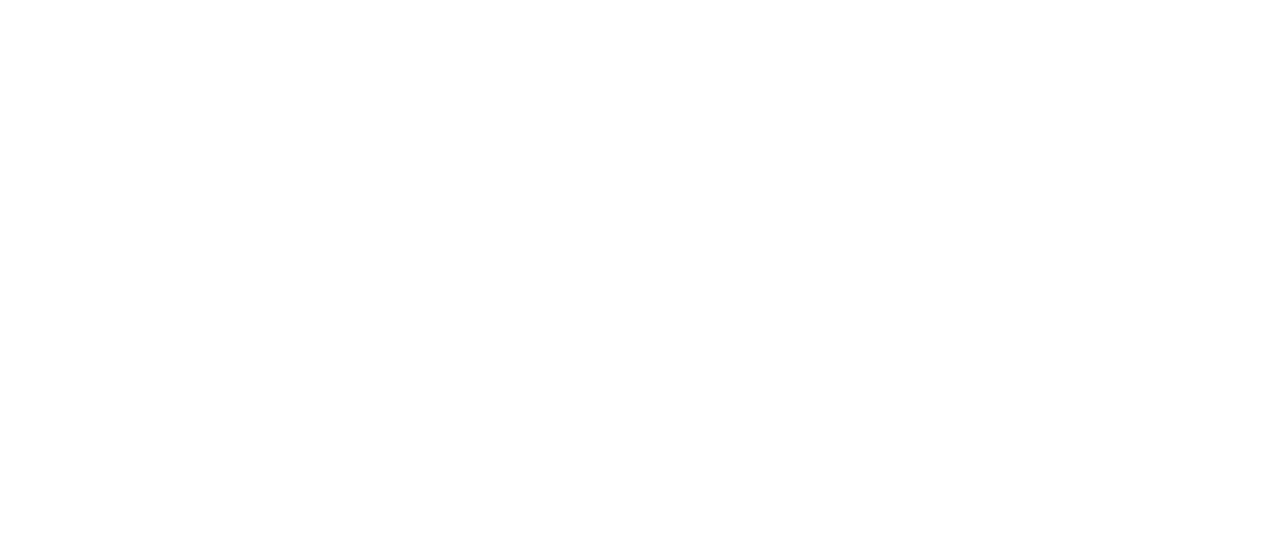 scroll, scrollTop: 0, scrollLeft: 0, axis: both 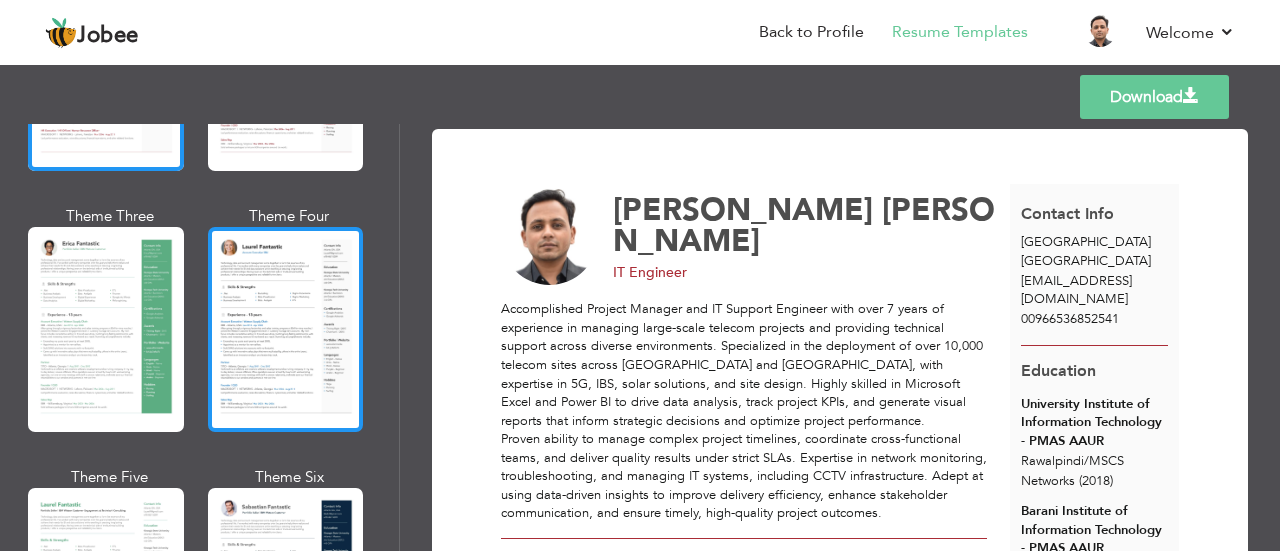 click at bounding box center [286, 329] 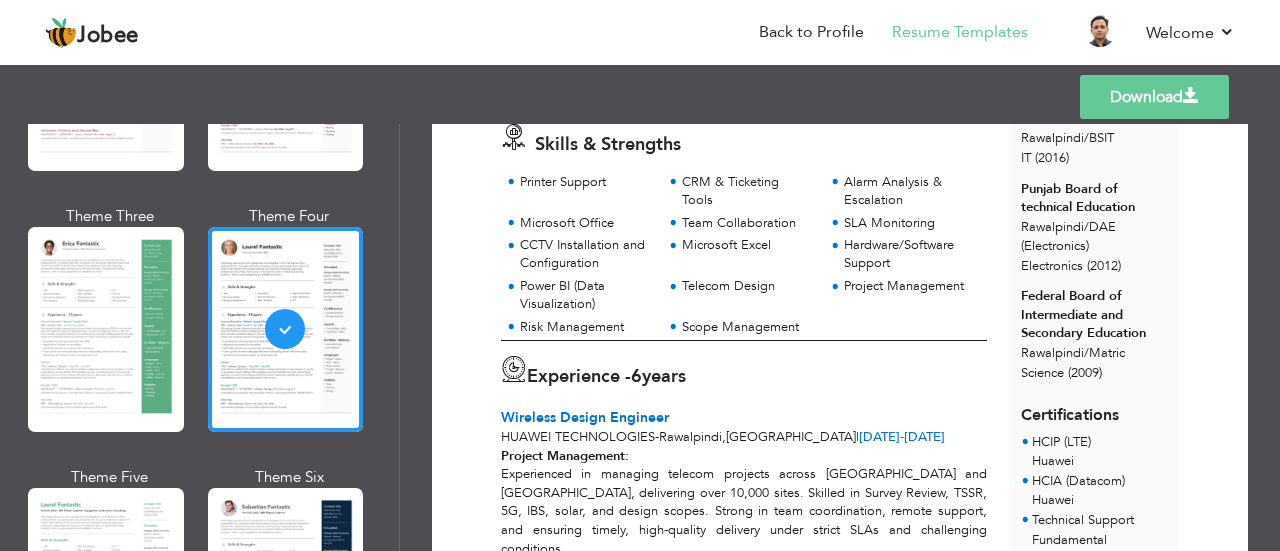 scroll, scrollTop: 400, scrollLeft: 0, axis: vertical 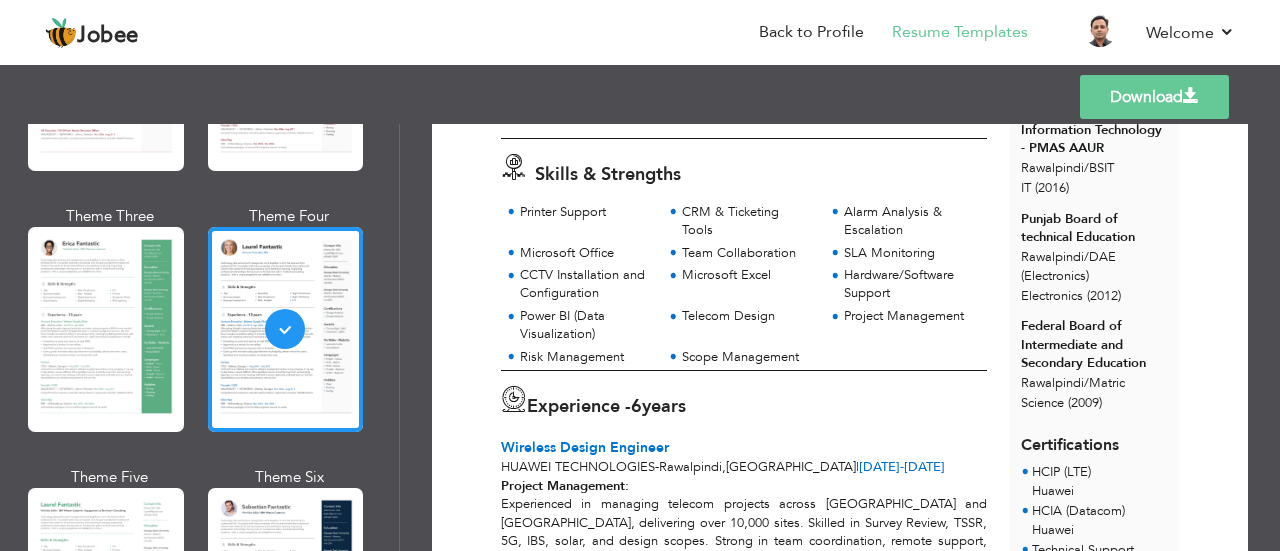 click on "Download" at bounding box center [1154, 97] 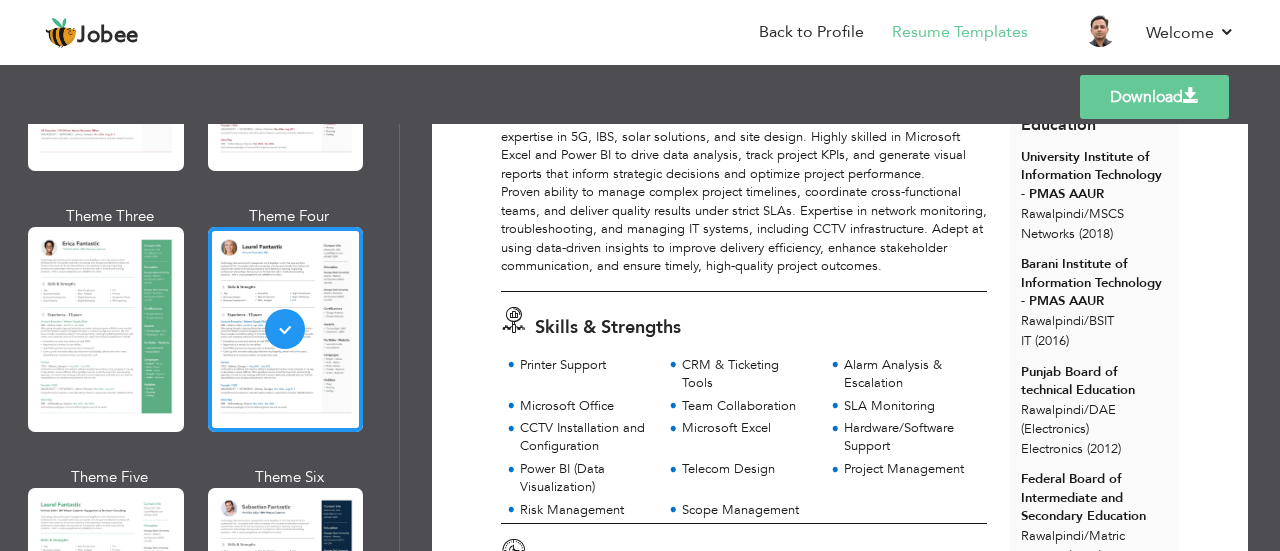 scroll, scrollTop: 500, scrollLeft: 0, axis: vertical 